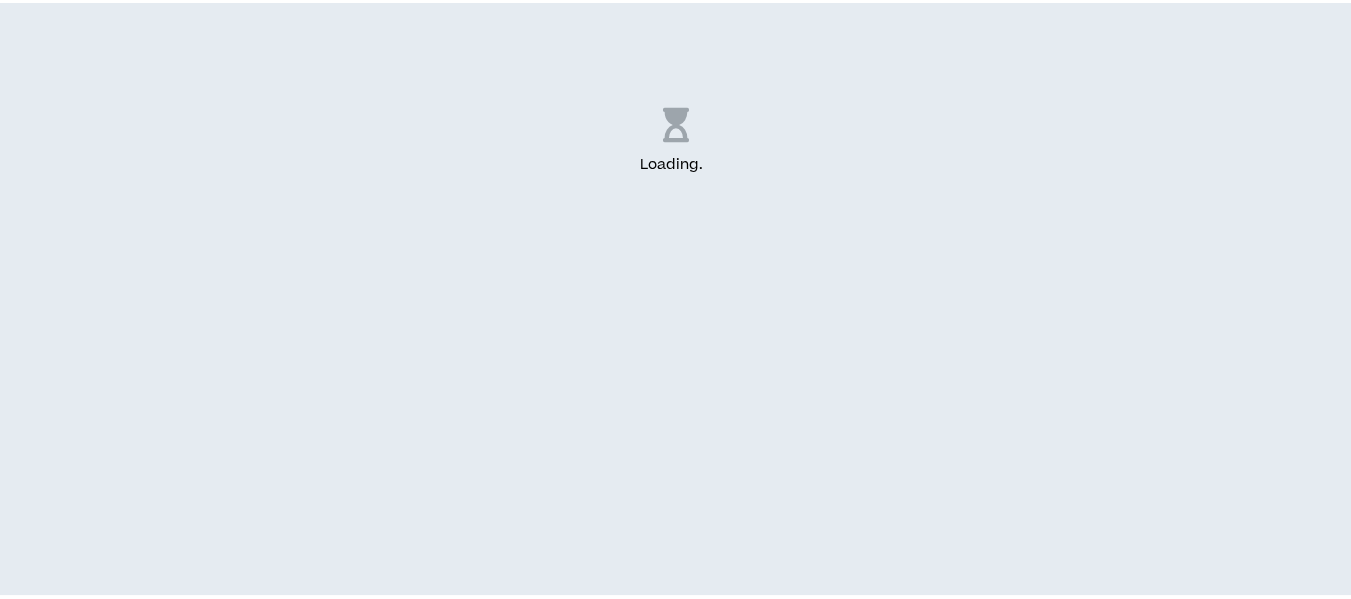 scroll, scrollTop: 0, scrollLeft: 0, axis: both 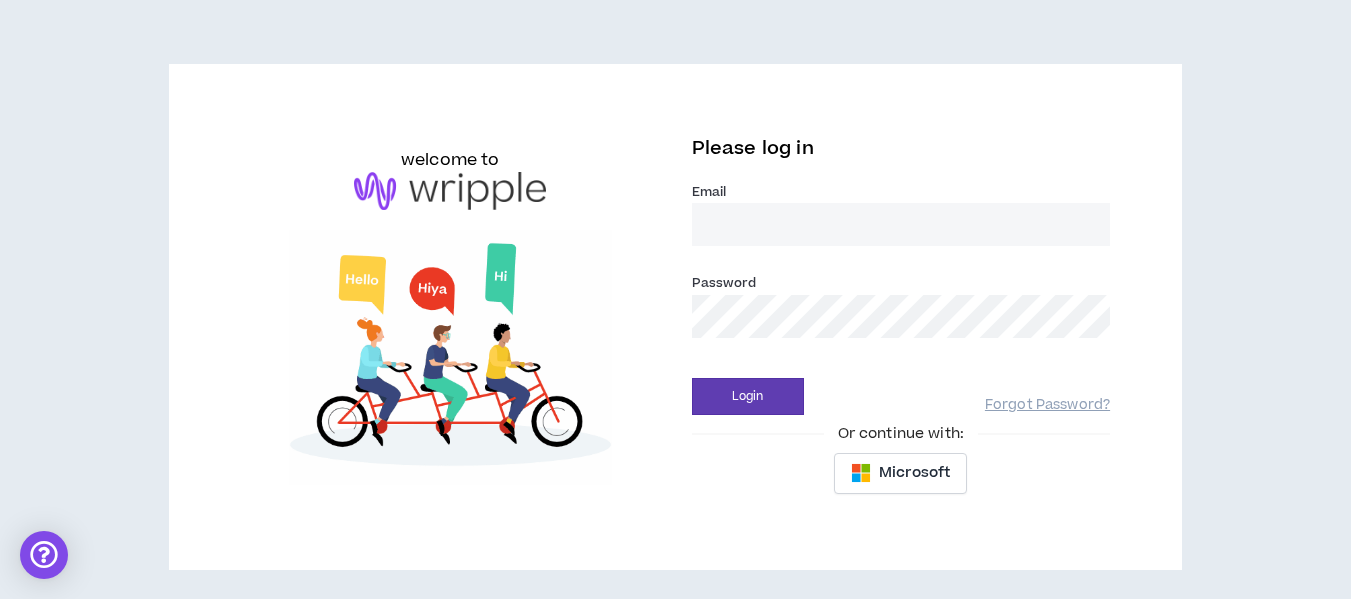 click on "Email  *" at bounding box center (901, 224) 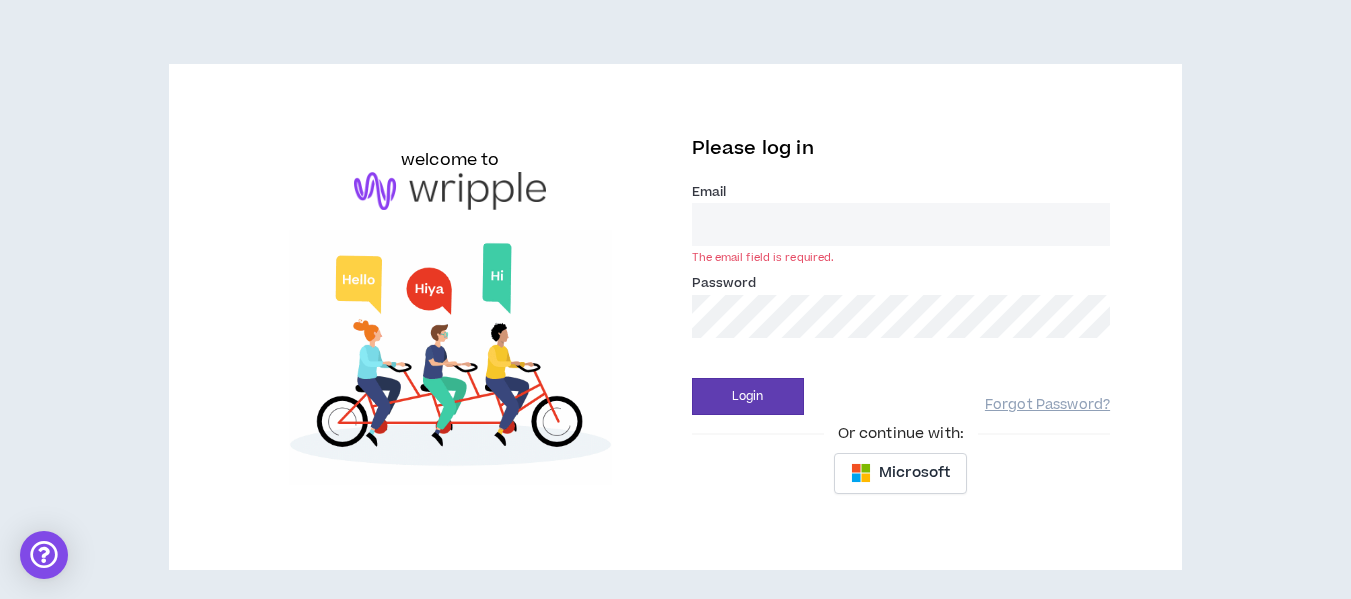type on "[FIRST]@[DOMAIN]" 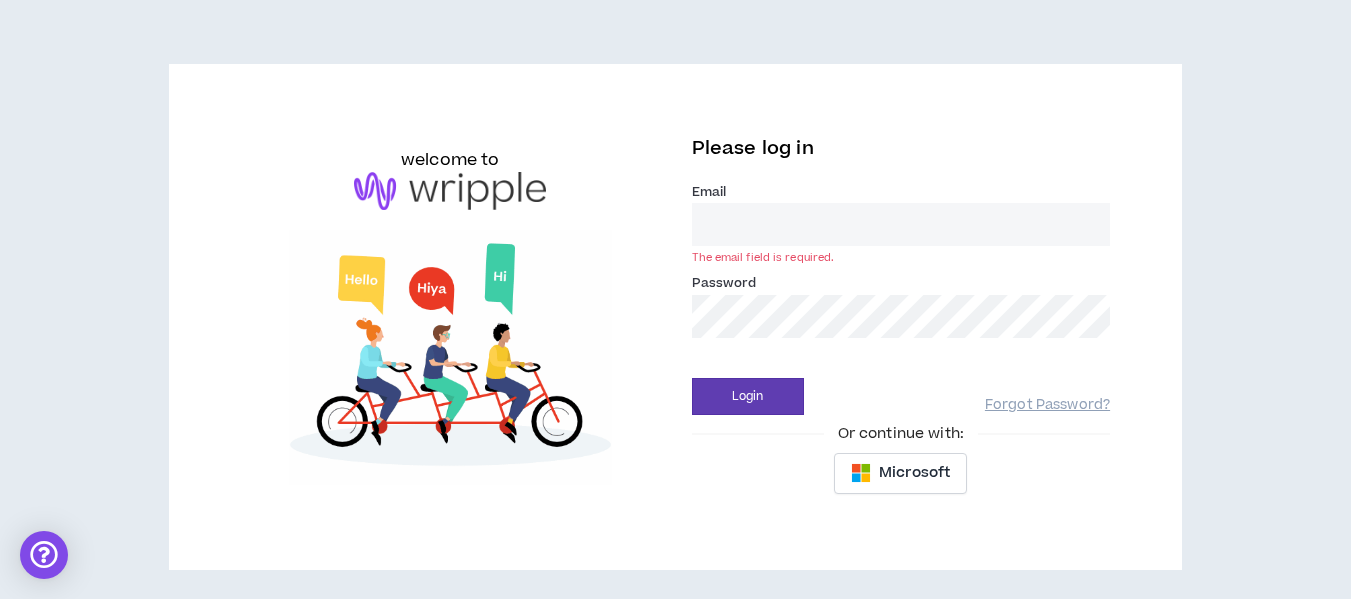 type on "[FIRST]@[DOMAIN]" 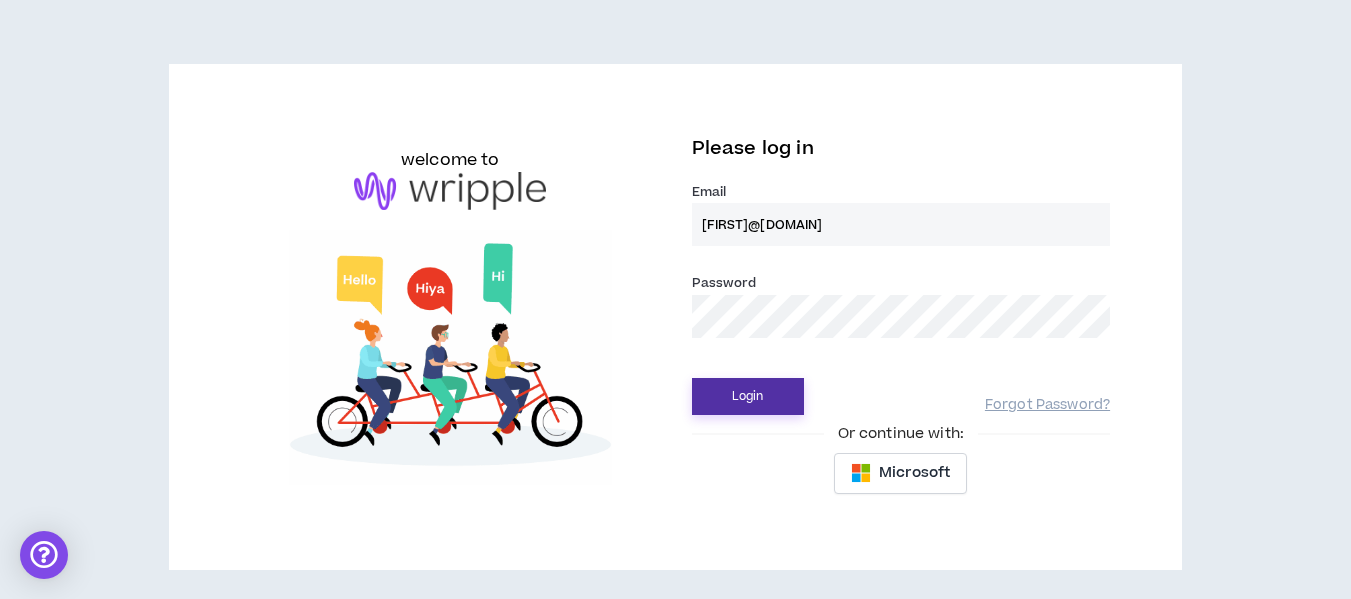 click on "Login" at bounding box center [748, 396] 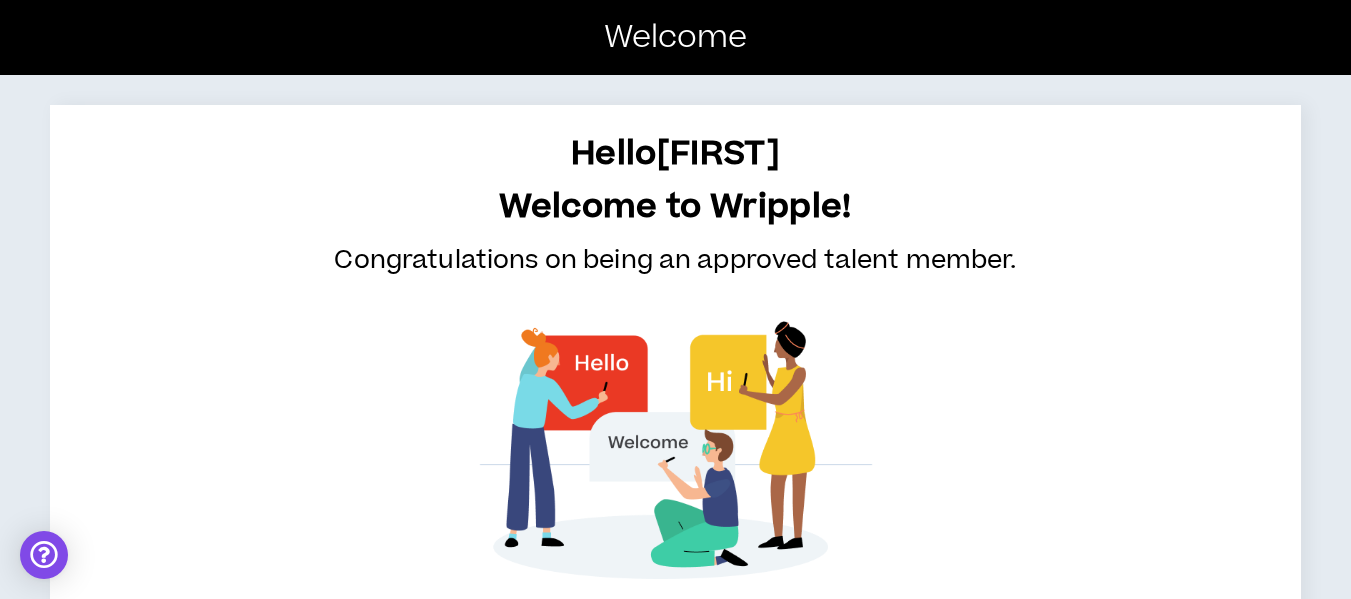 scroll, scrollTop: 134, scrollLeft: 0, axis: vertical 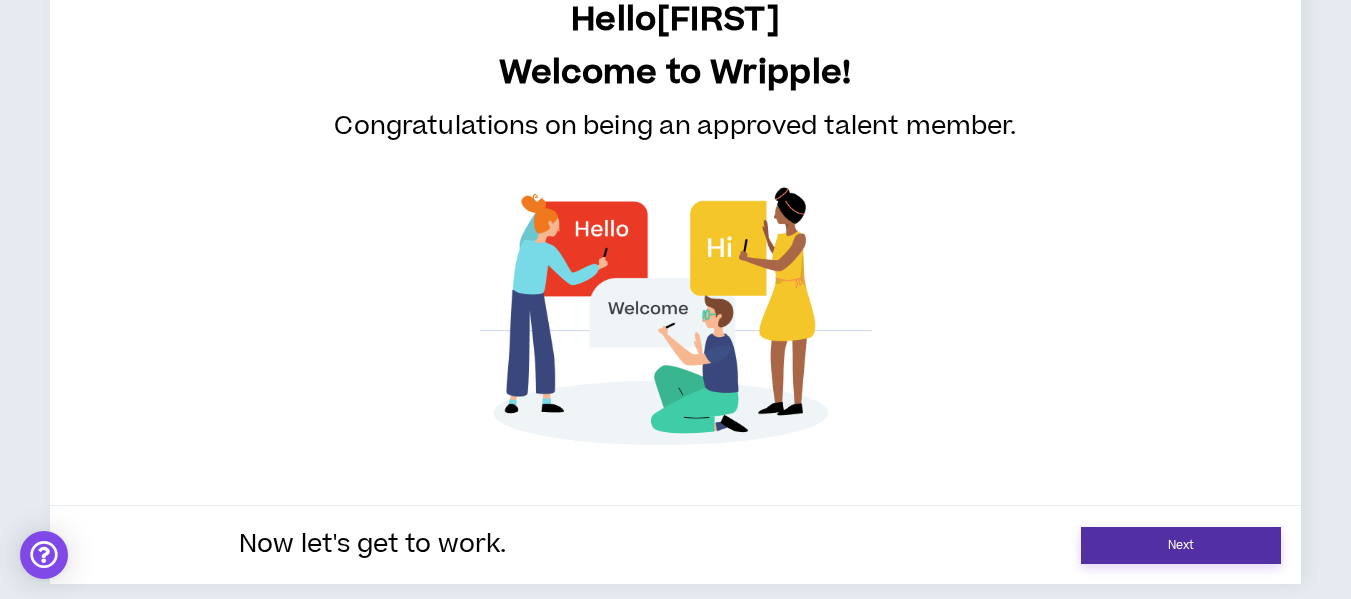 click on "Next" at bounding box center (1181, 545) 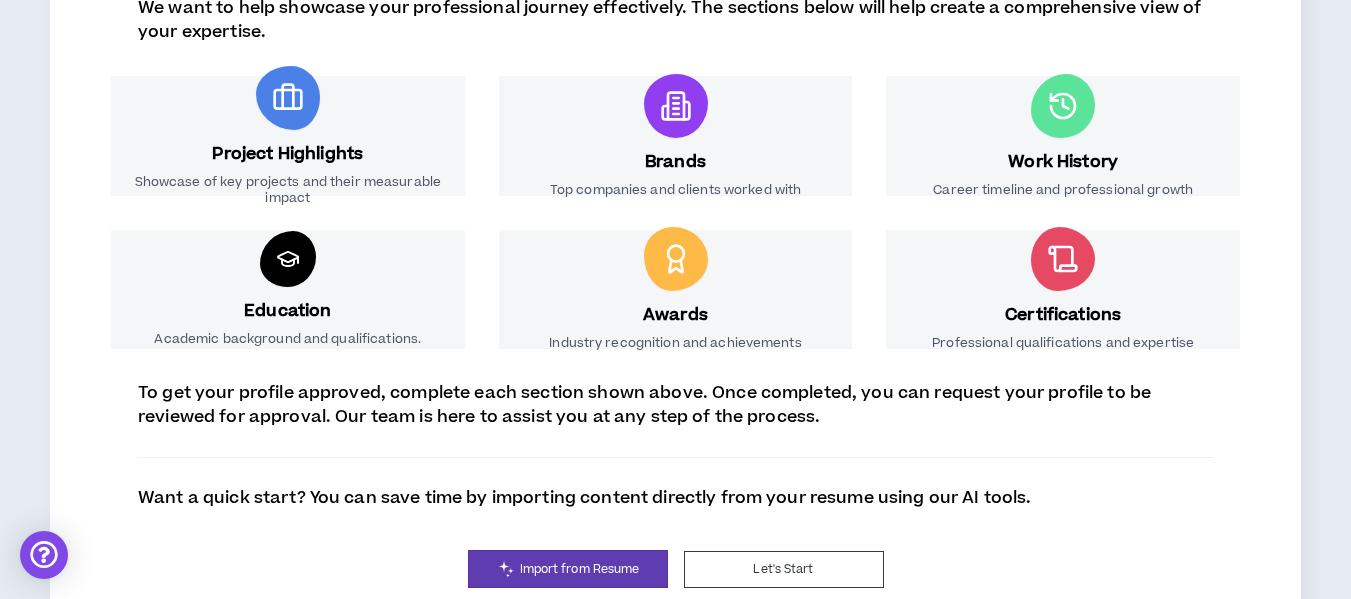 scroll, scrollTop: 388, scrollLeft: 0, axis: vertical 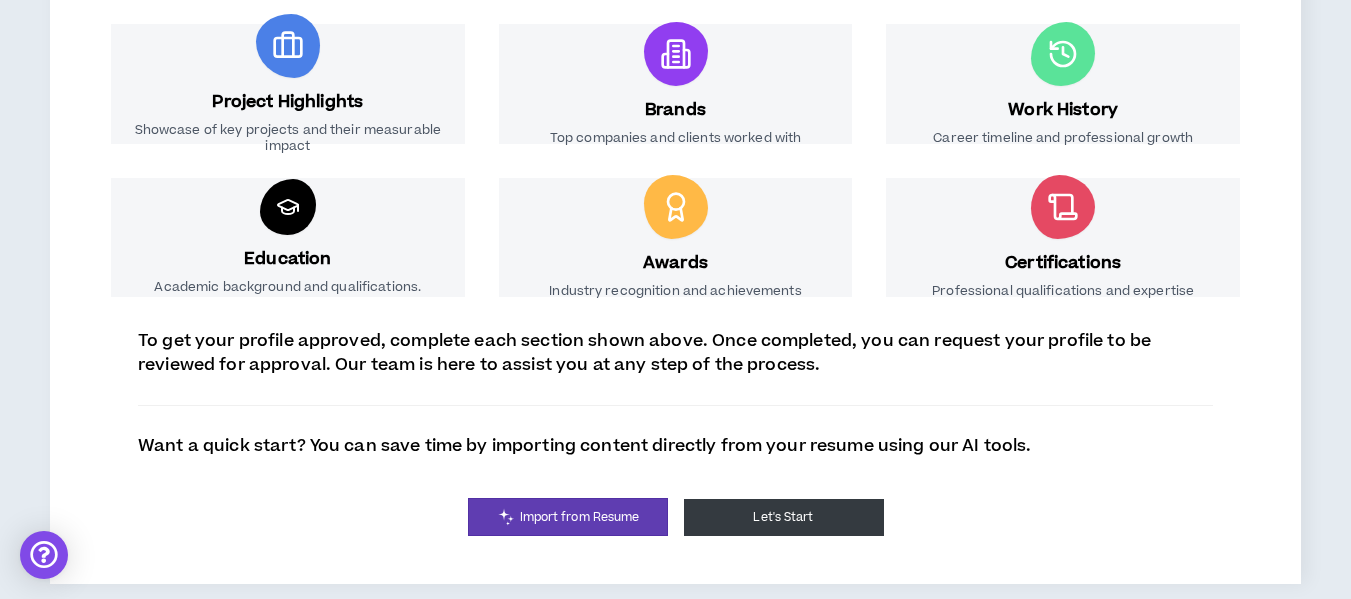click on "Let's Start" at bounding box center [784, 517] 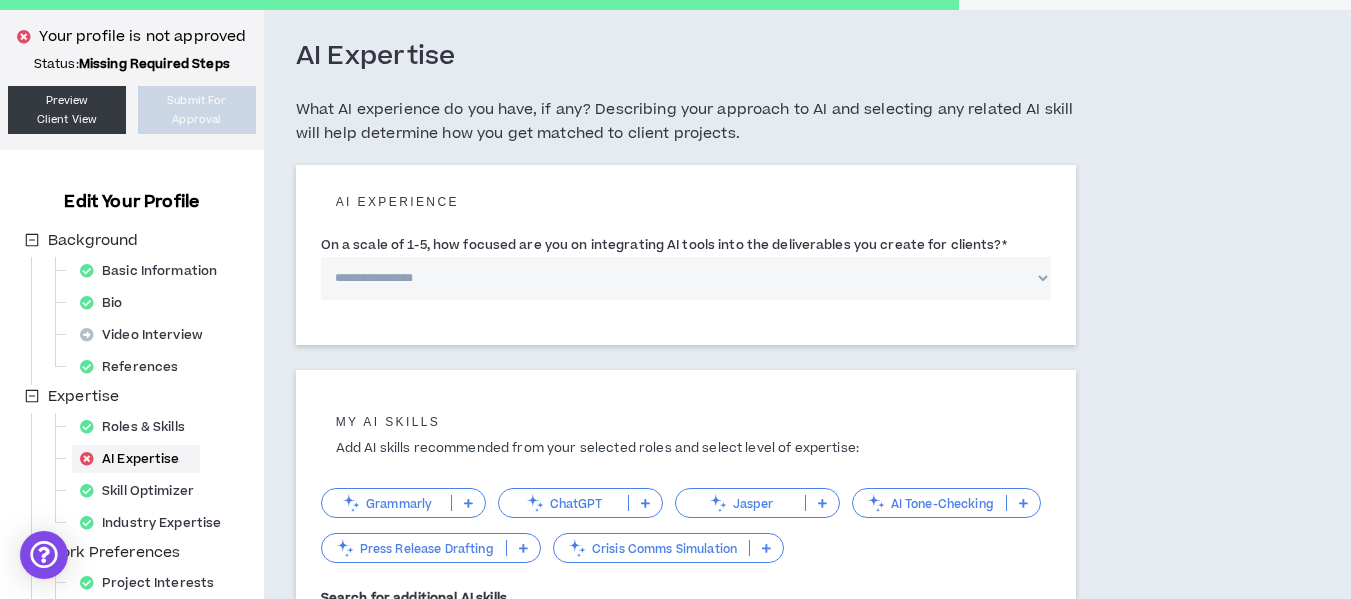 scroll, scrollTop: 81, scrollLeft: 0, axis: vertical 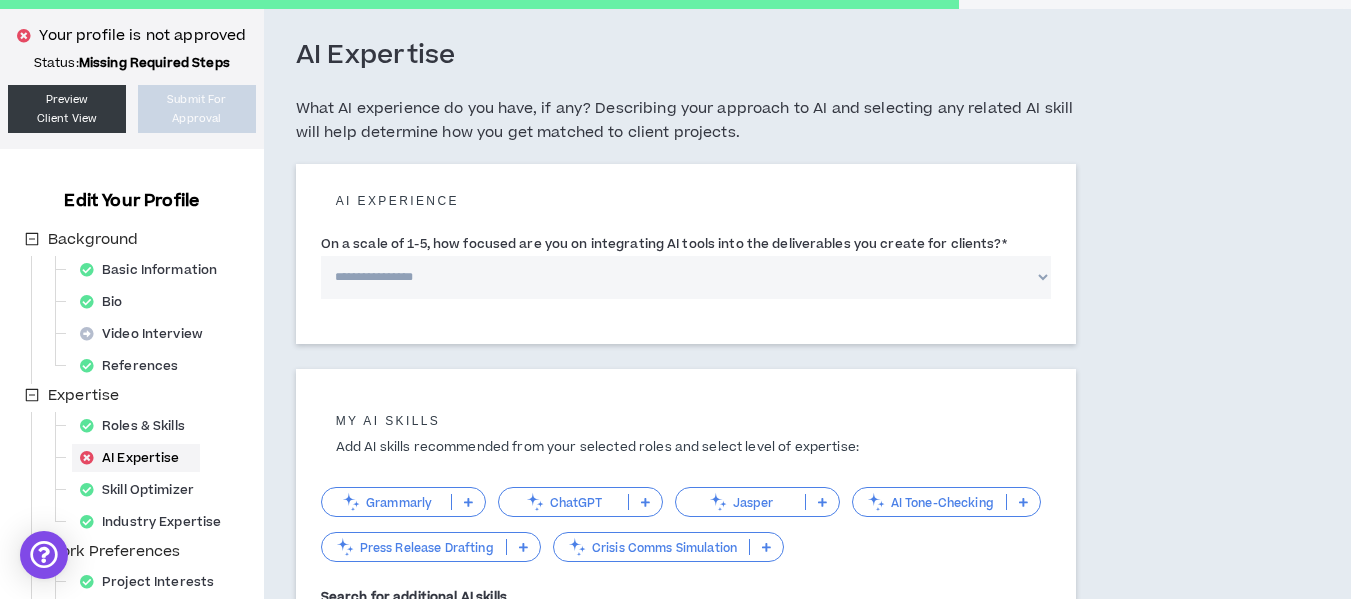 click on "**********" at bounding box center (686, 277) 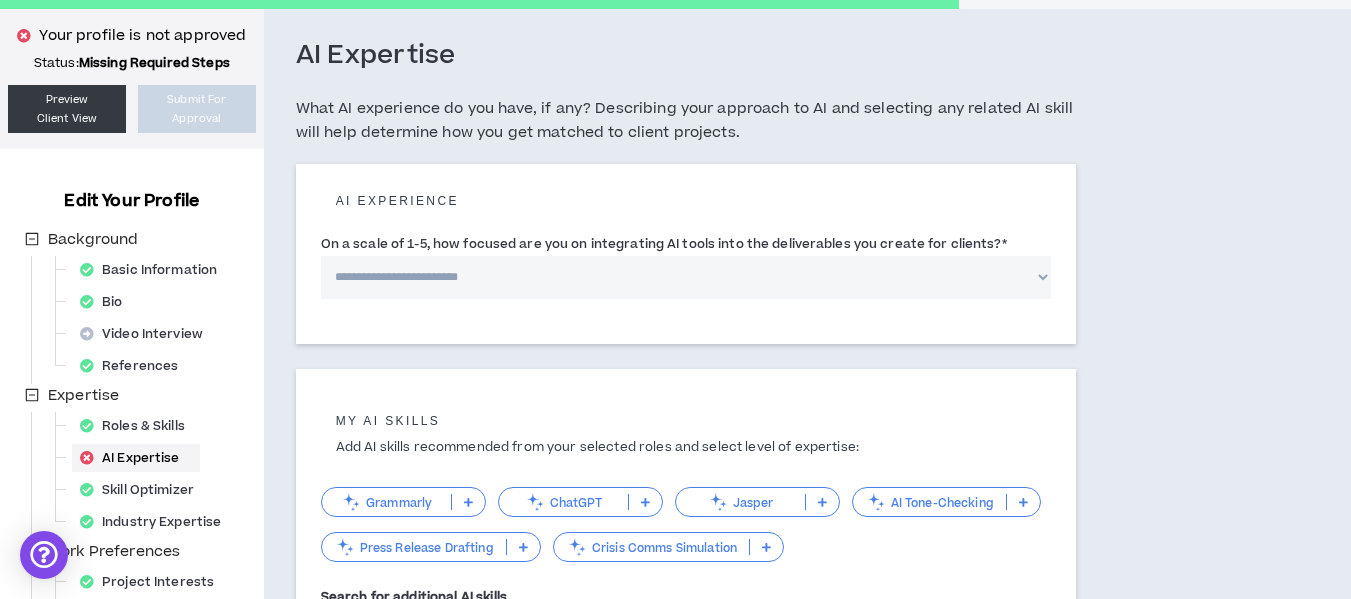click on "**********" at bounding box center [686, 277] 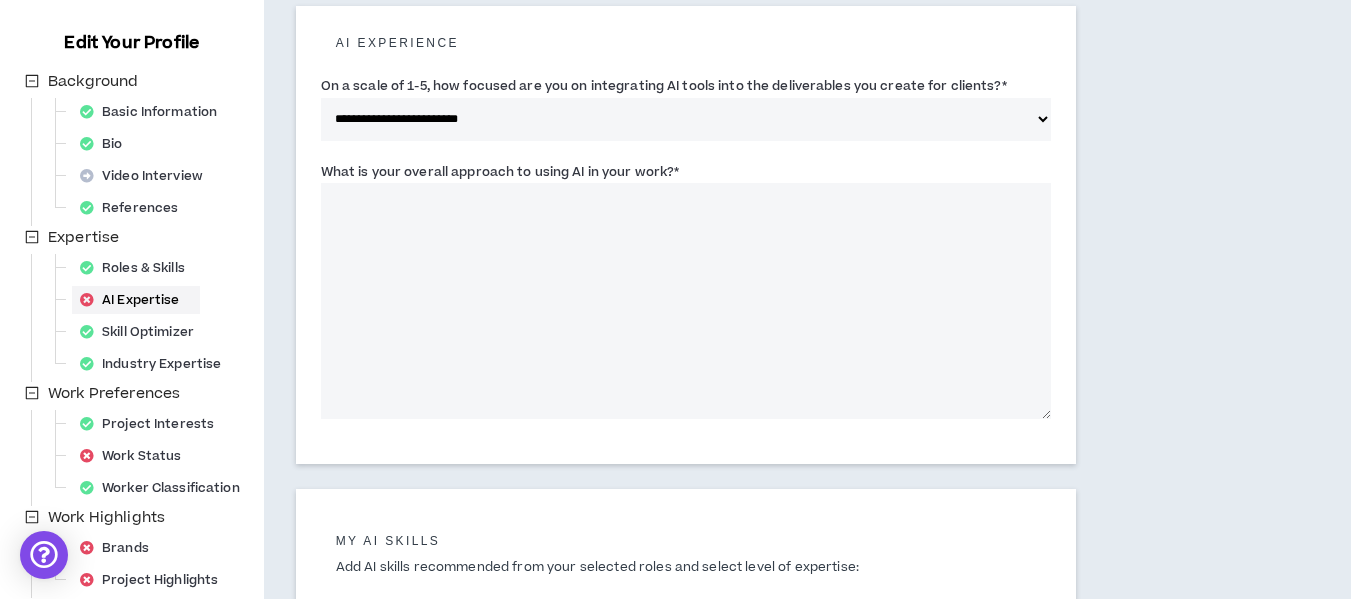 scroll, scrollTop: 245, scrollLeft: 0, axis: vertical 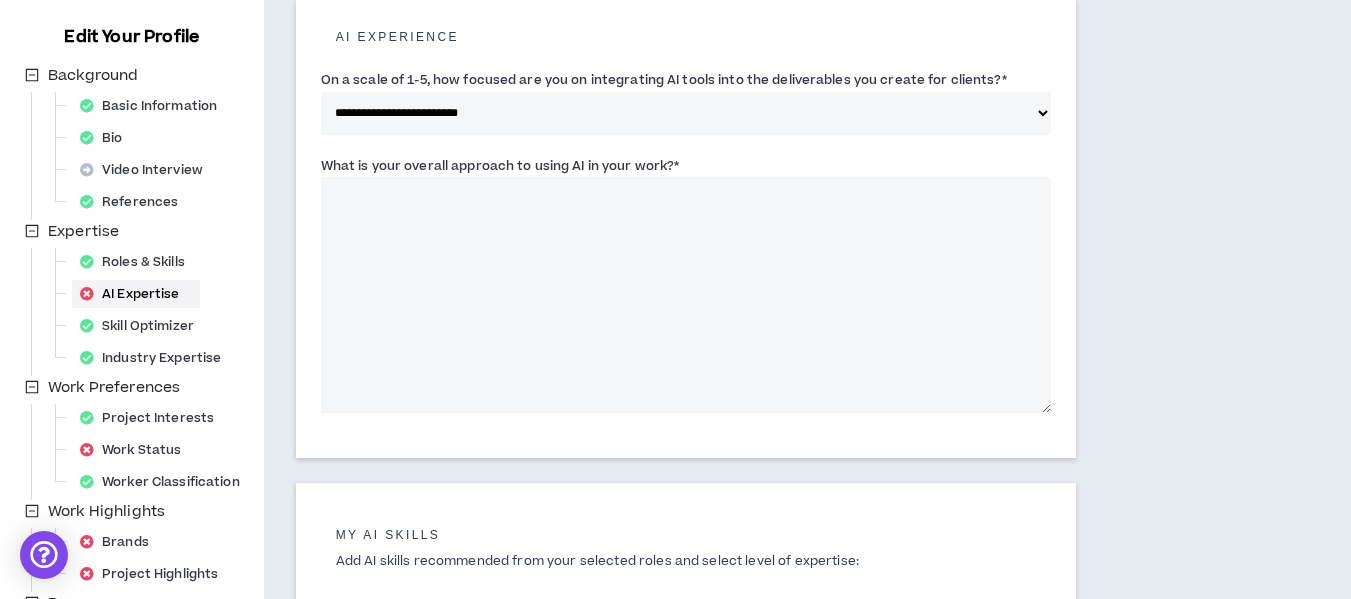 drag, startPoint x: 710, startPoint y: 164, endPoint x: 313, endPoint y: 168, distance: 397.02014 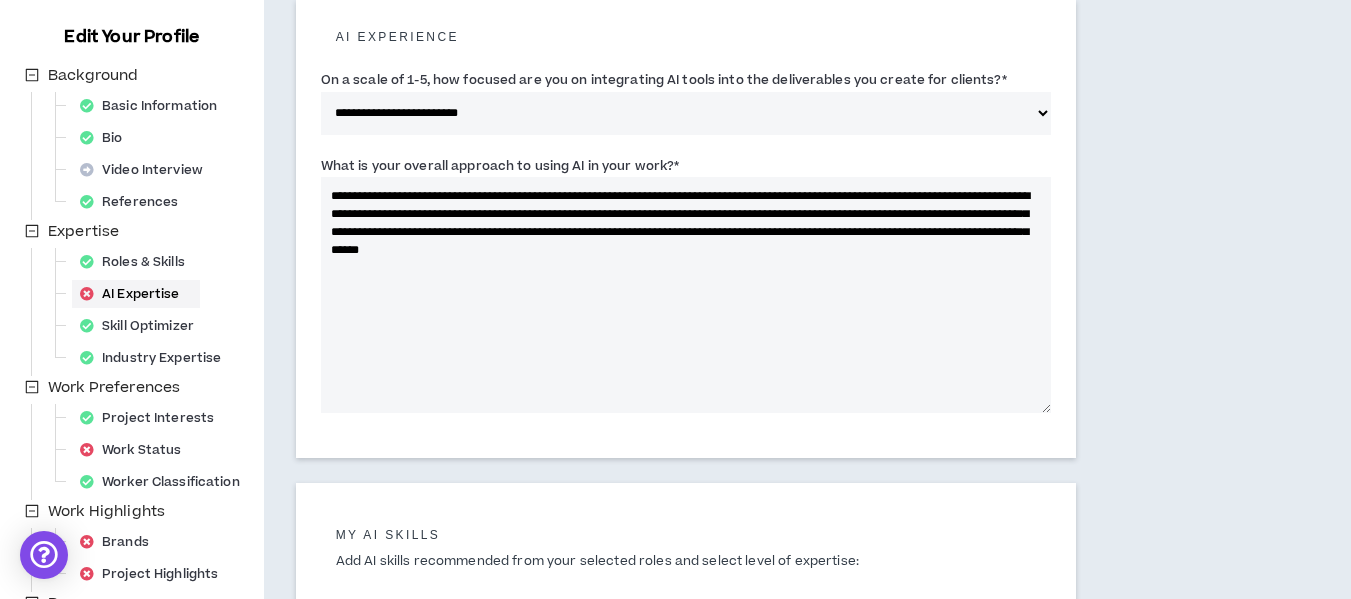 click on "**********" at bounding box center [686, 295] 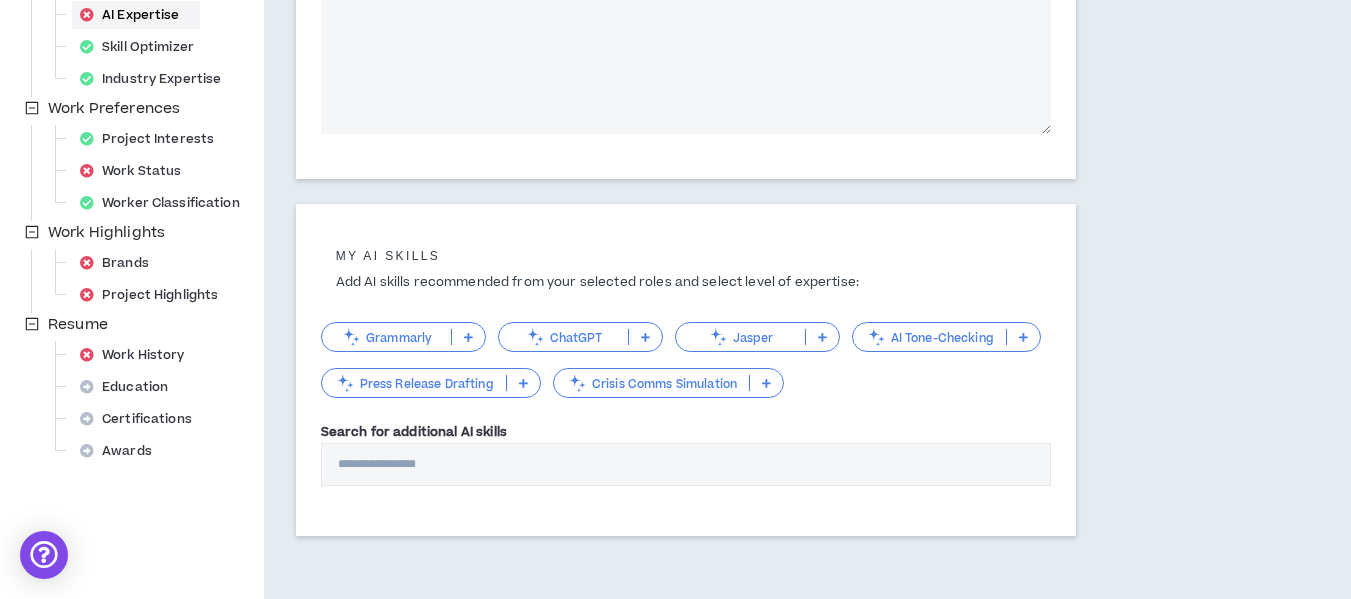 scroll, scrollTop: 596, scrollLeft: 0, axis: vertical 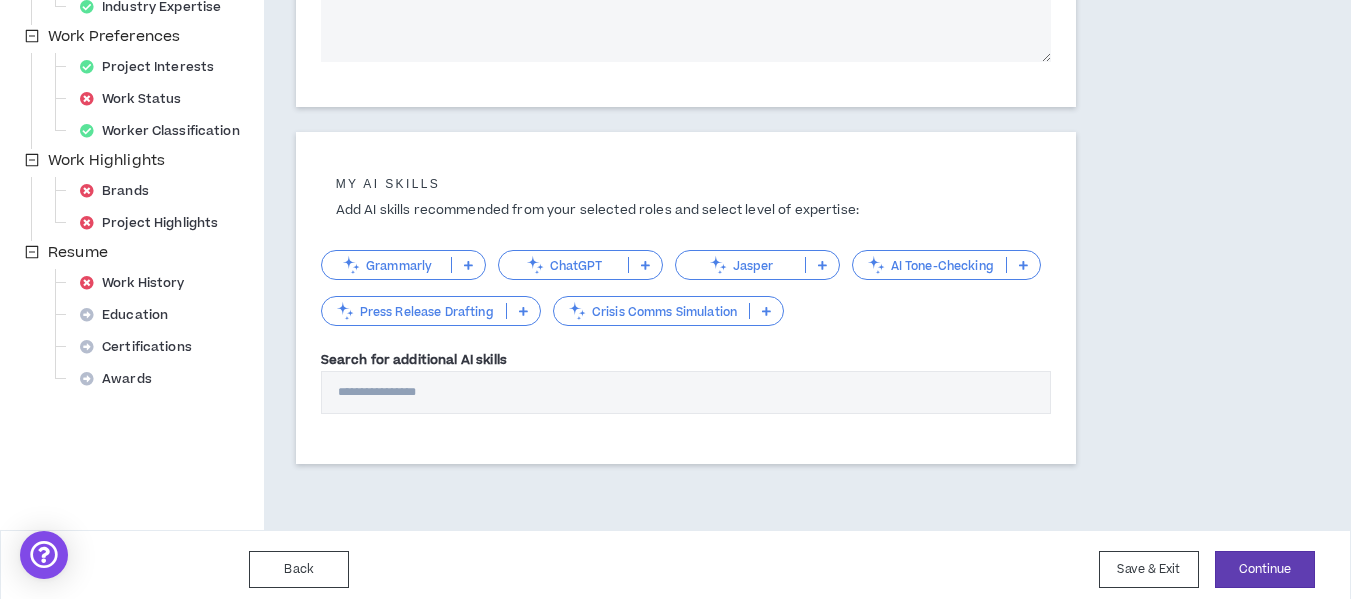 type on "**********" 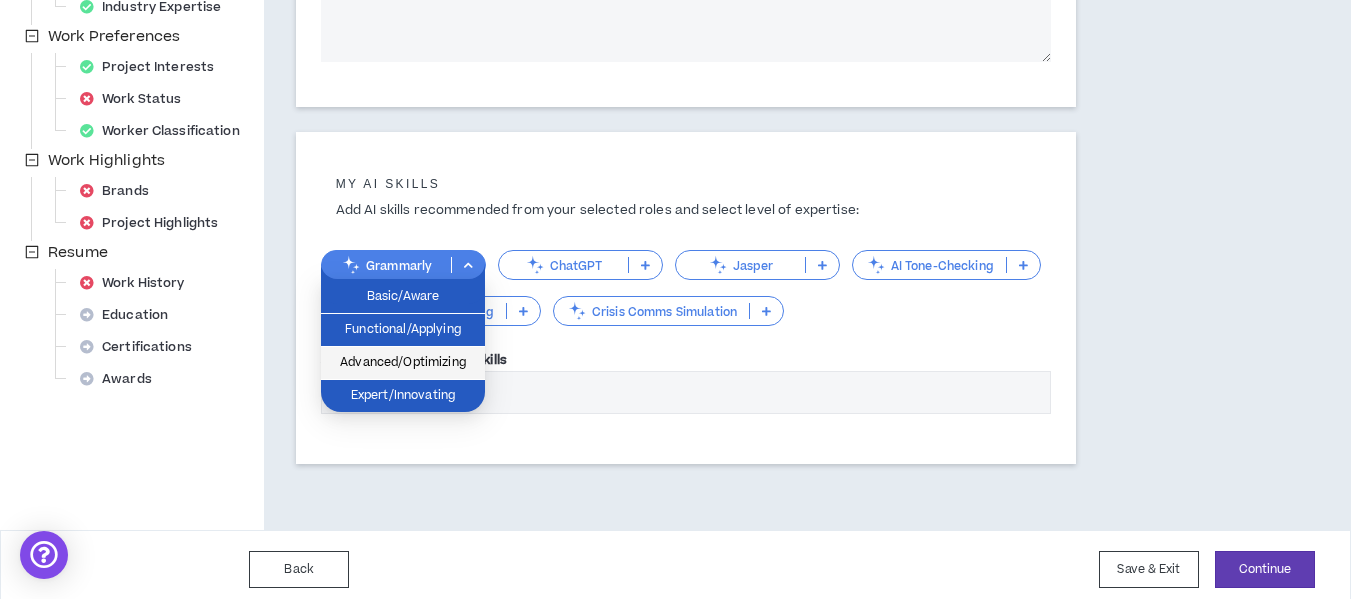 click on "Advanced/Optimizing" at bounding box center (403, 363) 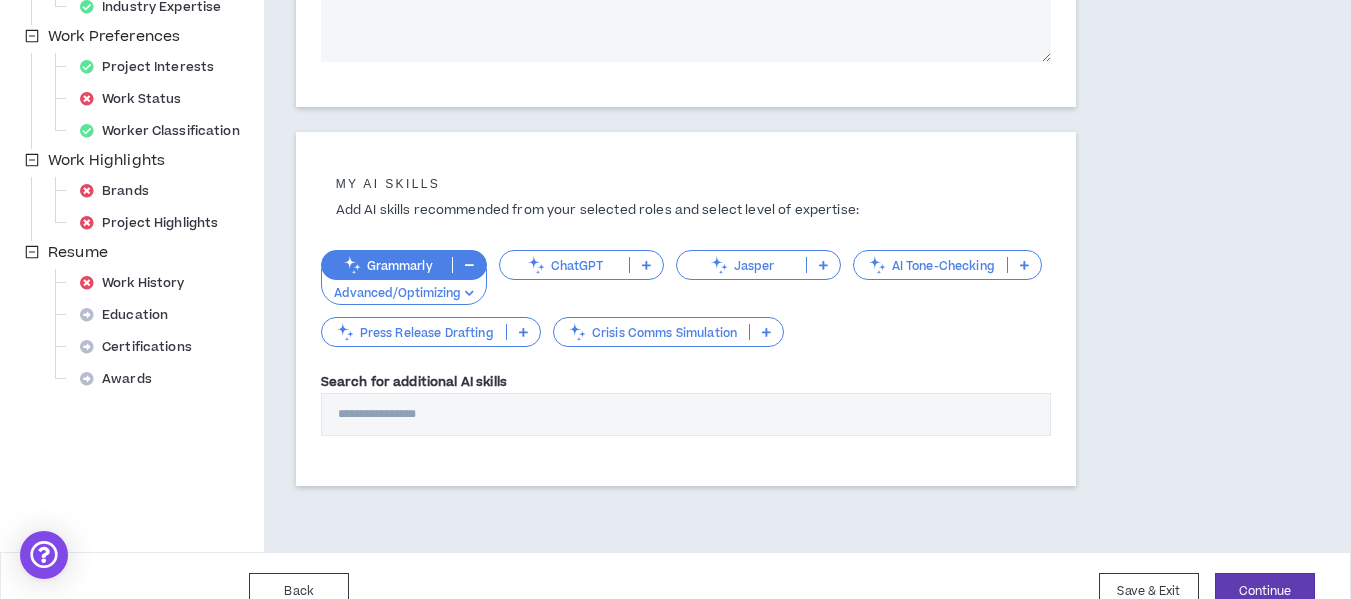 click at bounding box center (646, 265) 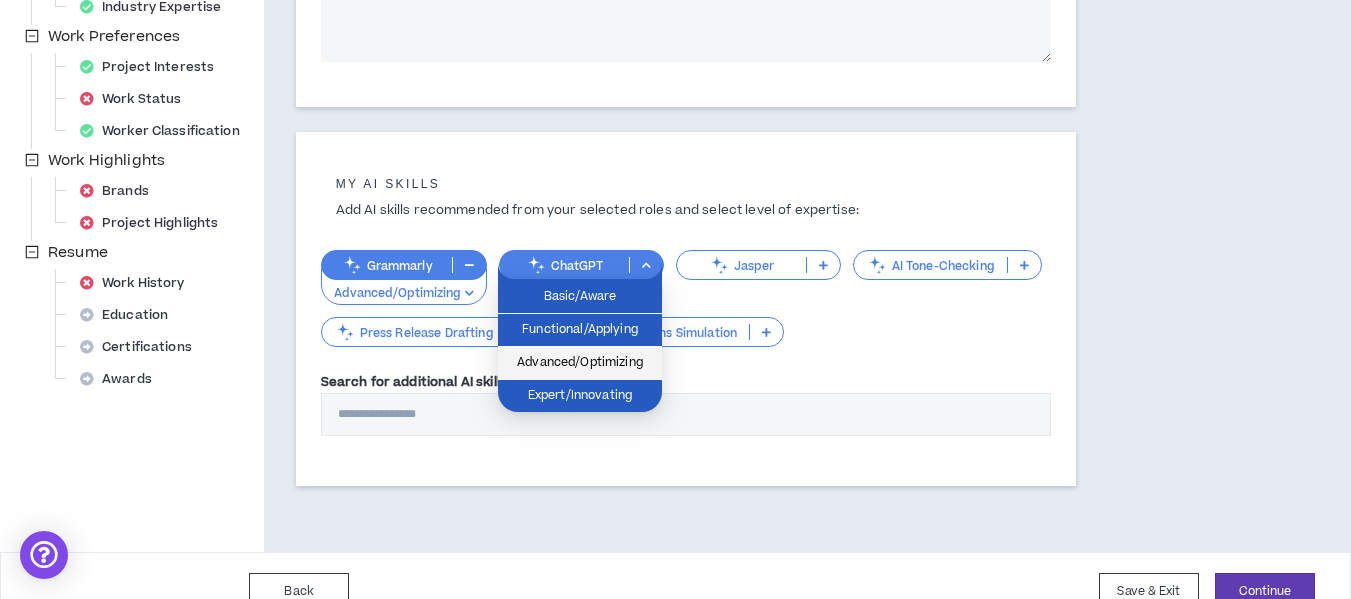 click on "Advanced/Optimizing" at bounding box center [580, 363] 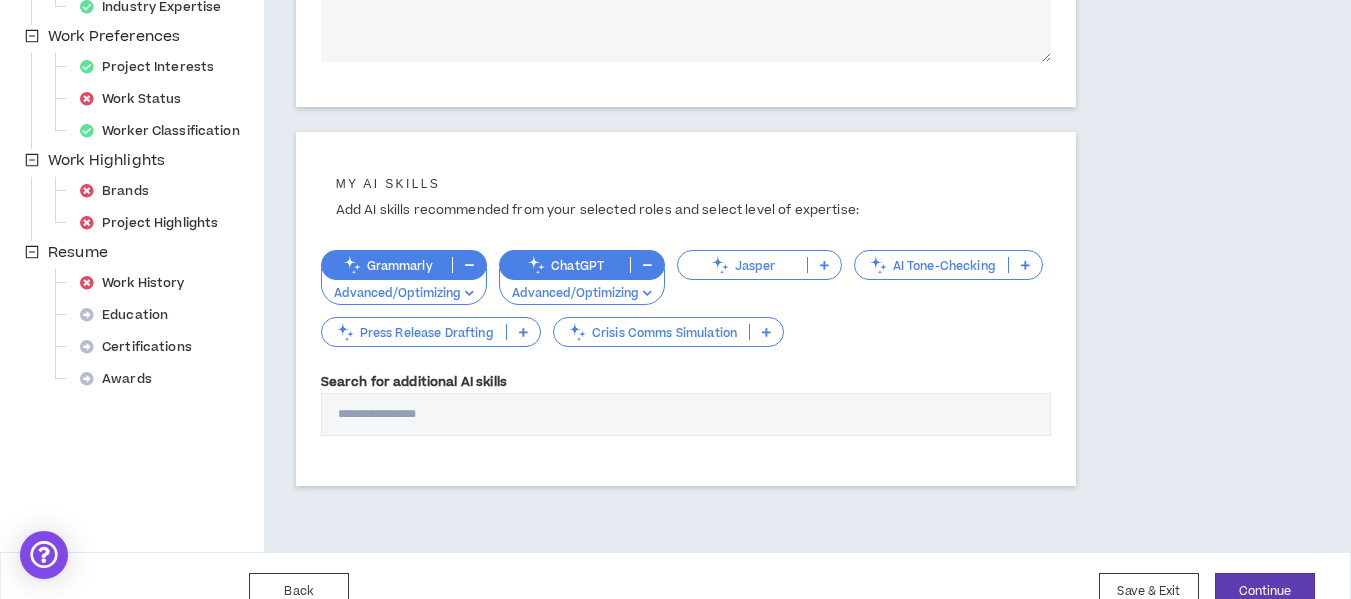 click at bounding box center (824, 265) 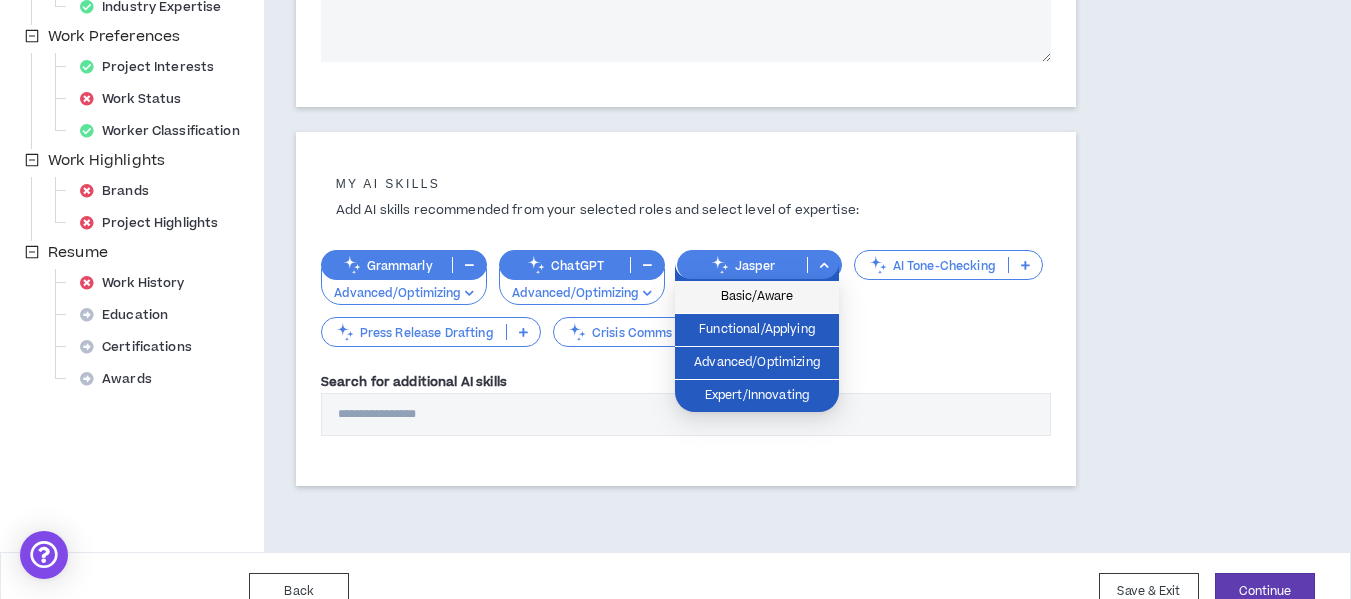 click on "Basic/Aware" at bounding box center (757, 297) 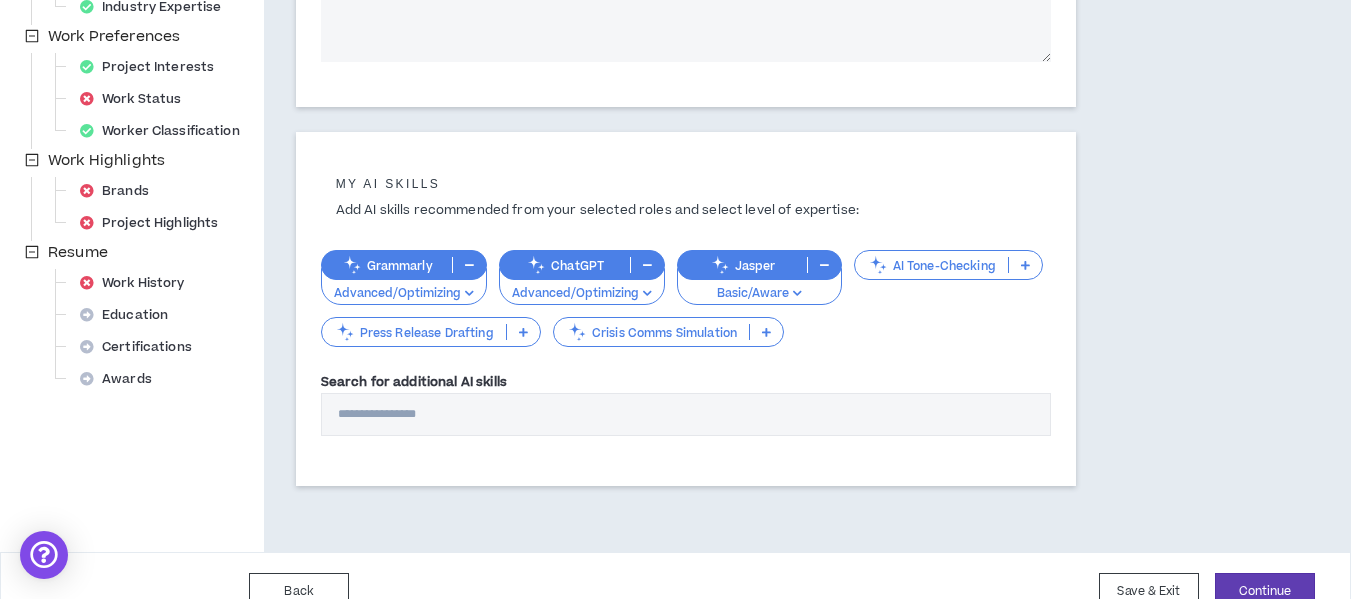 click at bounding box center [1025, 265] 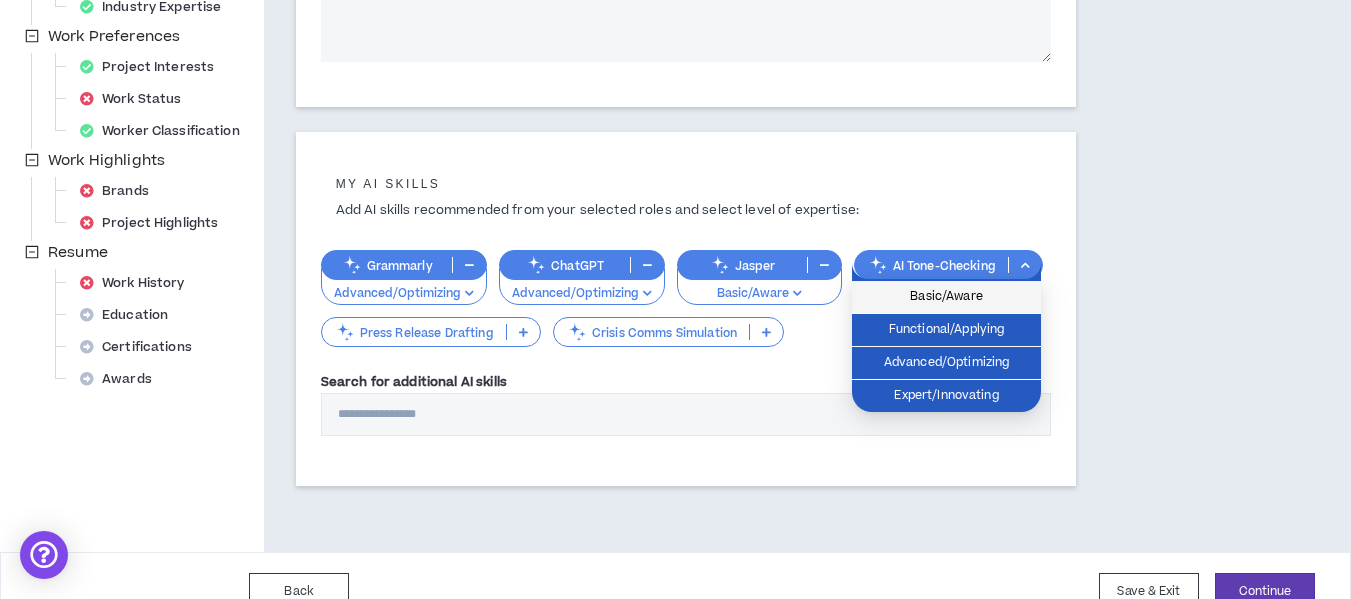 click on "Basic/Aware" at bounding box center [946, 297] 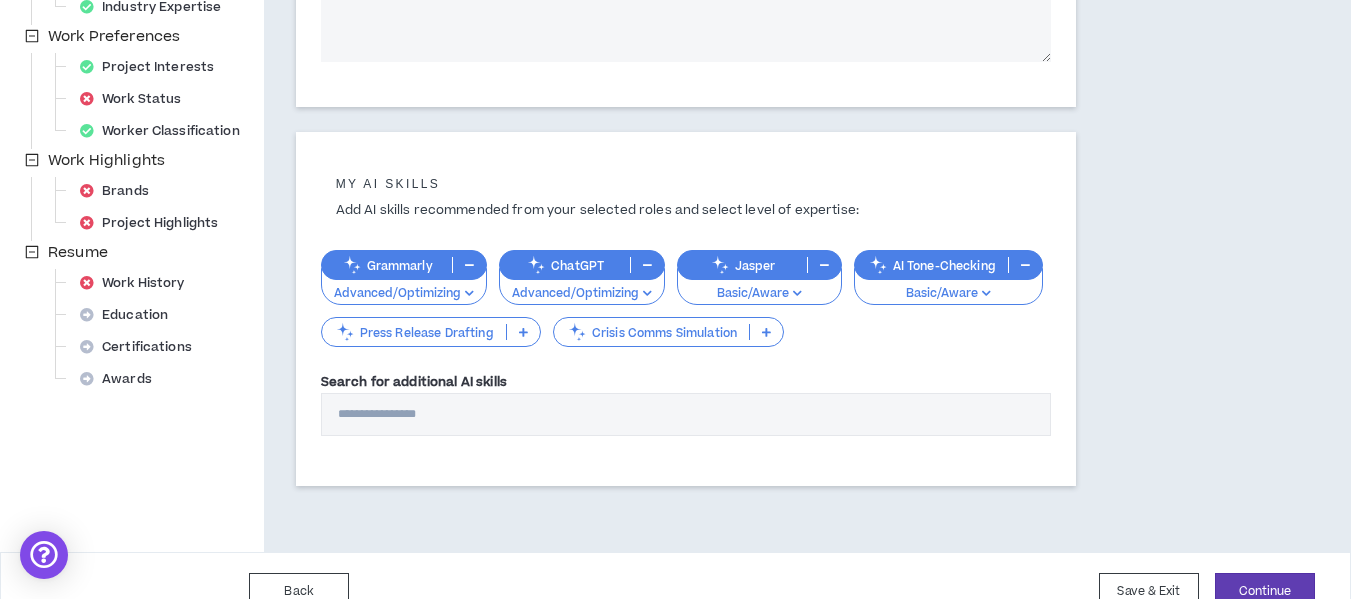 click at bounding box center (523, 332) 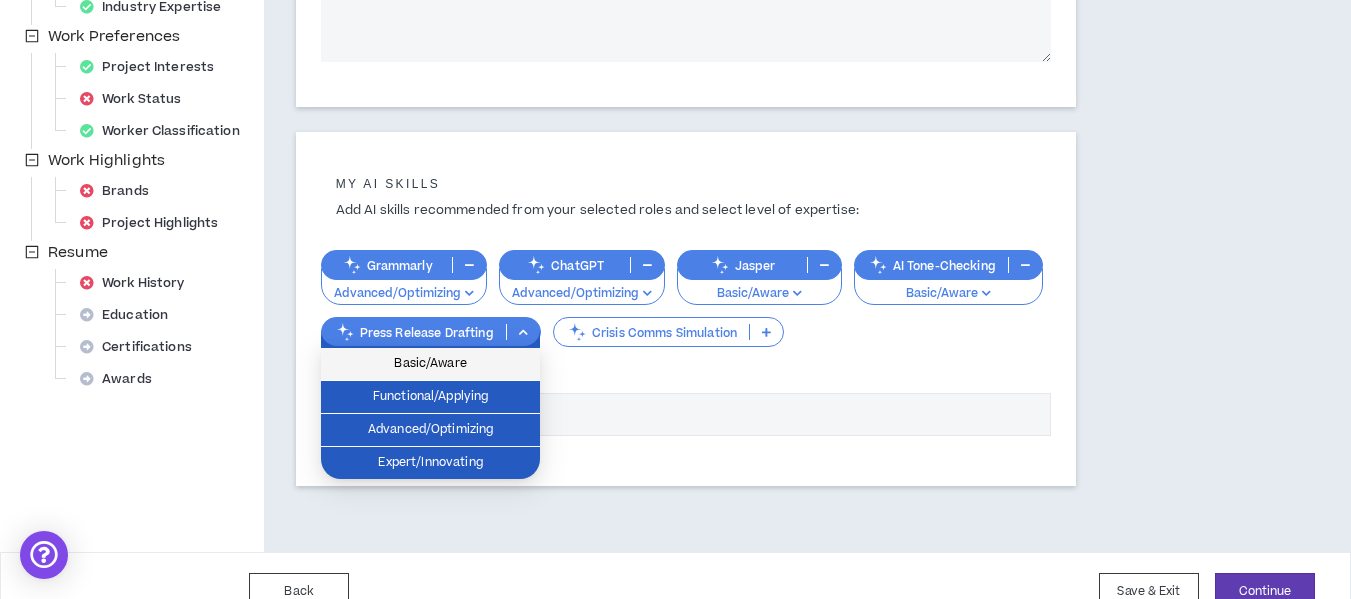 click on "Basic/Aware" at bounding box center [430, 364] 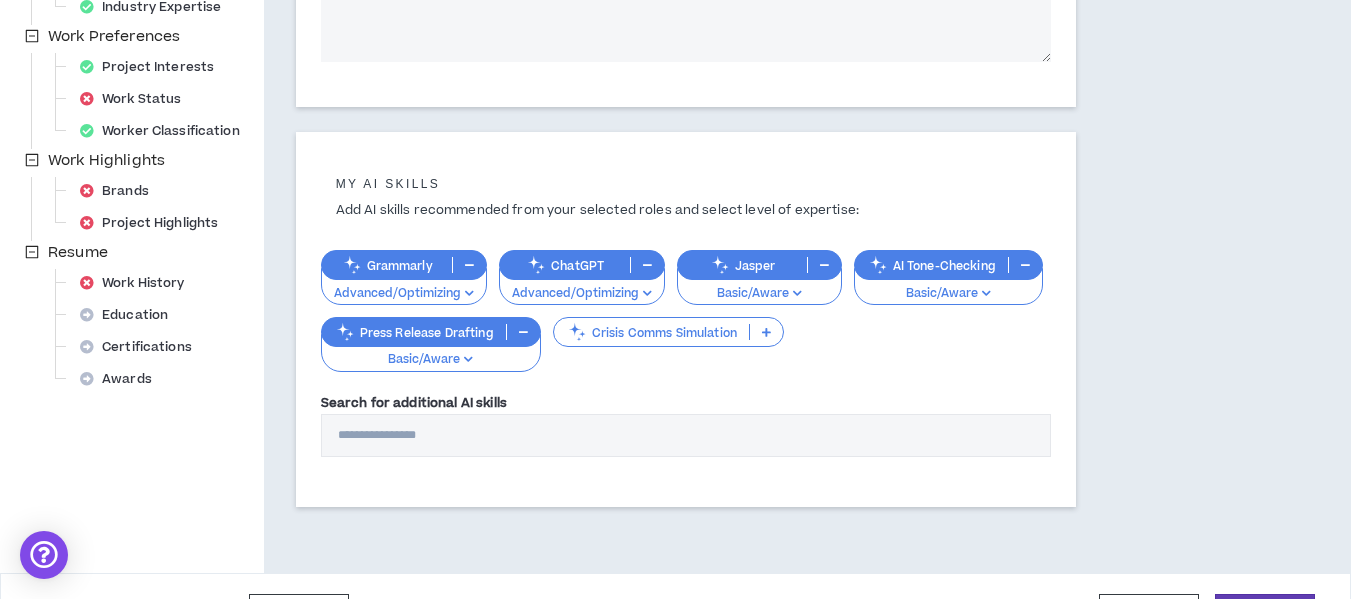 click at bounding box center (766, 332) 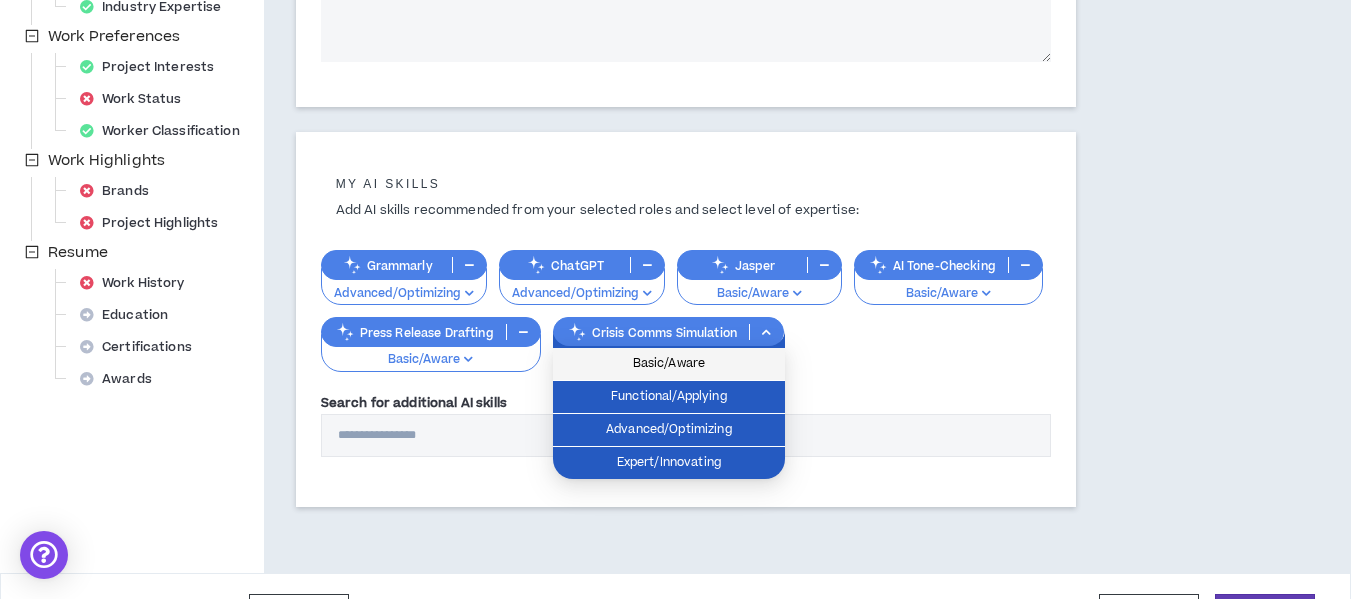 click on "Basic/Aware" at bounding box center (669, 364) 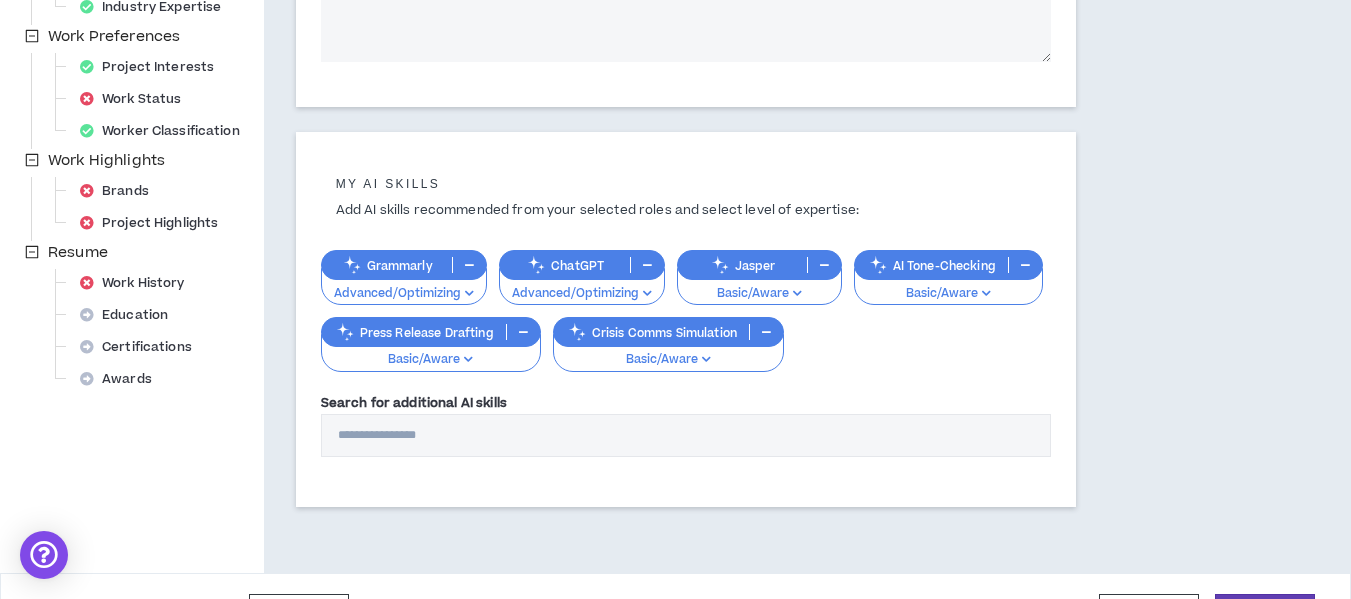 click on "Search for additional AI skills" at bounding box center [686, 435] 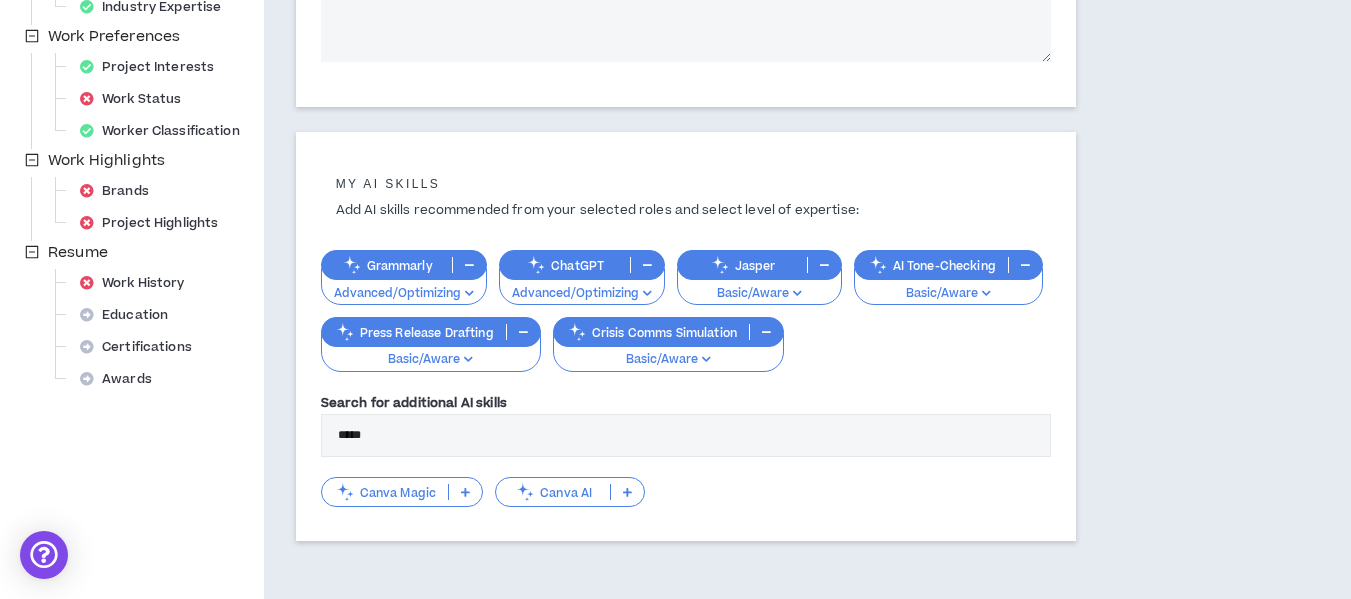 click at bounding box center [627, 492] 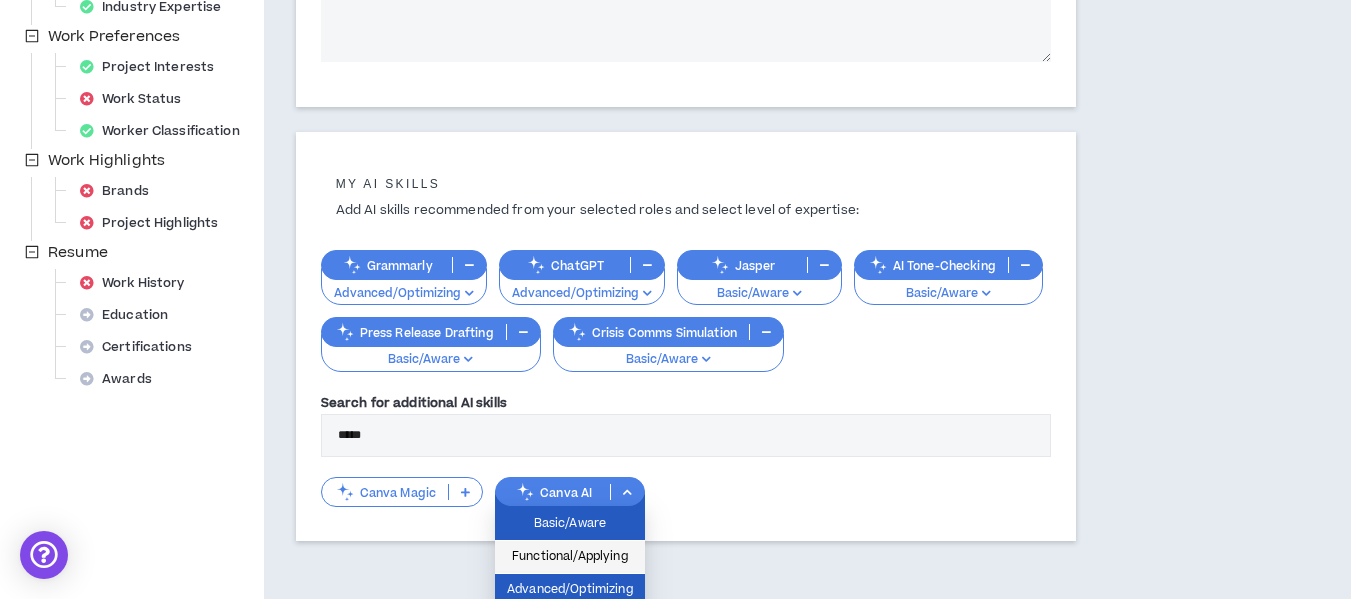 click on "Functional/Applying" at bounding box center [570, 557] 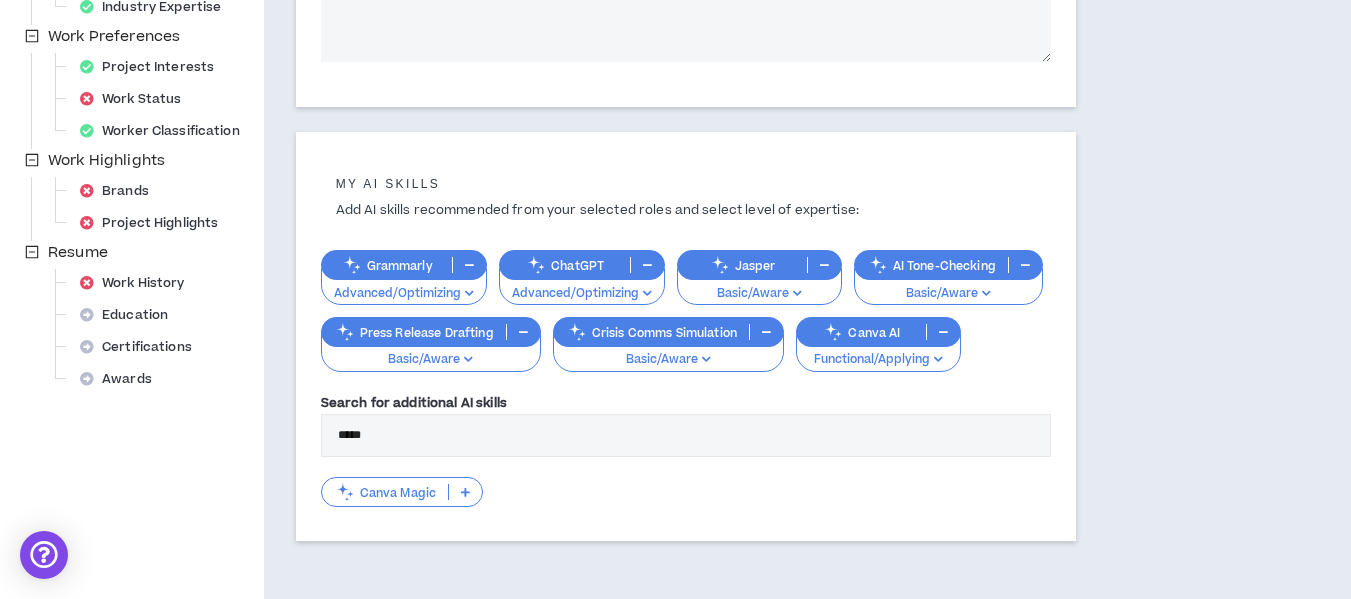 click on "*****" at bounding box center [686, 435] 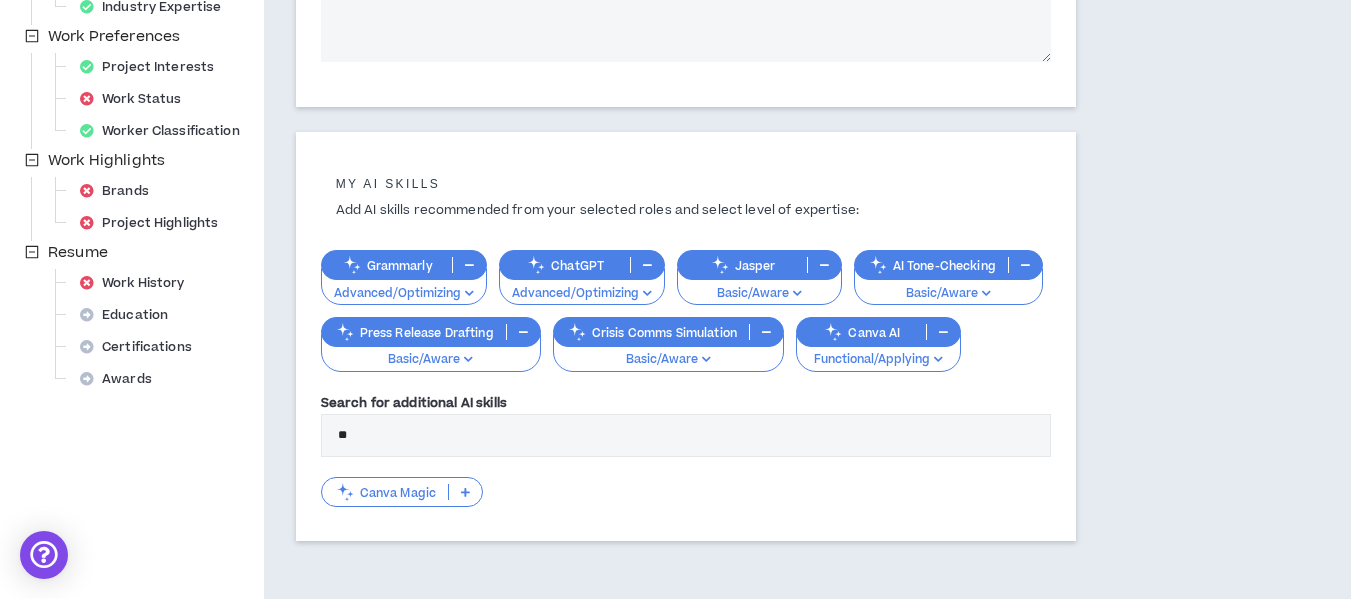 type on "*" 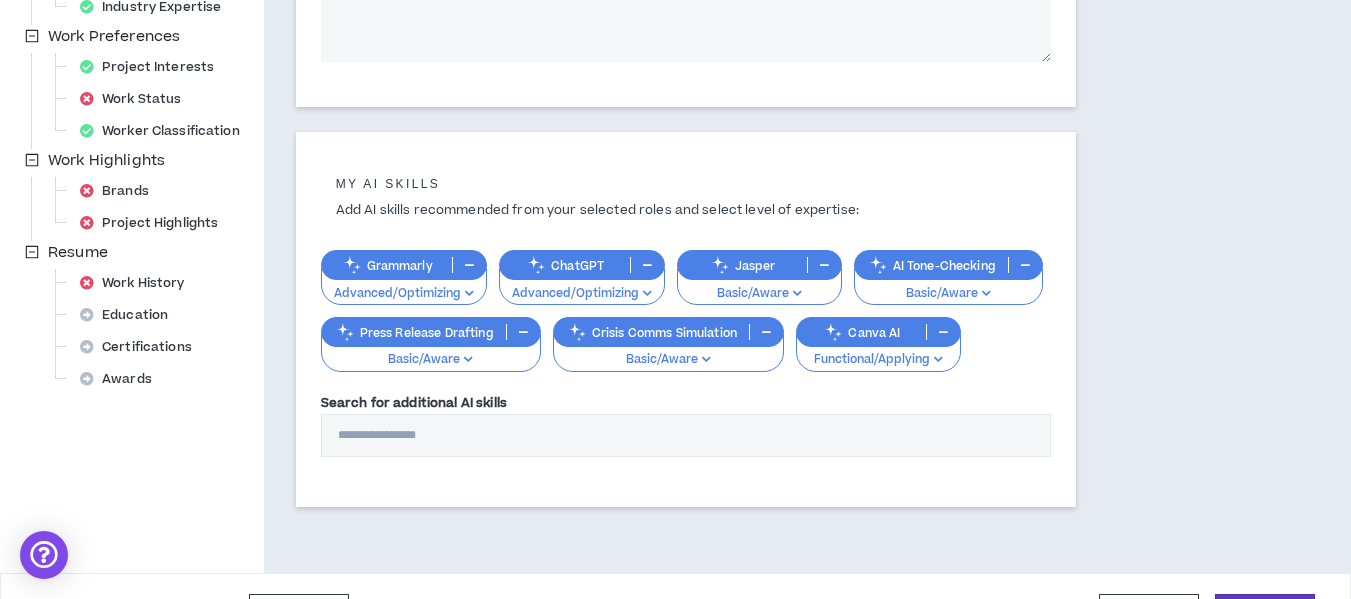 scroll, scrollTop: 649, scrollLeft: 0, axis: vertical 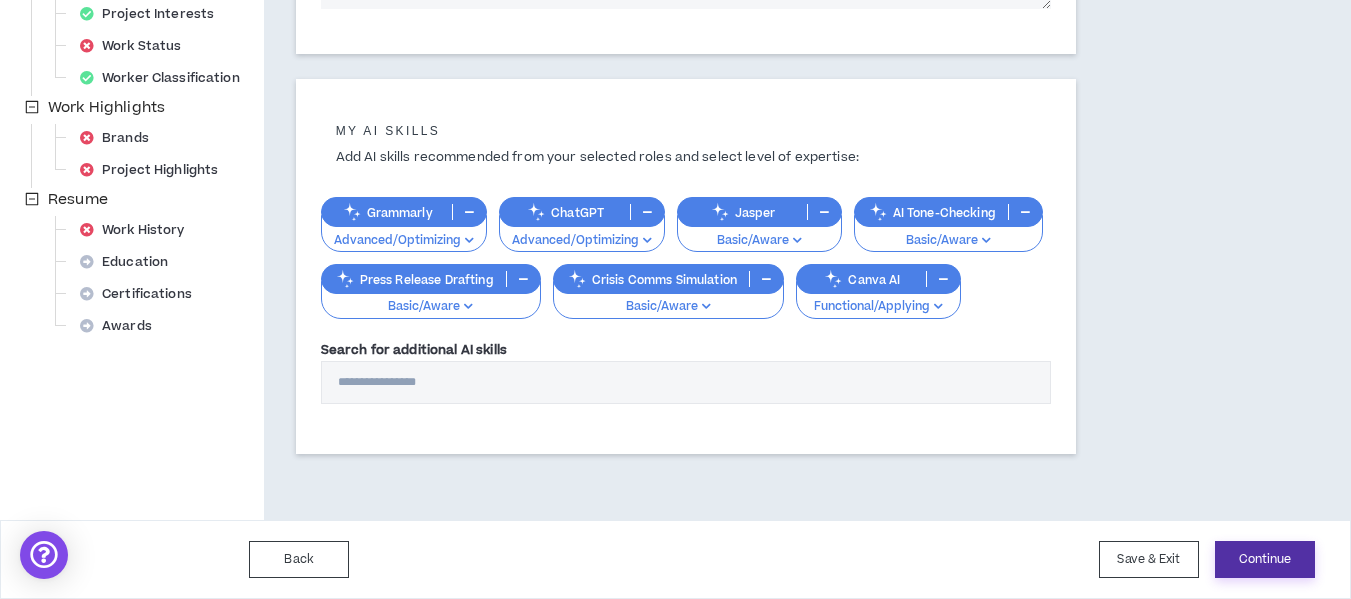 type 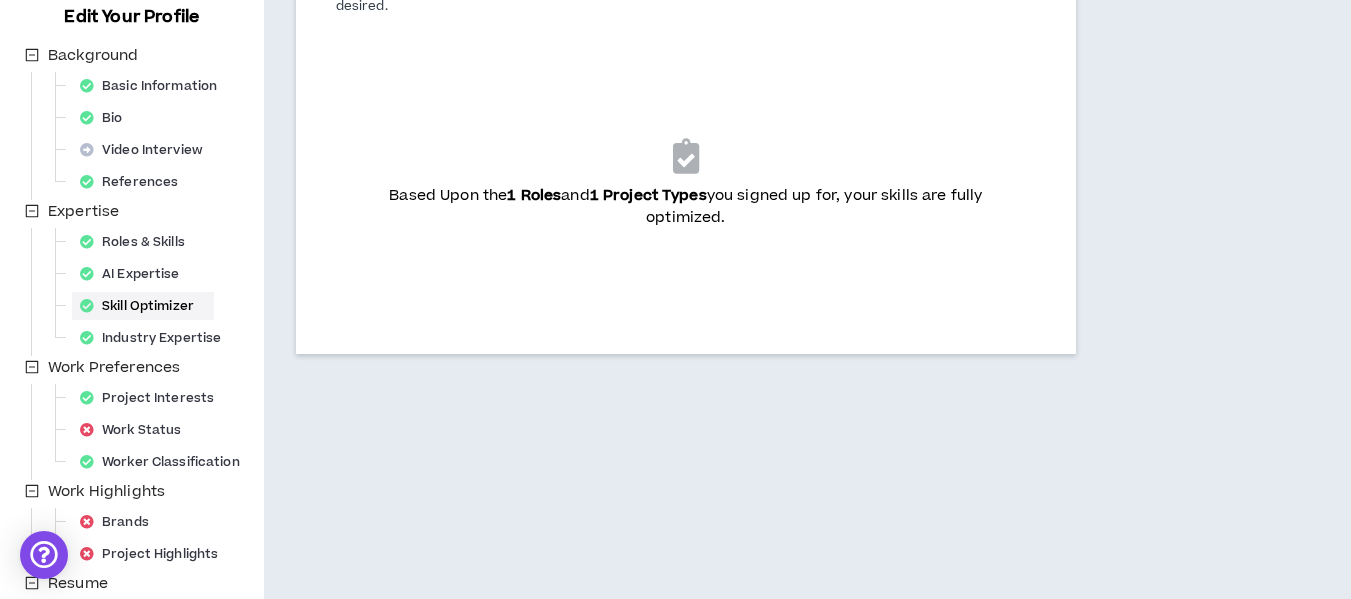 scroll, scrollTop: 77, scrollLeft: 0, axis: vertical 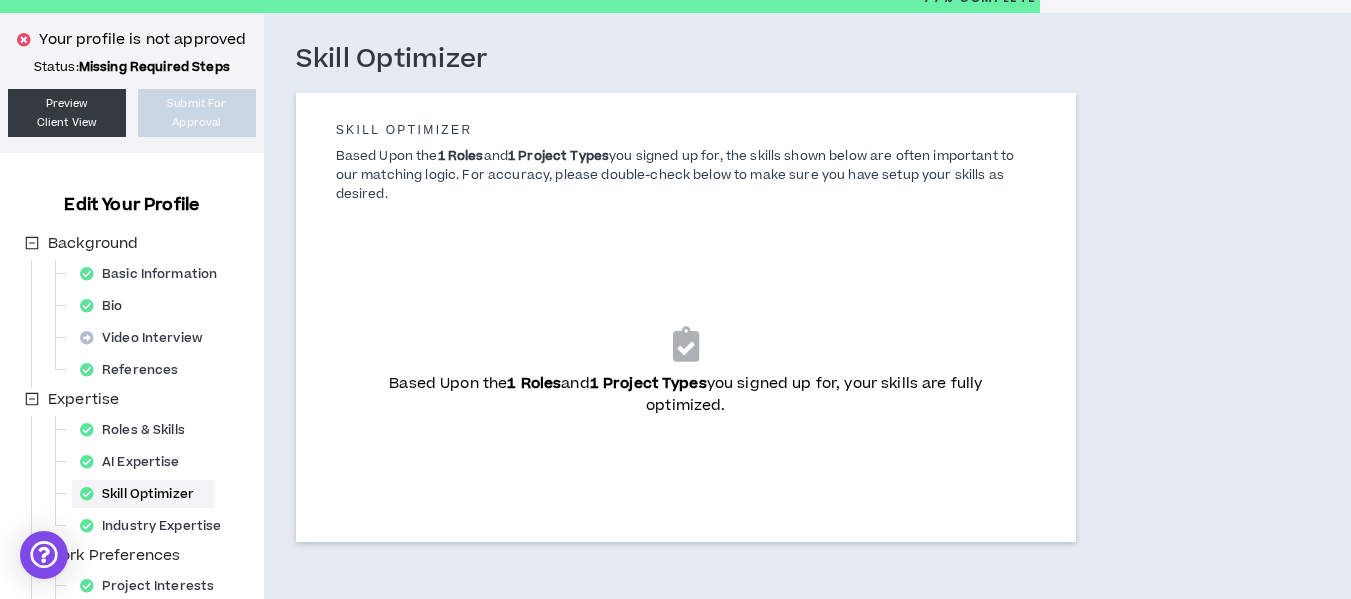 drag, startPoint x: 405, startPoint y: 201, endPoint x: 314, endPoint y: 118, distance: 123.16656 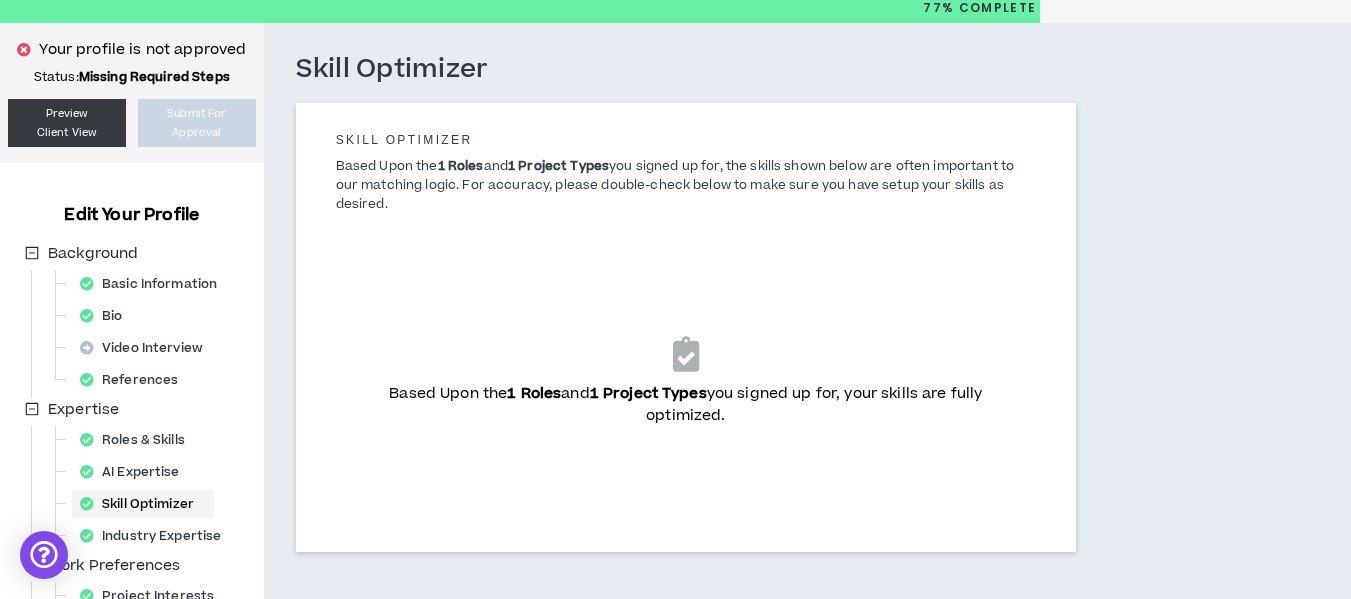 scroll, scrollTop: 66, scrollLeft: 0, axis: vertical 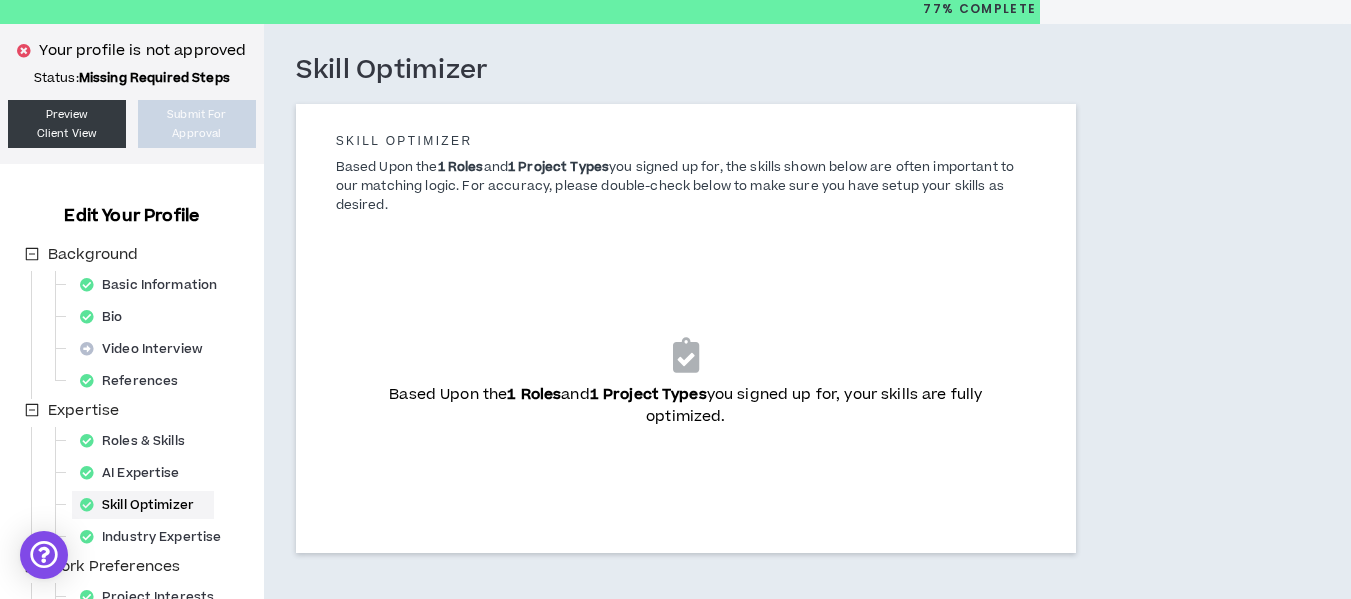 copy on "Skill Optimizer Based Upon the  1 Roles  and  1 Project Types  you signed up for, the skills shown below are often important to our matching logic. For accuracy, please double-check below to make sure you have setup your skills as desired. Based Upon the  1 Roles  and  1 Project Types  you signed up for, your skills are fully optimized." 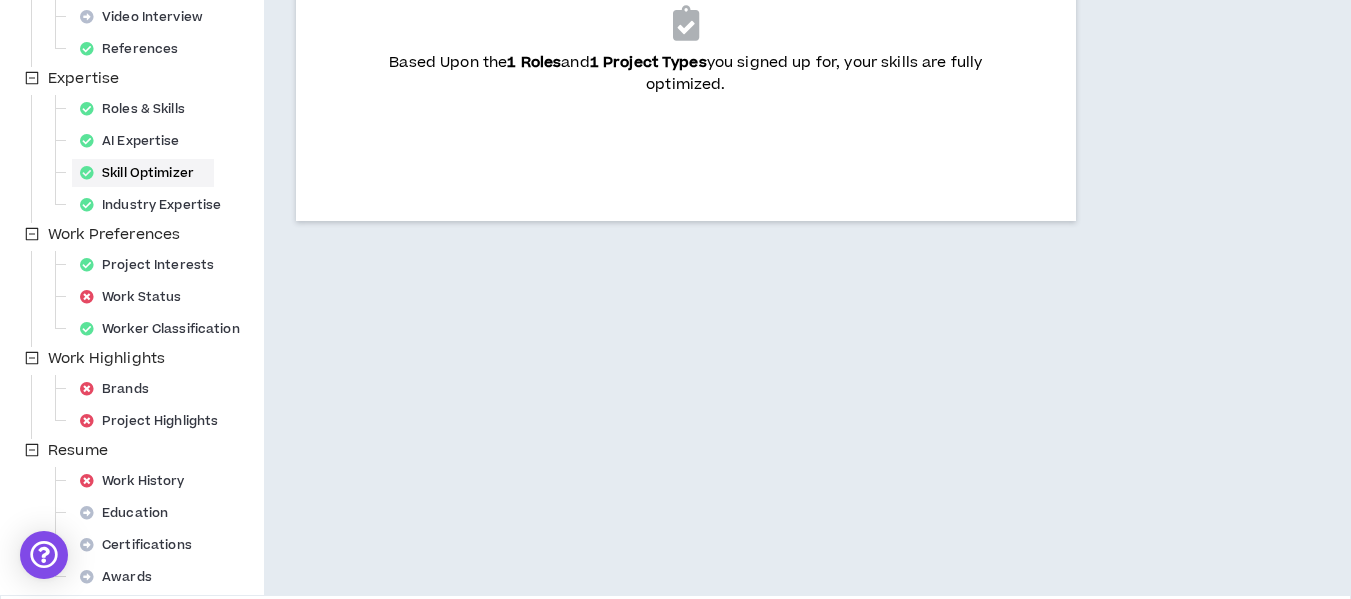 scroll, scrollTop: 473, scrollLeft: 0, axis: vertical 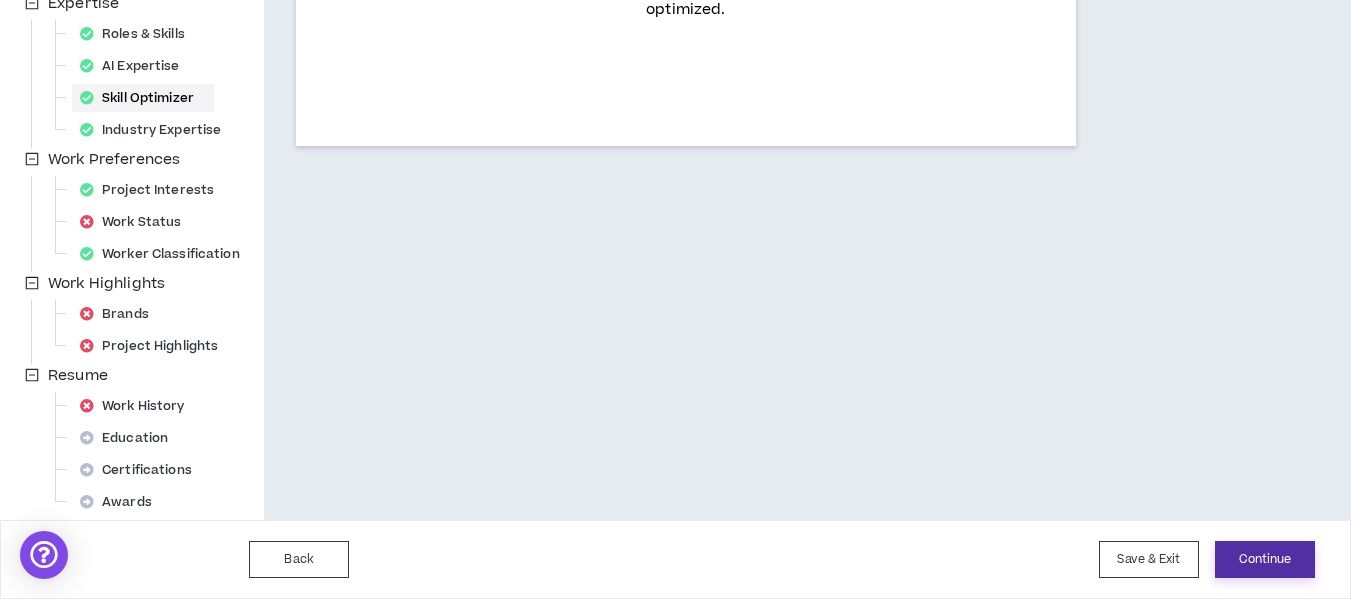 click on "Continue" at bounding box center [1265, 559] 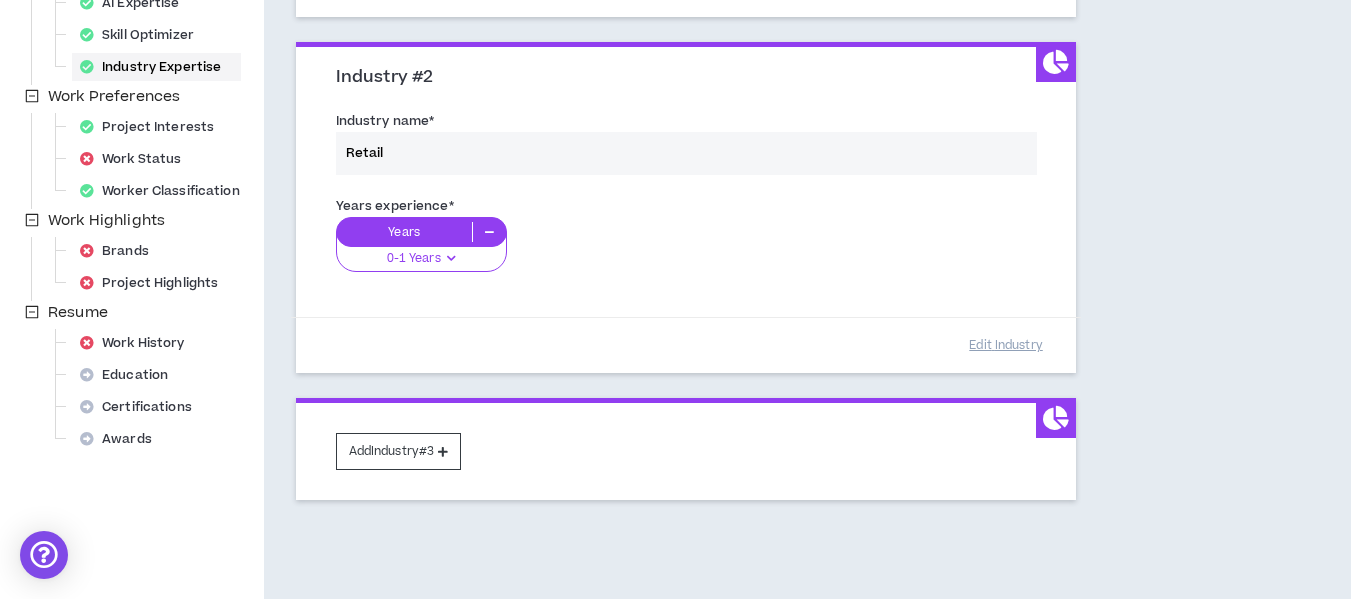 scroll, scrollTop: 615, scrollLeft: 0, axis: vertical 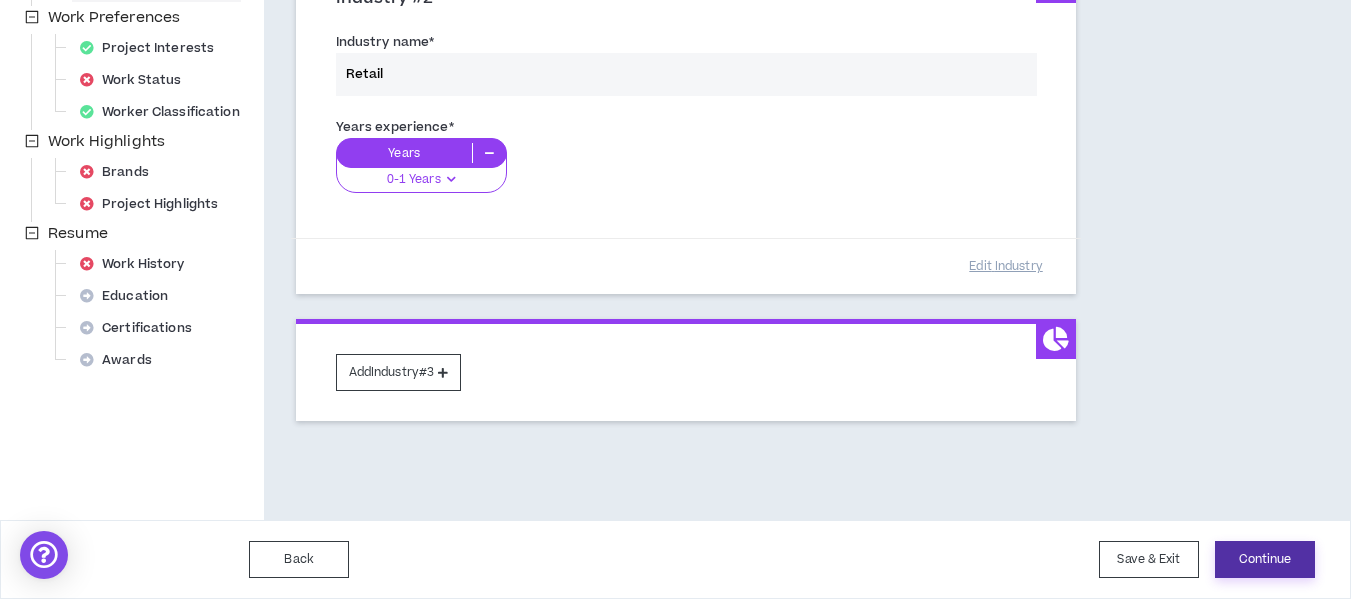 click on "Continue" at bounding box center [1265, 559] 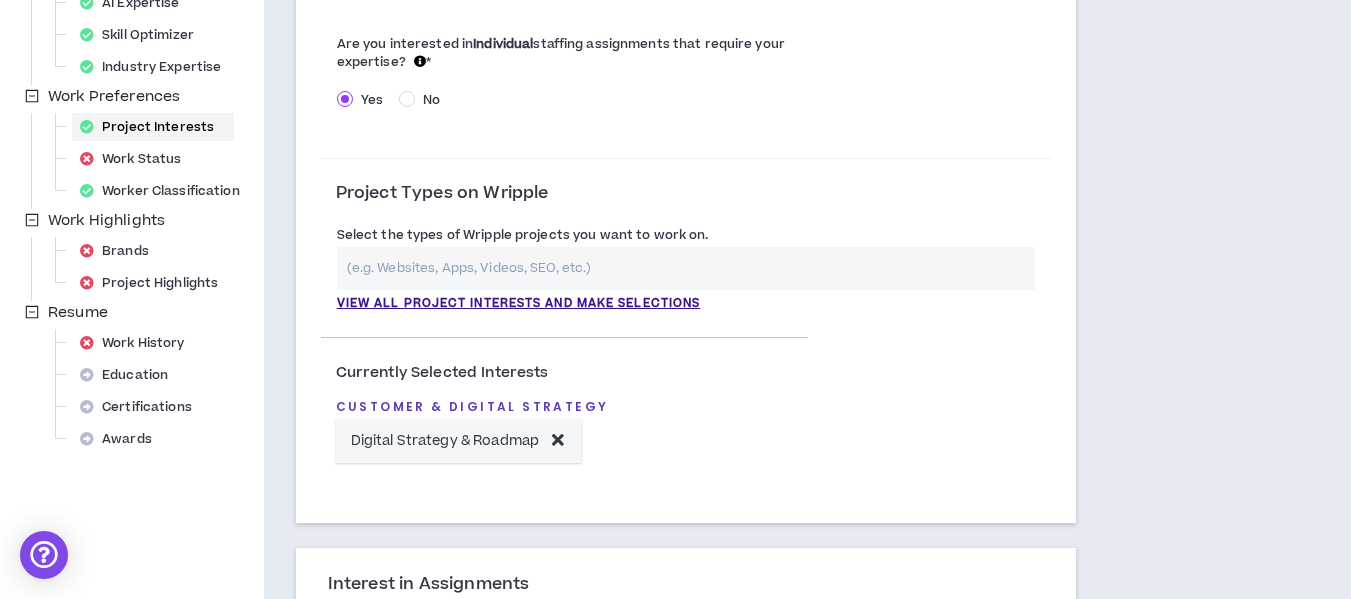scroll, scrollTop: 537, scrollLeft: 0, axis: vertical 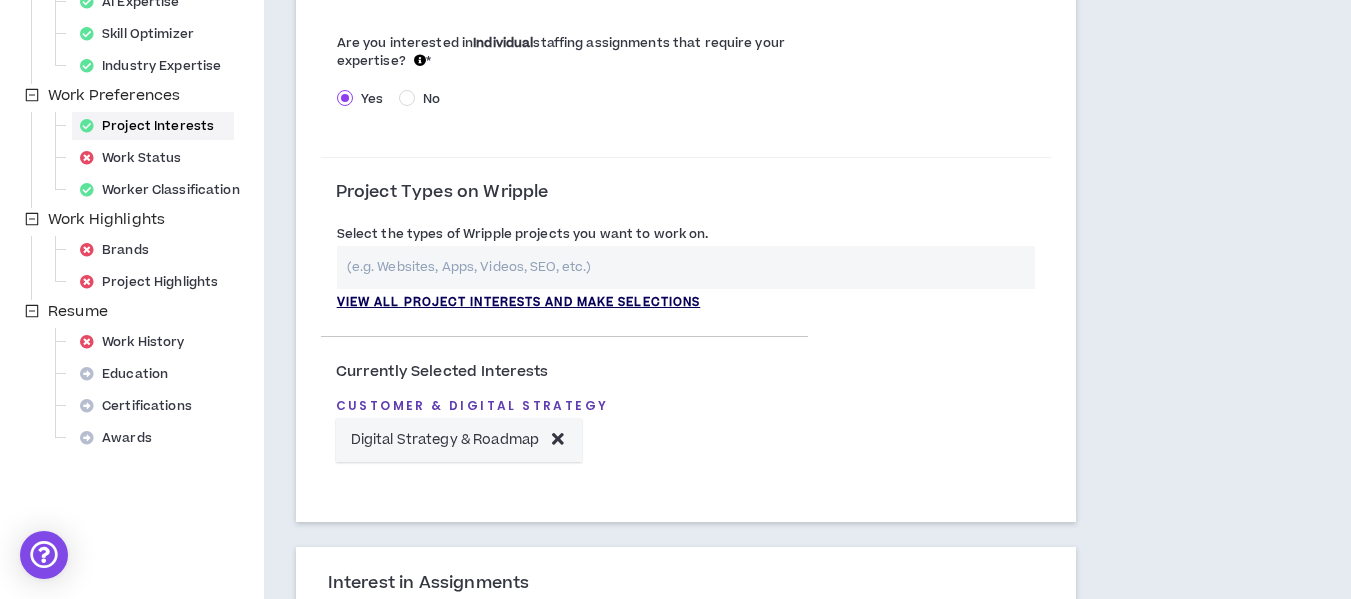 click on "View all project interests and make selections" at bounding box center [519, 303] 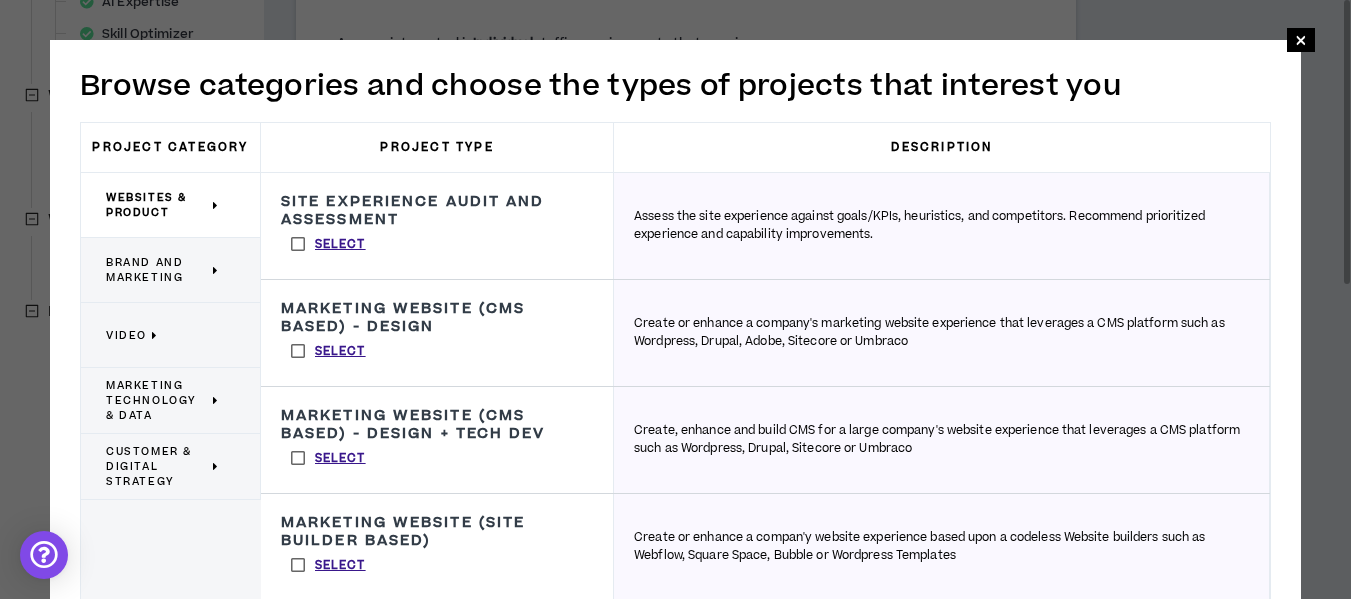 click on "Brand and Marketing" at bounding box center [157, 270] 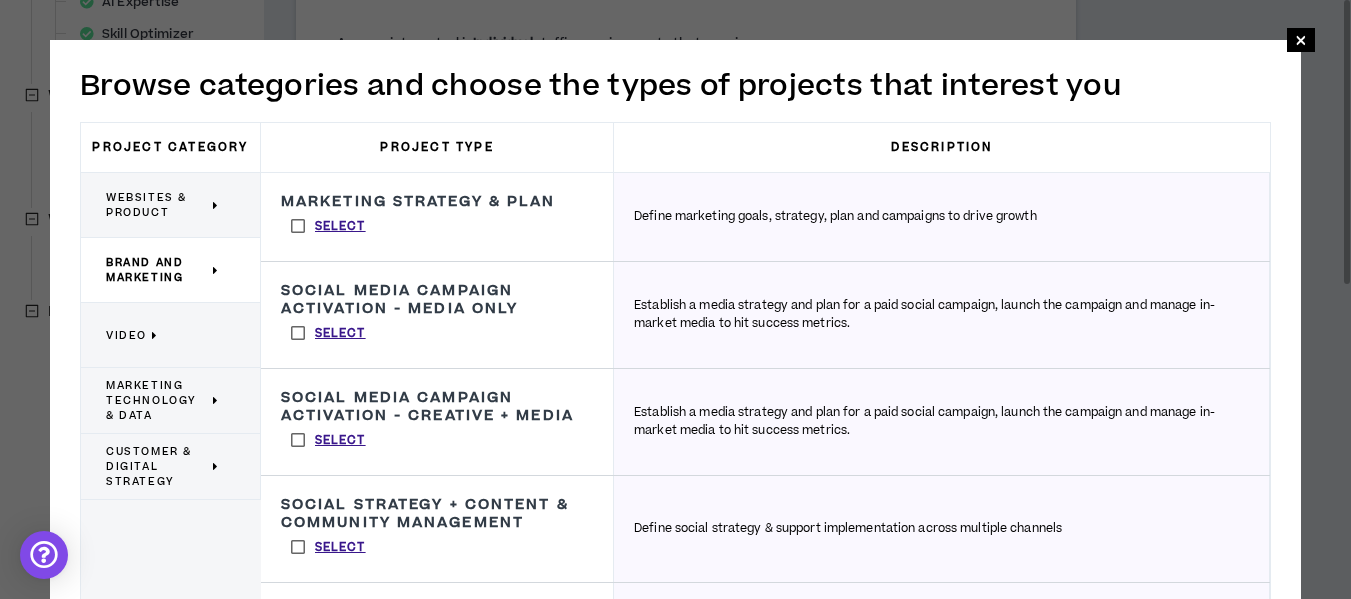 click on "Select" at bounding box center (328, 226) 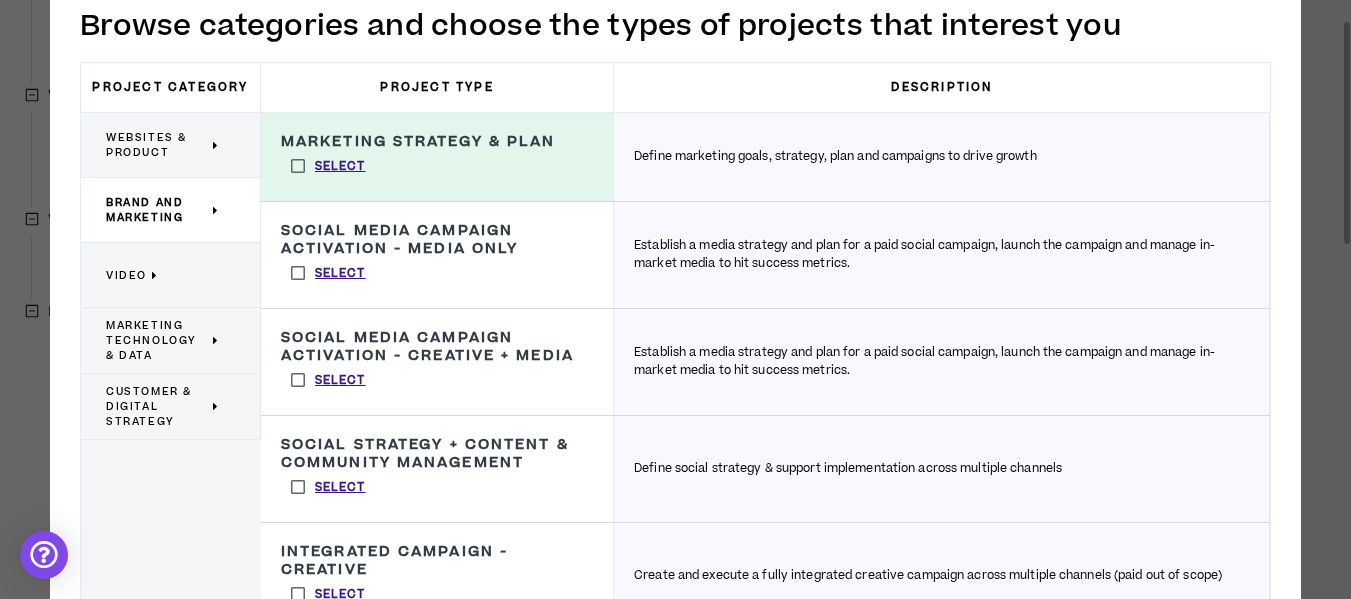 click on "Select" at bounding box center [328, 380] 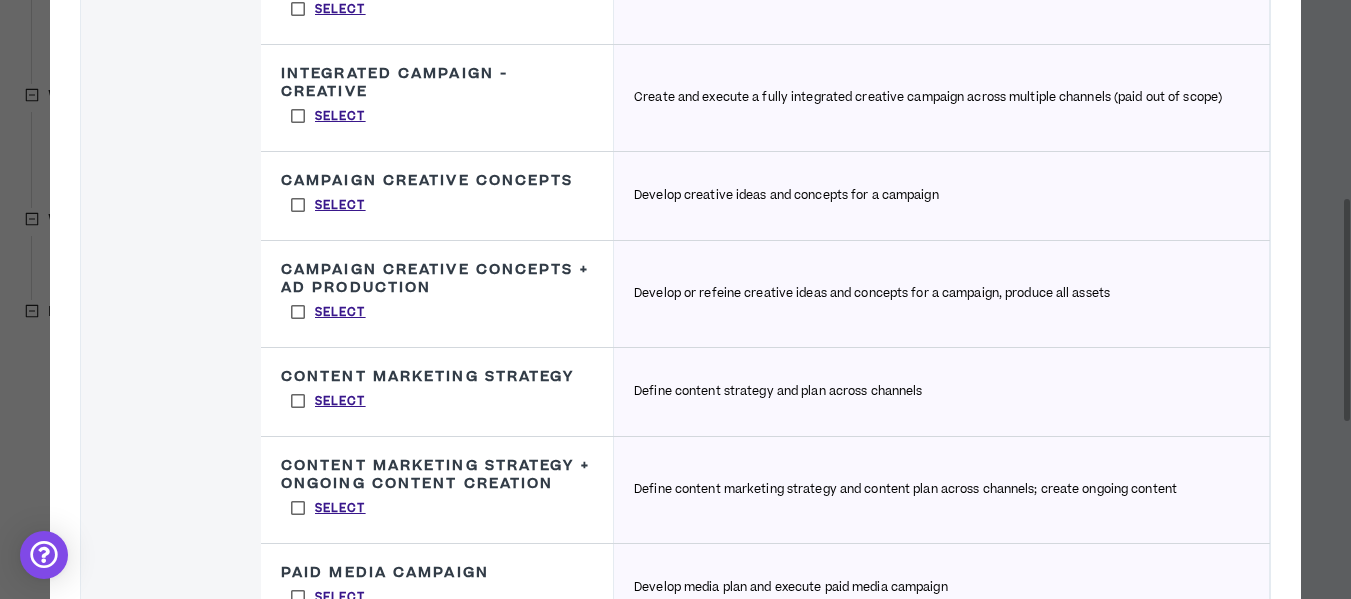 click on "Select" at bounding box center [328, 401] 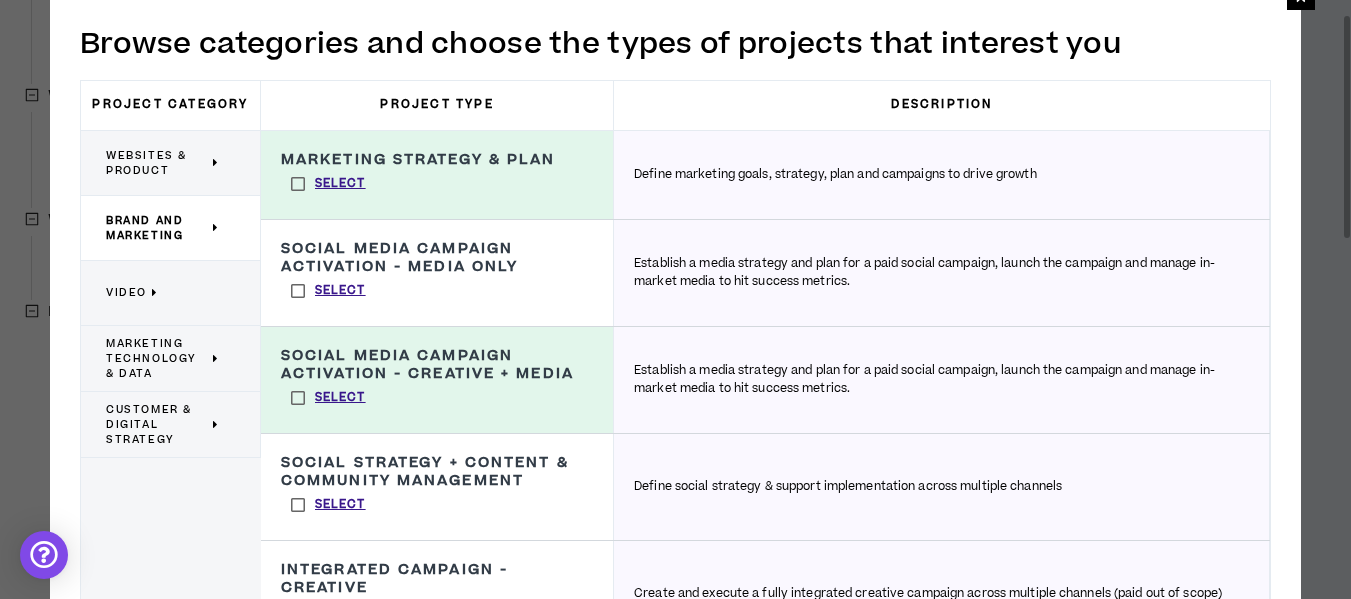 click on "Video" at bounding box center (163, 293) 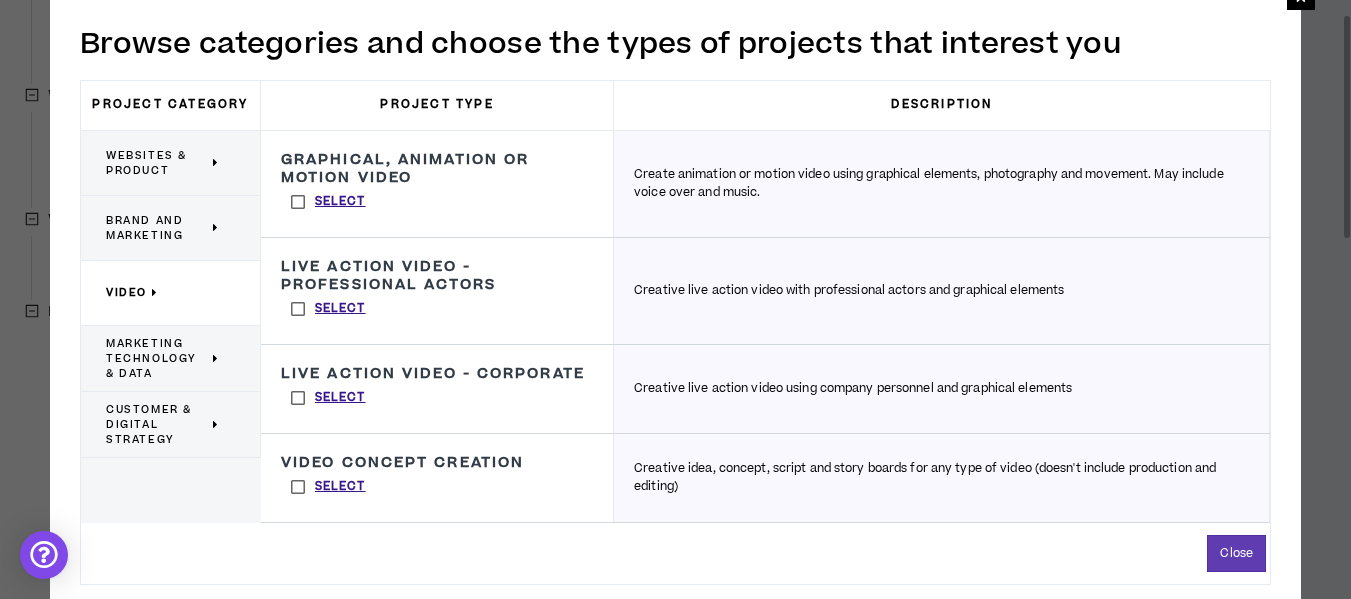 click on "Marketing Technology & Data" at bounding box center [157, 358] 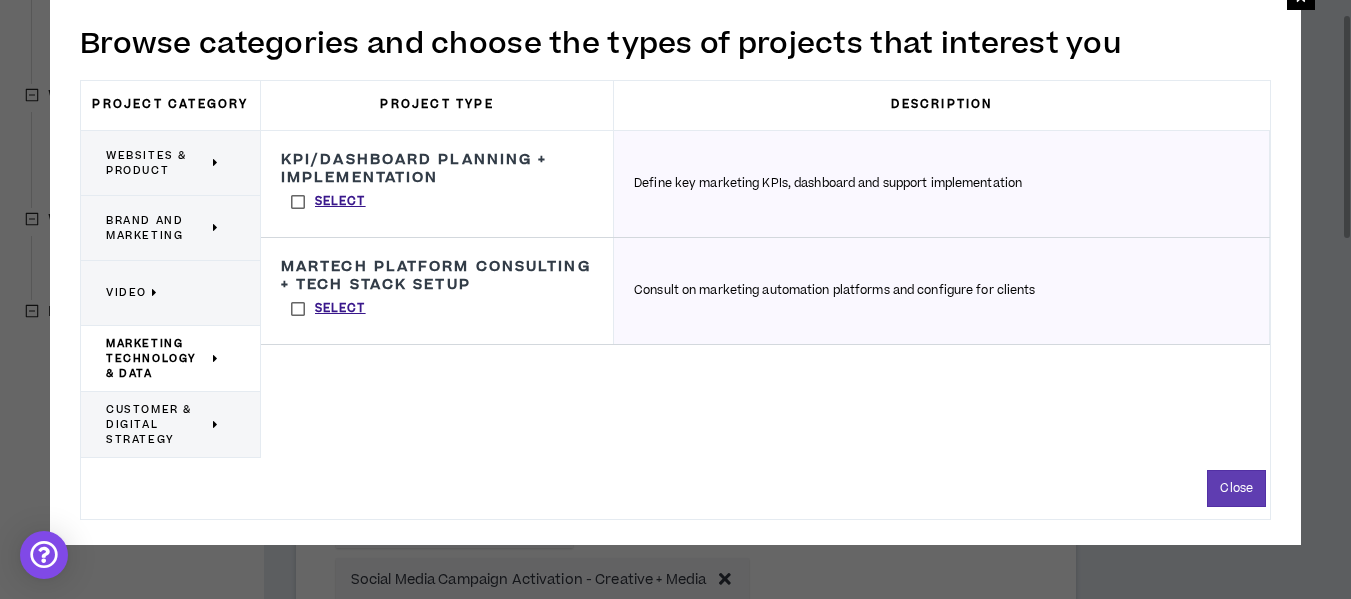 click on "Select" at bounding box center (328, 202) 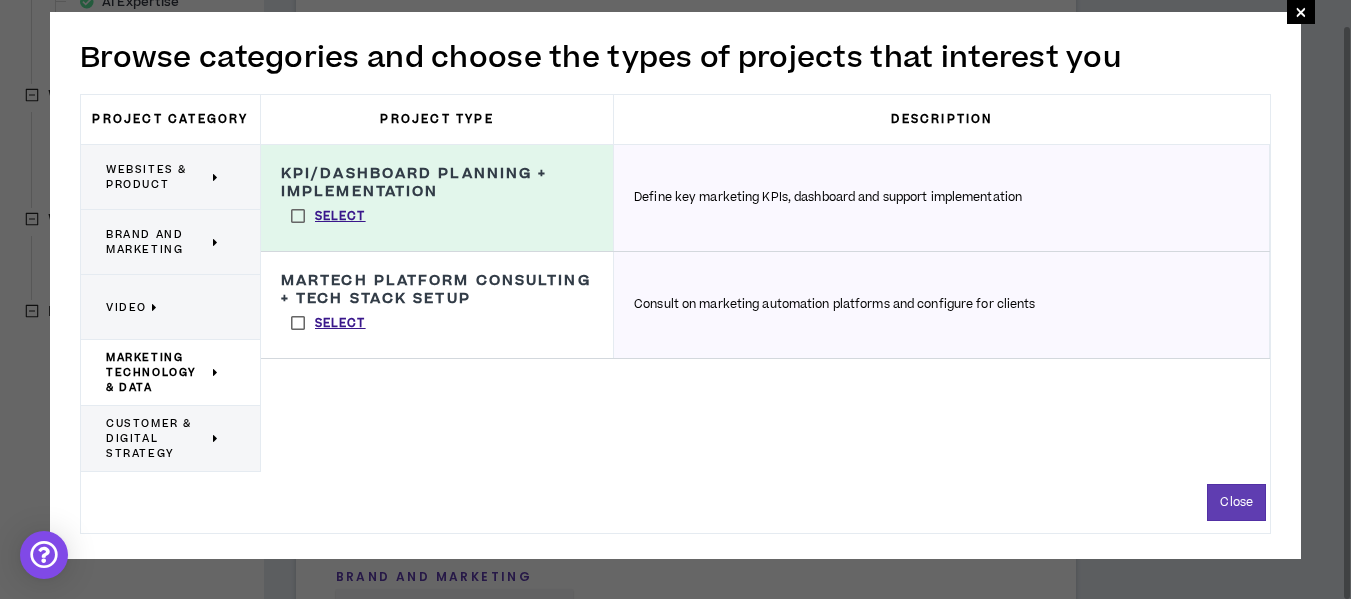 click on "Customer & Digital Strategy" at bounding box center (157, 438) 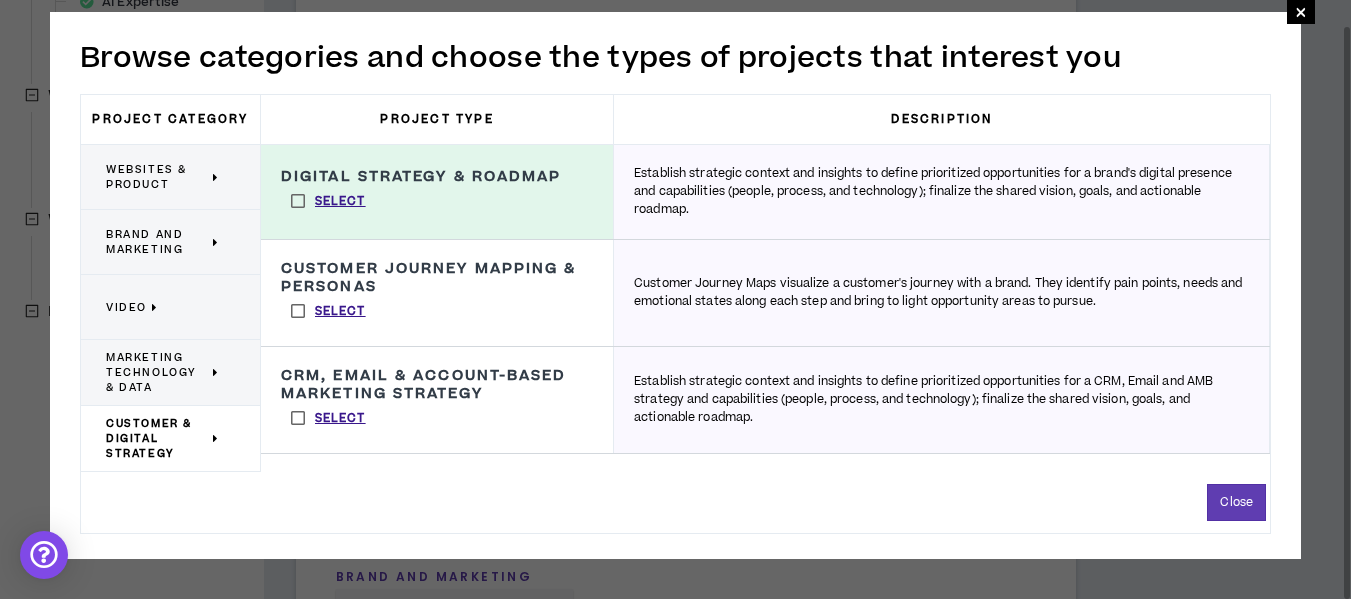 click on "Select" at bounding box center (328, 311) 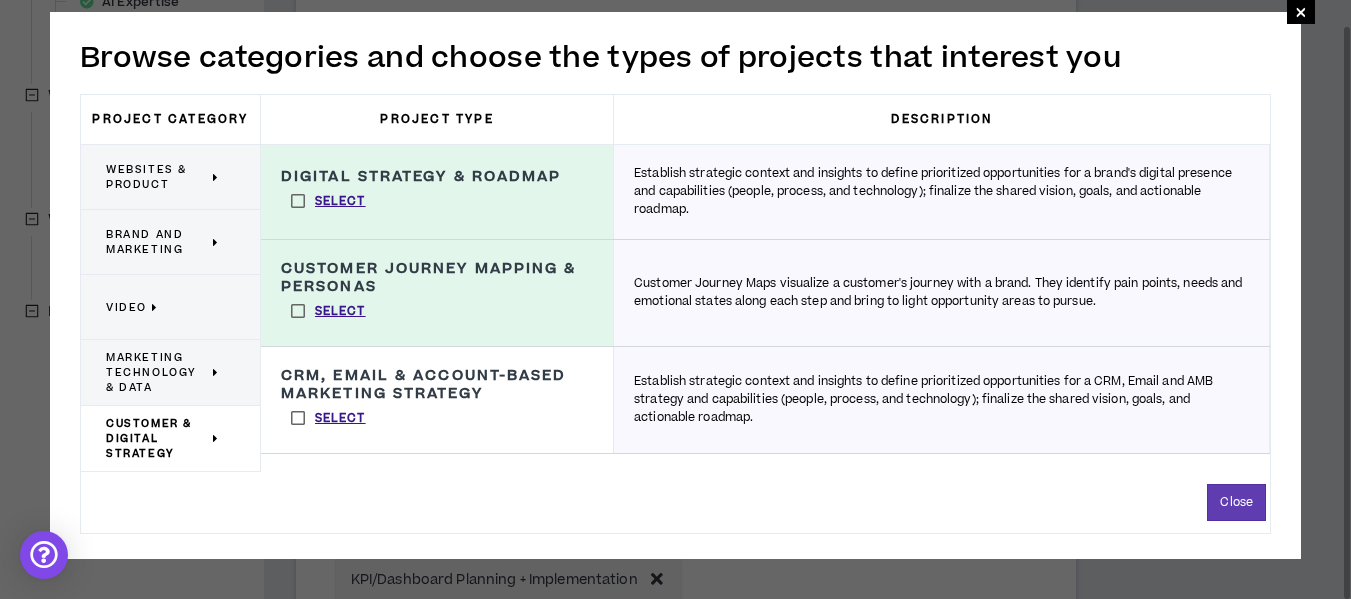 click on "Select" at bounding box center (328, 418) 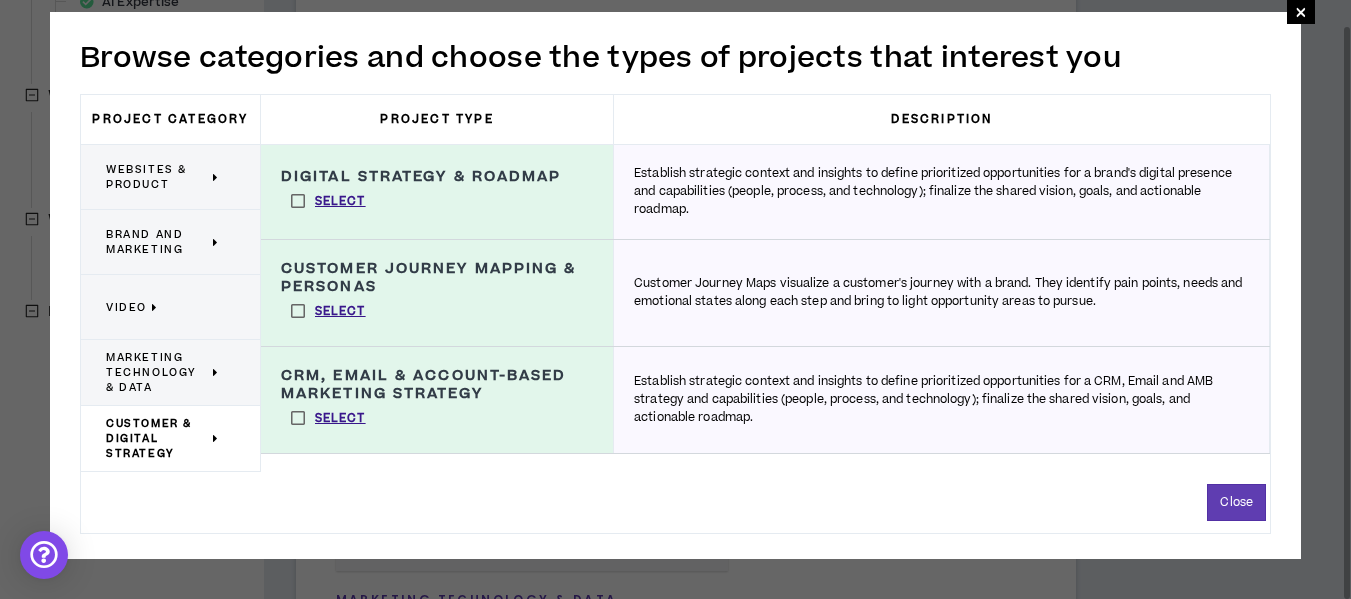 click on "Brand and Marketing" at bounding box center [157, 242] 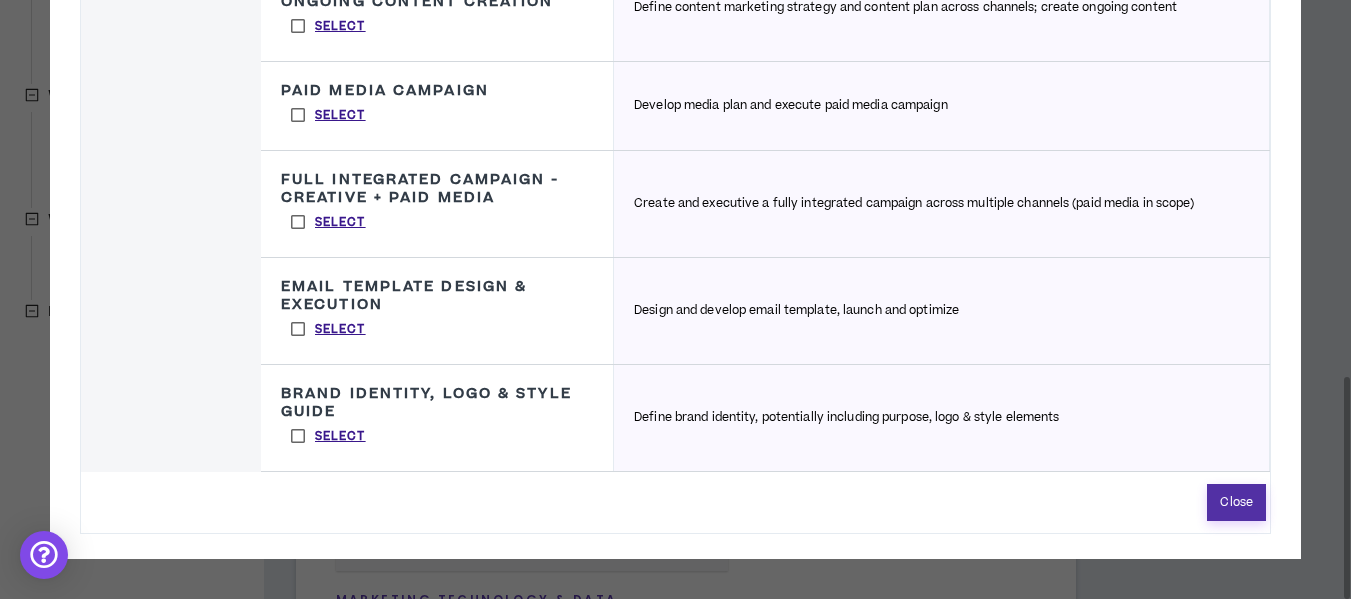 click on "Close" at bounding box center (1236, 502) 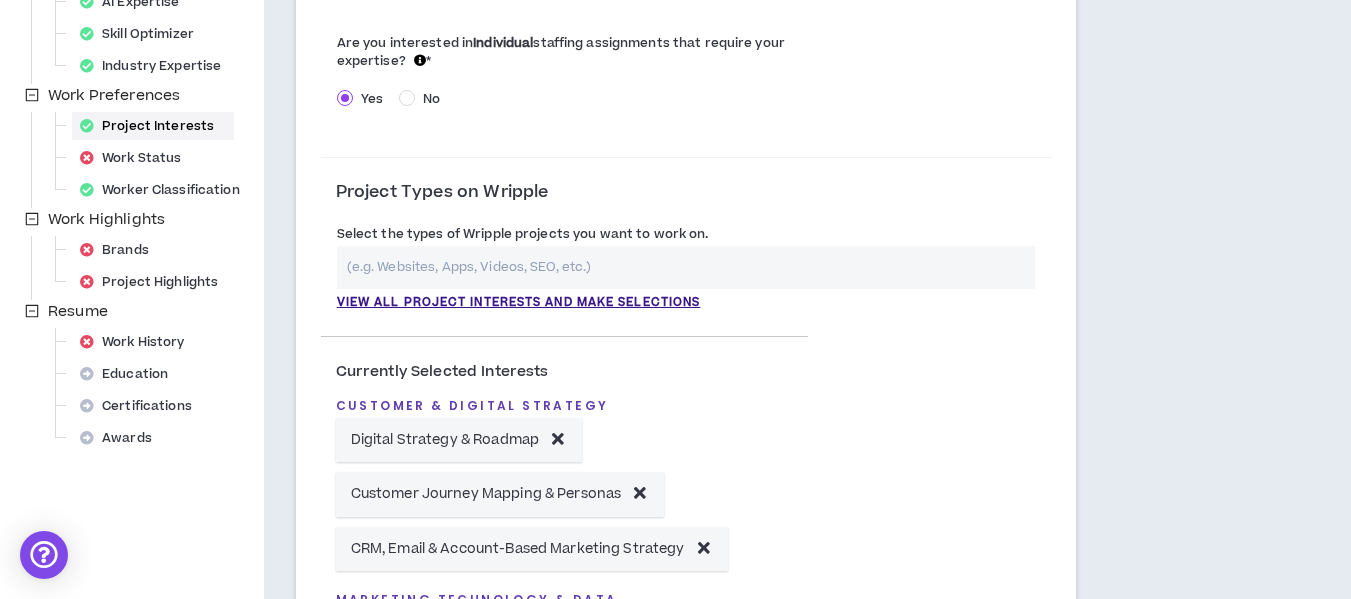 click at bounding box center (686, 267) 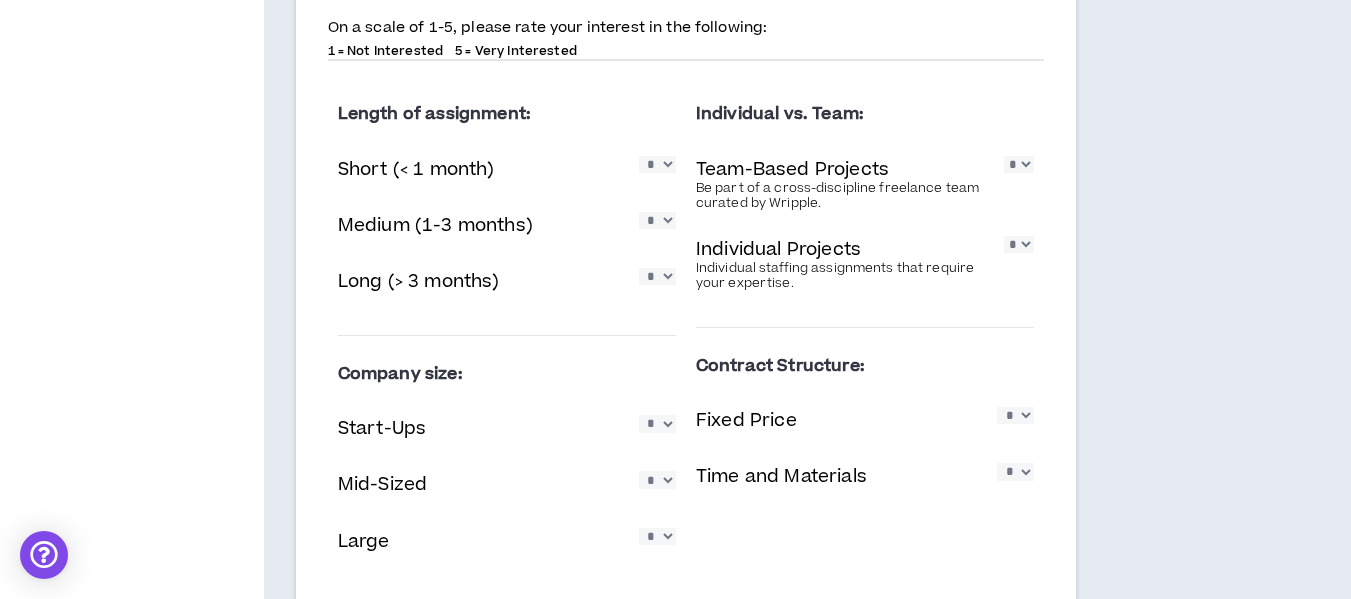scroll, scrollTop: 1529, scrollLeft: 0, axis: vertical 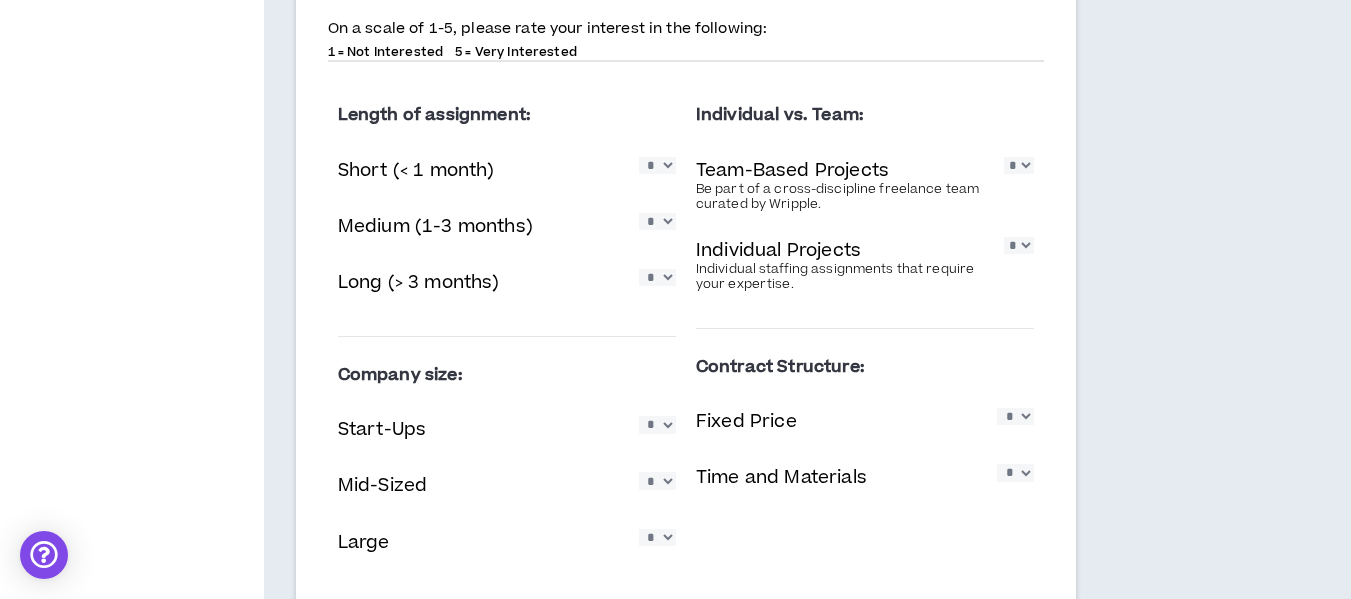 click on "* * * * *" at bounding box center [657, 165] 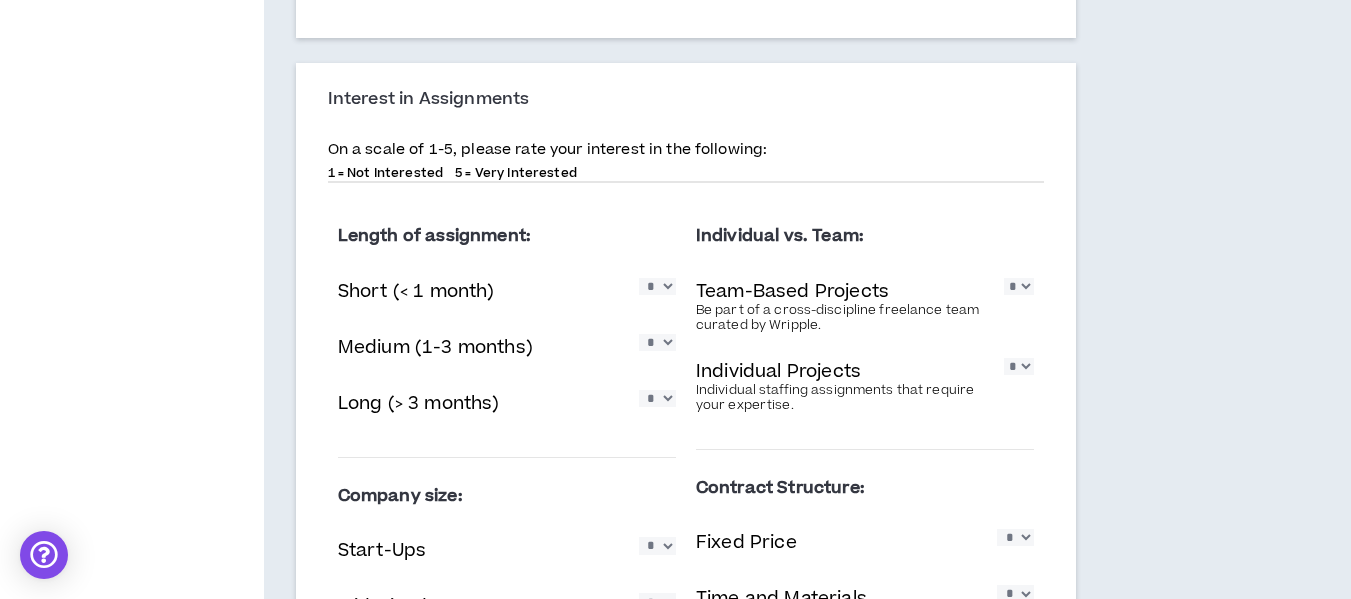 scroll, scrollTop: 1339, scrollLeft: 0, axis: vertical 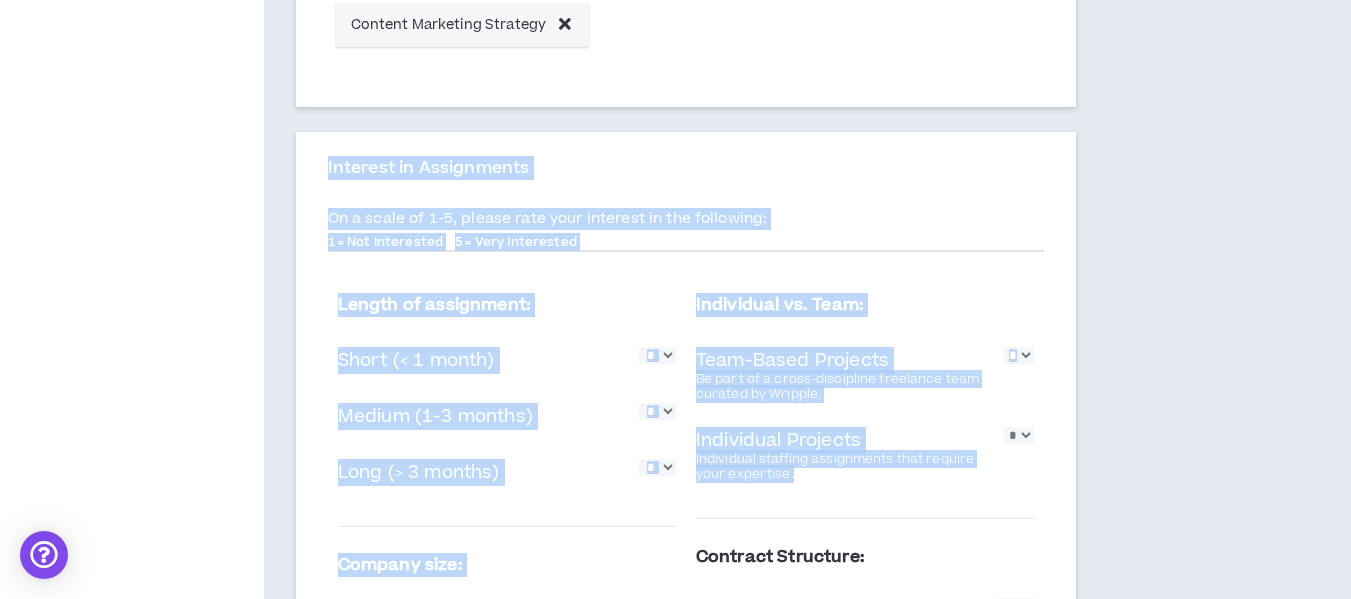 drag, startPoint x: 328, startPoint y: 165, endPoint x: 950, endPoint y: 496, distance: 704.58856 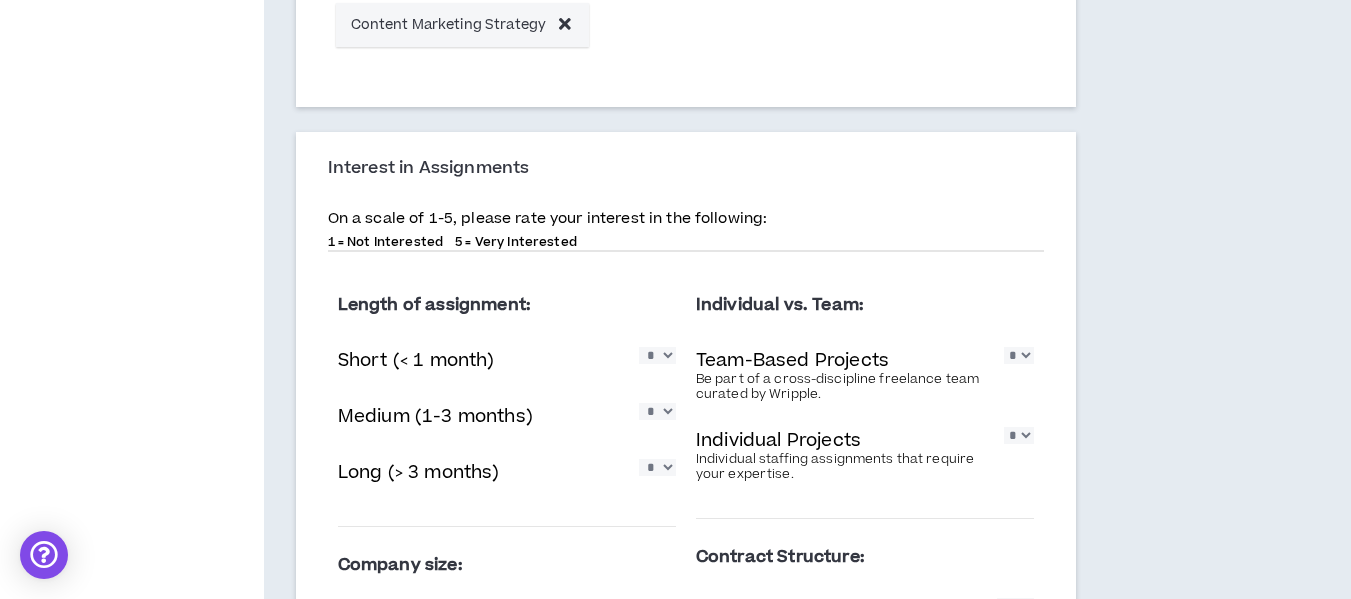 click on "* * * * *" at bounding box center (657, 355) 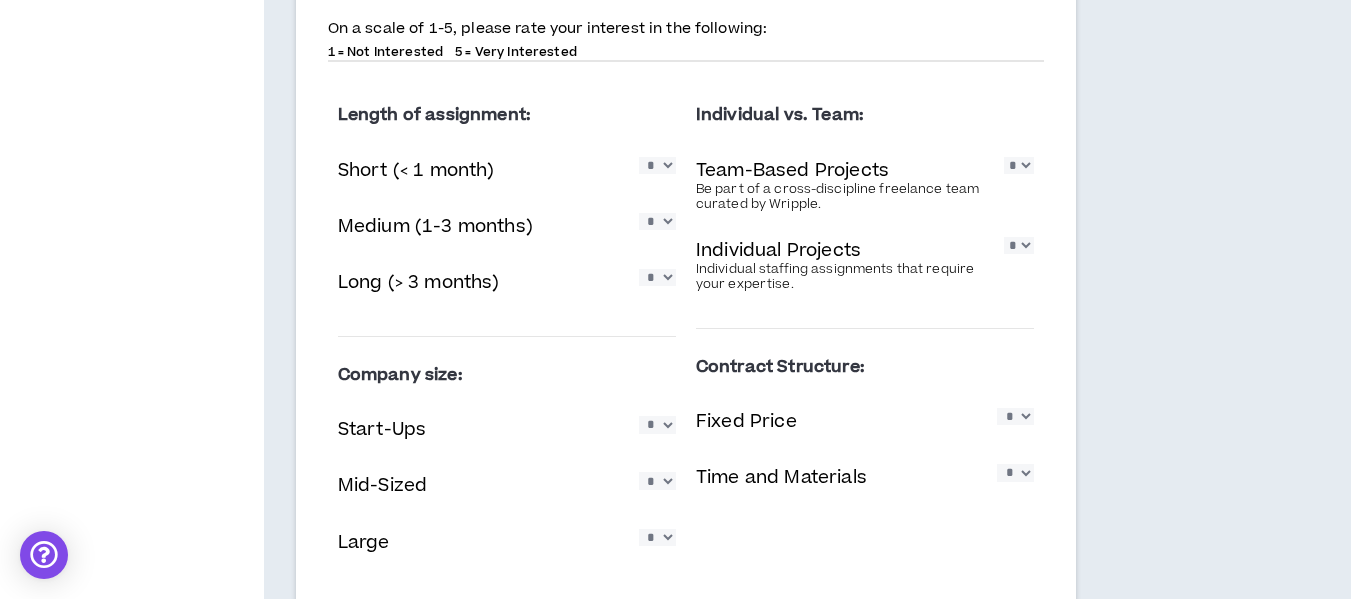 scroll, scrollTop: 1530, scrollLeft: 0, axis: vertical 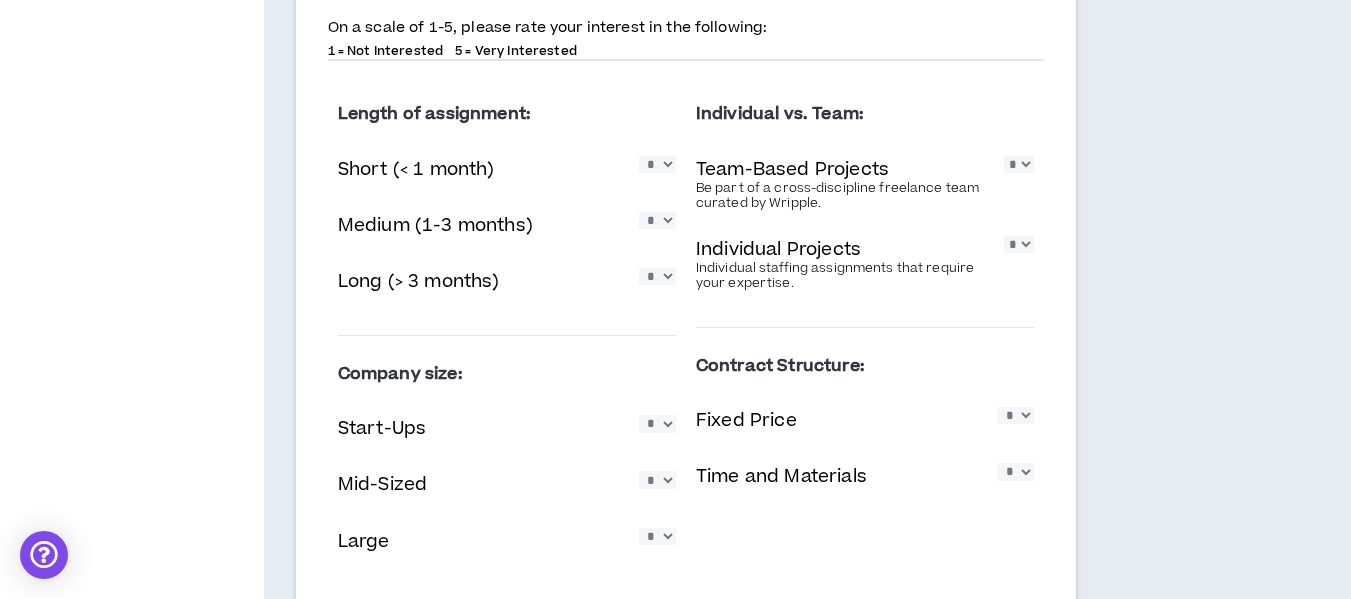 click on "* * * * *" at bounding box center (657, 423) 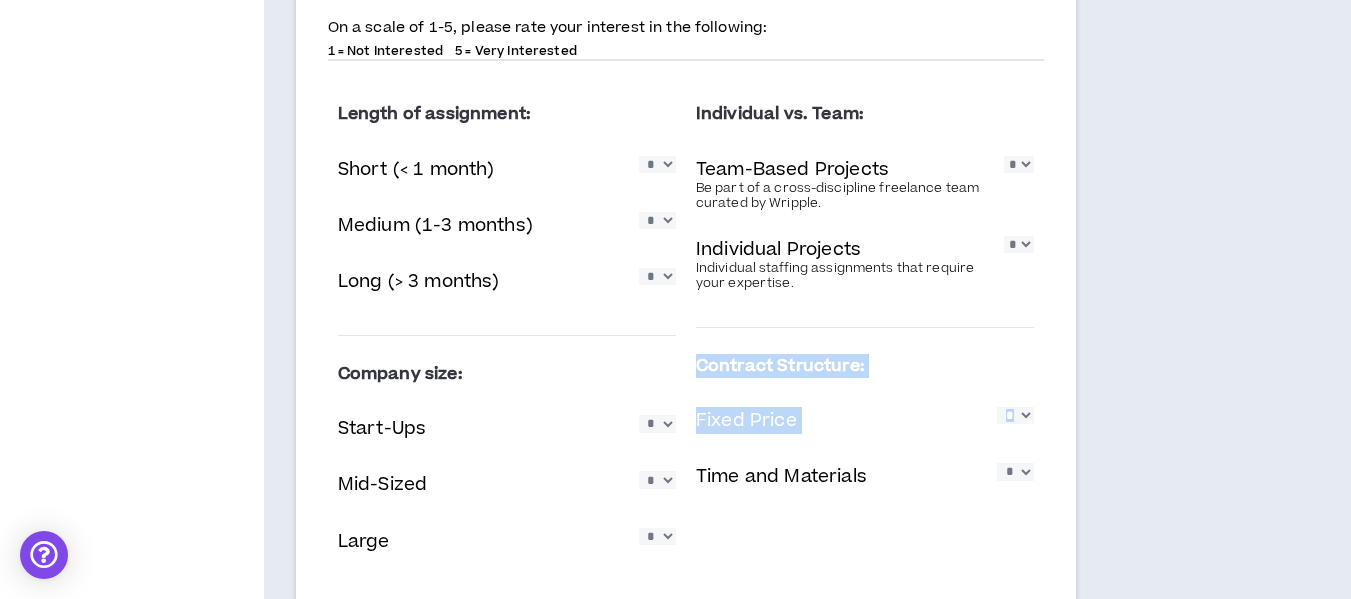 drag, startPoint x: 700, startPoint y: 364, endPoint x: 1038, endPoint y: 519, distance: 371.8454 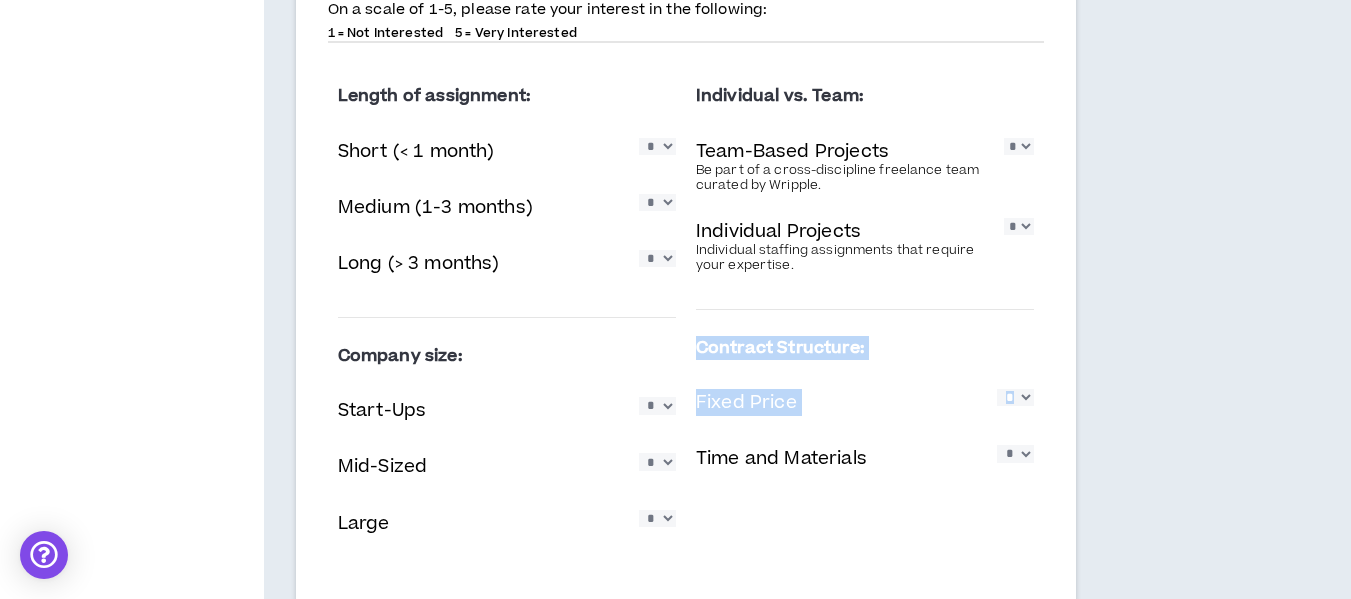 scroll, scrollTop: 1679, scrollLeft: 0, axis: vertical 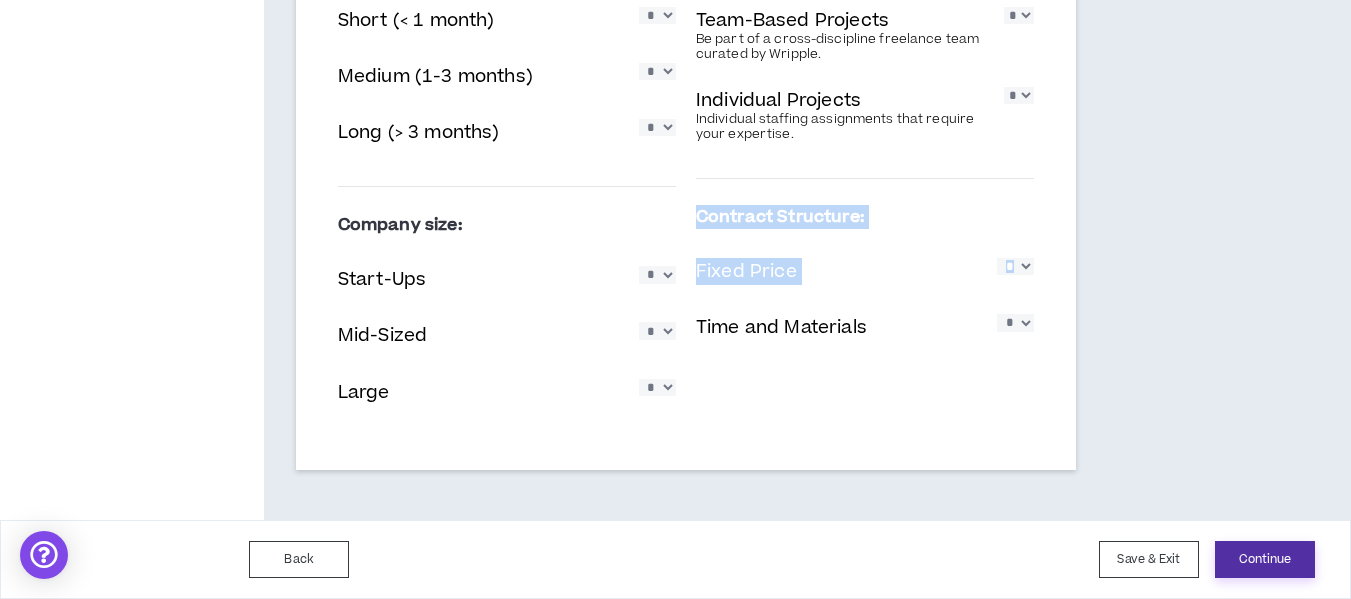 click on "Continue" at bounding box center [1265, 559] 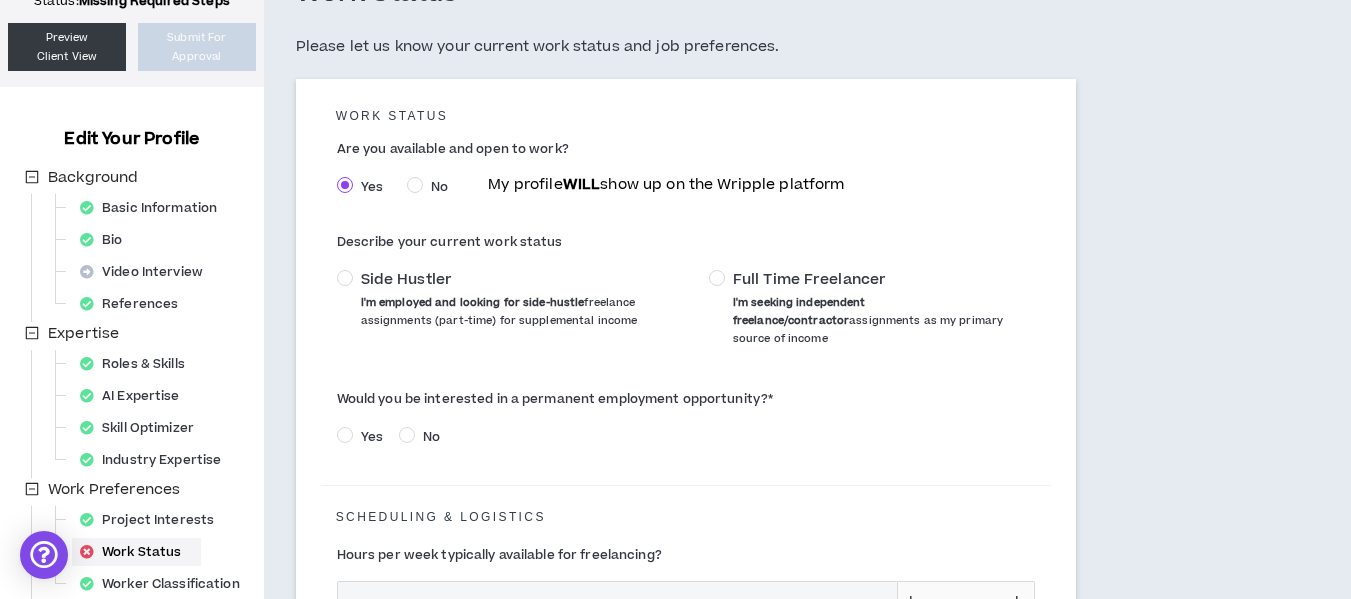 scroll, scrollTop: 148, scrollLeft: 0, axis: vertical 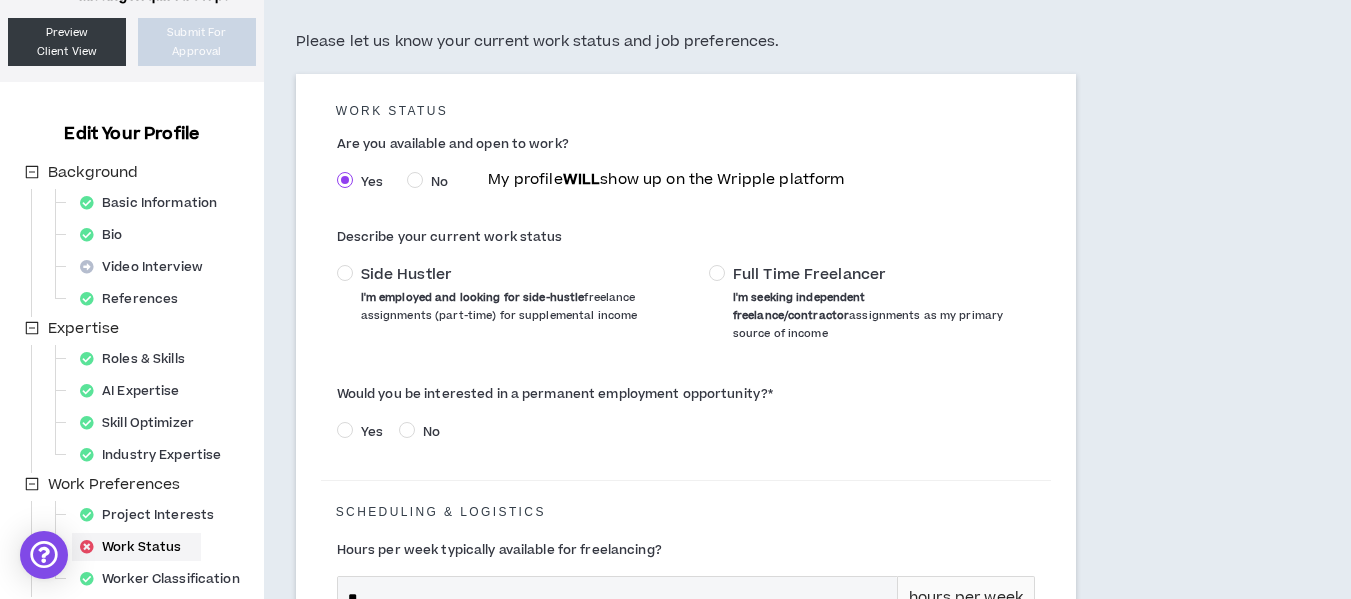drag, startPoint x: 327, startPoint y: 231, endPoint x: 1028, endPoint y: 317, distance: 706.2556 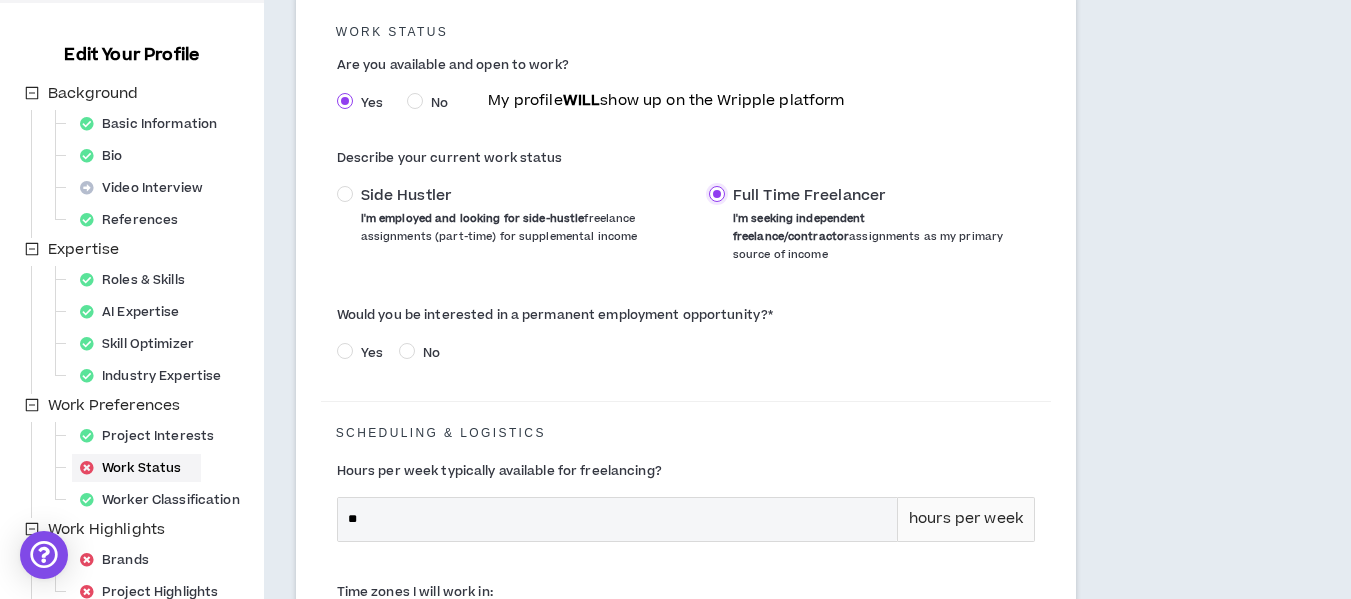 scroll, scrollTop: 228, scrollLeft: 0, axis: vertical 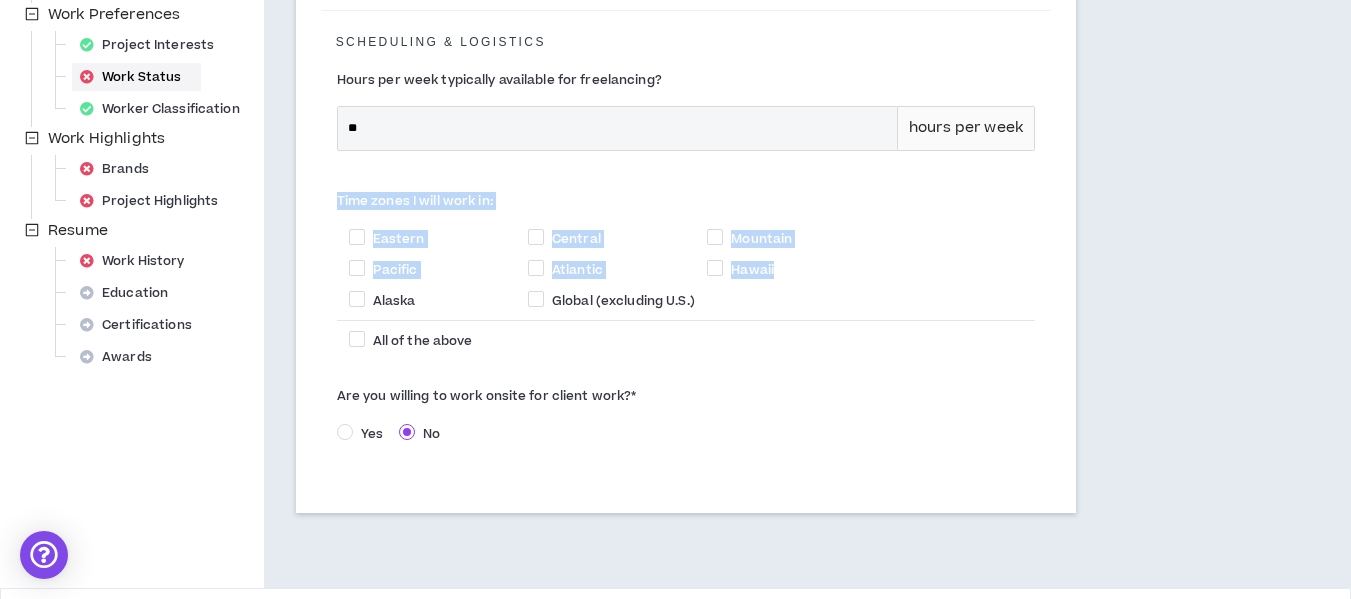 drag, startPoint x: 334, startPoint y: 181, endPoint x: 798, endPoint y: 278, distance: 474.03058 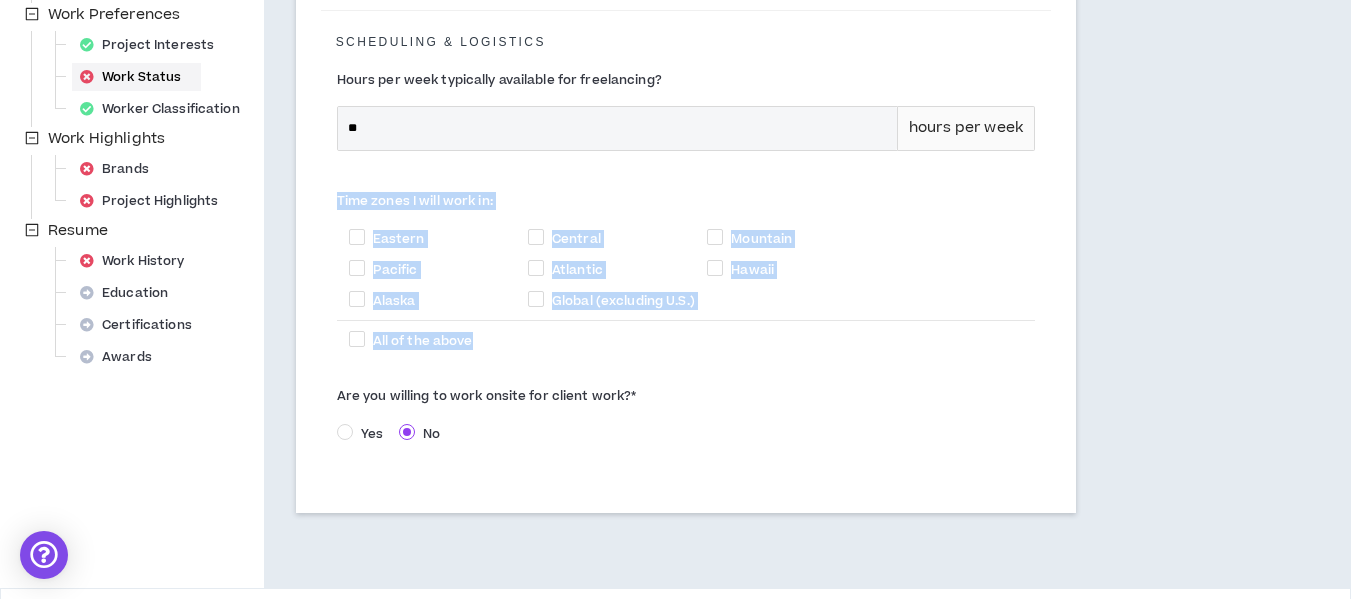 drag, startPoint x: 505, startPoint y: 317, endPoint x: 335, endPoint y: 172, distance: 223.43903 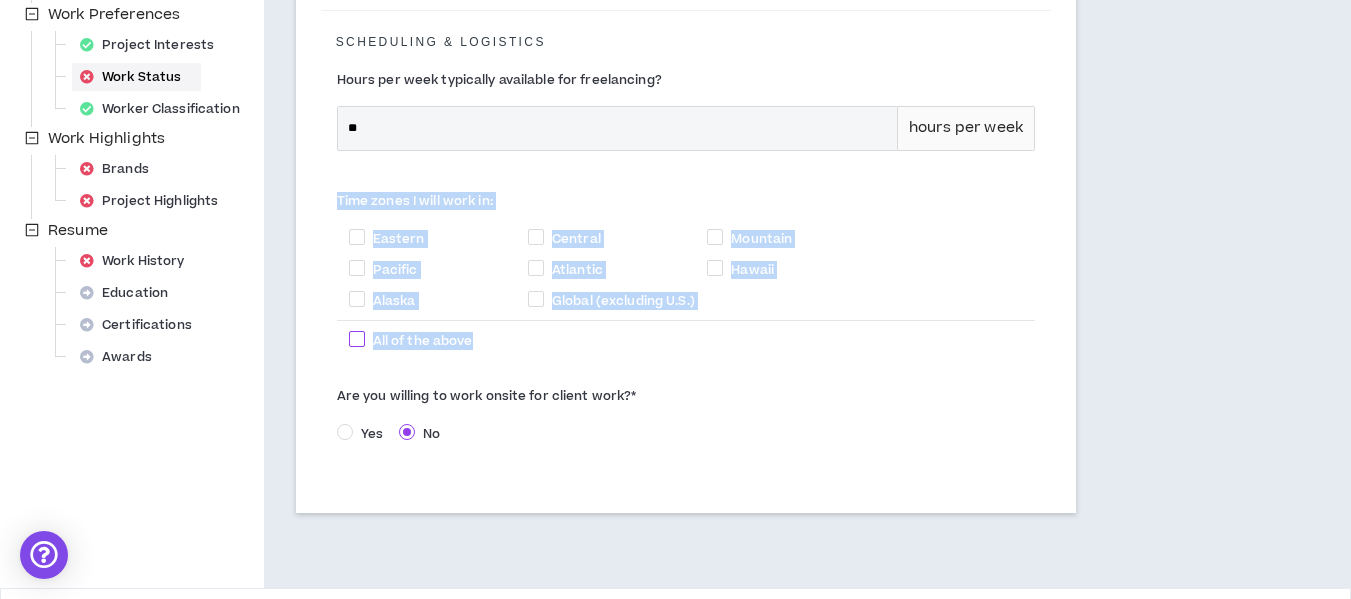 click at bounding box center [357, 339] 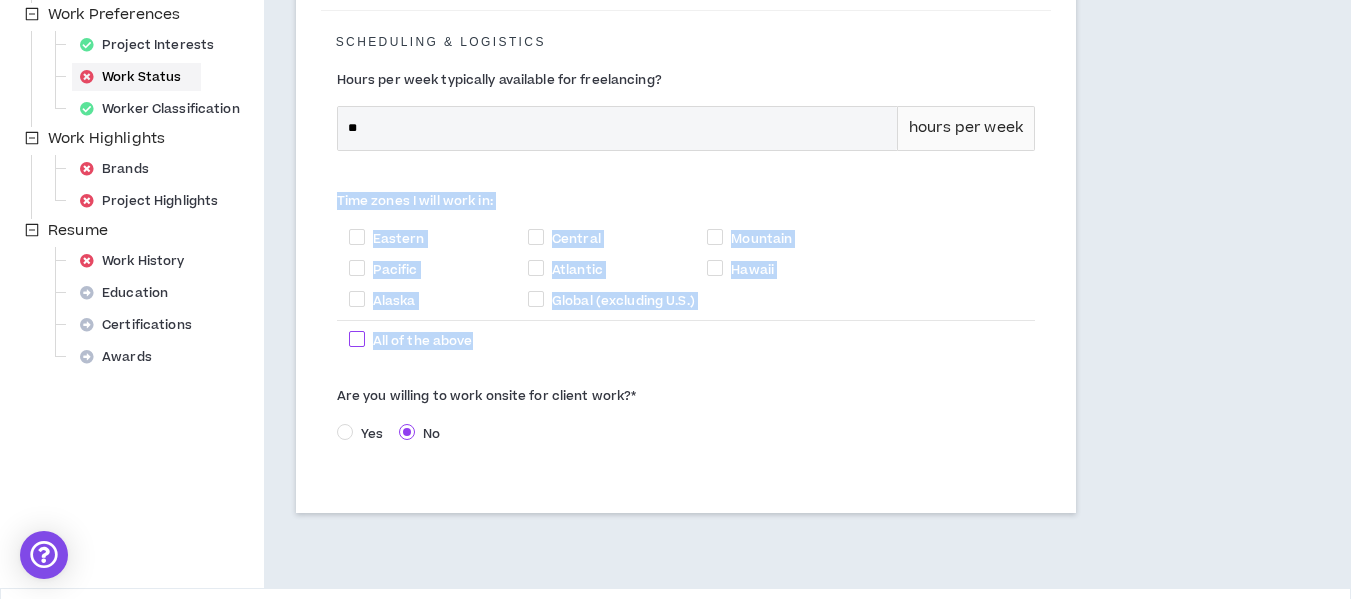 click on "All of the above" at bounding box center (-9642, 352) 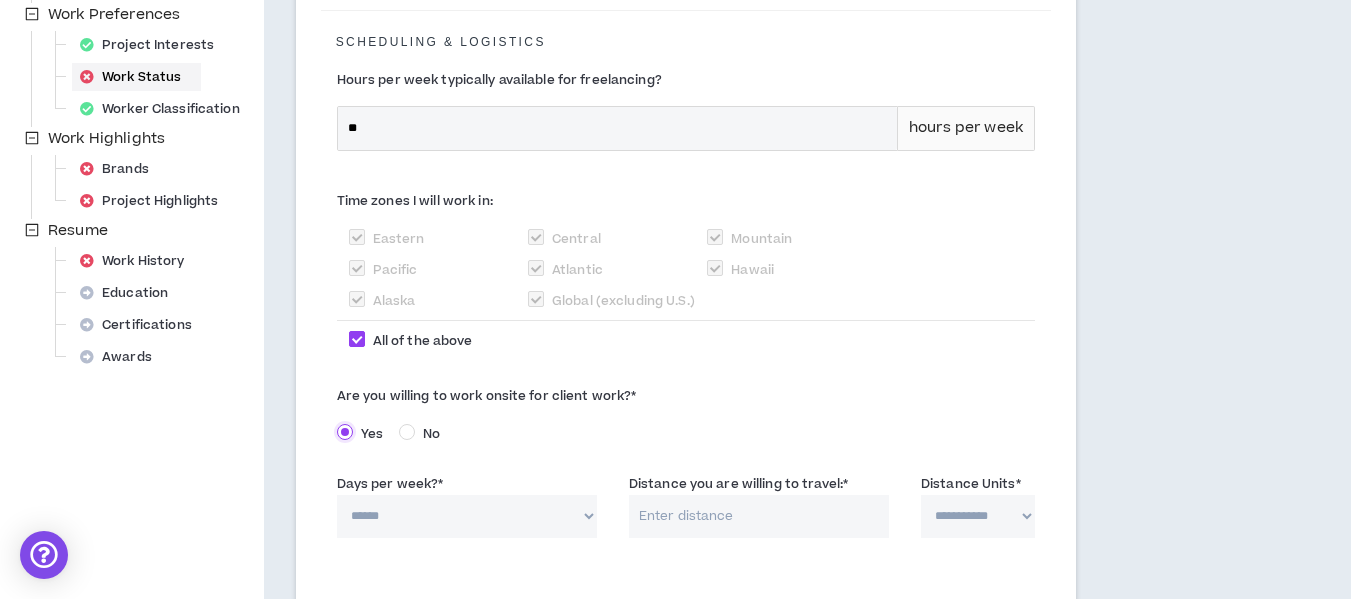 scroll, scrollTop: 765, scrollLeft: 0, axis: vertical 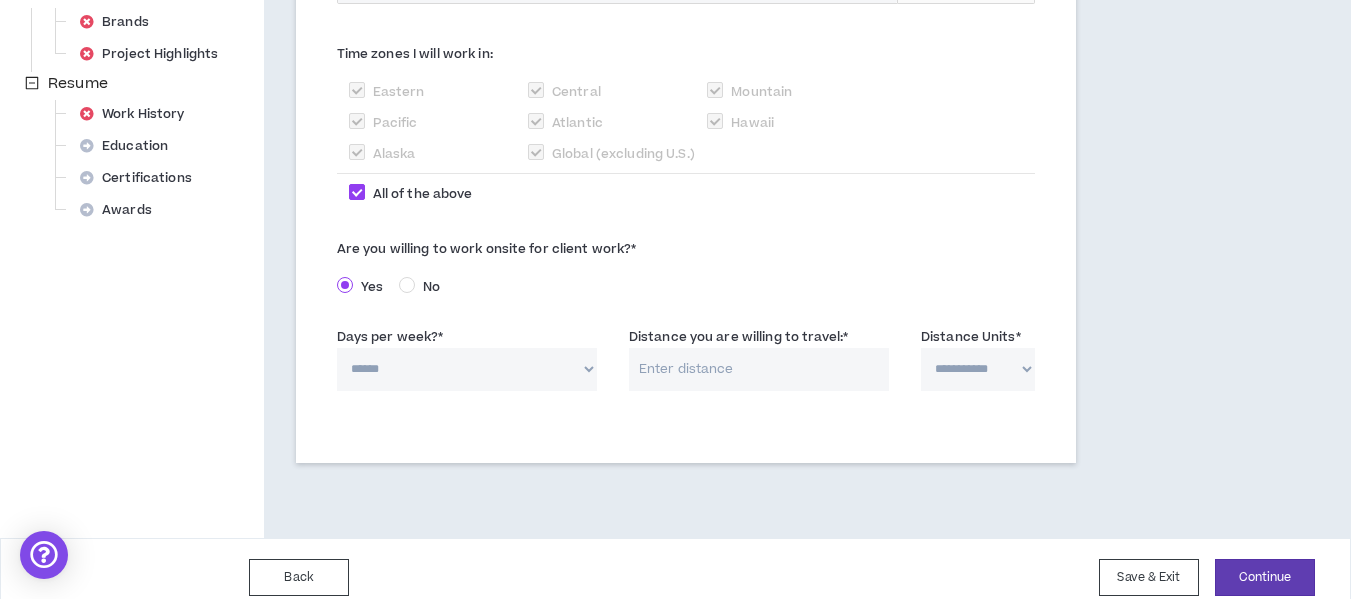 click on "****** * * * * *" at bounding box center [467, 369] 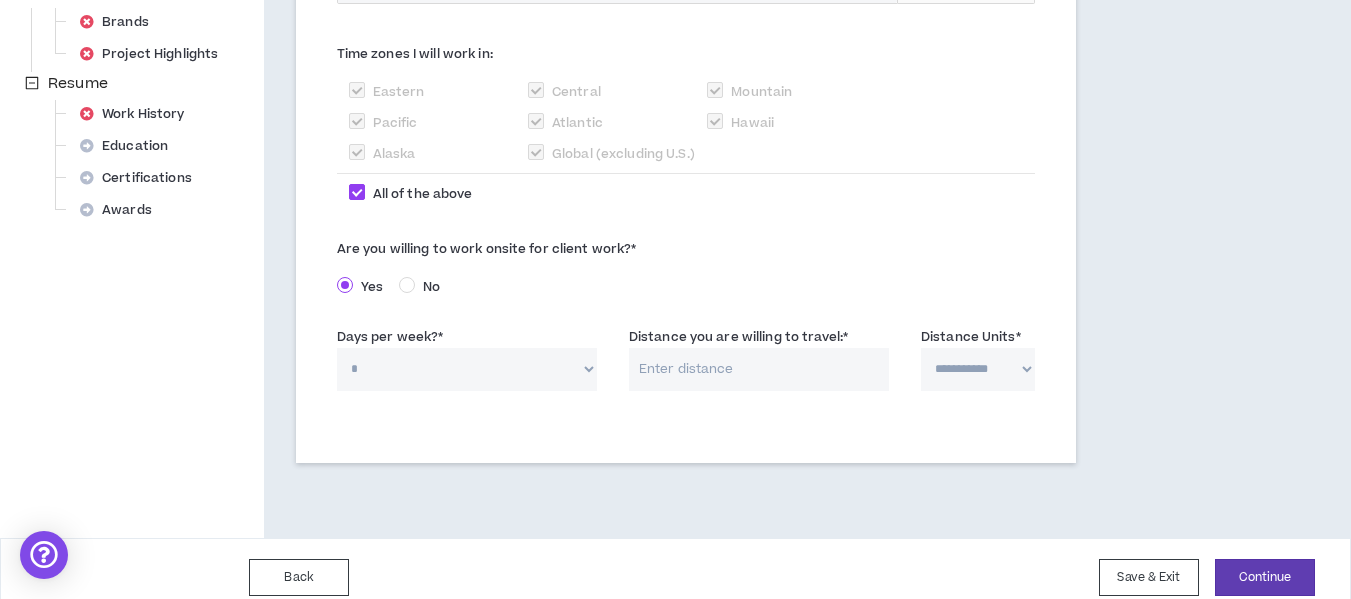 click on "****** * * * * *" at bounding box center [467, 369] 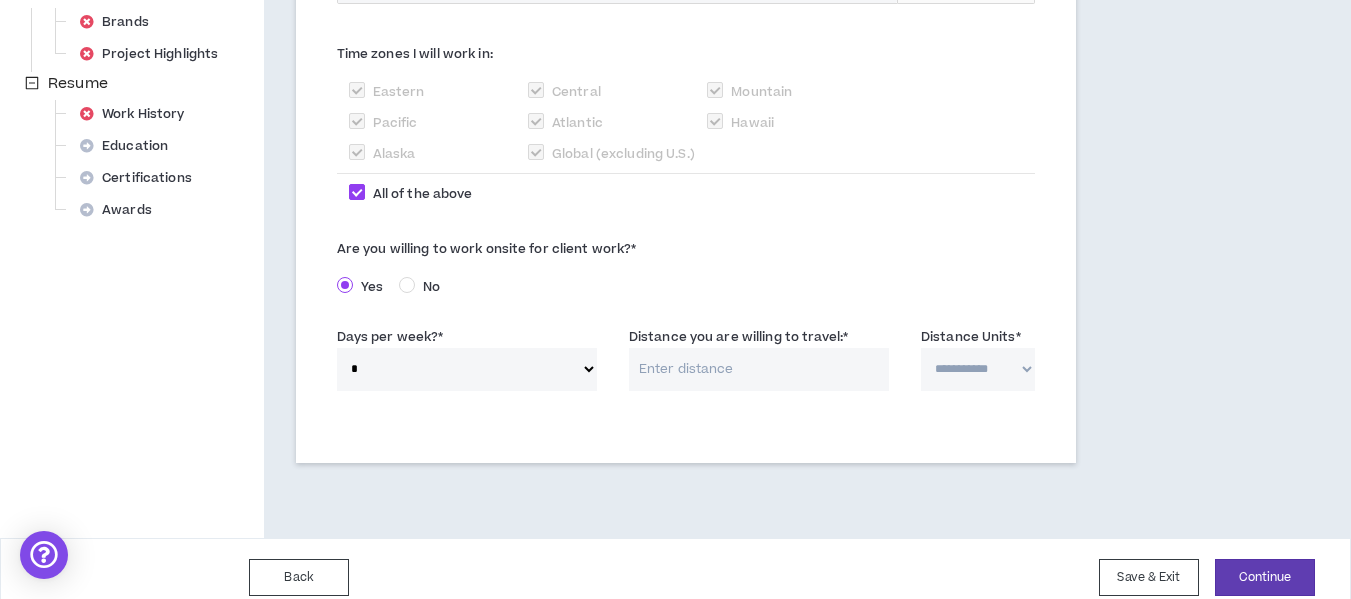 click on "Distance you are willing to travel:  *" at bounding box center (759, 369) 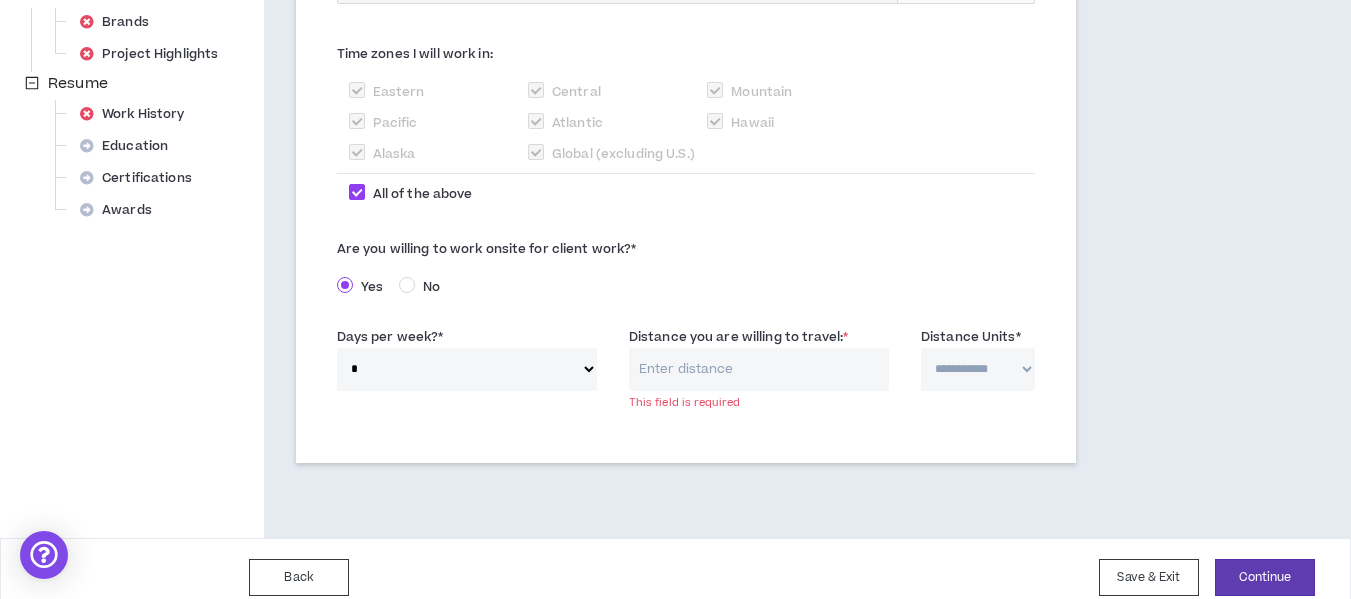 select on "*****" 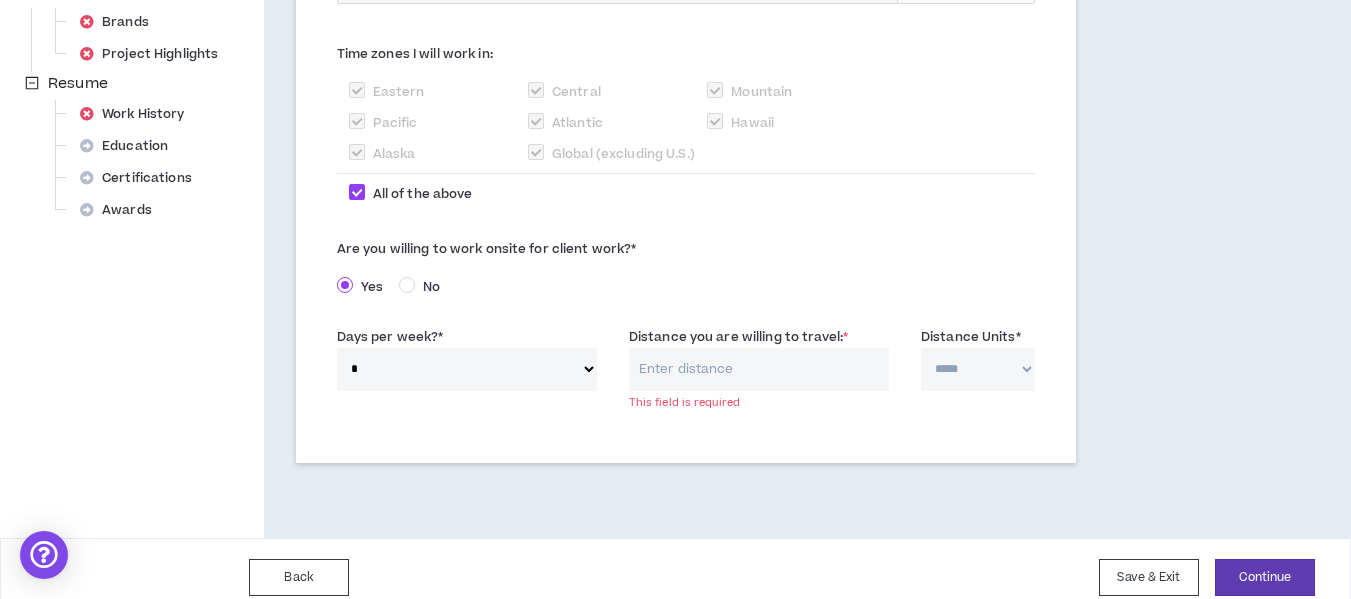 click on "**********" at bounding box center [978, 369] 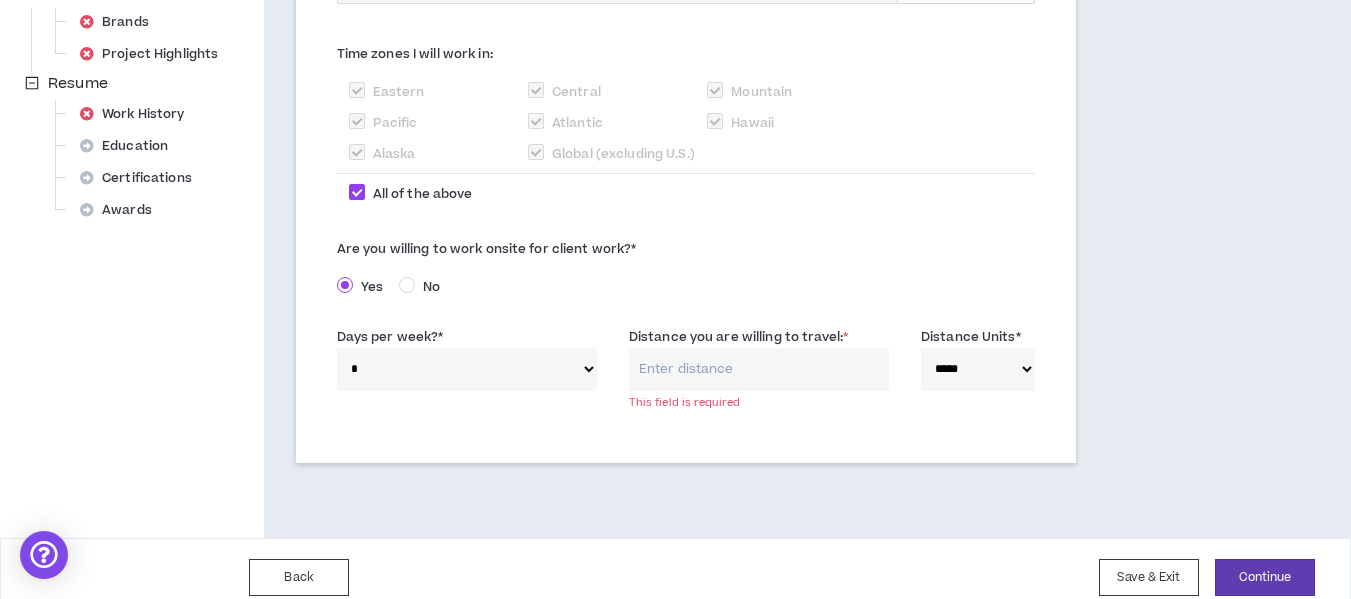 click on "Distance you are willing to travel:  *" at bounding box center [759, 369] 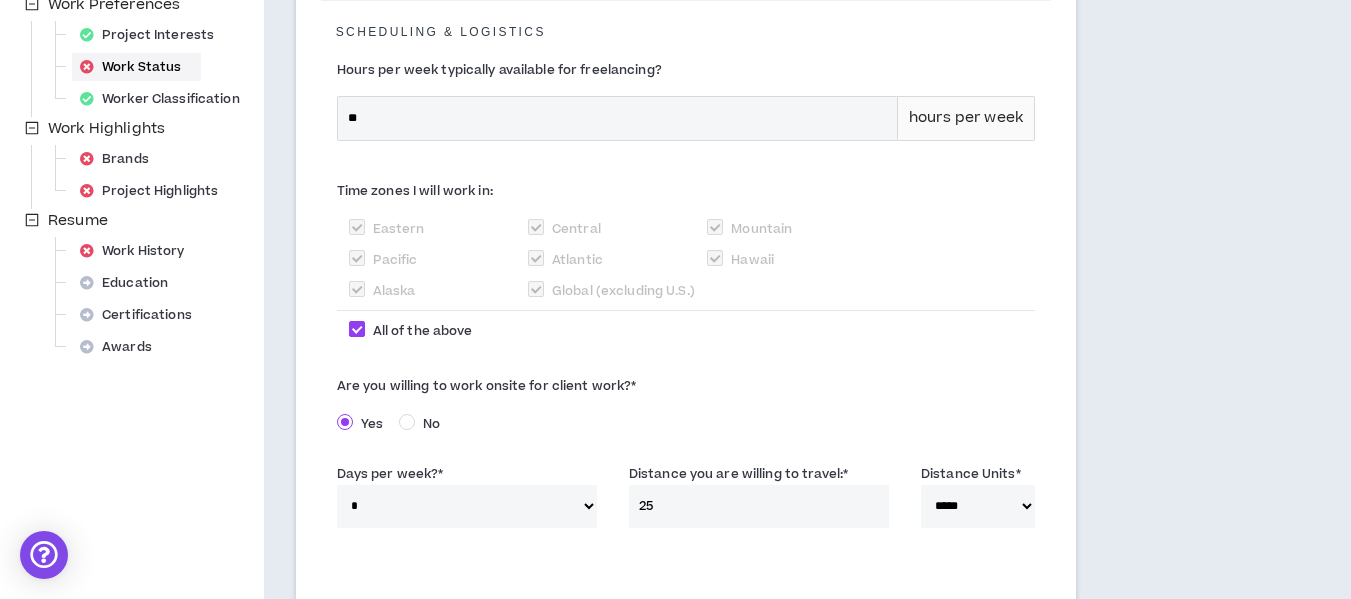 scroll, scrollTop: 765, scrollLeft: 0, axis: vertical 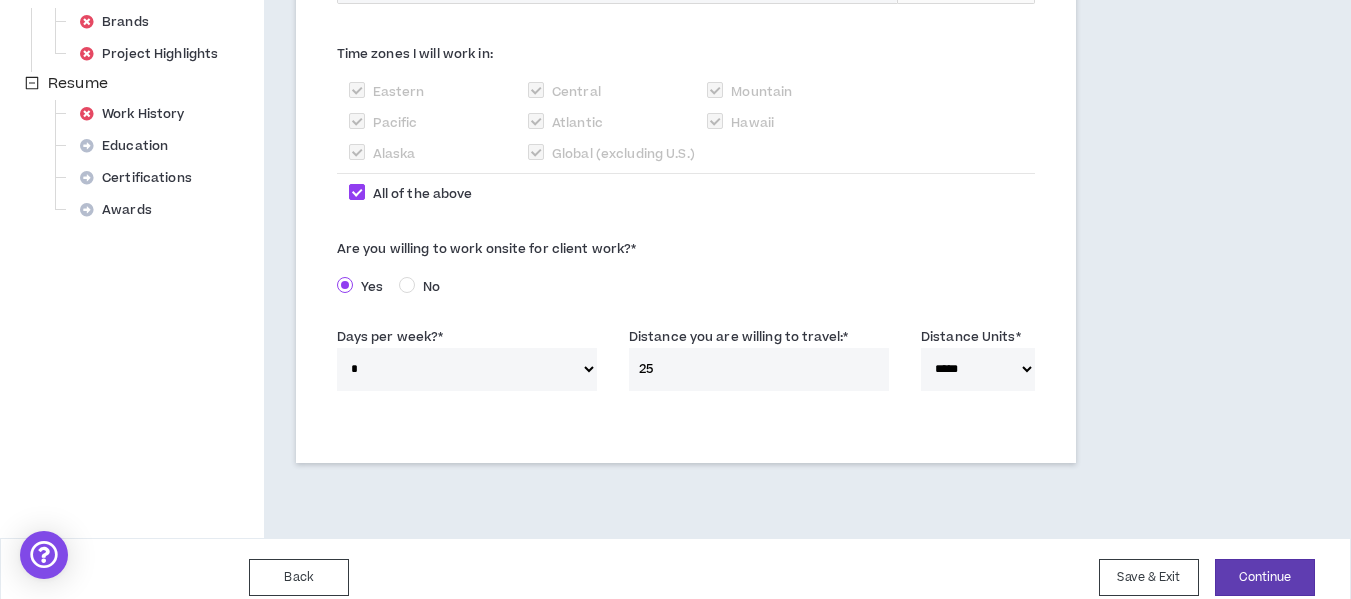 type on "25" 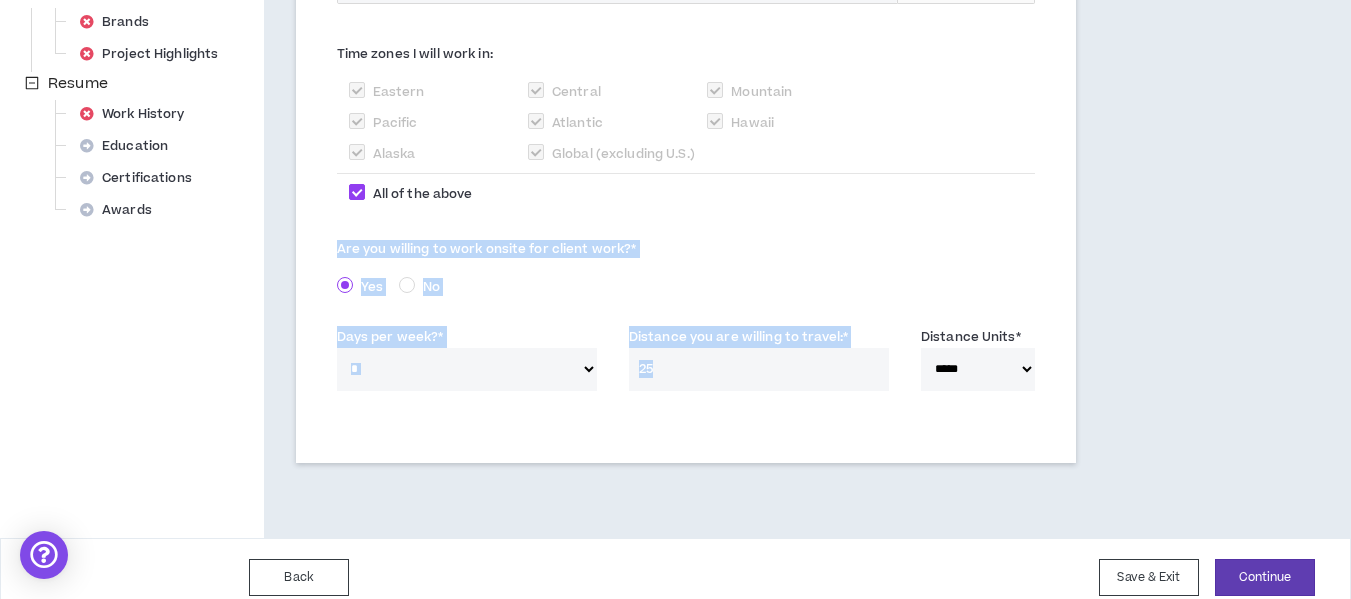 drag, startPoint x: 326, startPoint y: 230, endPoint x: 1052, endPoint y: 368, distance: 738.9993 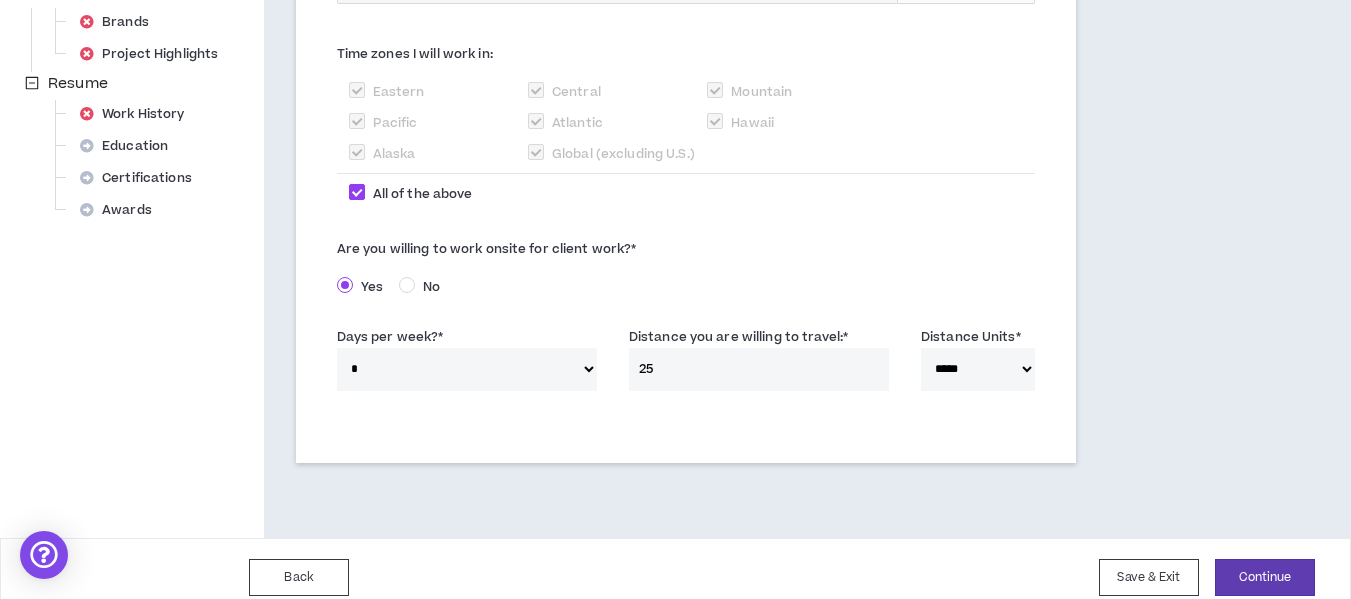 click on "25" at bounding box center (759, 369) 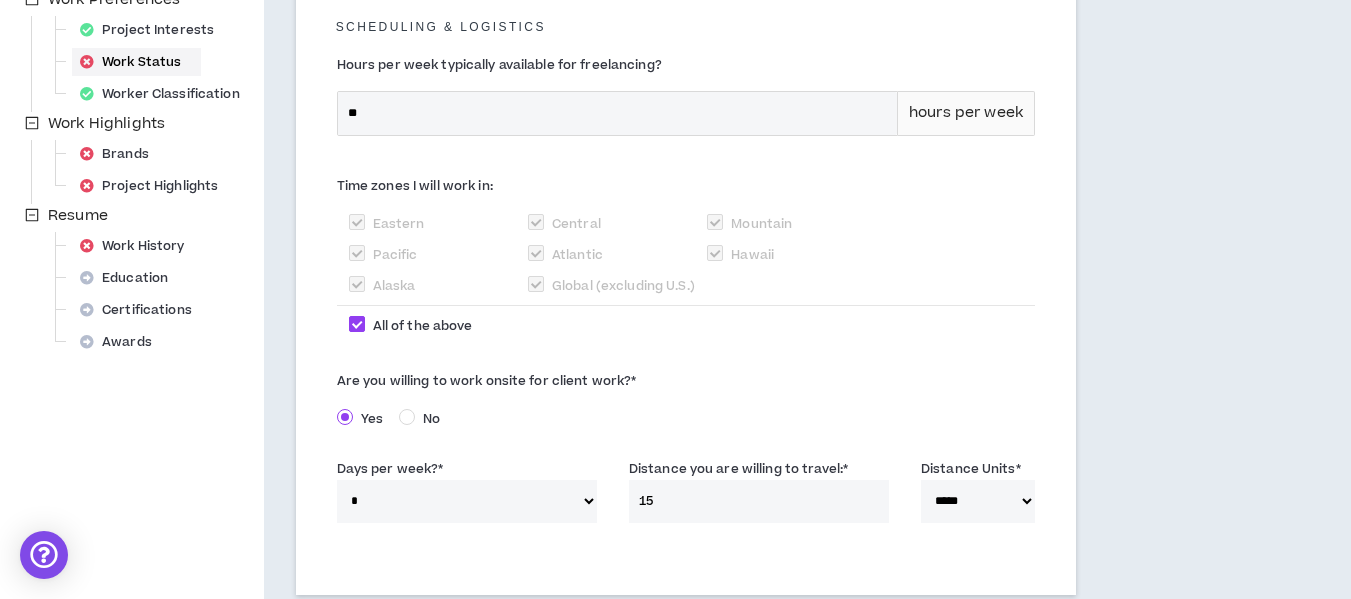 scroll, scrollTop: 765, scrollLeft: 0, axis: vertical 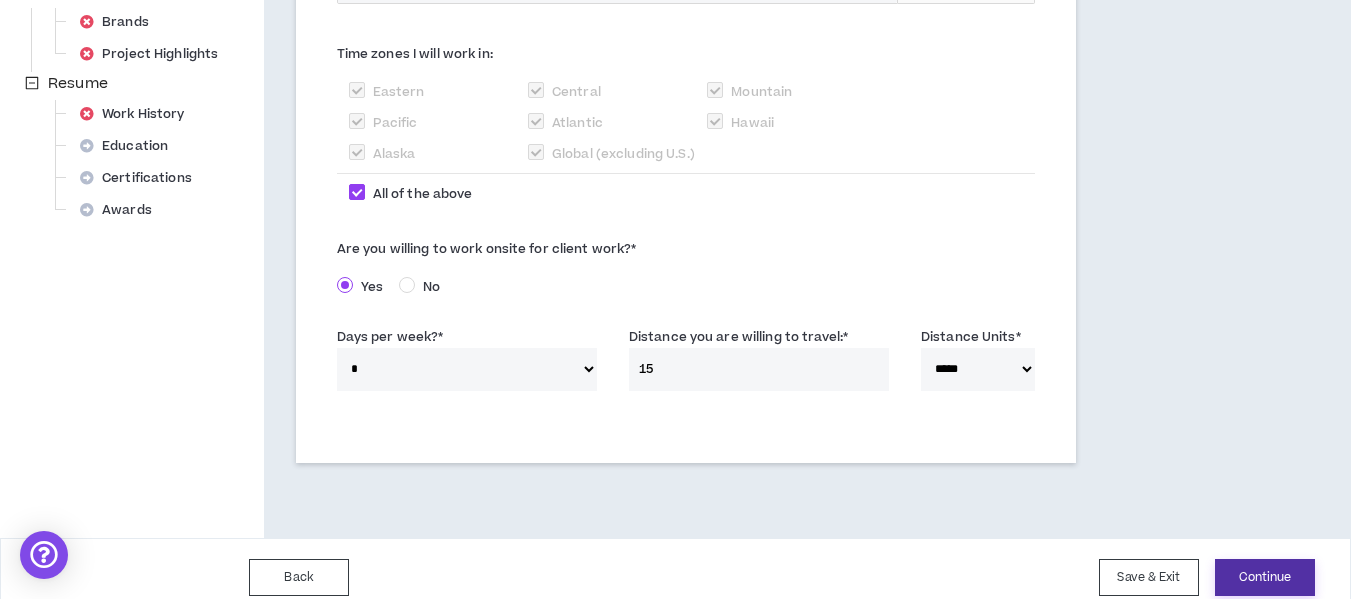 type on "15" 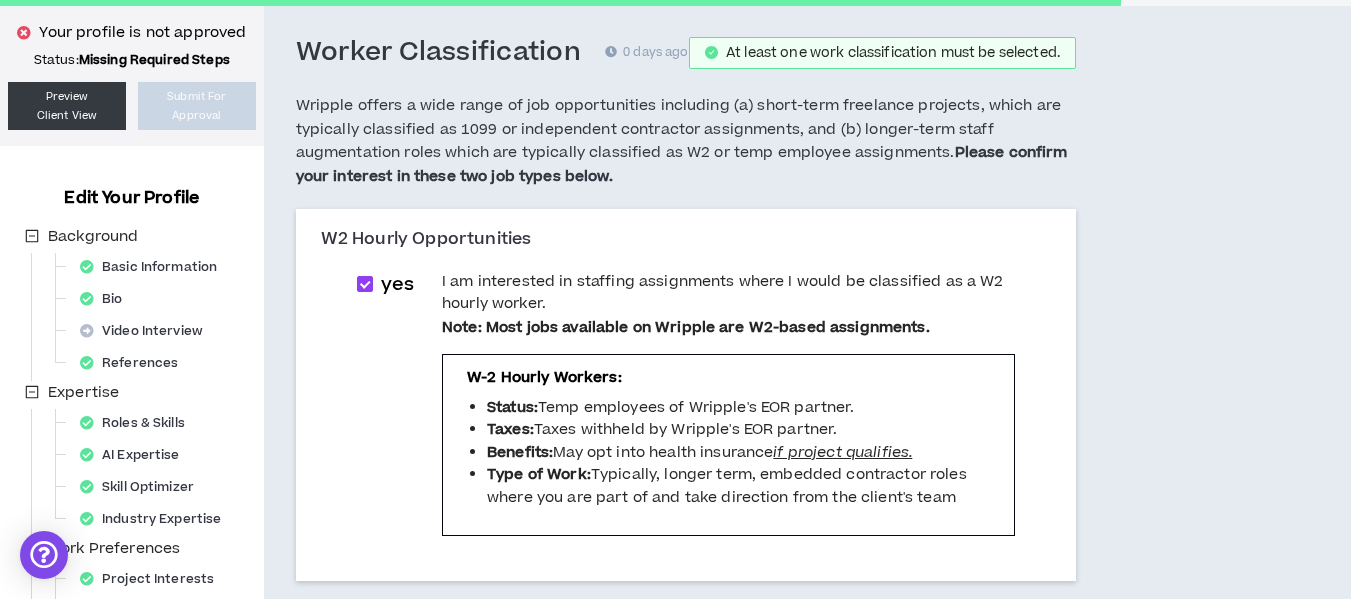 scroll, scrollTop: 63, scrollLeft: 0, axis: vertical 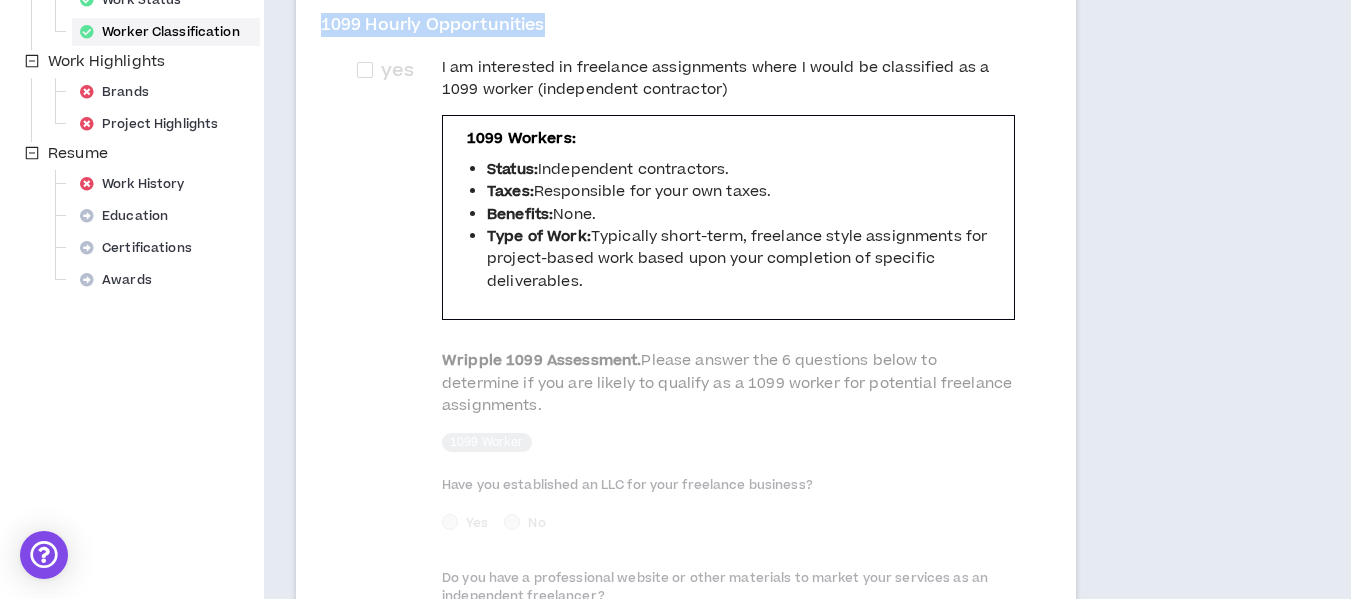drag, startPoint x: 300, startPoint y: 77, endPoint x: 842, endPoint y: 322, distance: 594.80164 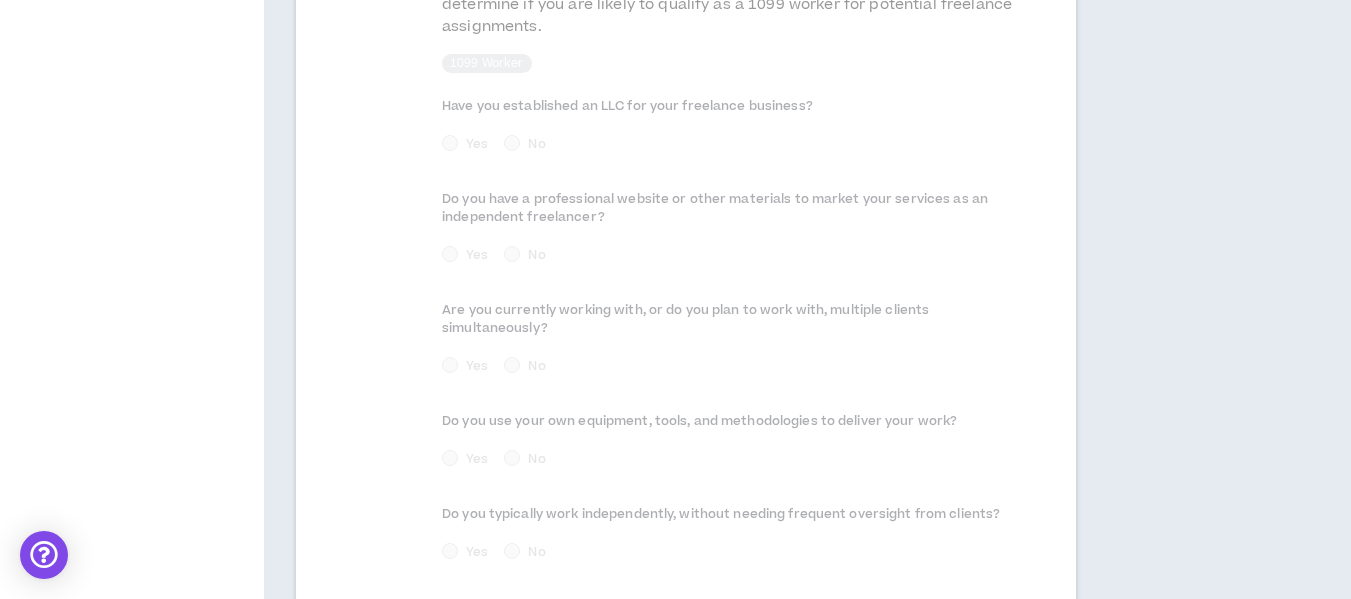 scroll, scrollTop: 1294, scrollLeft: 0, axis: vertical 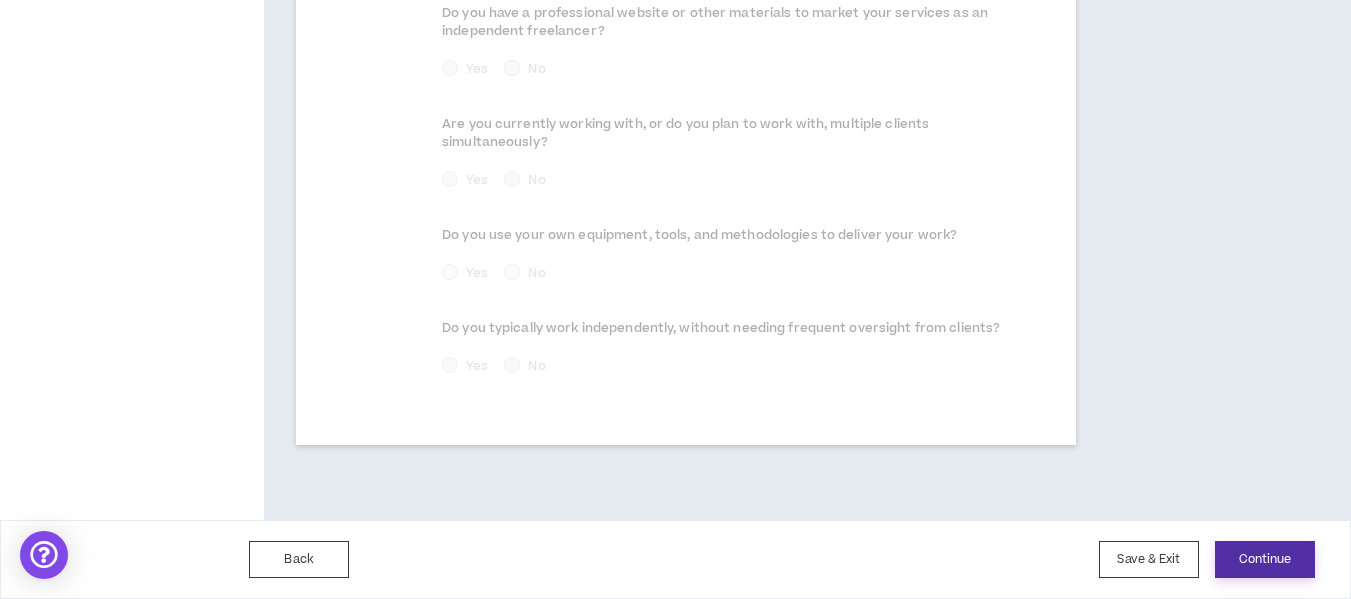 click on "Continue" at bounding box center (1265, 559) 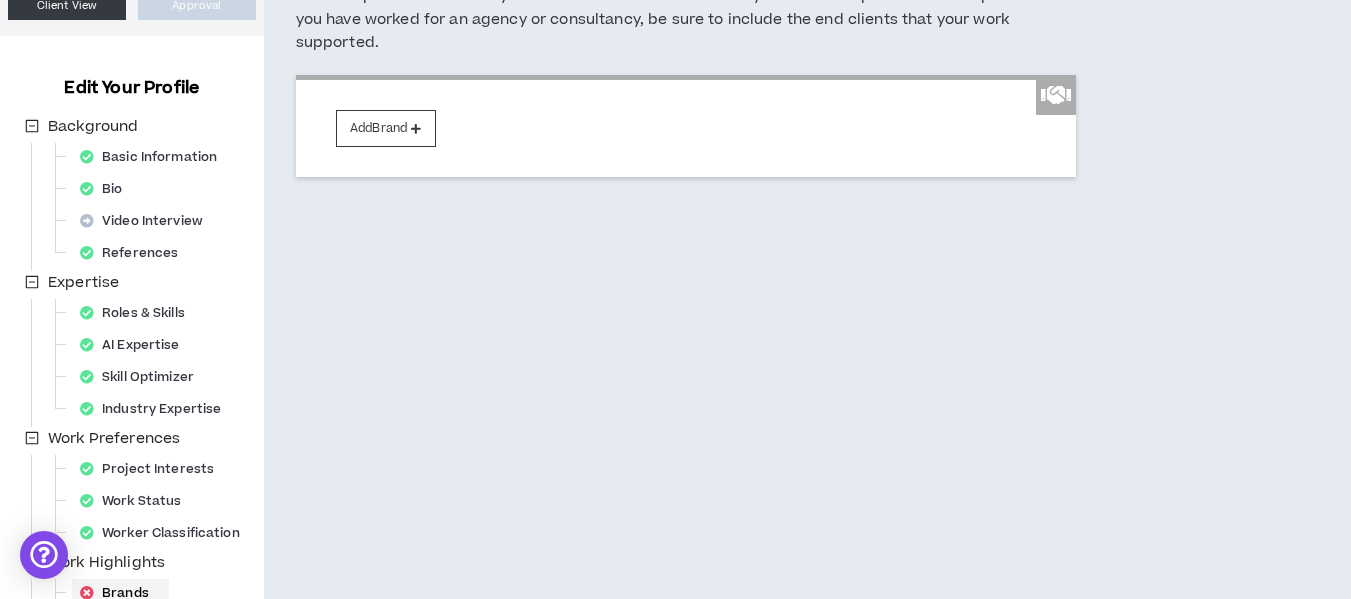 scroll, scrollTop: 0, scrollLeft: 0, axis: both 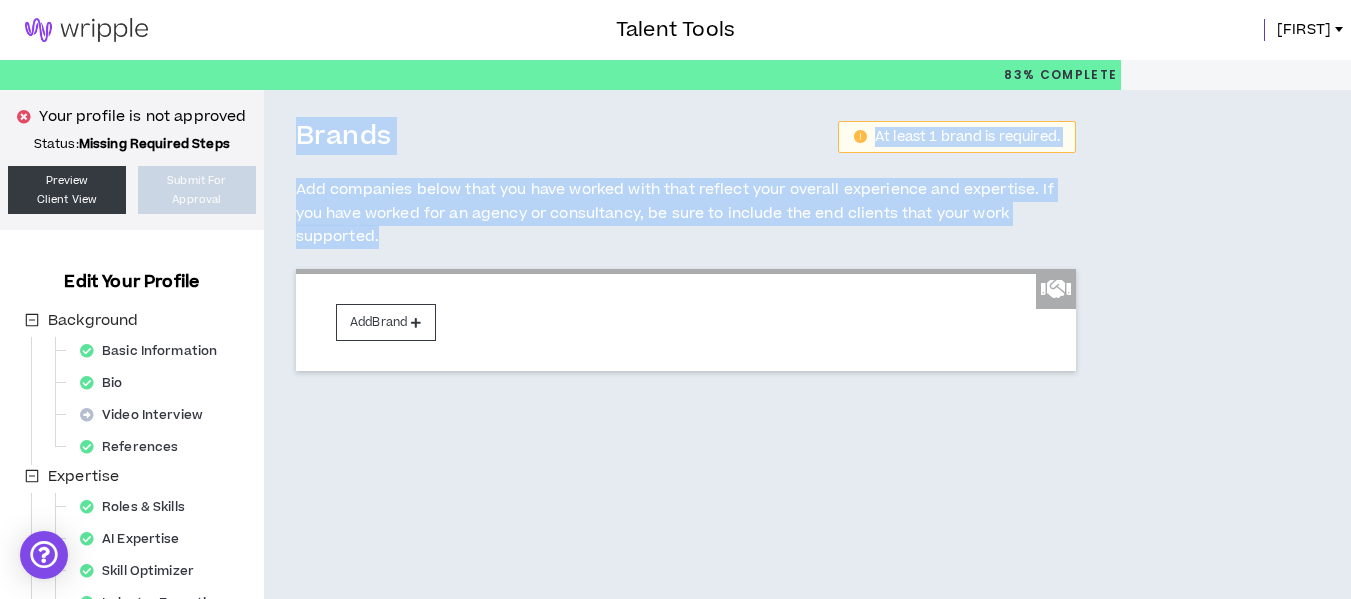 drag, startPoint x: 297, startPoint y: 133, endPoint x: 439, endPoint y: 232, distance: 173.10402 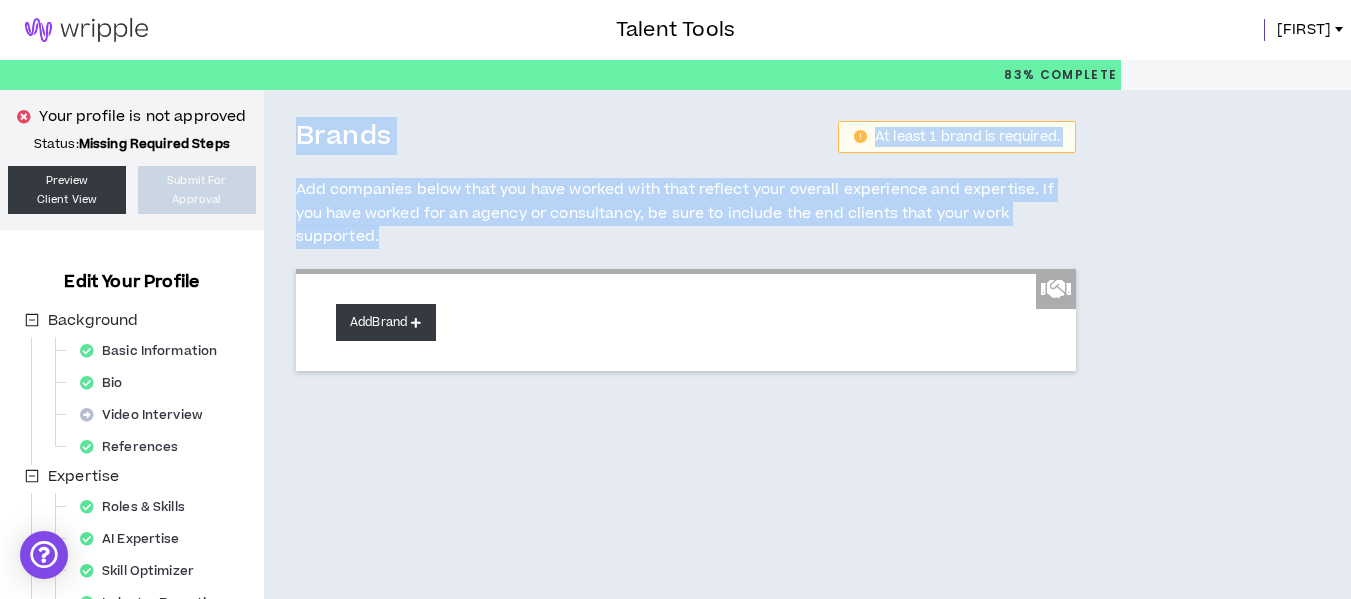 click on "Add  Brand" at bounding box center (386, 322) 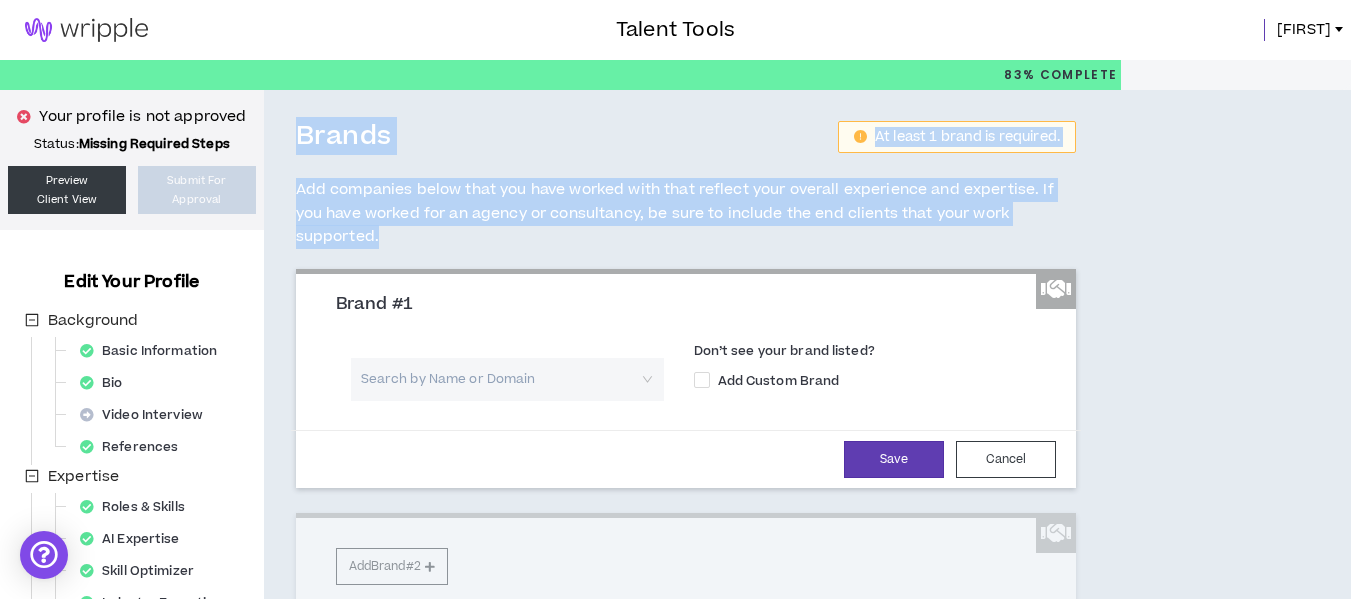 click at bounding box center (500, 379) 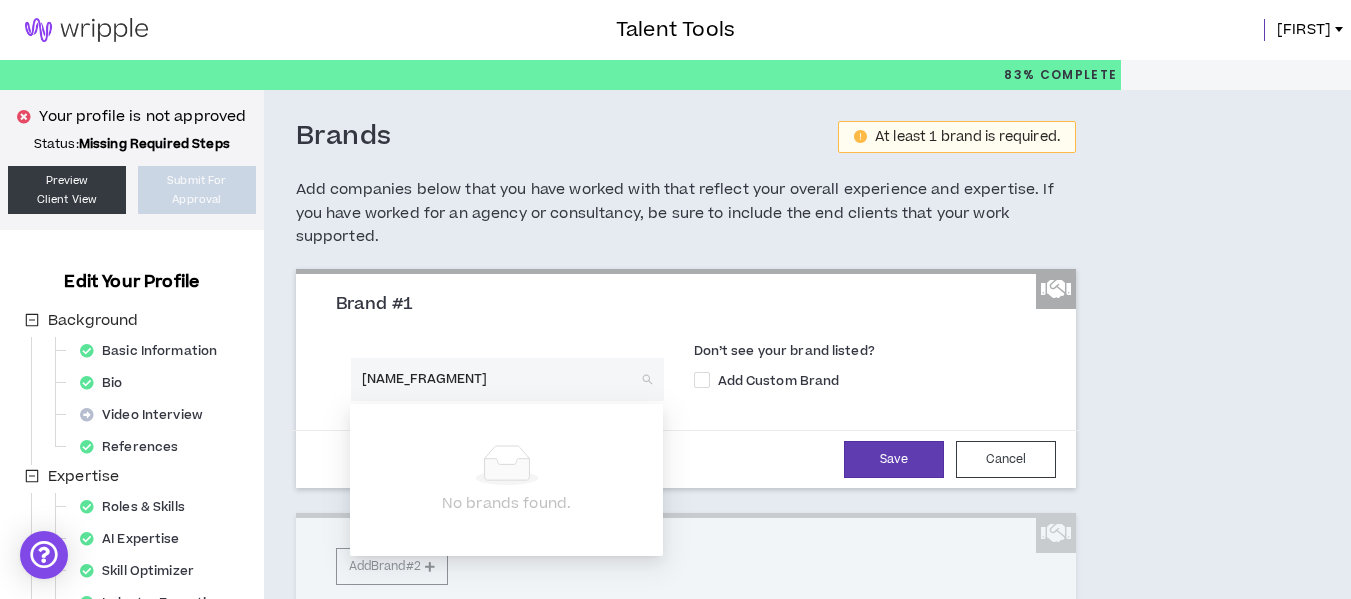 type on "[NAME_FRAGMENT]" 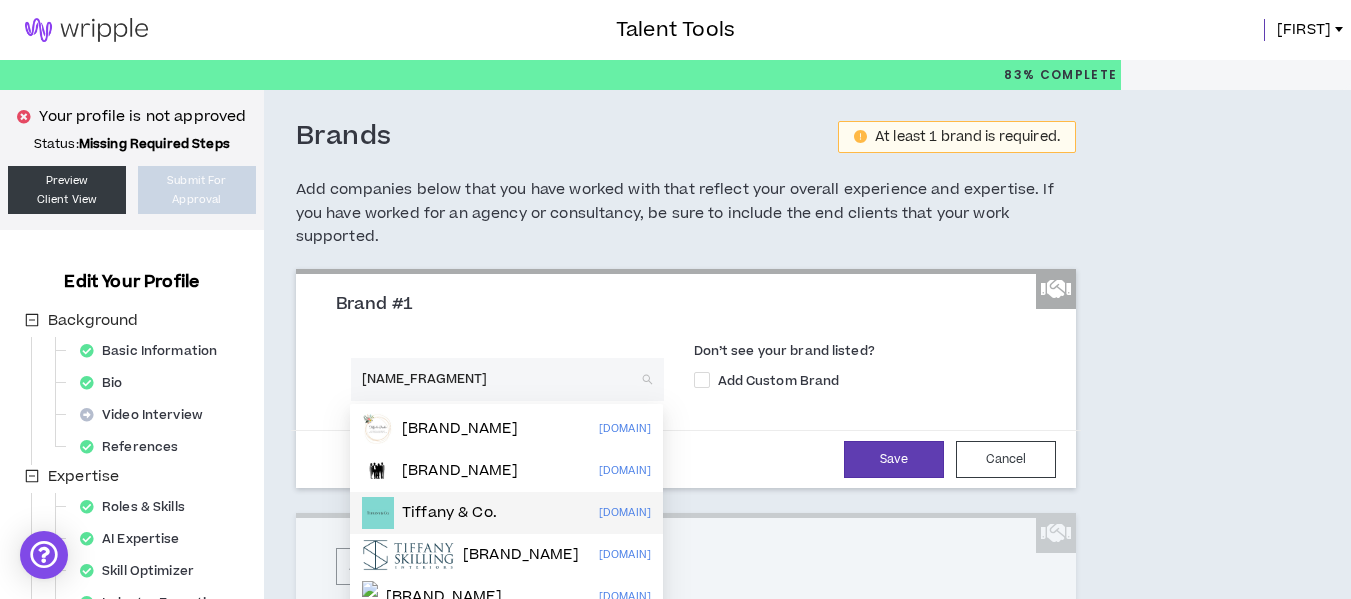 click on "Tiffany & Co." at bounding box center [449, 513] 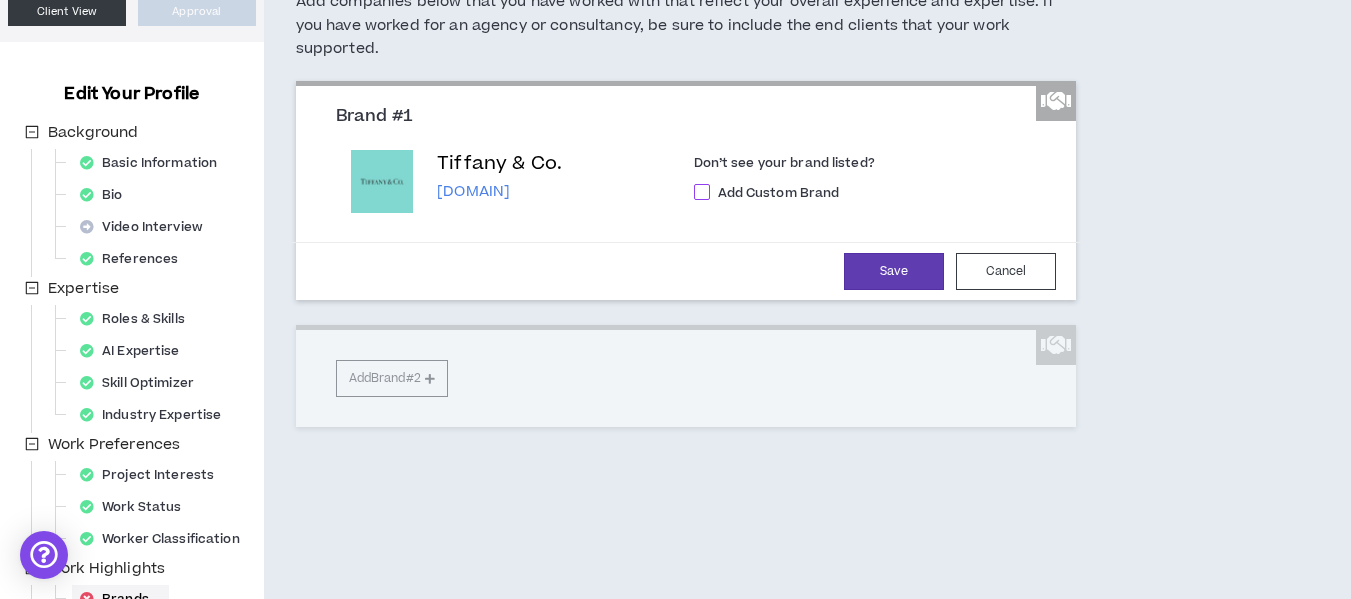 scroll, scrollTop: 193, scrollLeft: 0, axis: vertical 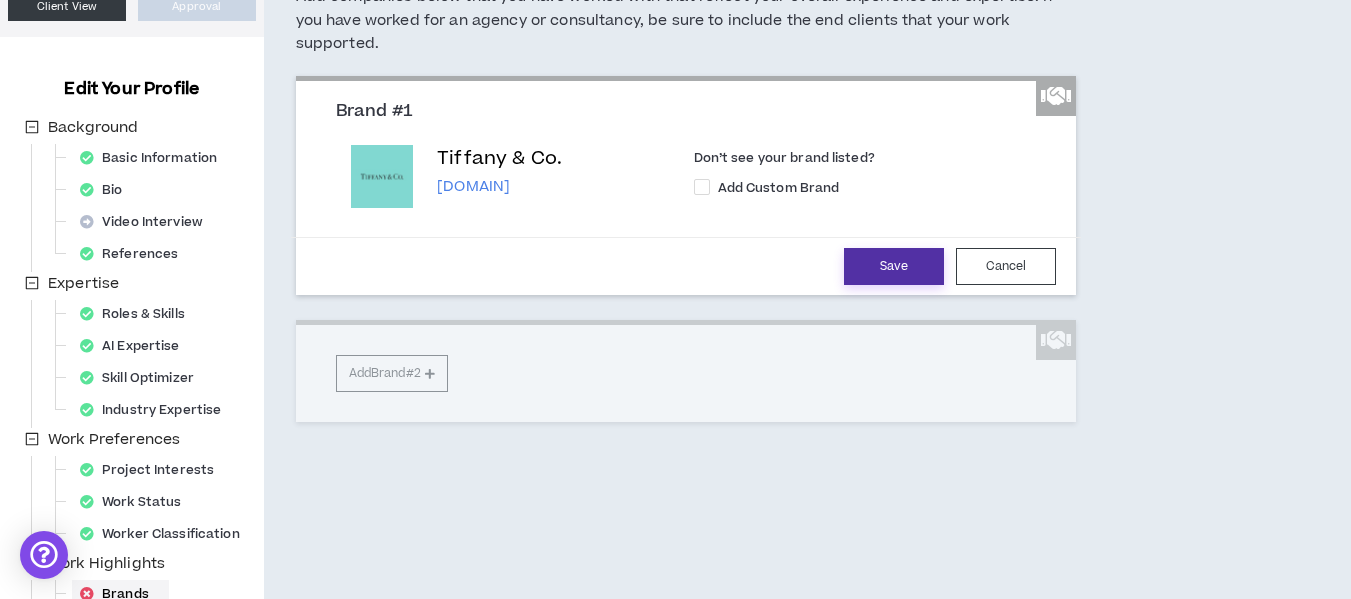 click on "Save" at bounding box center (894, 266) 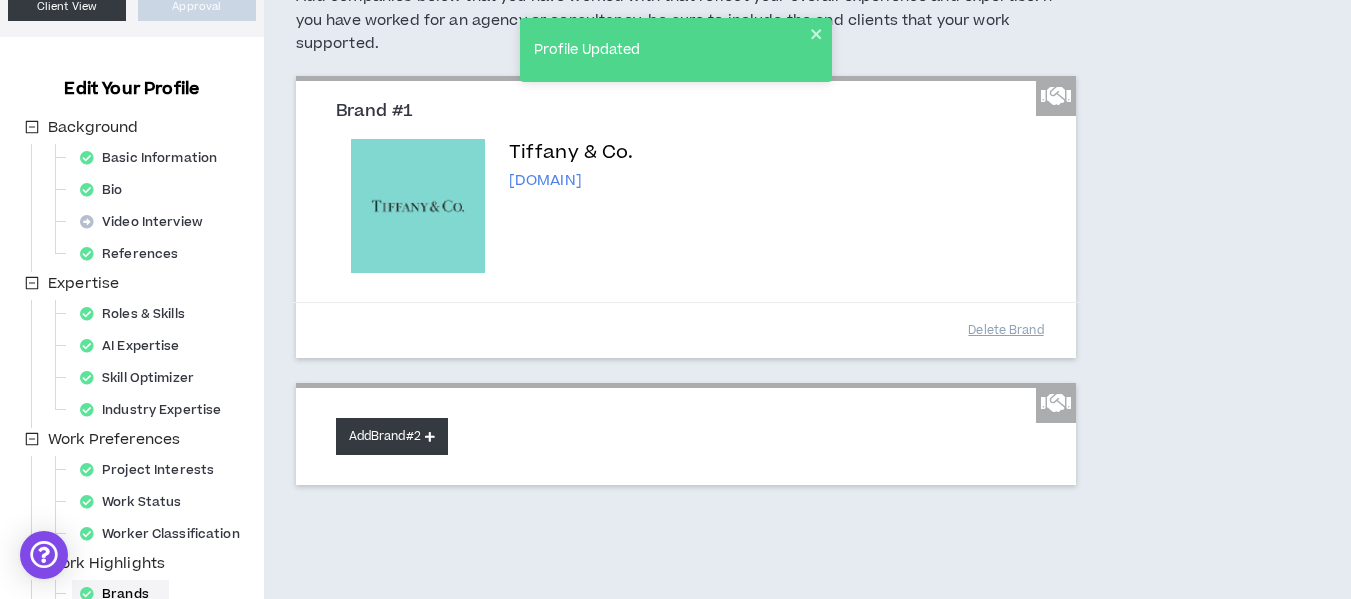 click on "Add  Brand  #2" at bounding box center (392, 436) 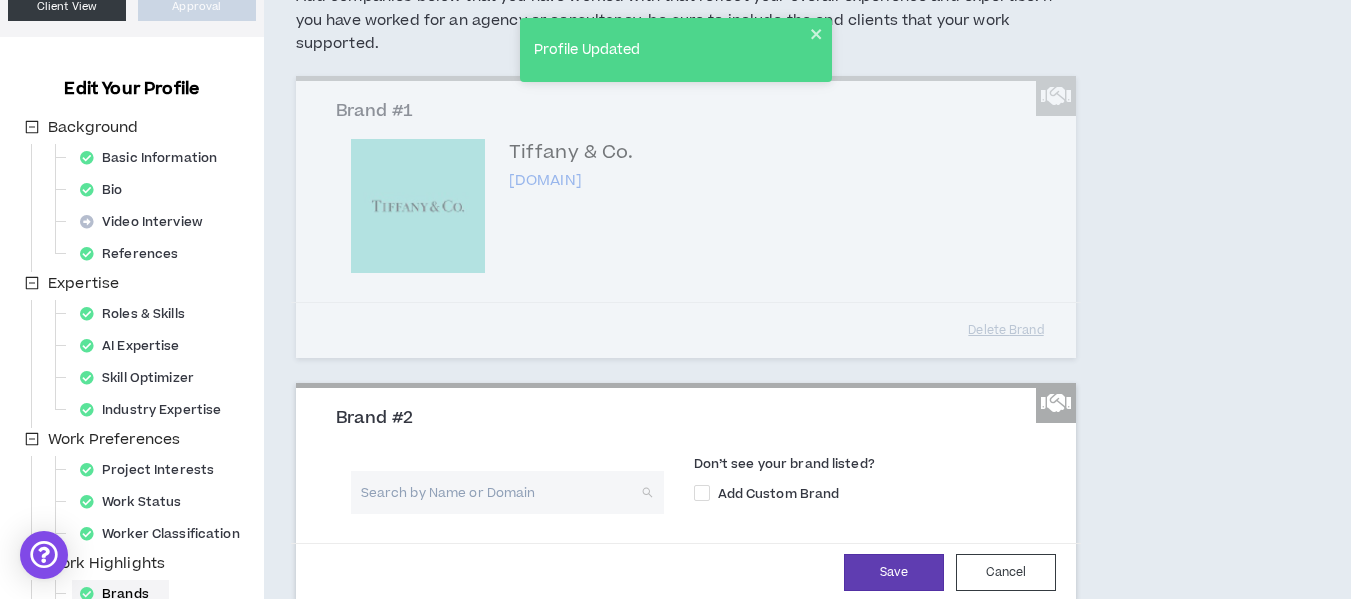 click at bounding box center [500, 492] 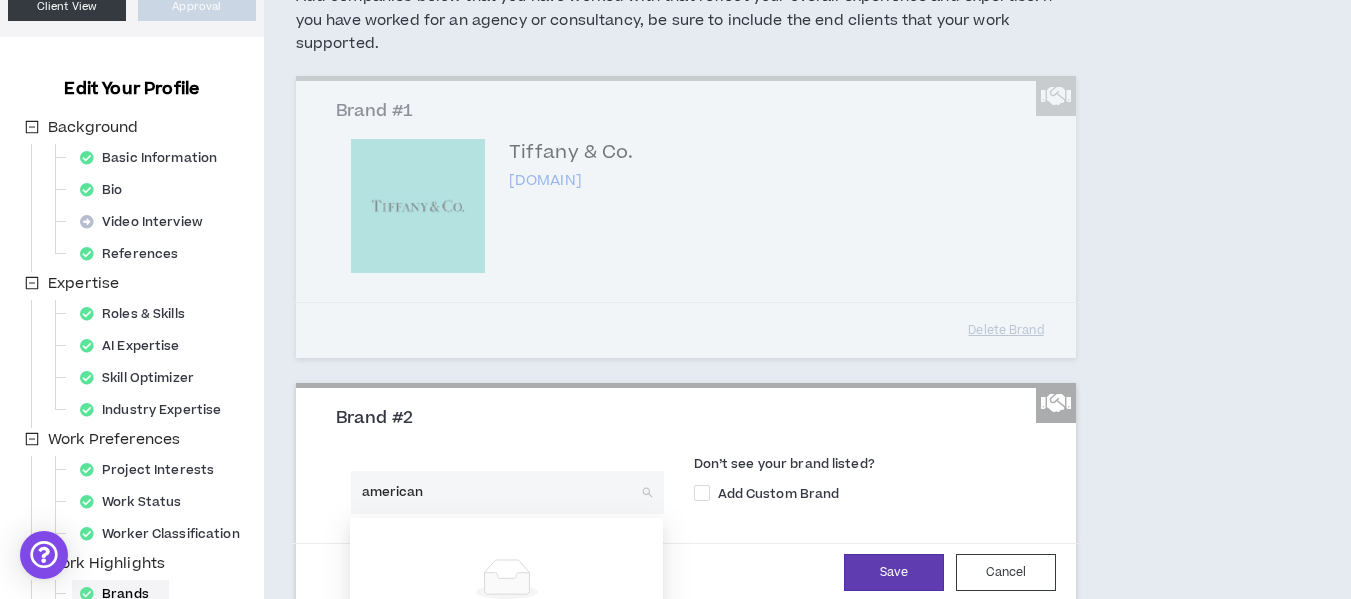 type on "american" 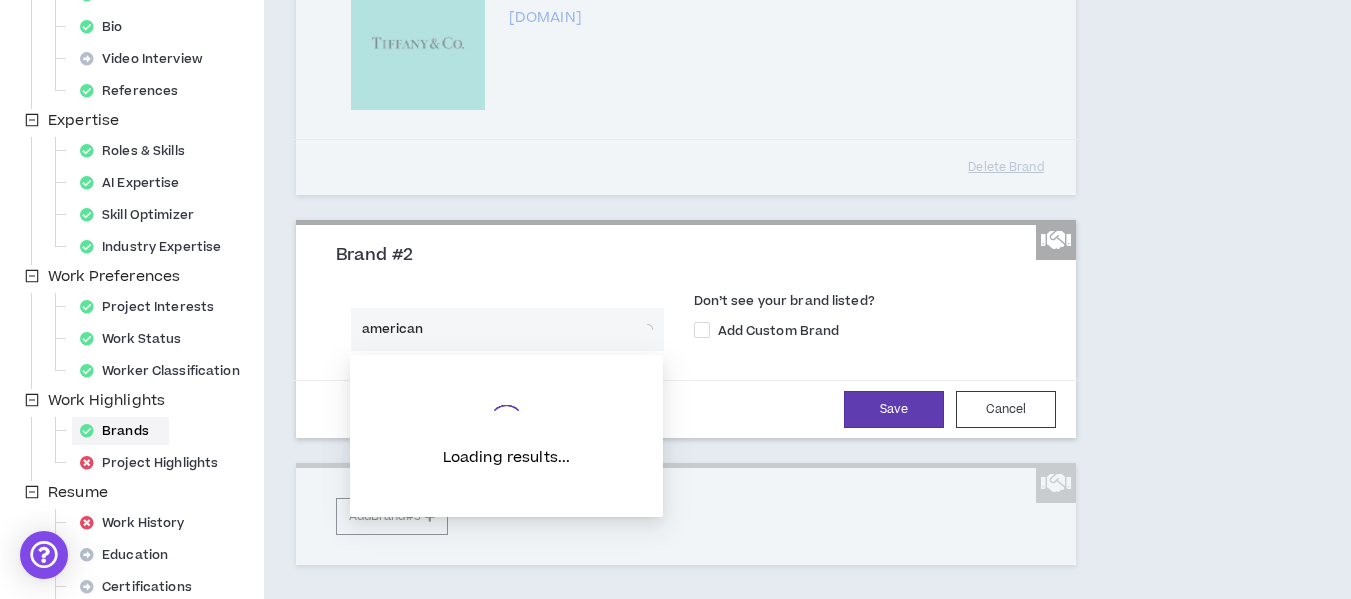 scroll, scrollTop: 360, scrollLeft: 0, axis: vertical 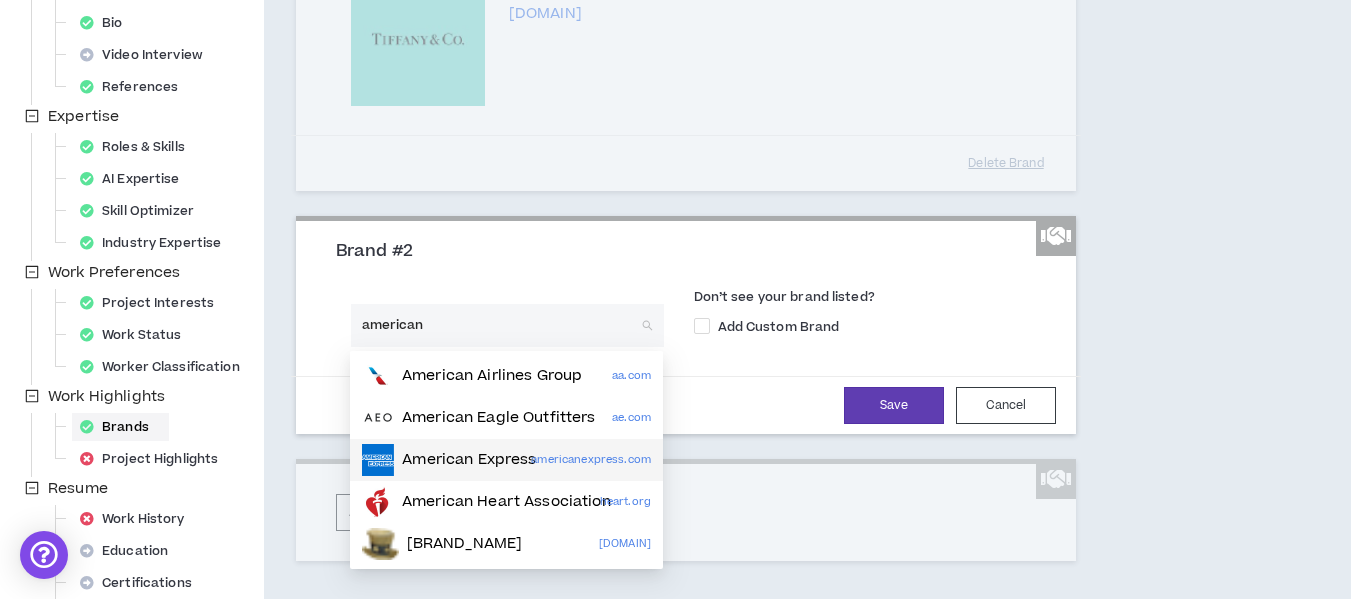 click on "American Express" at bounding box center (469, 460) 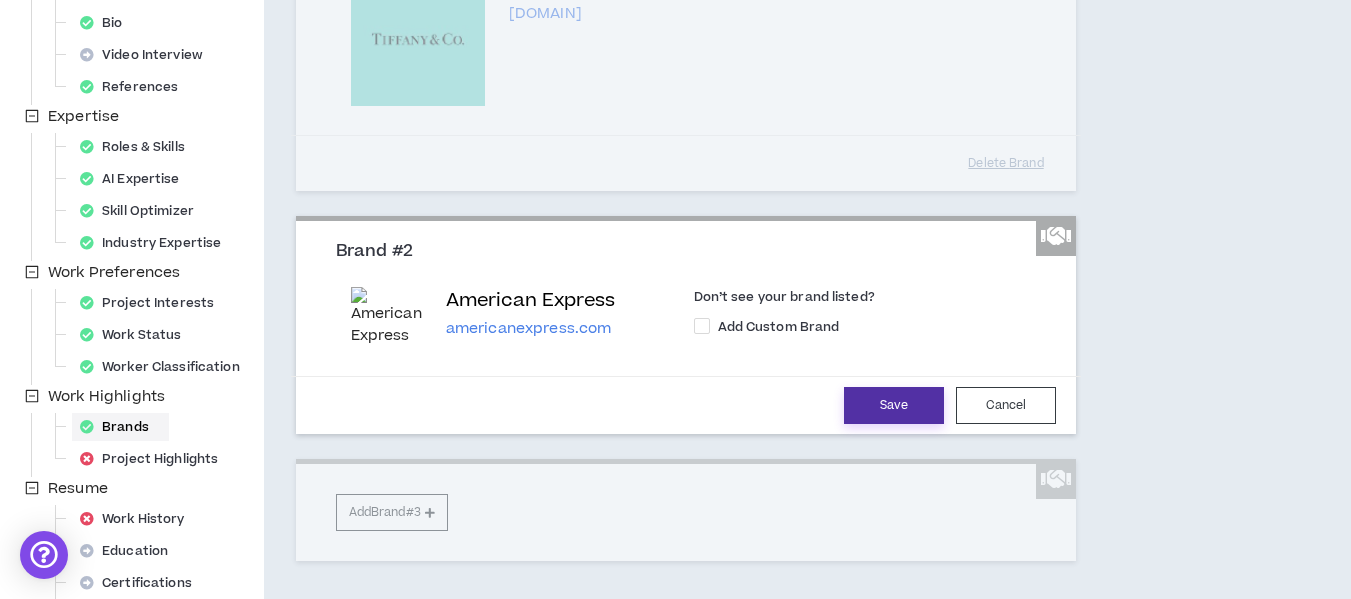 click on "Save" at bounding box center (894, 405) 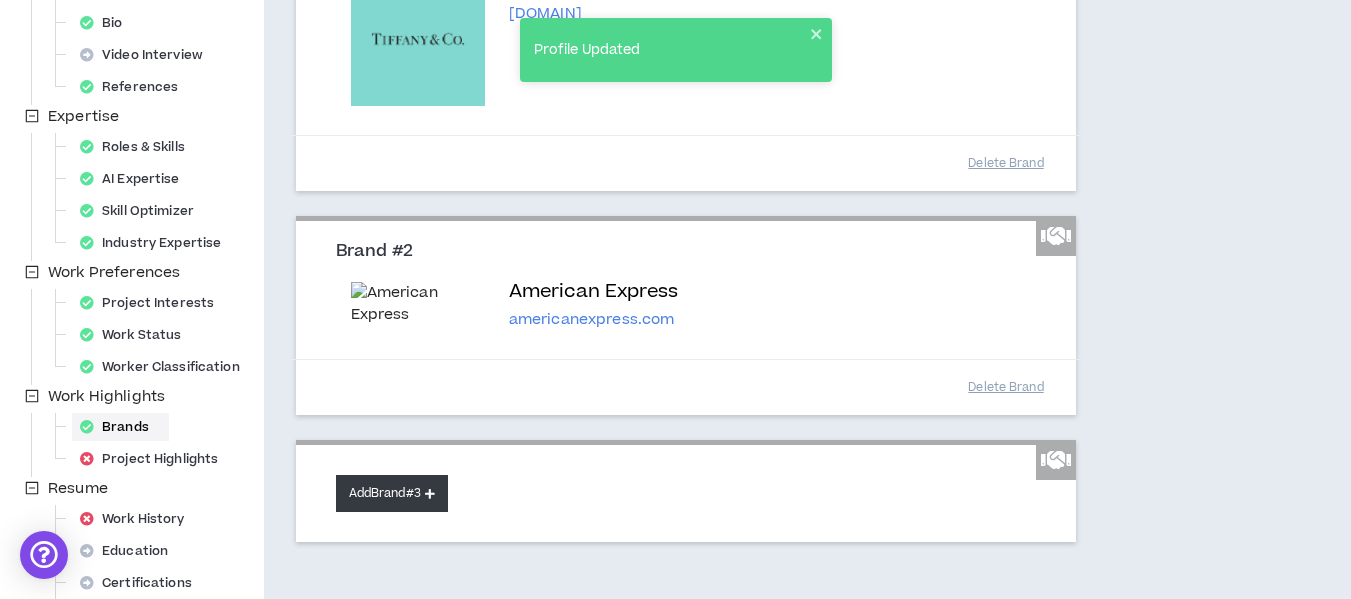 click on "Add  Brand  #3" at bounding box center (392, 493) 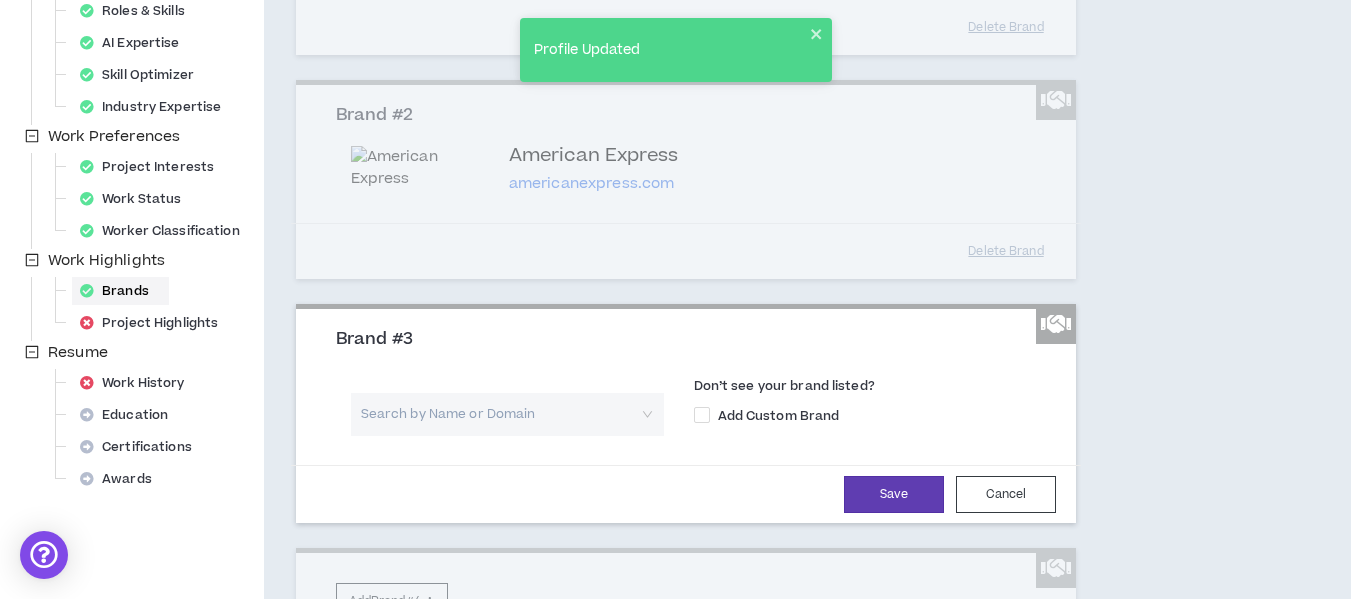 scroll, scrollTop: 497, scrollLeft: 0, axis: vertical 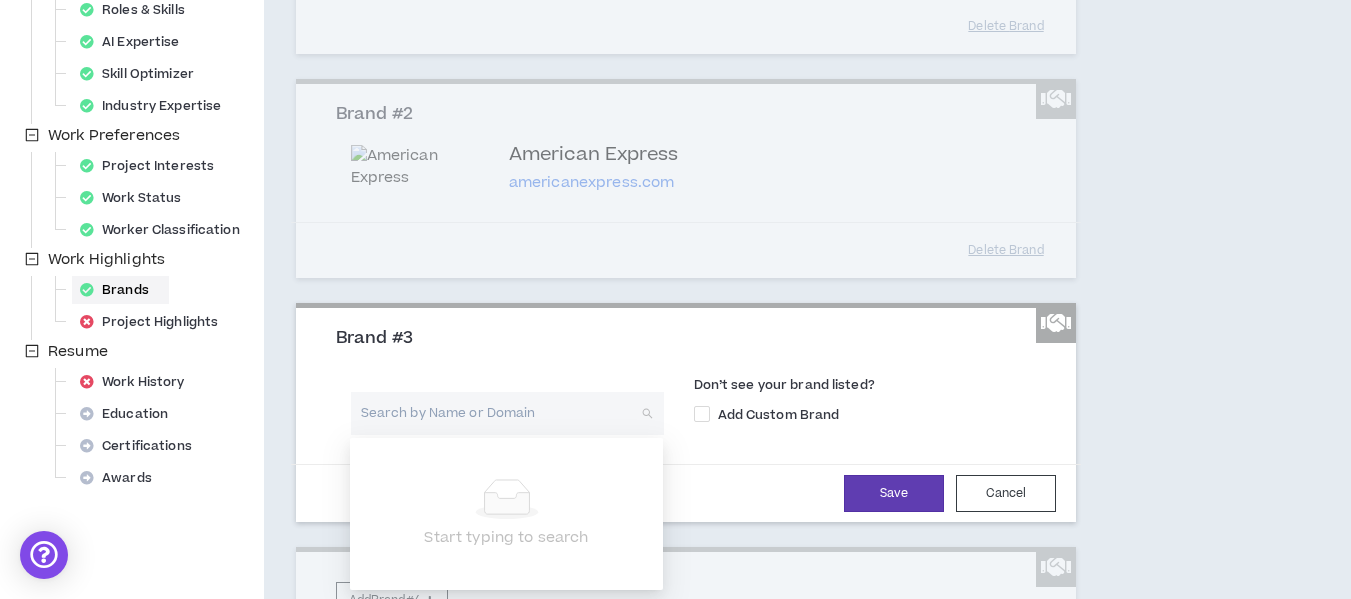 click at bounding box center (500, 413) 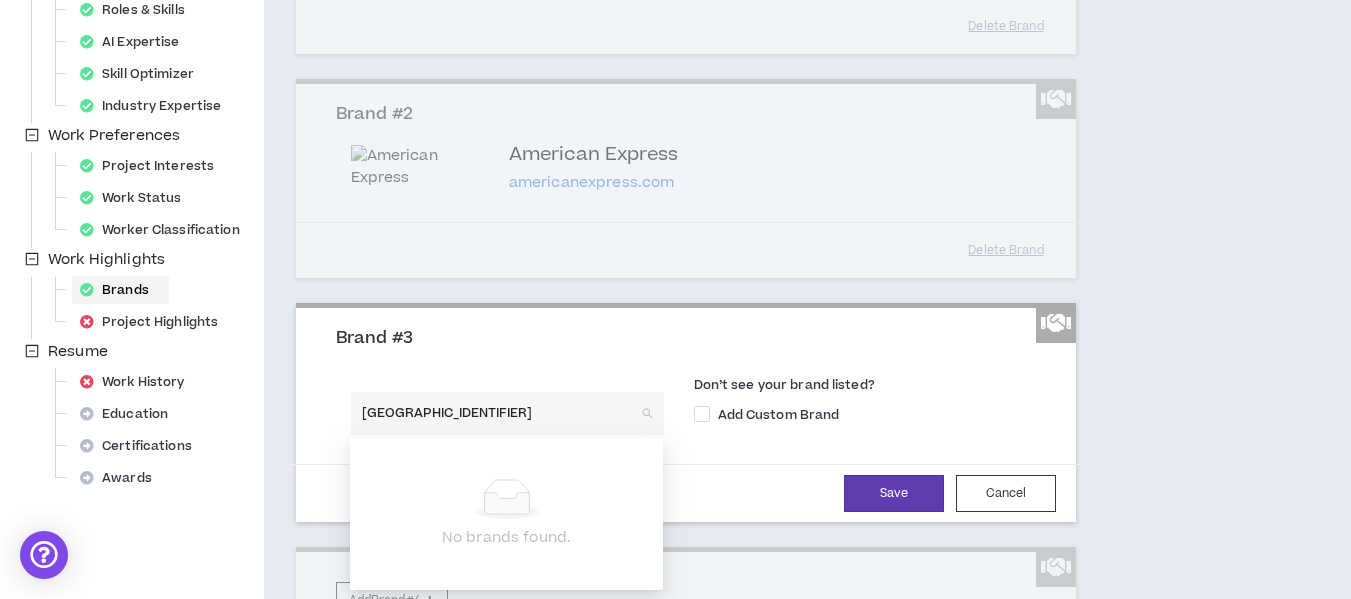 type on "provincia mic" 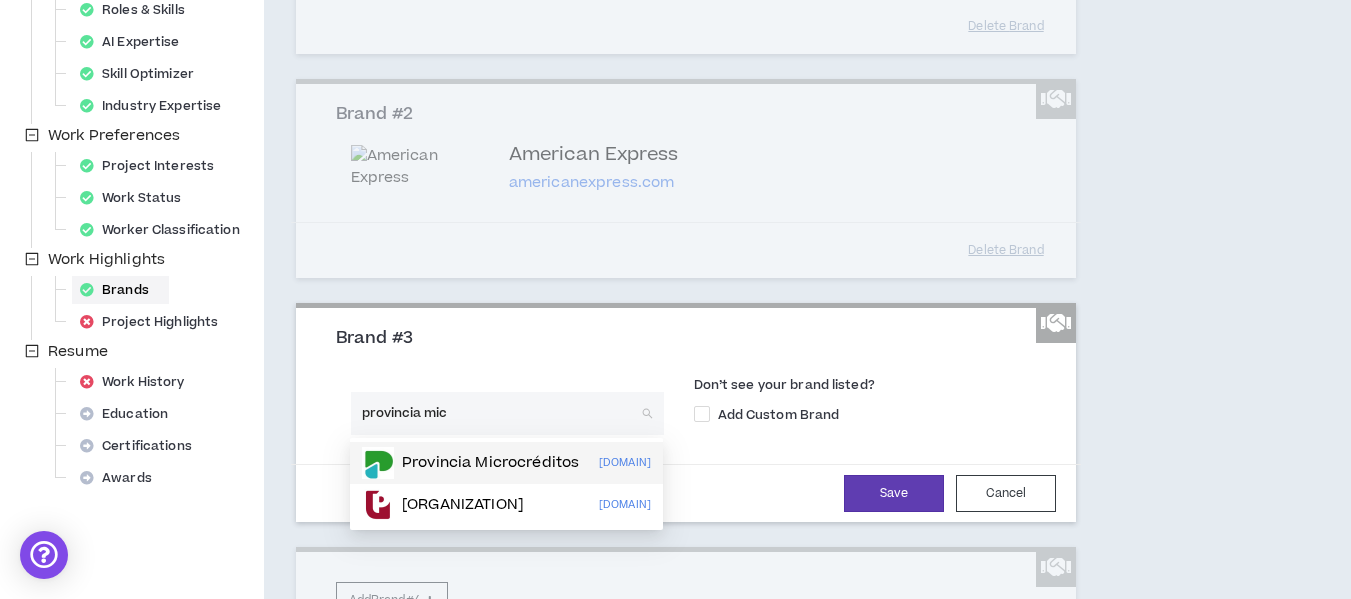 click on "Provincia Microcréditos" at bounding box center [490, 463] 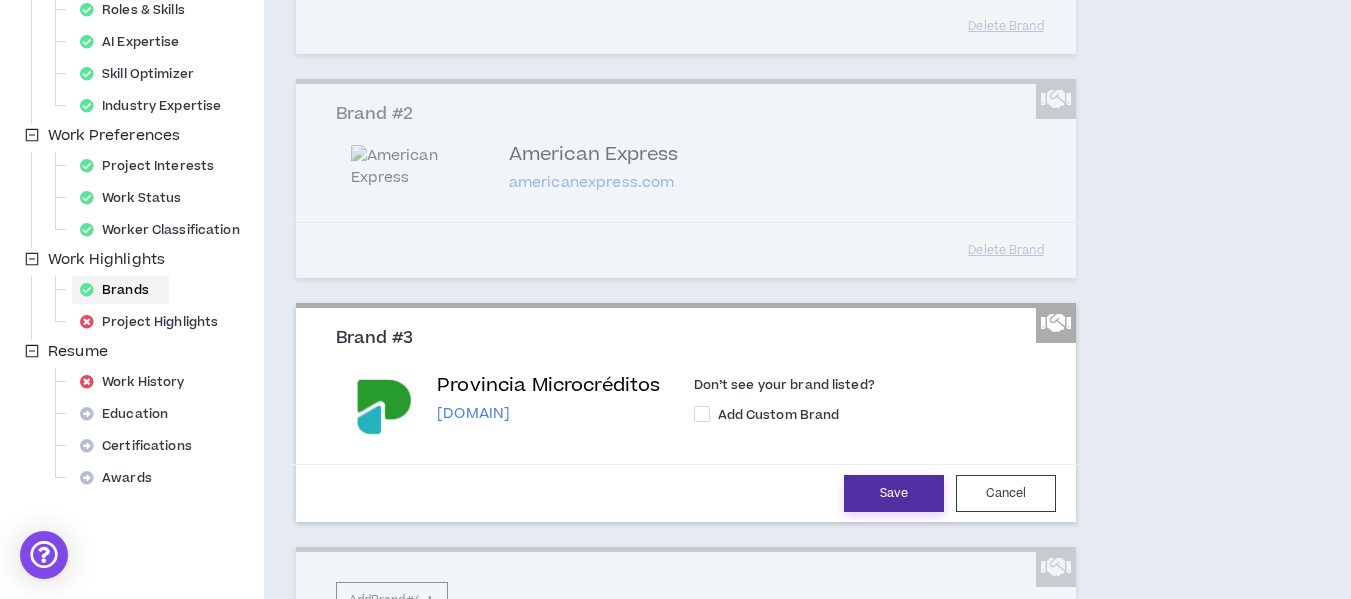click on "Save" at bounding box center [894, 493] 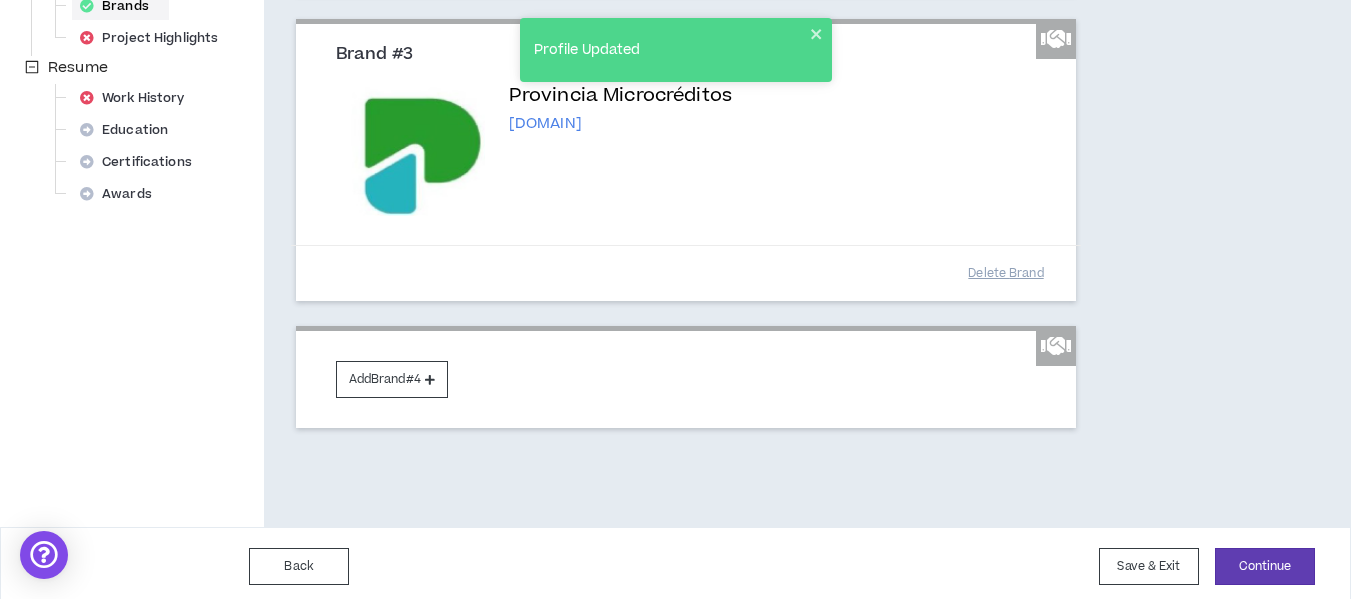 scroll, scrollTop: 788, scrollLeft: 0, axis: vertical 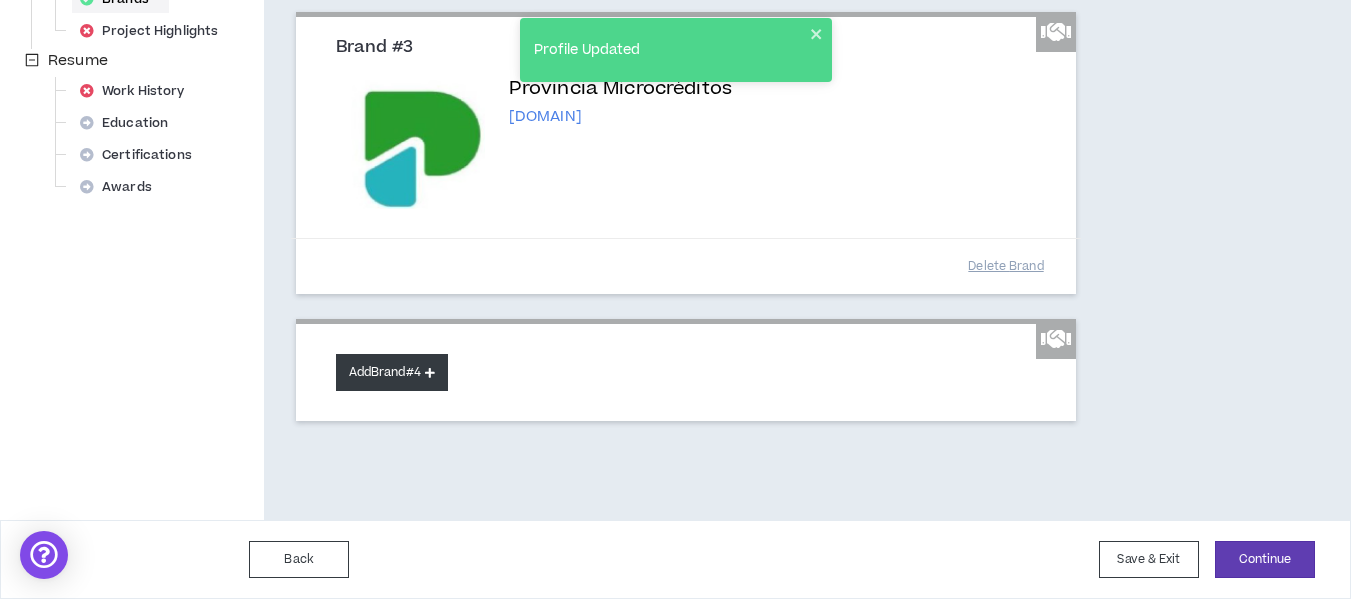 click on "Add  Brand  #4" at bounding box center (392, 372) 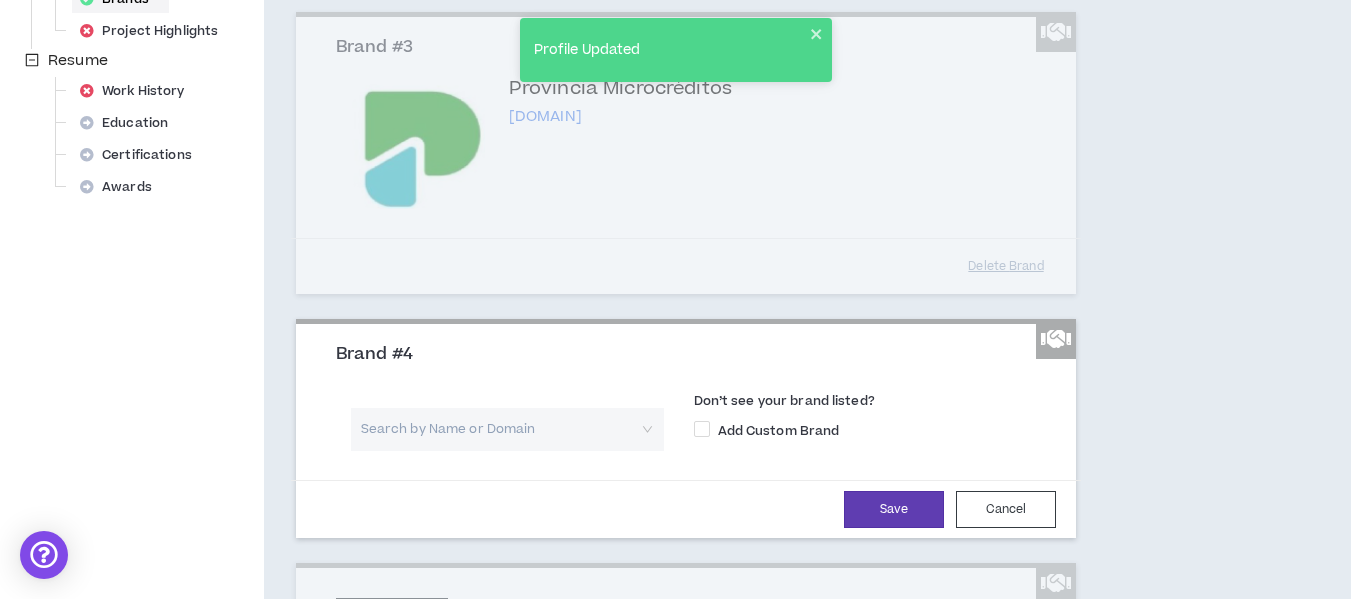 type 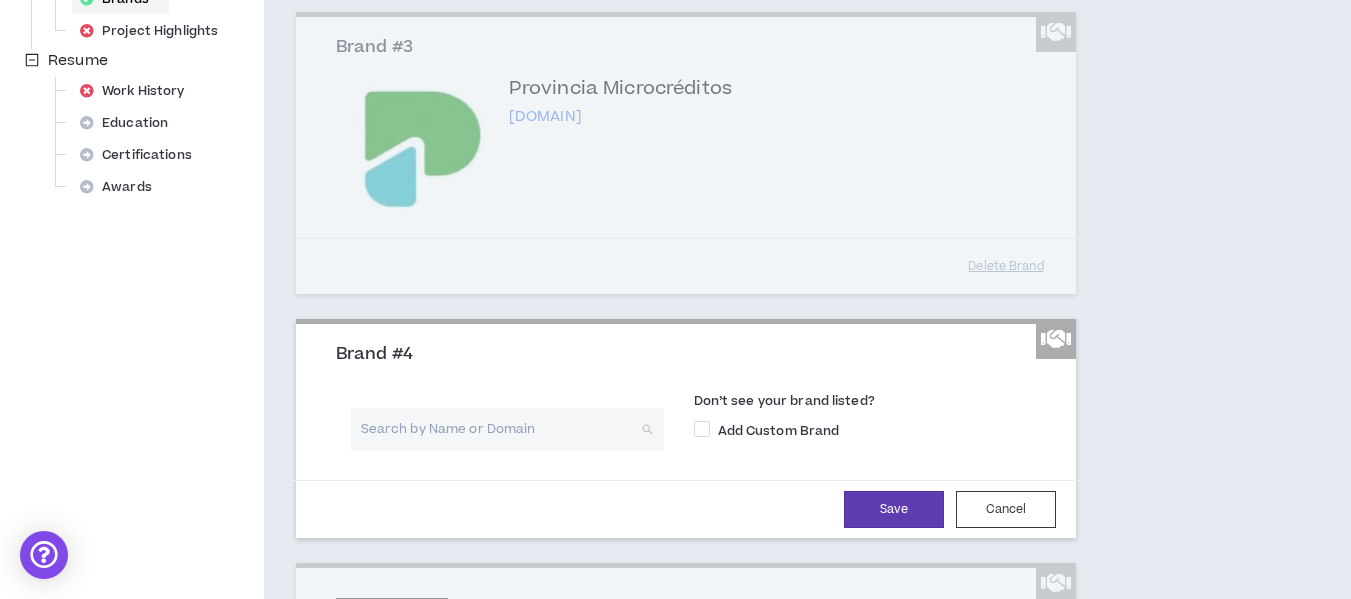 click at bounding box center [500, 429] 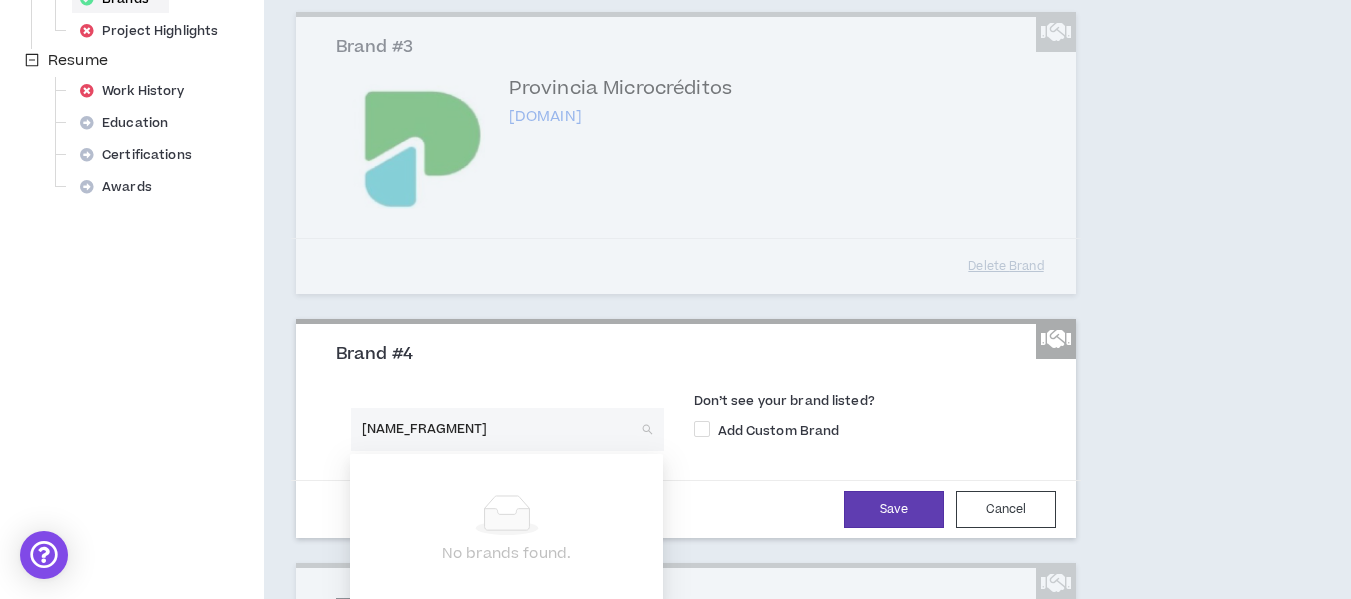 type on "abeceb" 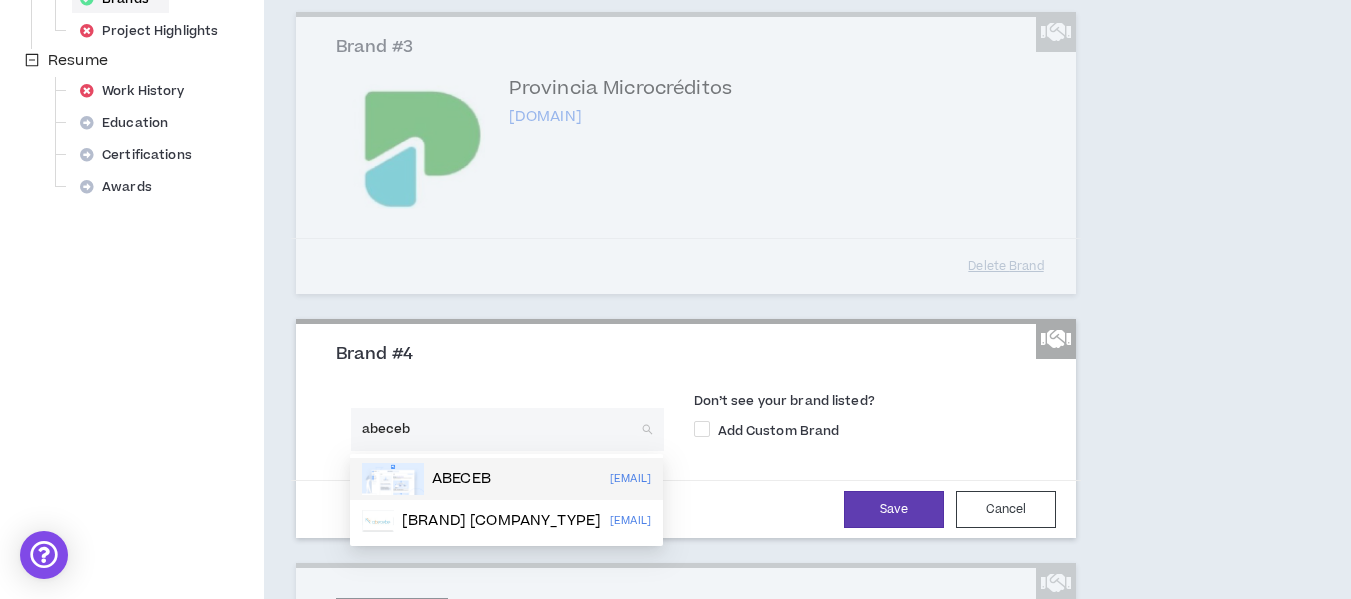 click on "ABECEB" at bounding box center (461, 479) 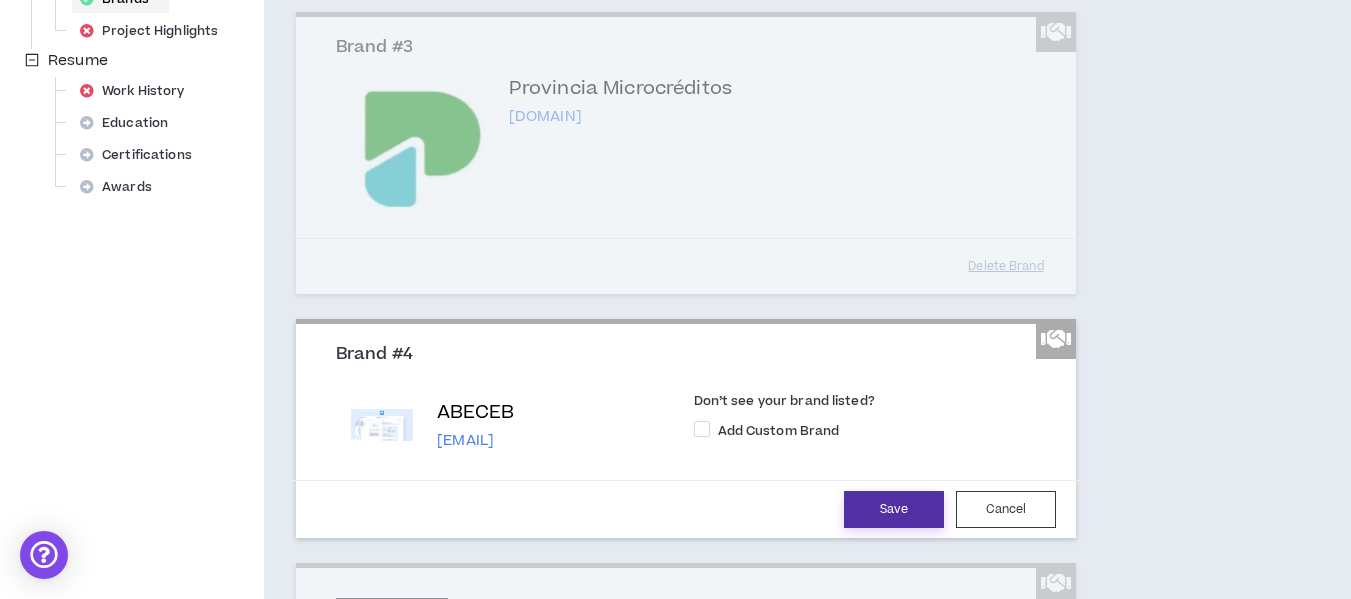 click on "Save" at bounding box center [894, 509] 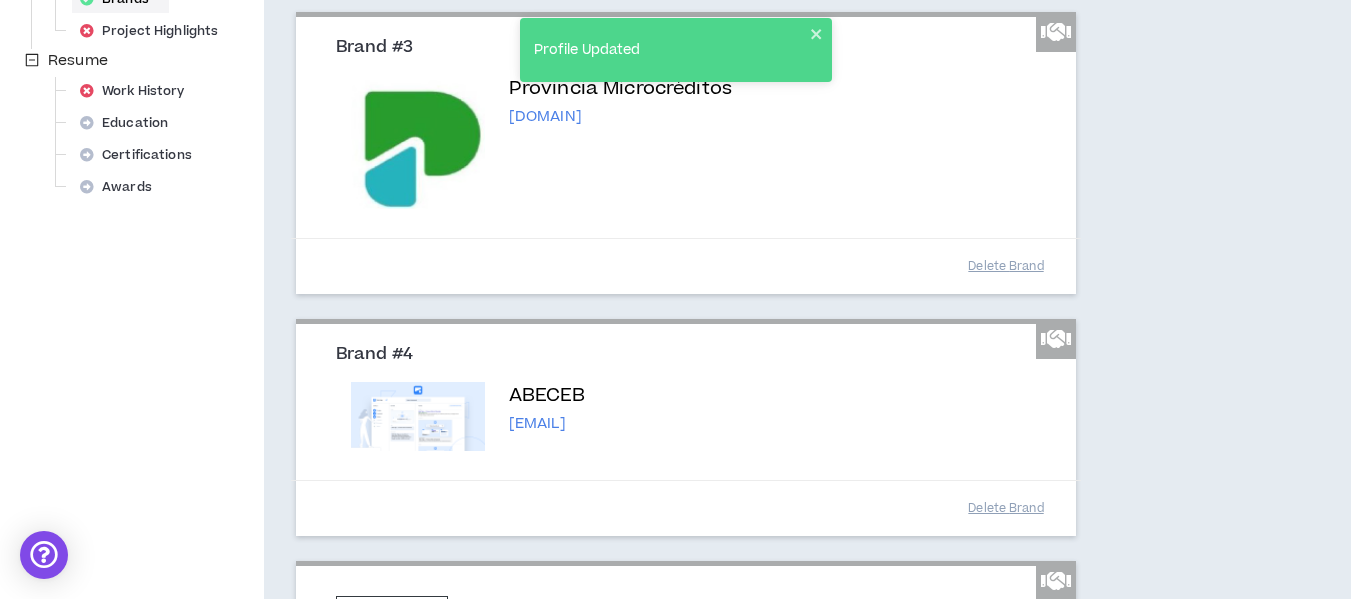 scroll, scrollTop: 1030, scrollLeft: 0, axis: vertical 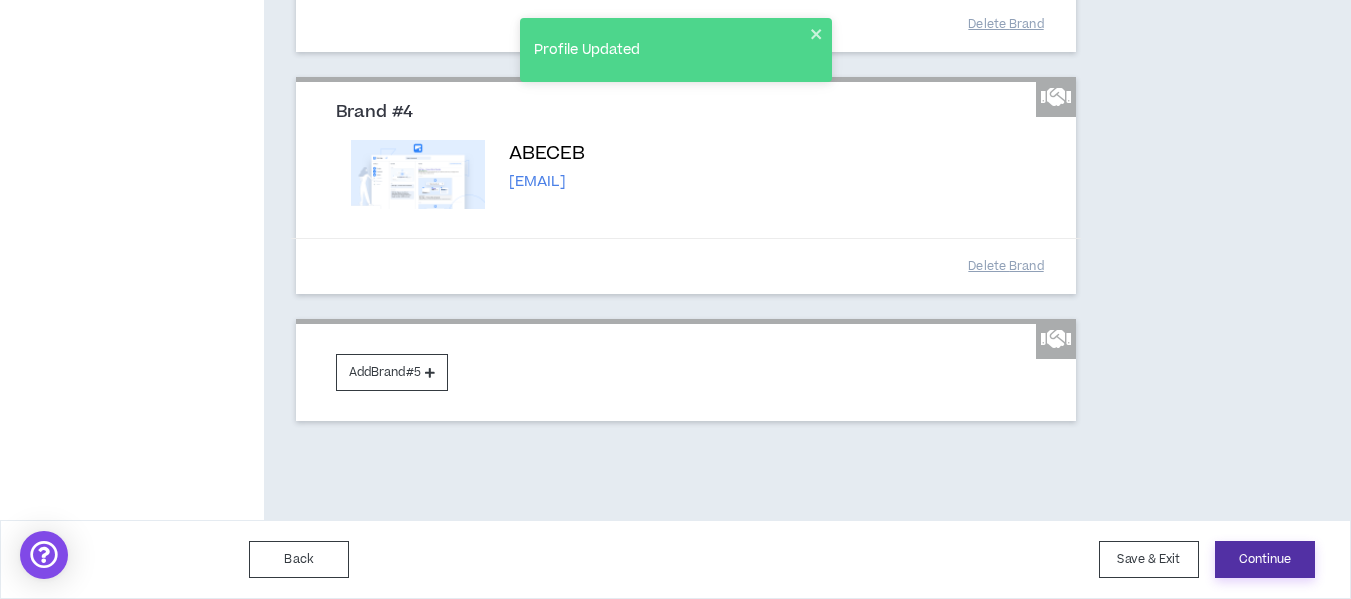 click on "Continue" at bounding box center [1265, 559] 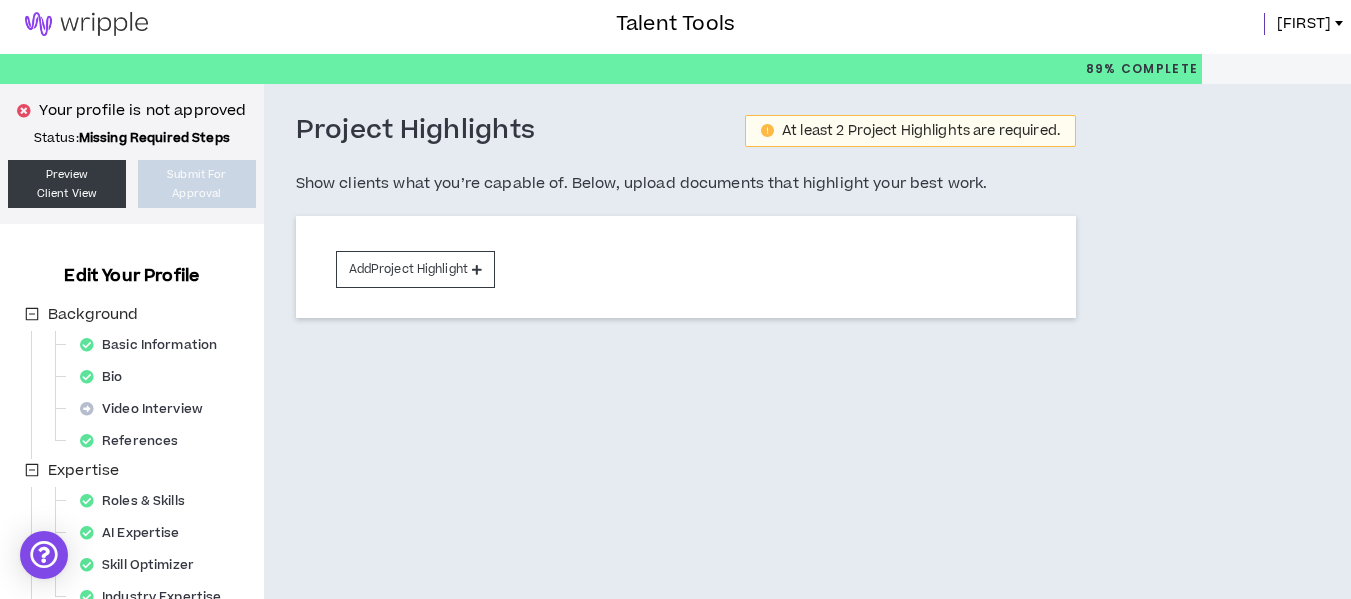 scroll, scrollTop: 0, scrollLeft: 0, axis: both 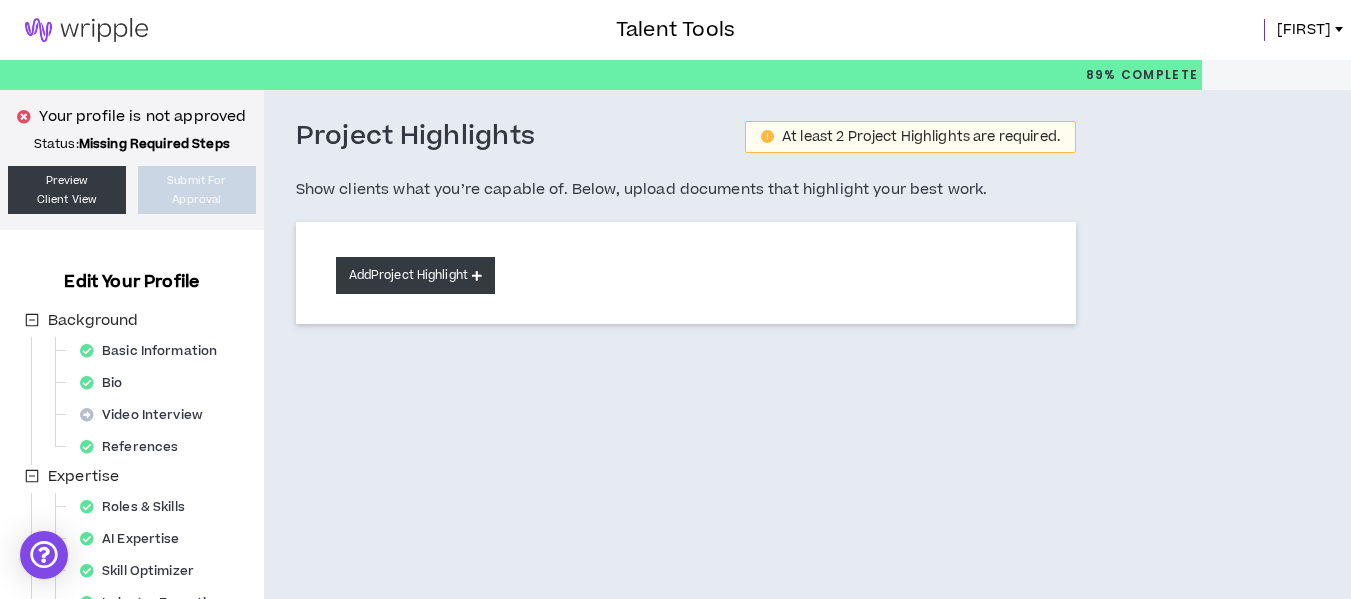 click at bounding box center (477, 275) 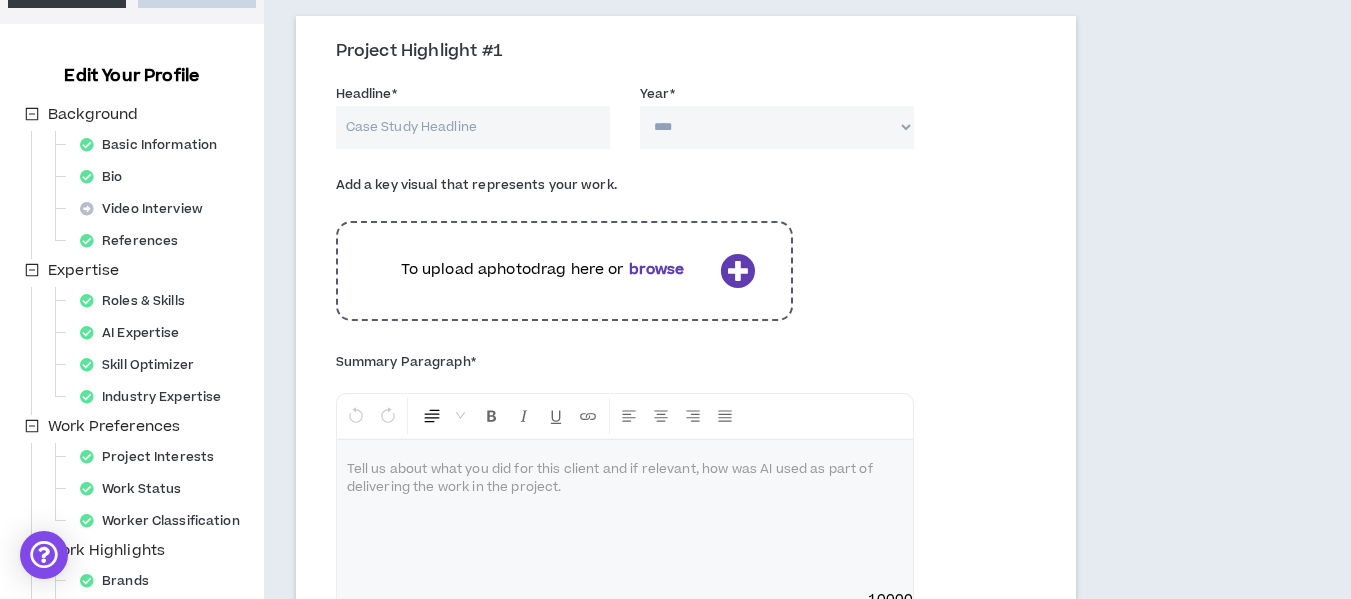 scroll, scrollTop: 205, scrollLeft: 0, axis: vertical 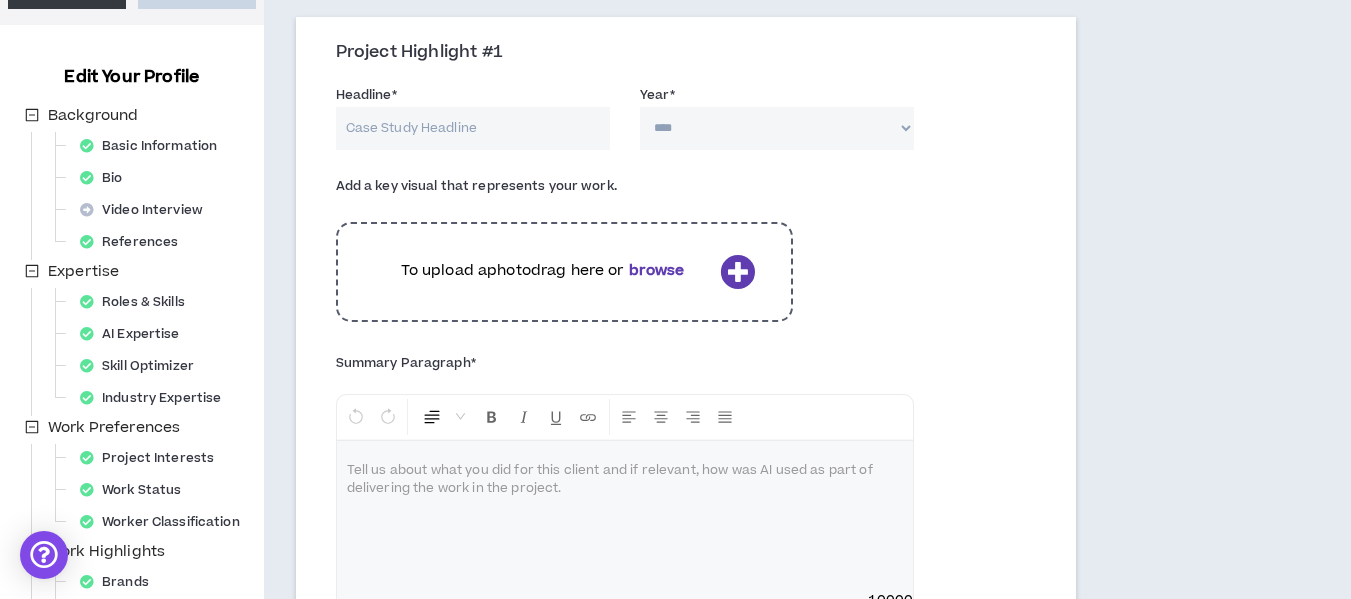 drag, startPoint x: 439, startPoint y: 129, endPoint x: 574, endPoint y: 162, distance: 138.97482 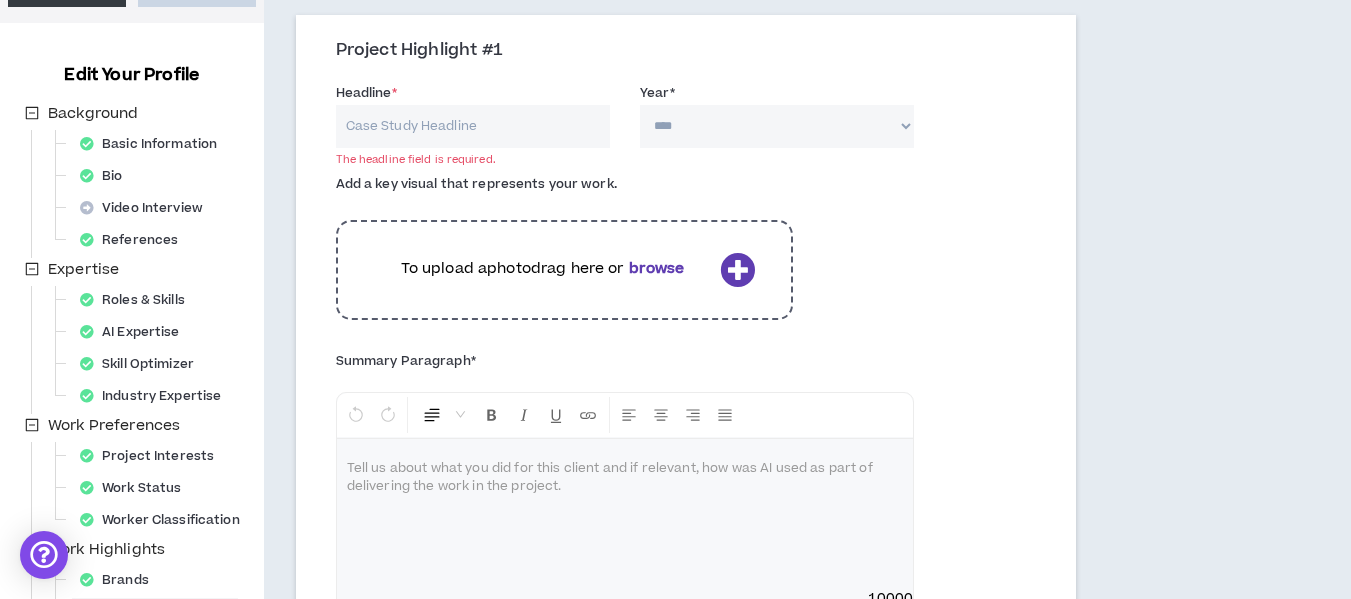 scroll, scrollTop: 204, scrollLeft: 0, axis: vertical 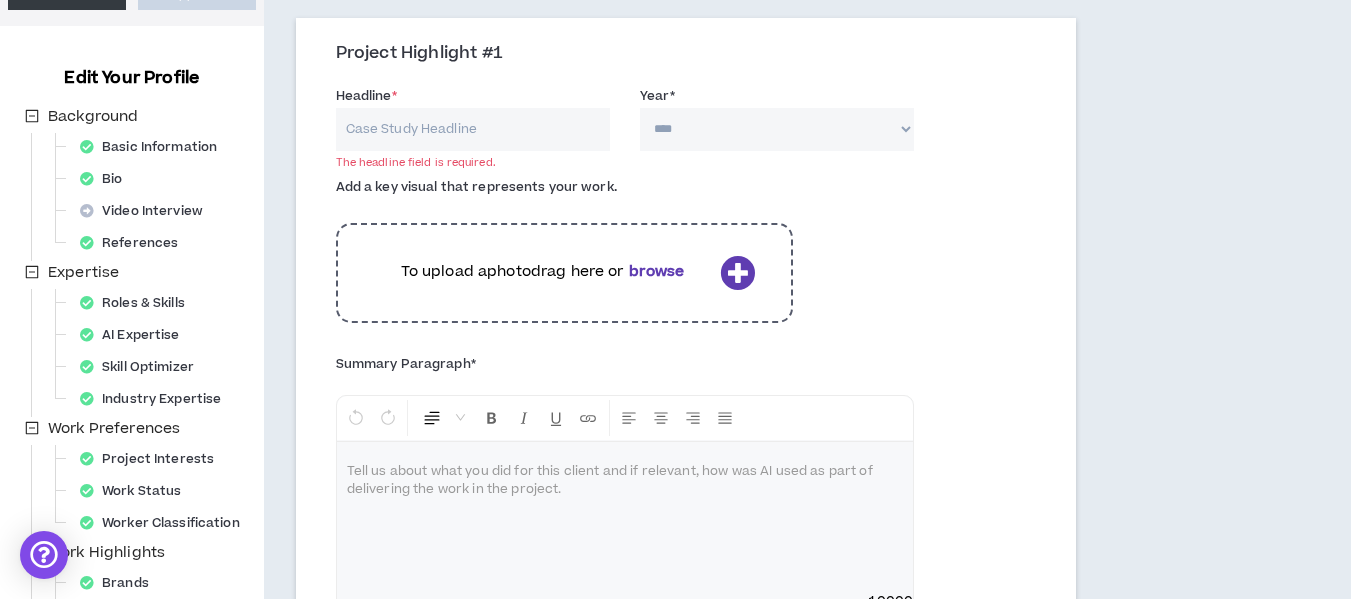 type on "w" 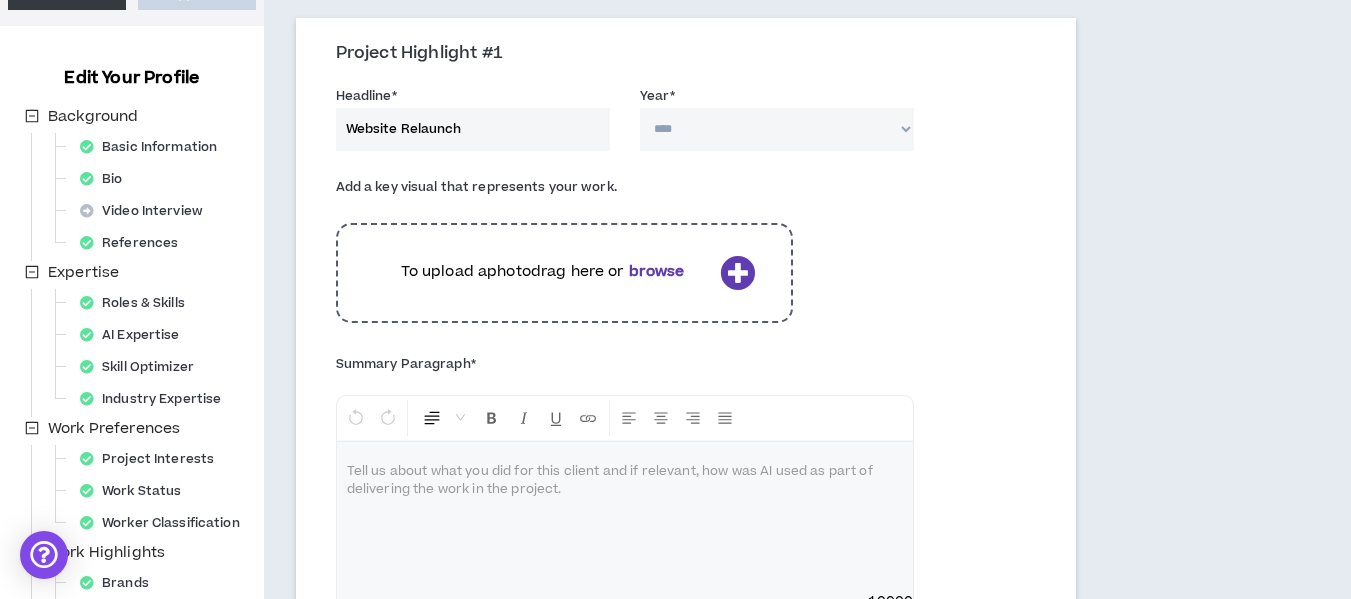 type on "Website Relaunch" 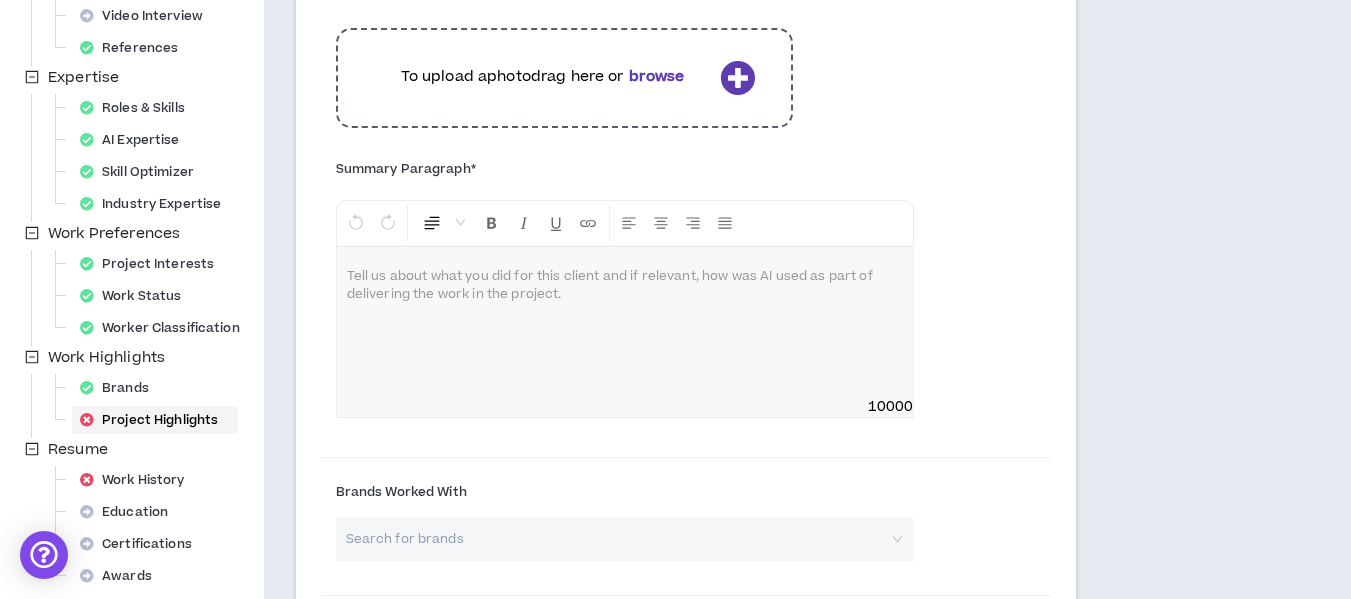 scroll, scrollTop: 400, scrollLeft: 0, axis: vertical 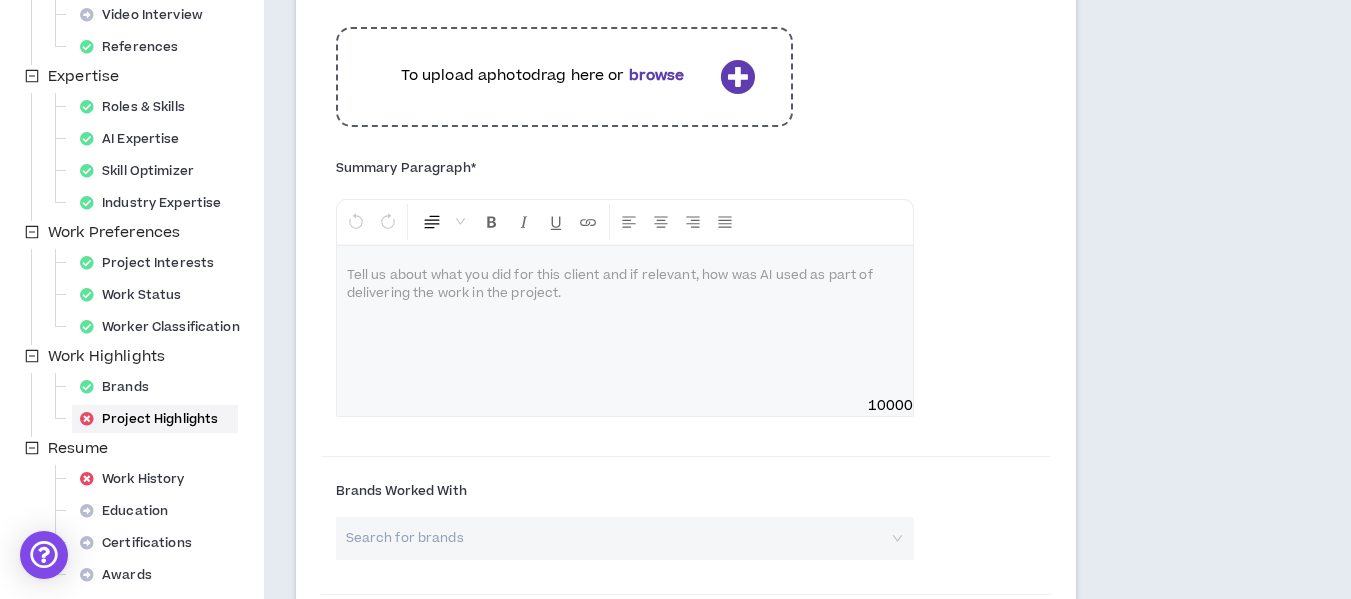 click at bounding box center (625, 276) 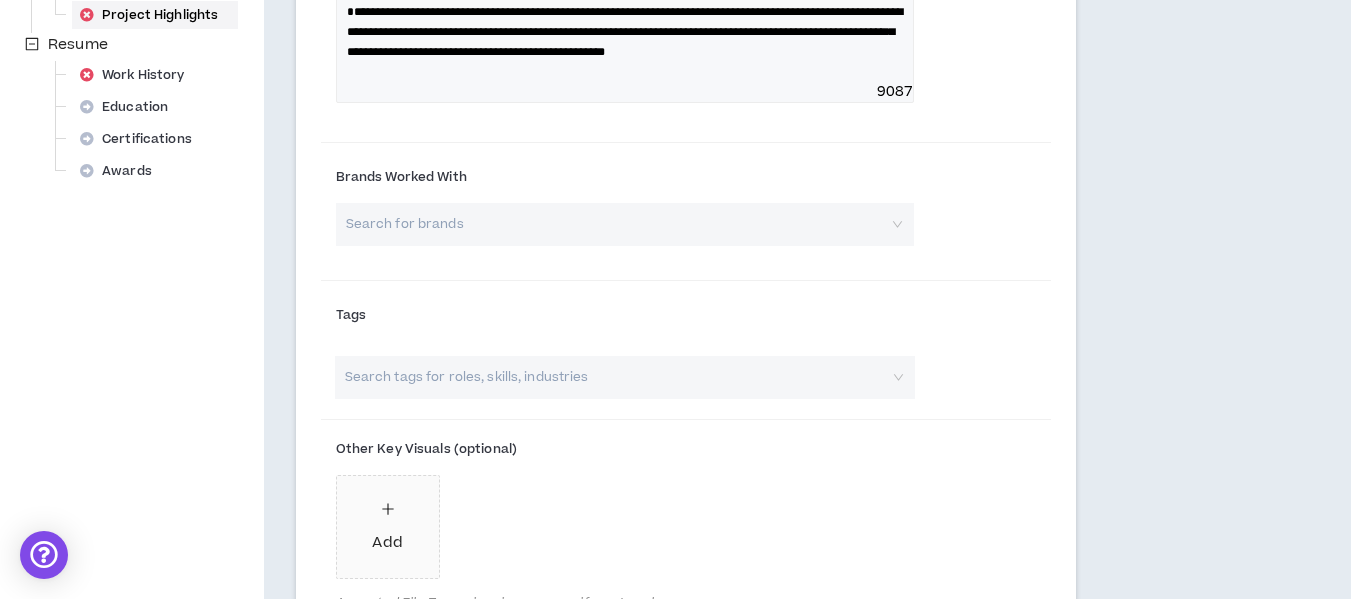 scroll, scrollTop: 807, scrollLeft: 0, axis: vertical 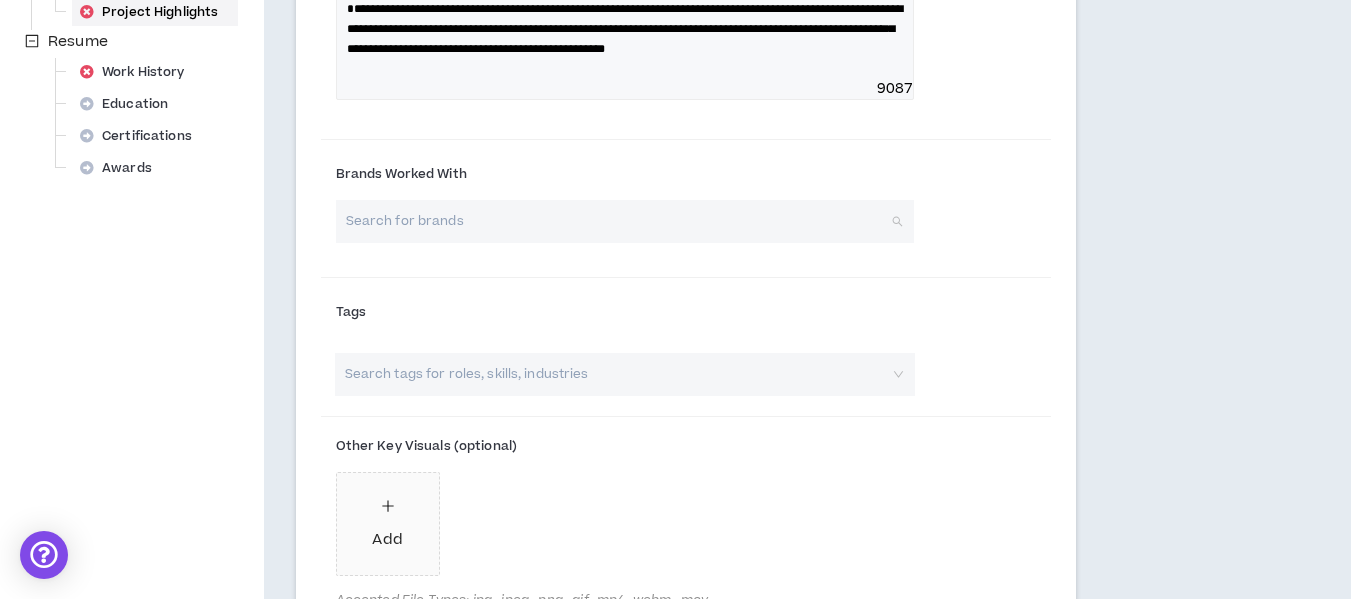 click at bounding box center [618, 221] 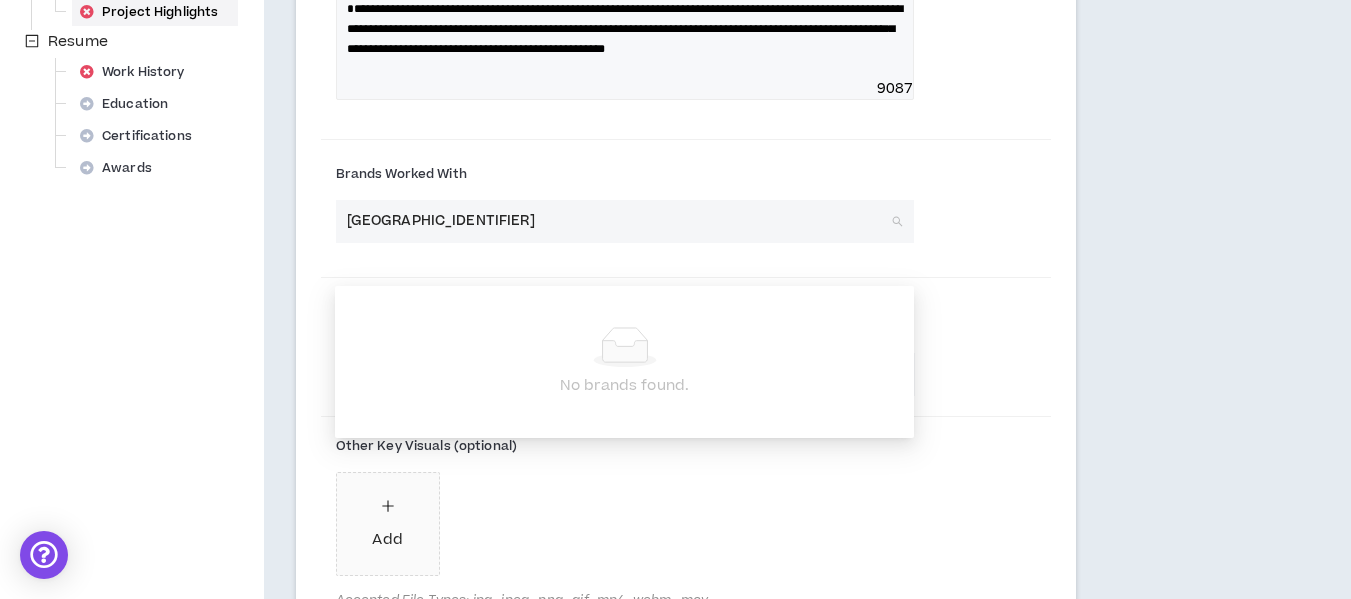 type on "[GEOGRAPHIC_IDENTIFIER]" 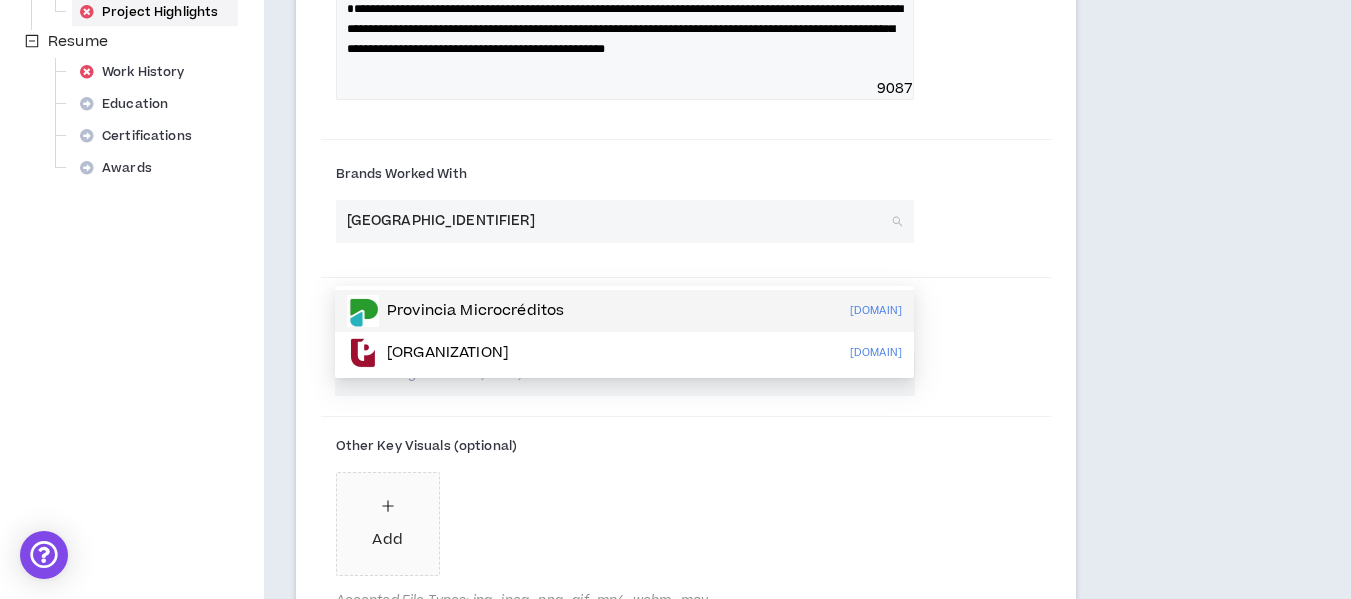 click on "Provincia Microcréditos" at bounding box center (475, 311) 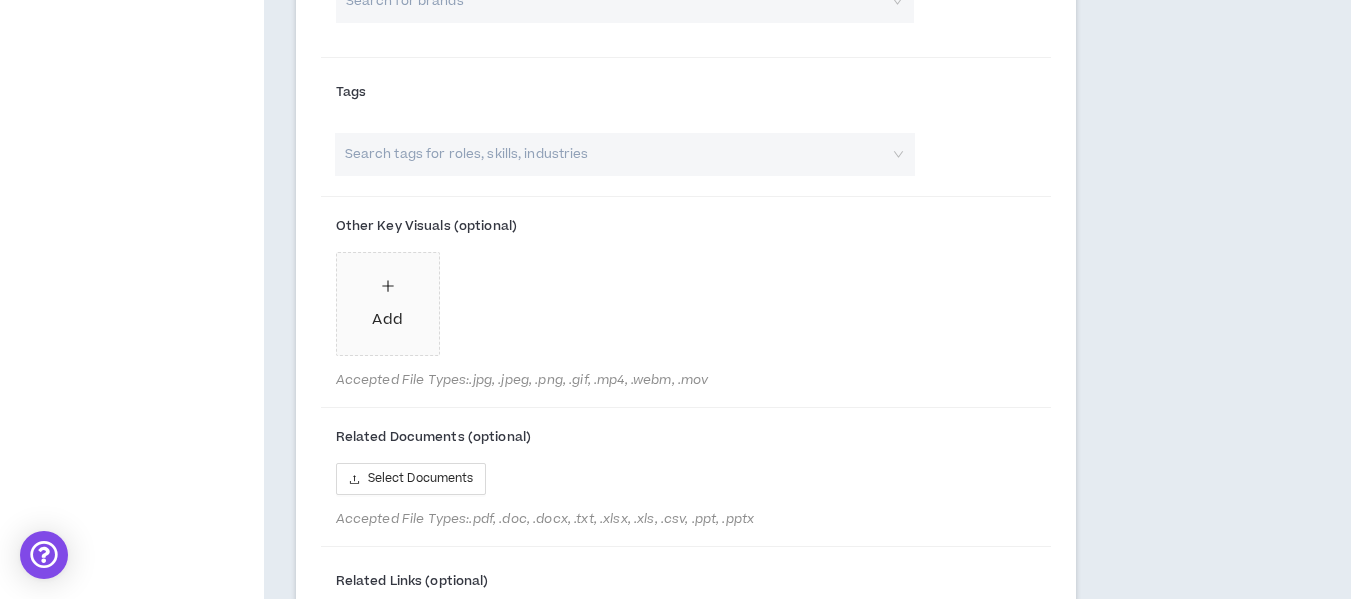 scroll, scrollTop: 1196, scrollLeft: 0, axis: vertical 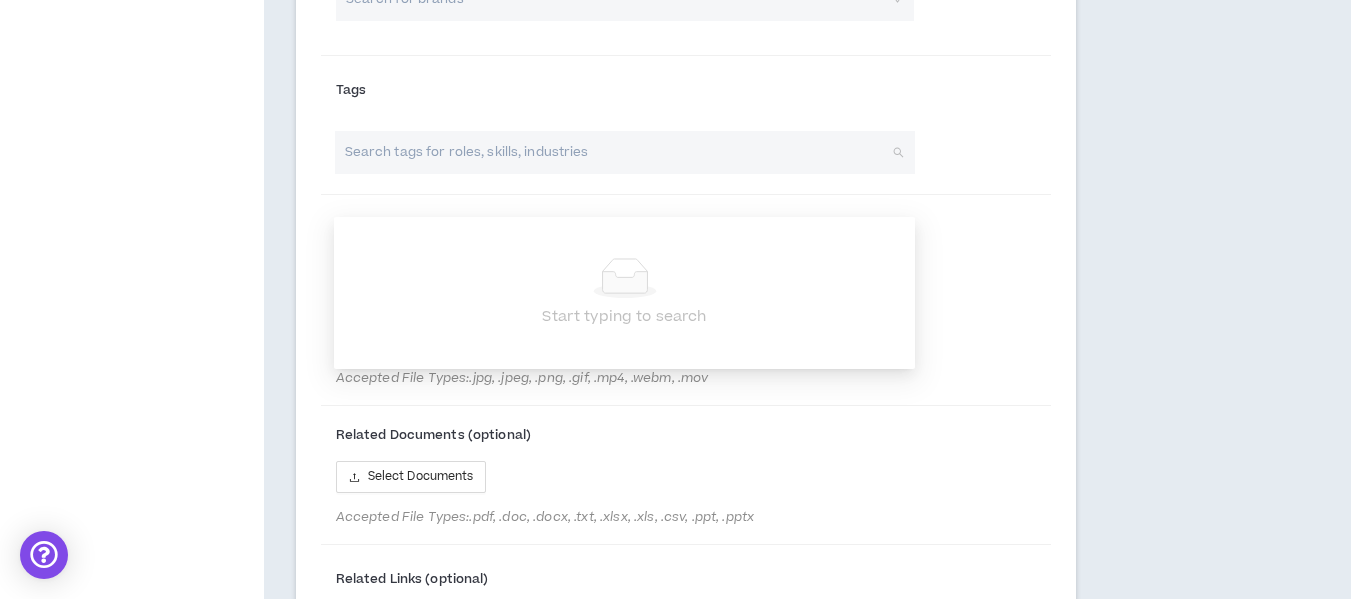 click at bounding box center (615, 152) 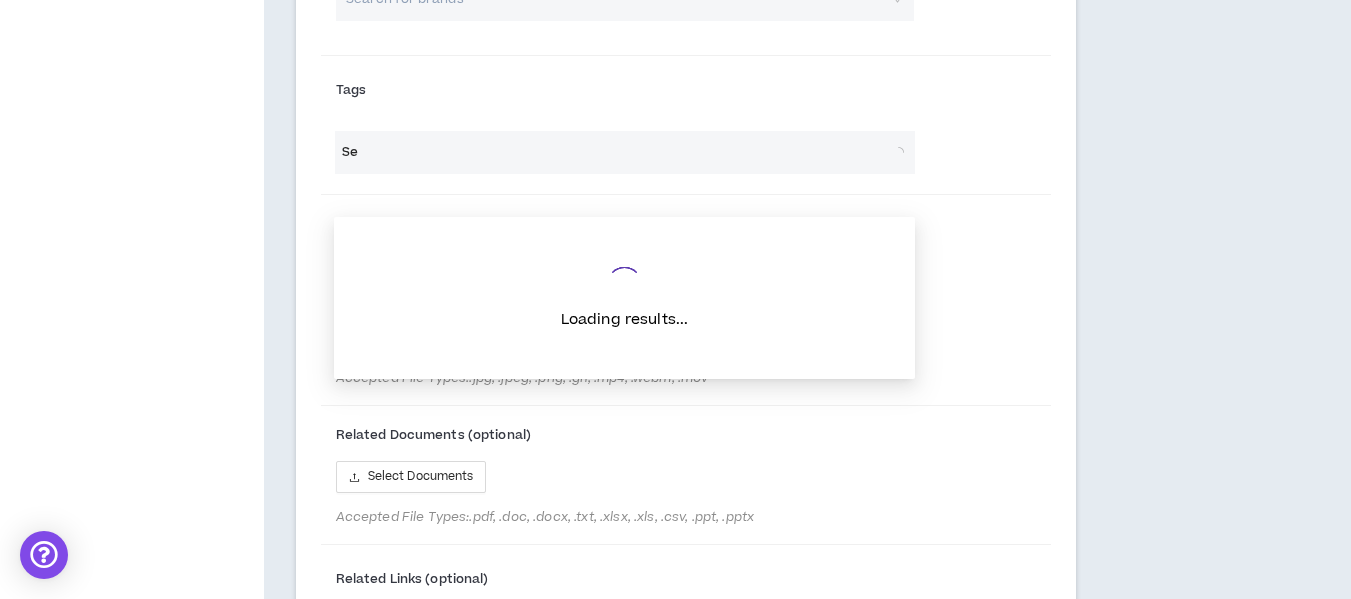 type on "S" 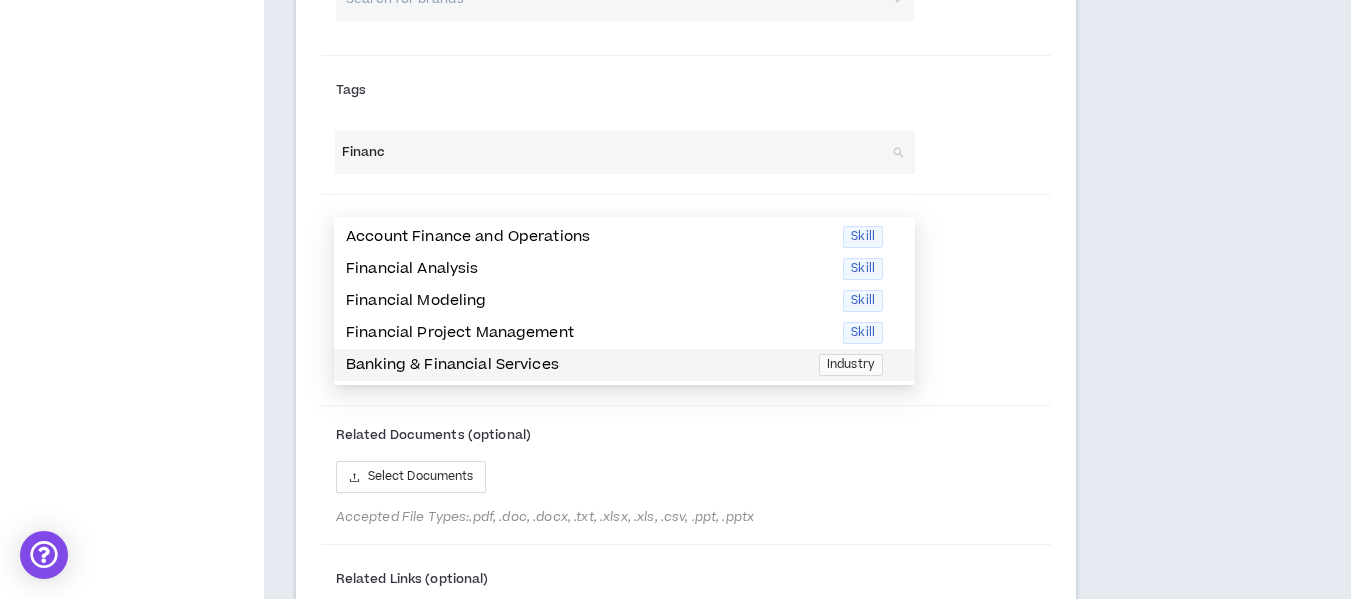 click on "Banking & Financial Services" at bounding box center (576, 365) 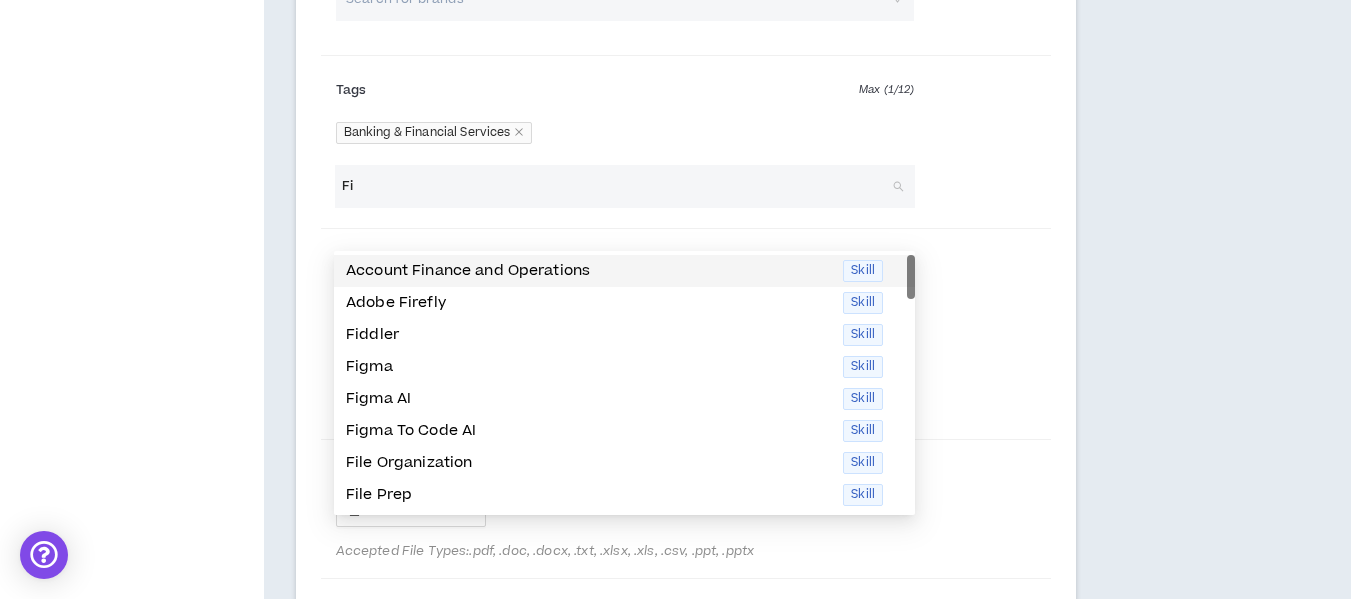 type on "F" 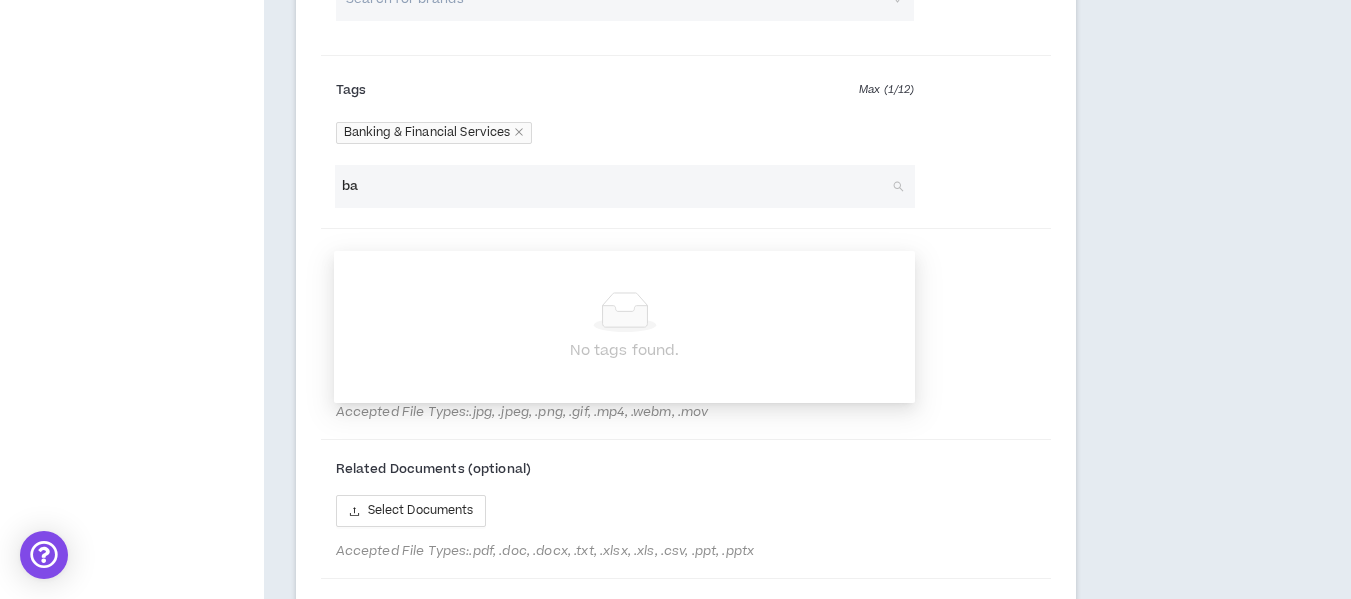 type on "b" 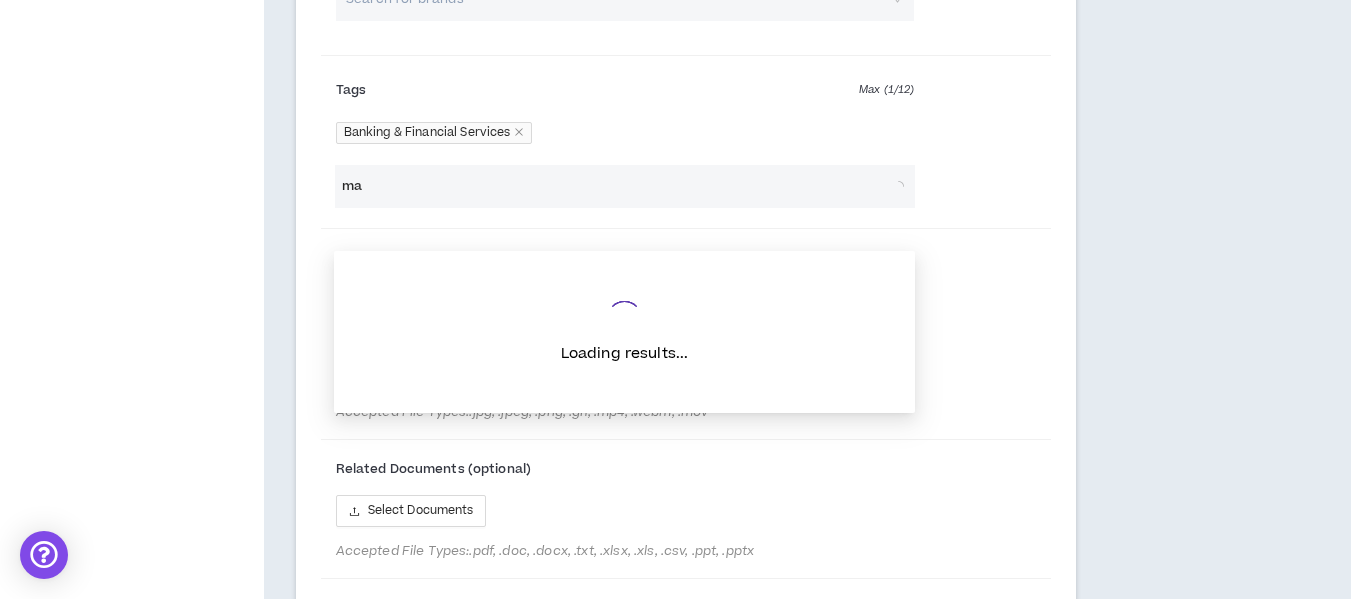 type on "m" 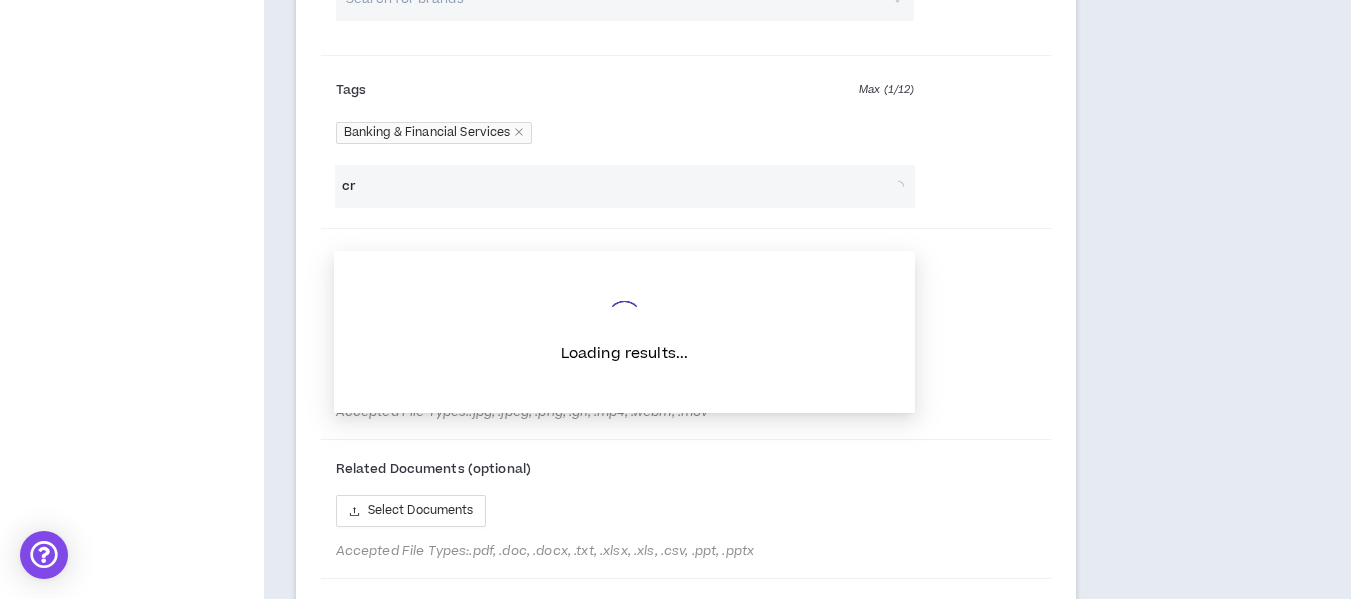 type on "c" 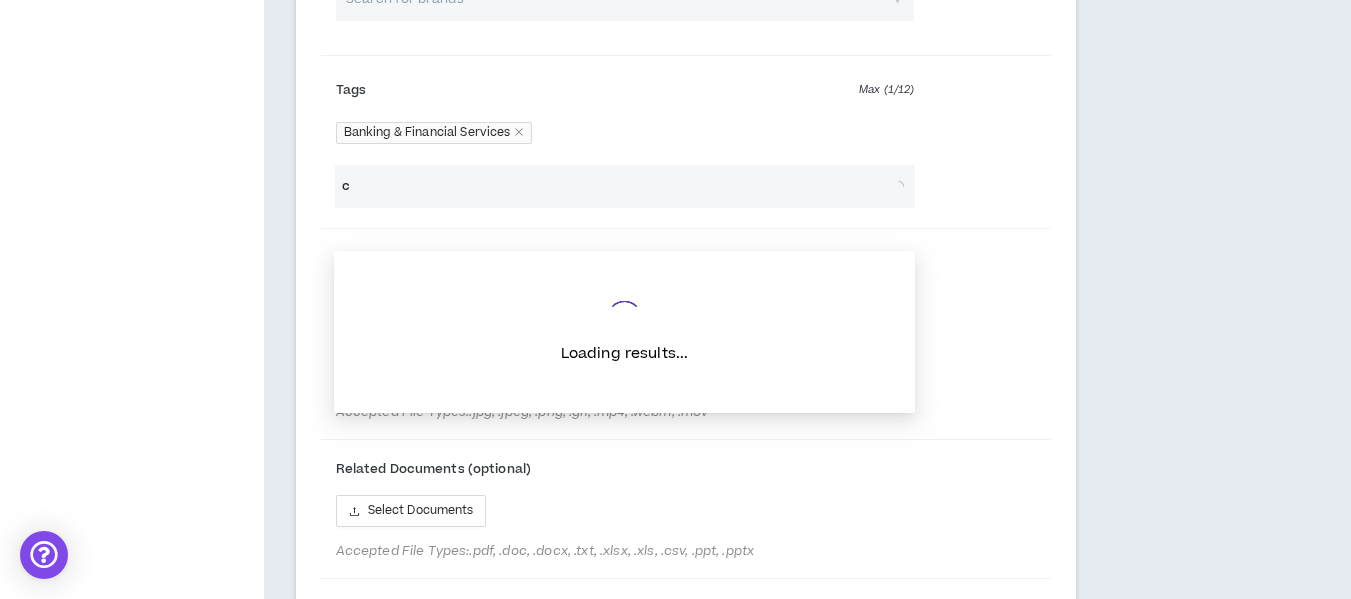type 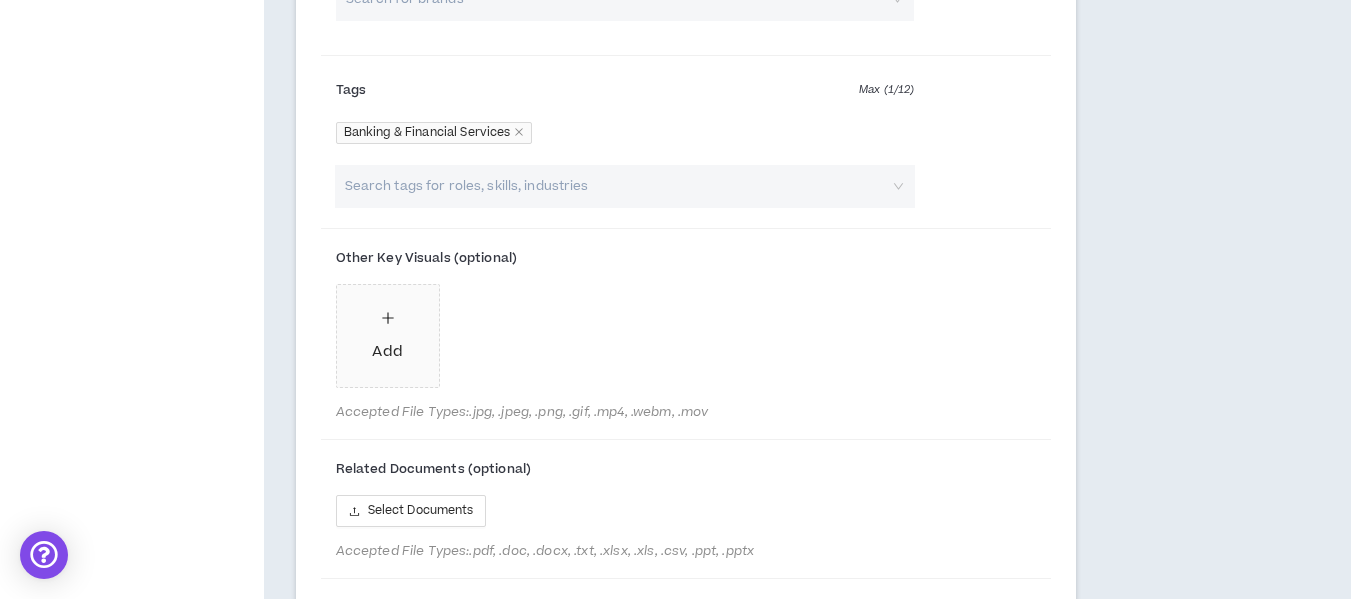 click on "[TAGS] [NUMBER] / [NUMBER] [INDUSTRY]" at bounding box center (686, 114) 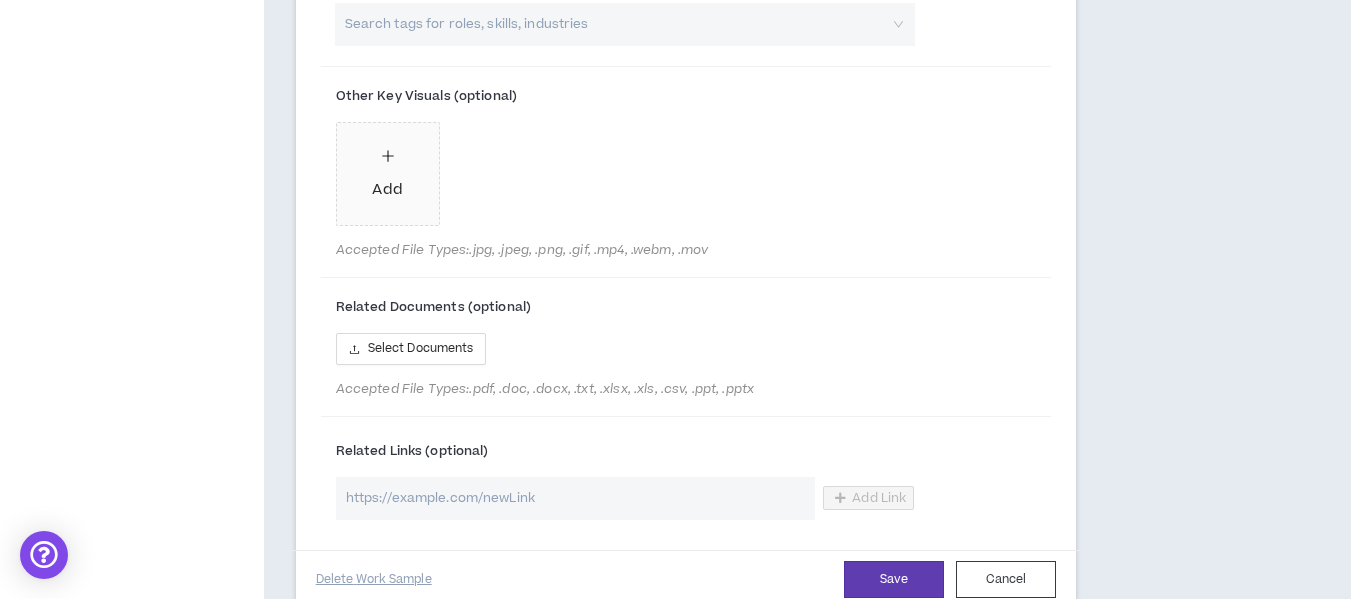 scroll, scrollTop: 1365, scrollLeft: 0, axis: vertical 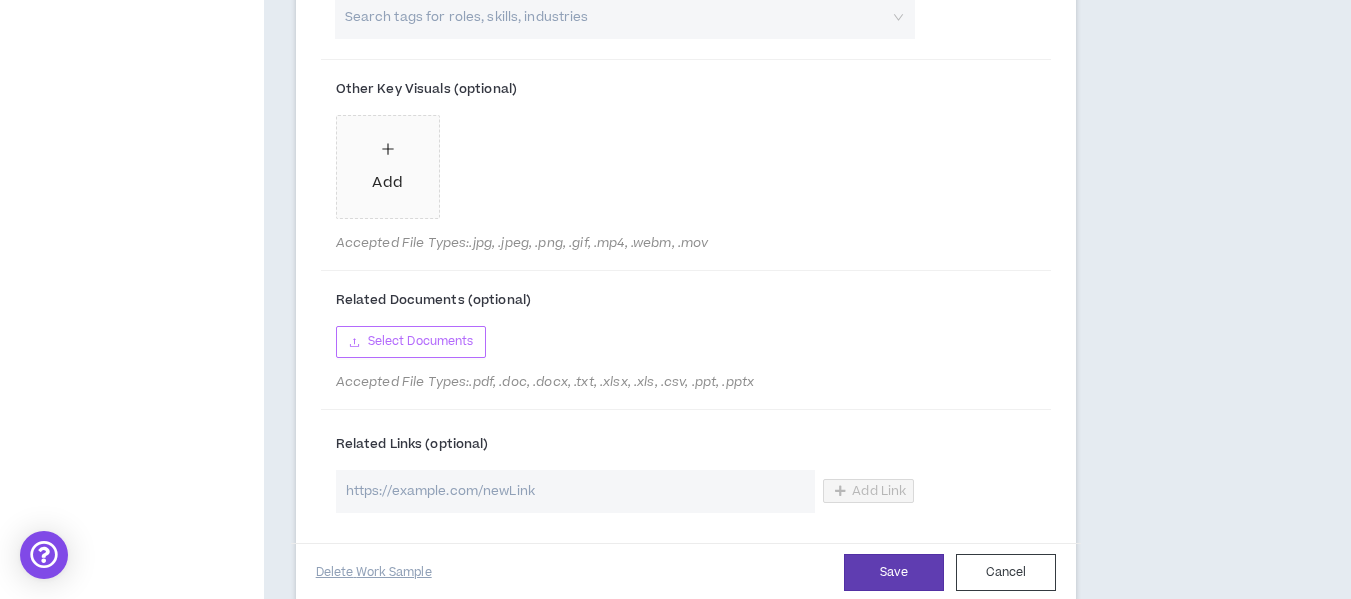 click on "Select Documents" at bounding box center [421, 341] 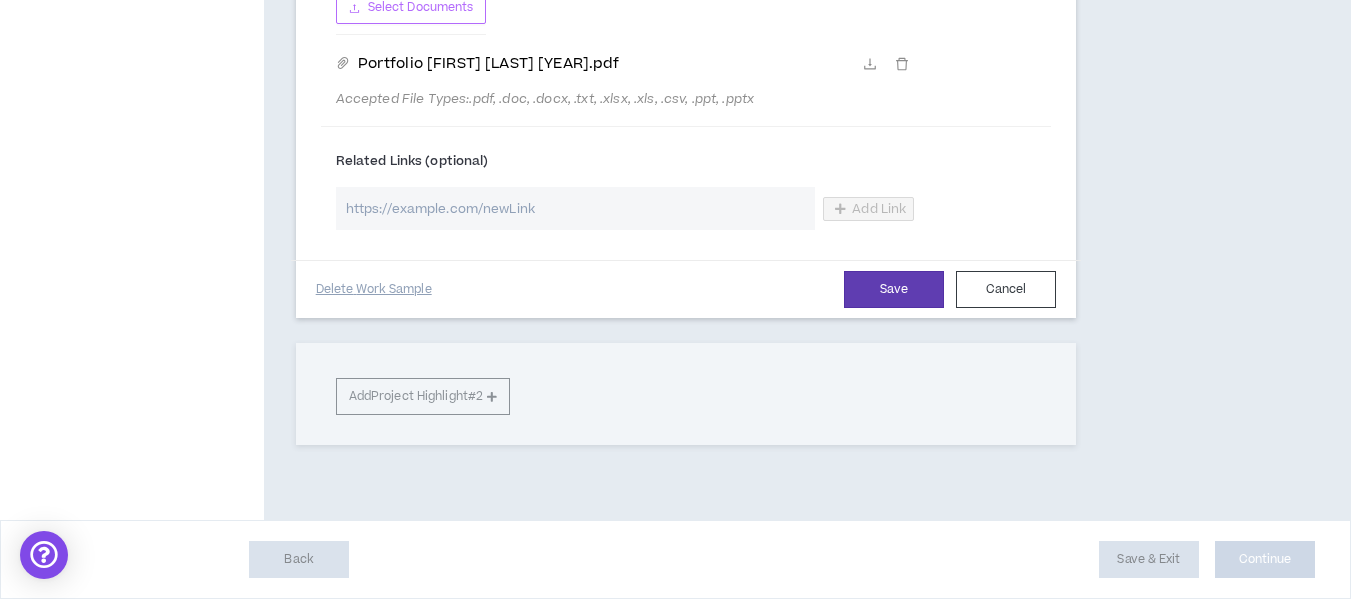 scroll, scrollTop: 1739, scrollLeft: 0, axis: vertical 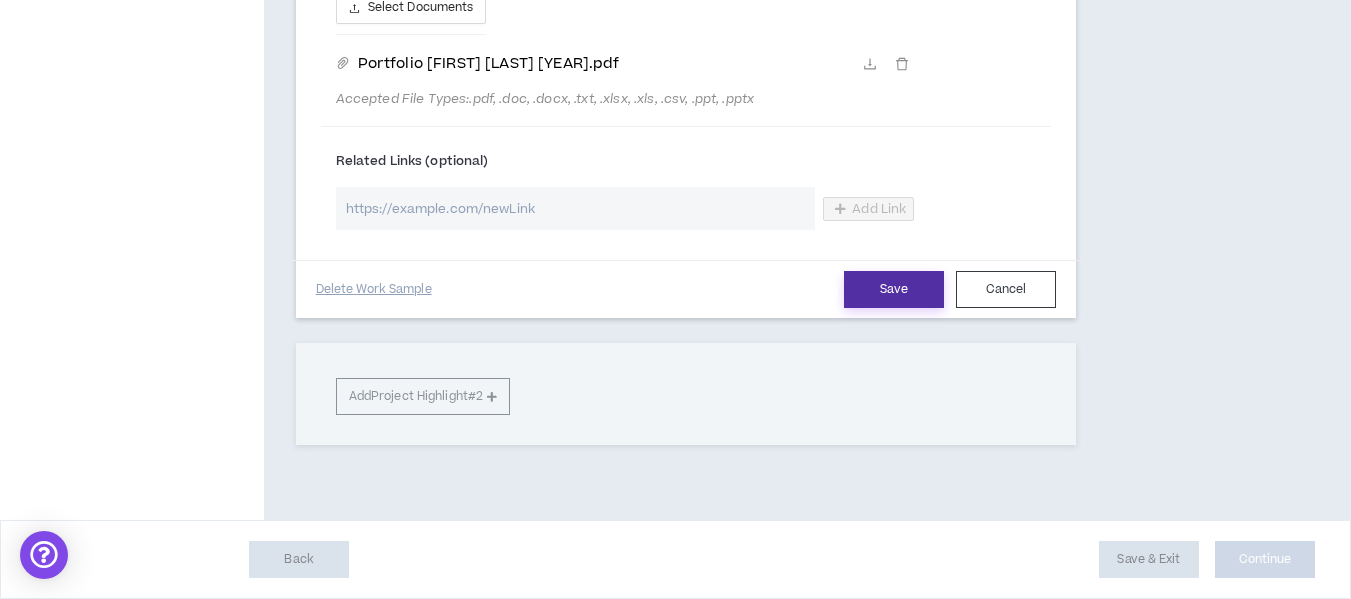click on "Save" at bounding box center [894, 289] 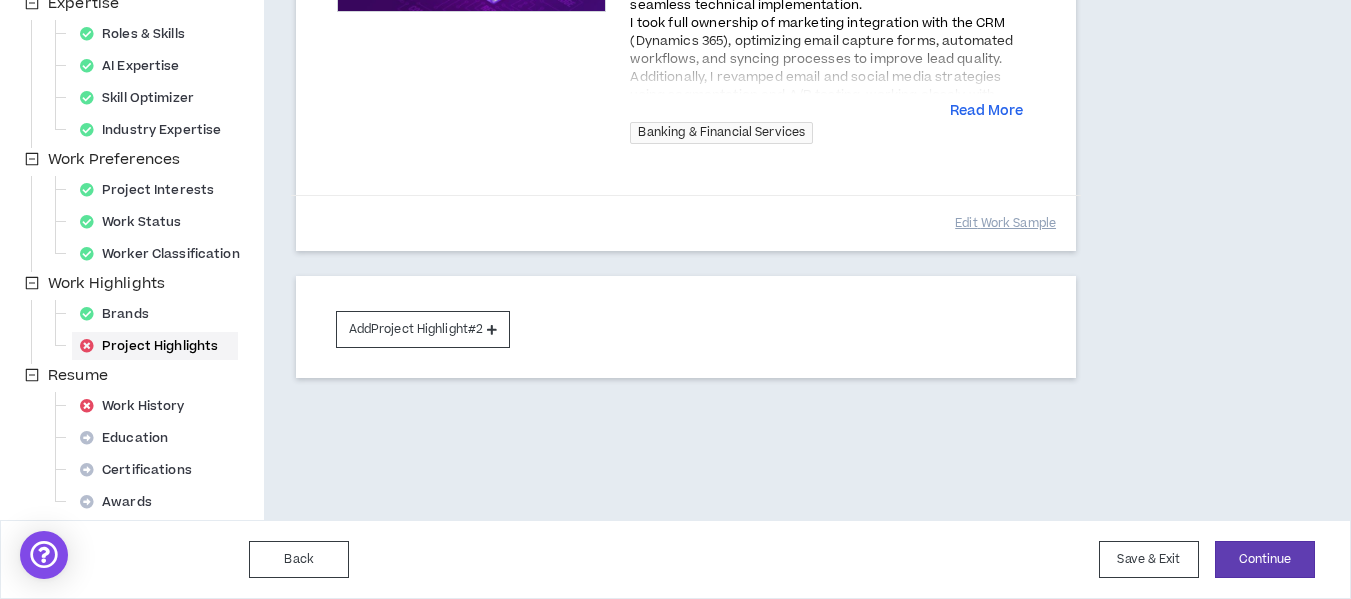 scroll, scrollTop: 473, scrollLeft: 0, axis: vertical 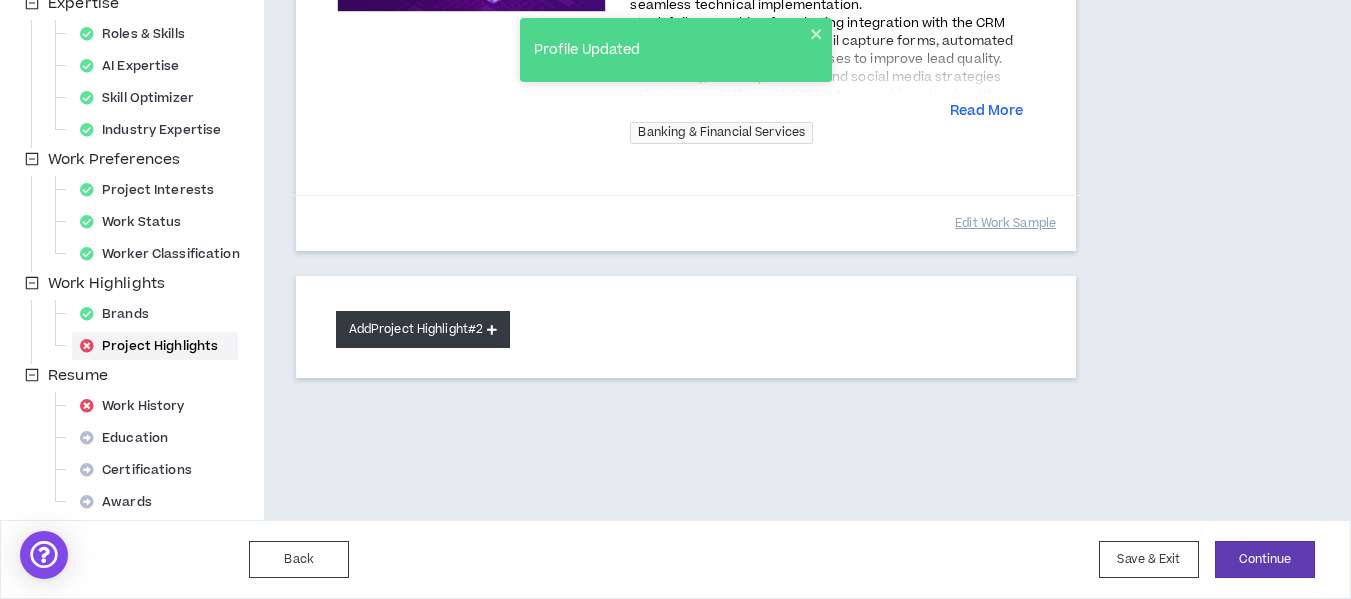 click on "Add  Project Highlight  #2" at bounding box center [423, 329] 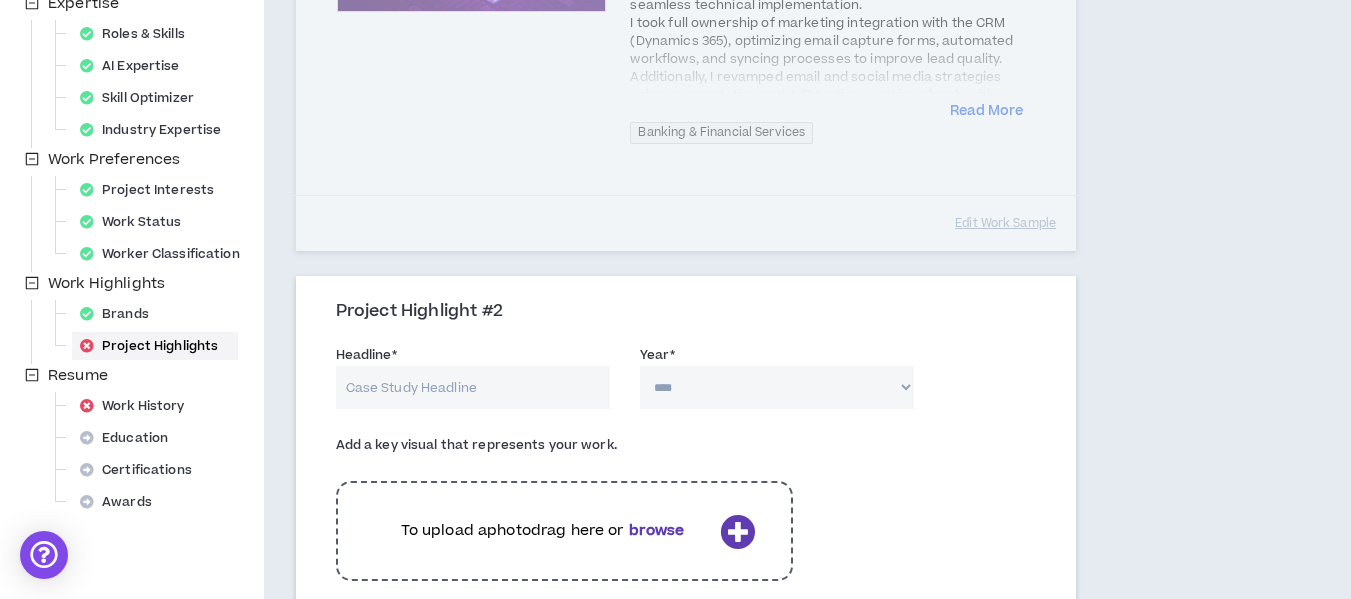 click on "Headline  *" at bounding box center (473, 387) 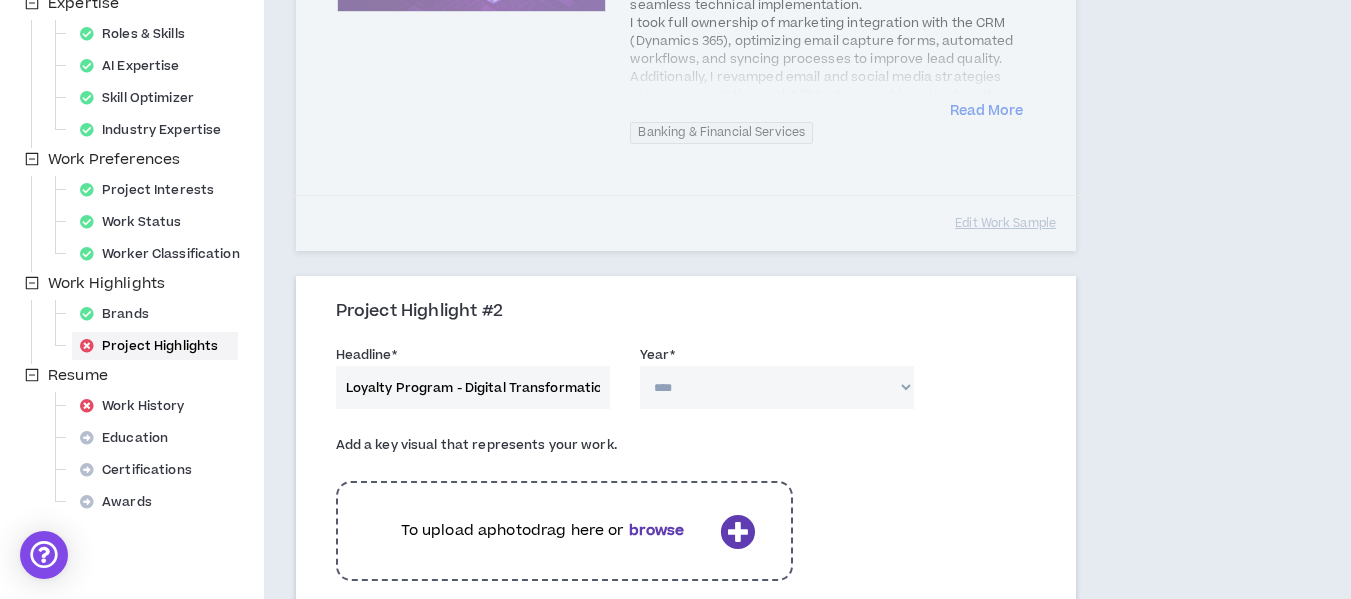 scroll, scrollTop: 0, scrollLeft: 106, axis: horizontal 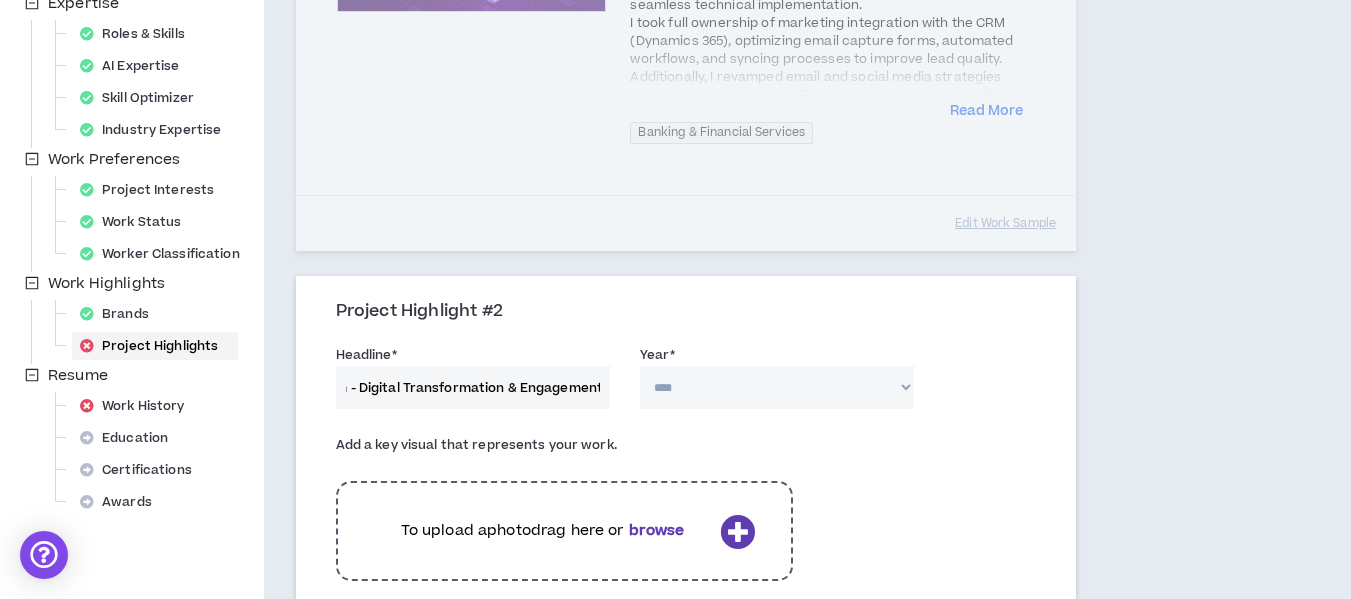 type on "Loyalty Program - Digital Transformation & Engagement" 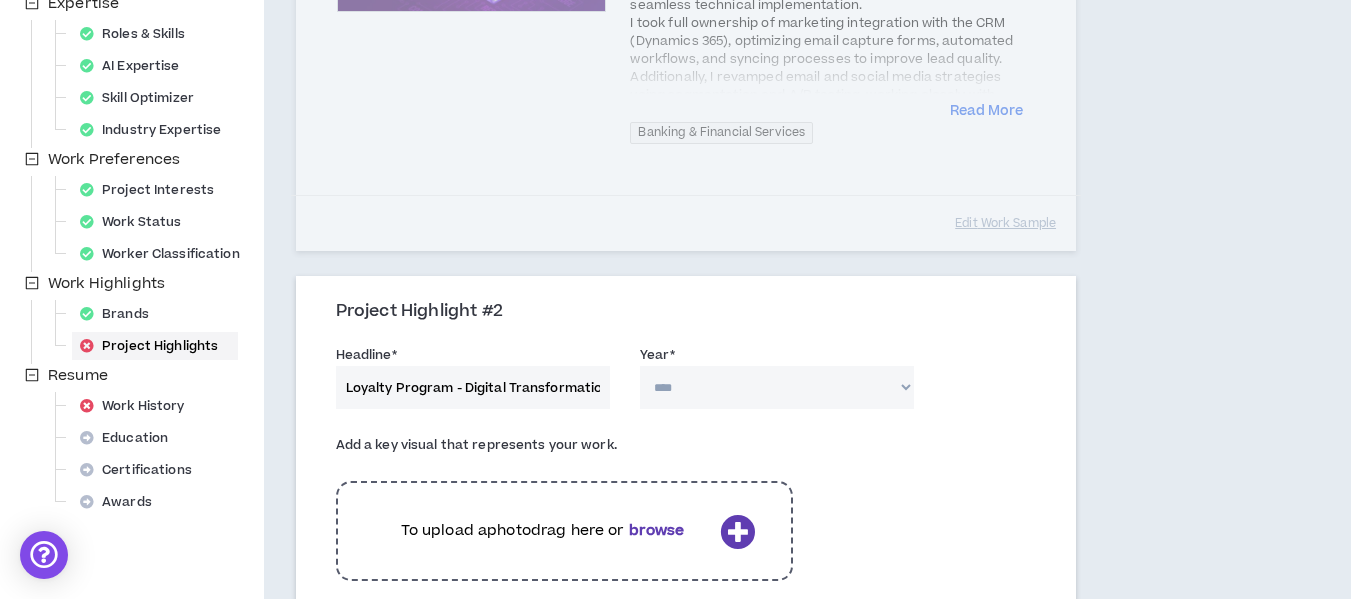select on "****" 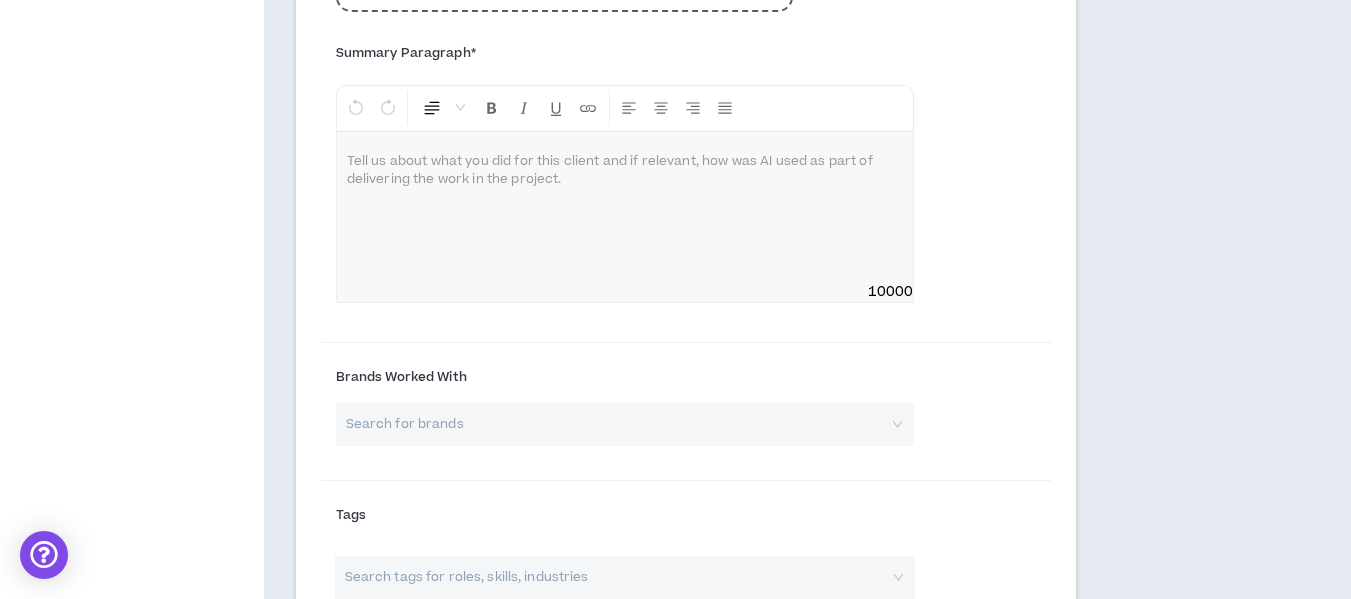 scroll, scrollTop: 1047, scrollLeft: 0, axis: vertical 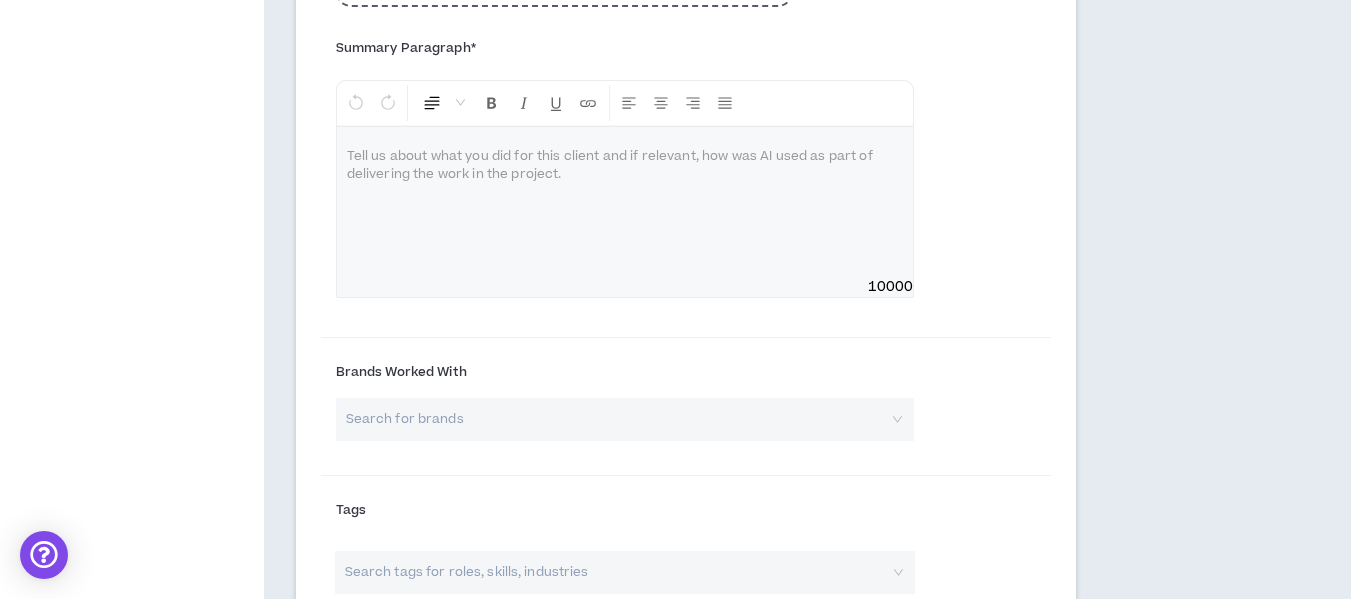 click at bounding box center [625, 157] 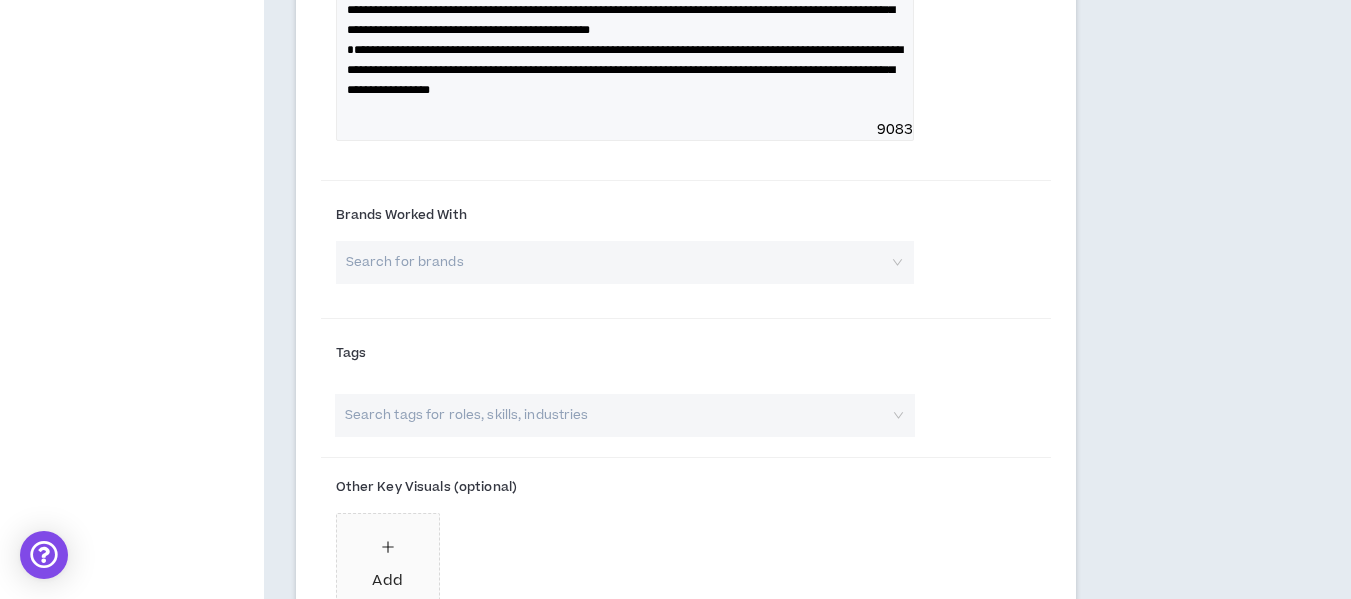 scroll, scrollTop: 1295, scrollLeft: 0, axis: vertical 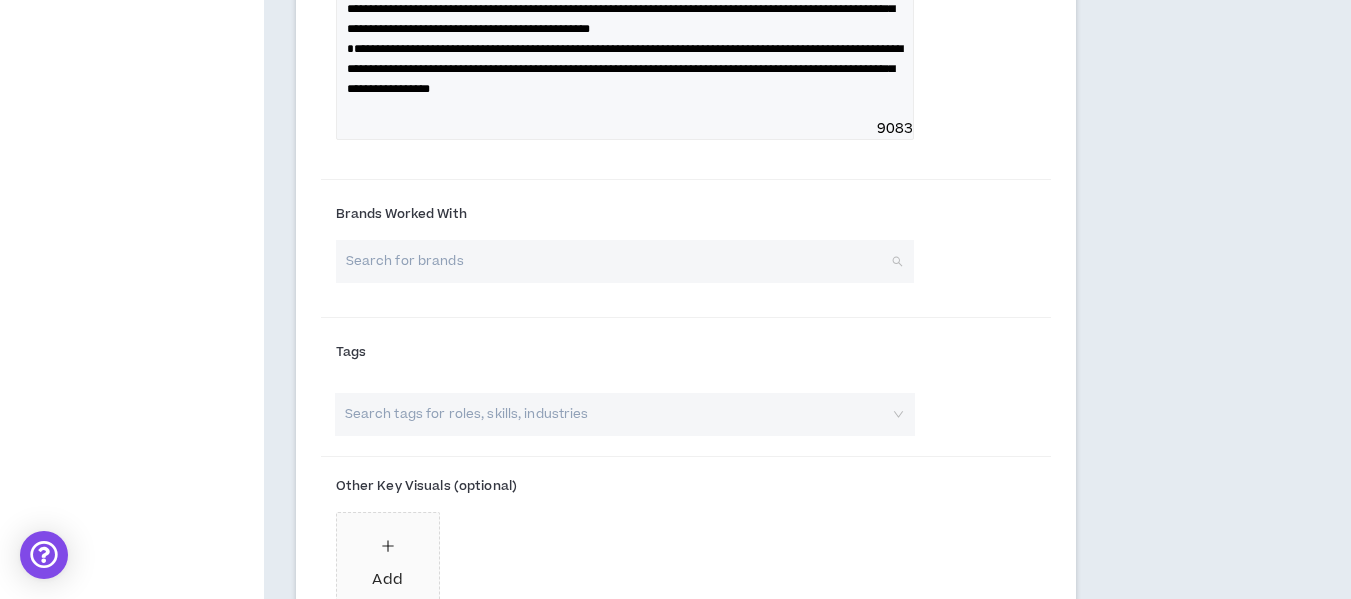 click at bounding box center [618, 261] 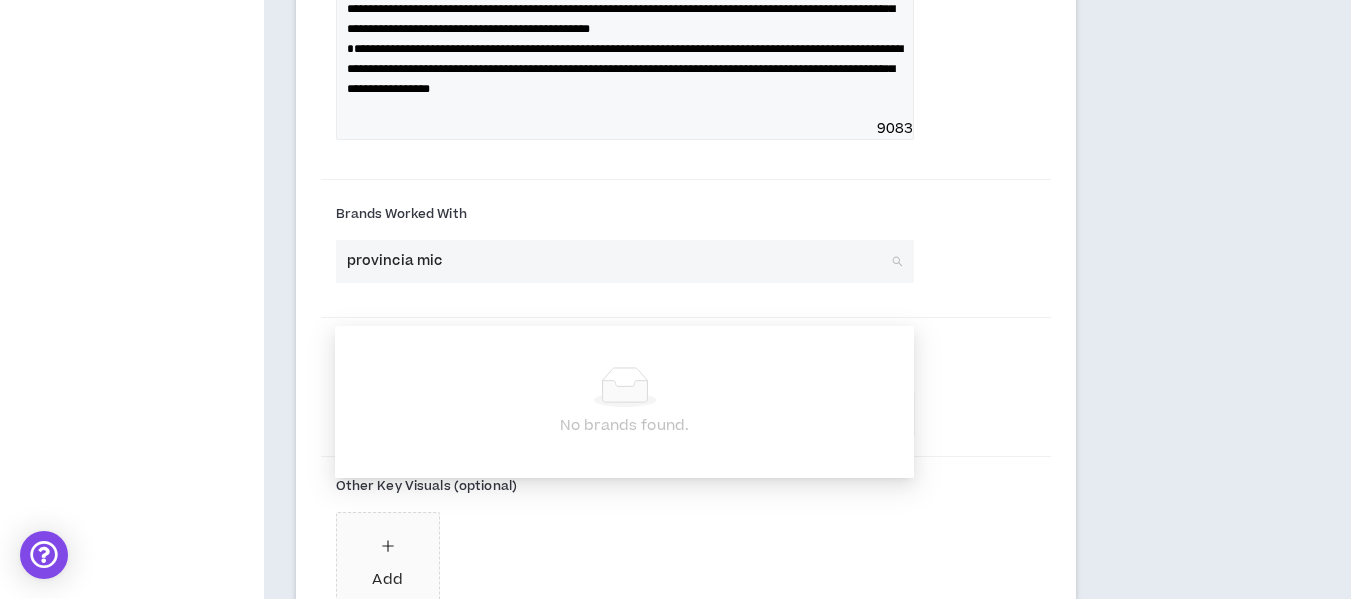 type on "[DOMAIN]" 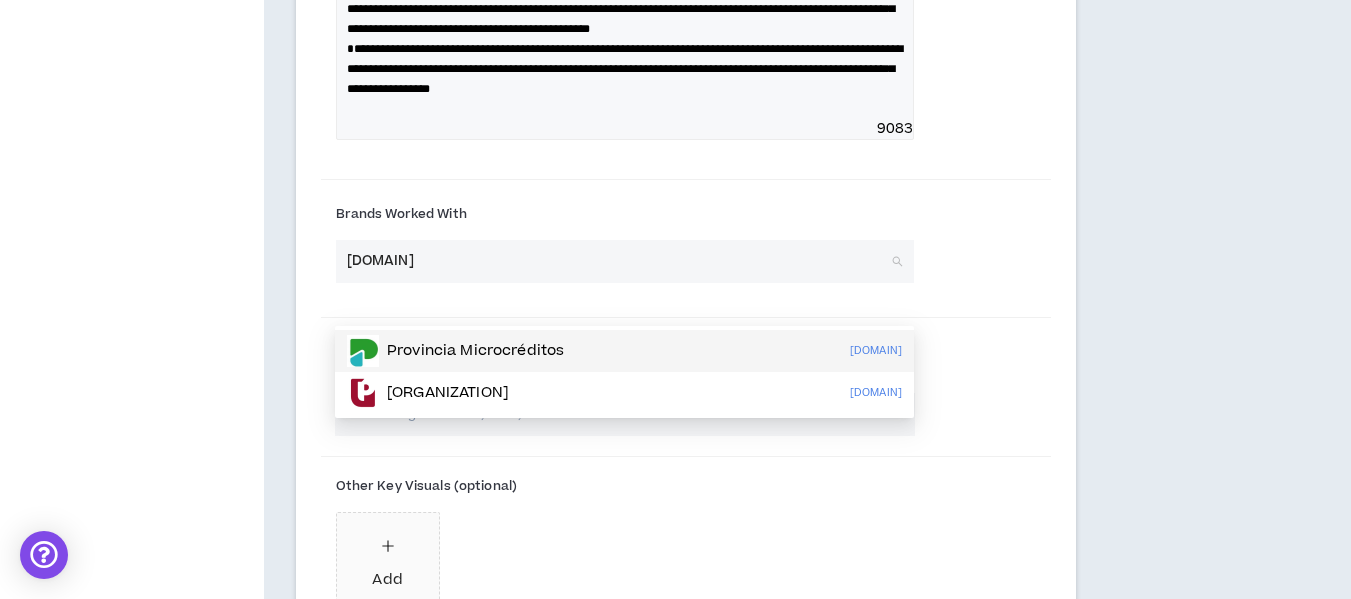 click on "Provincia Microcréditos" at bounding box center (475, 351) 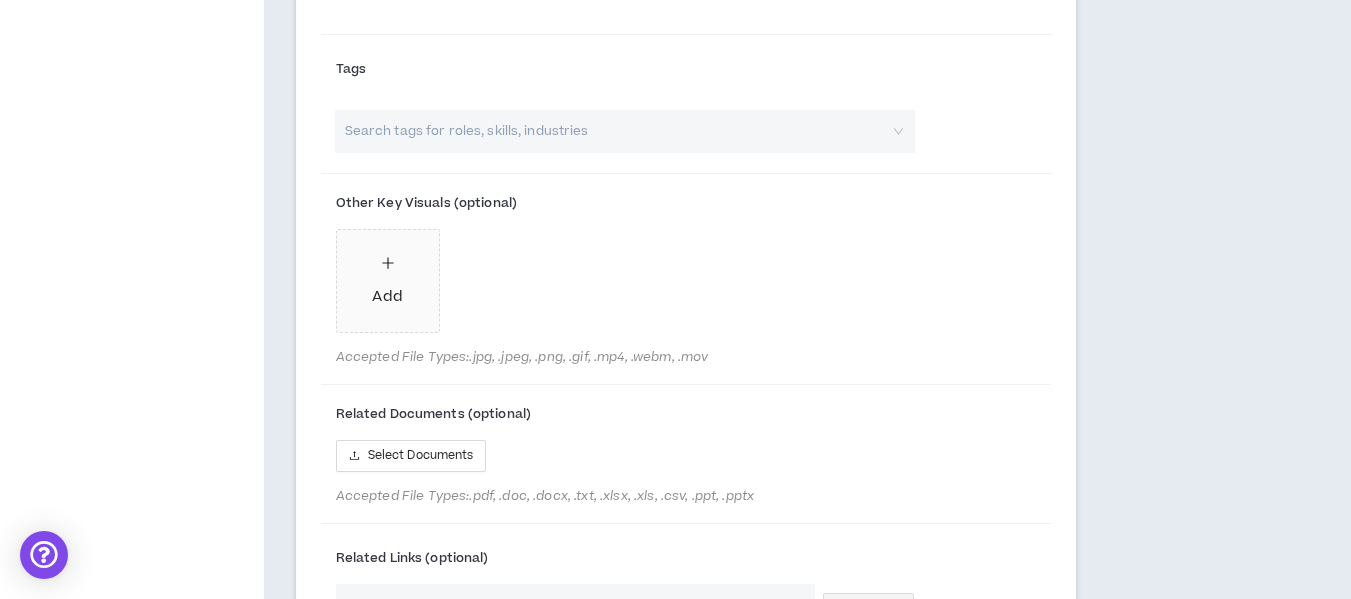 scroll, scrollTop: 1746, scrollLeft: 0, axis: vertical 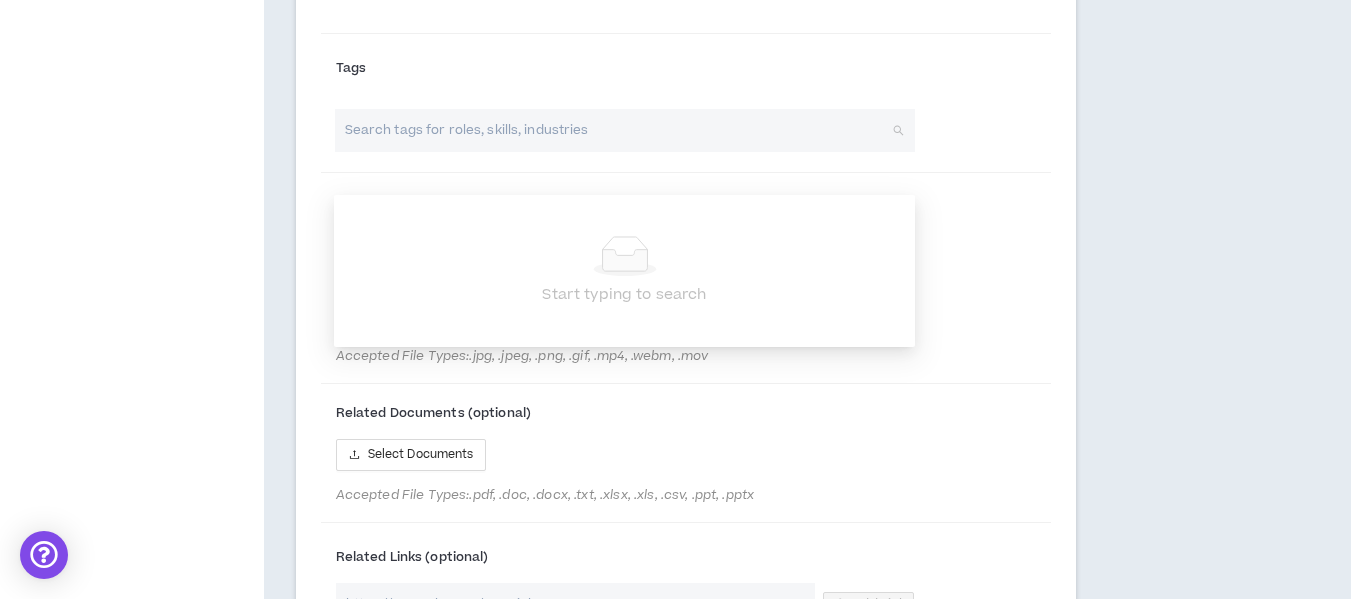 click at bounding box center [615, 130] 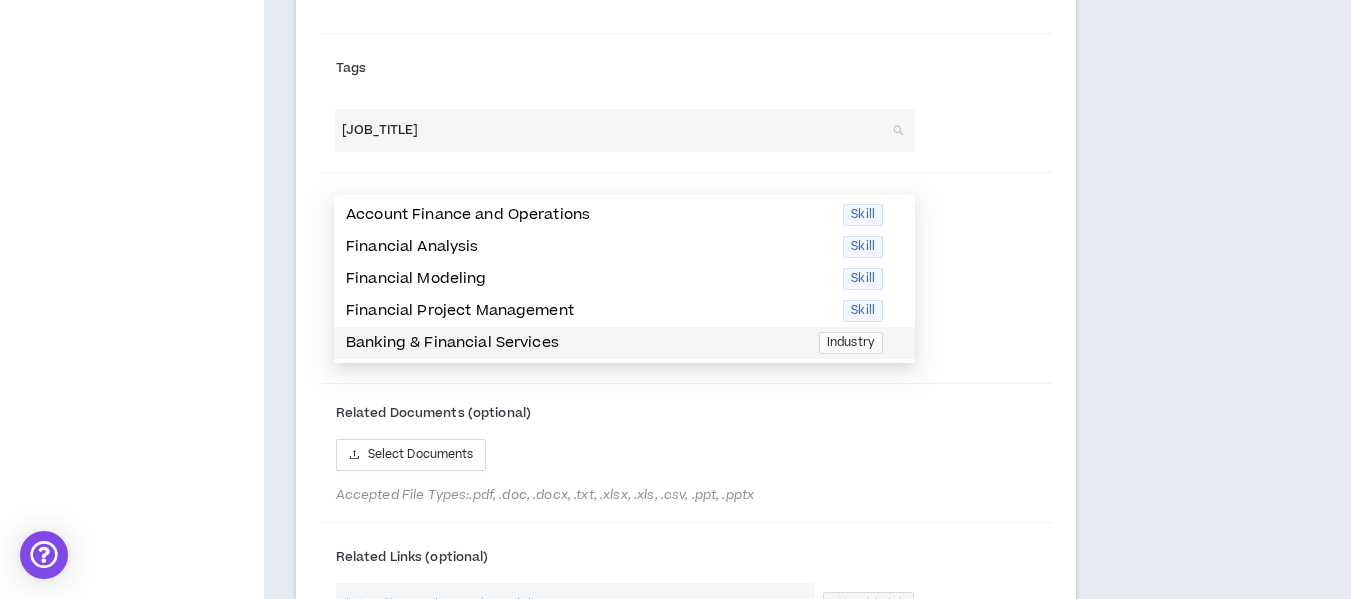 click on "[INDUSTRY]" at bounding box center (624, 343) 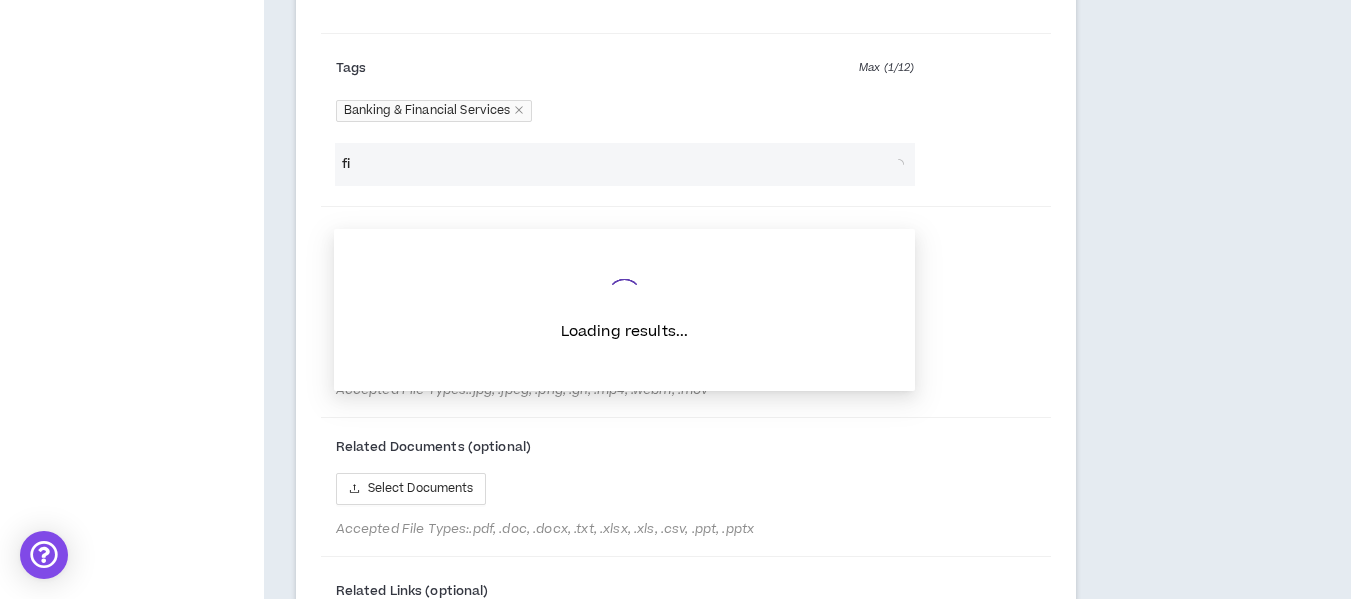 type on "f" 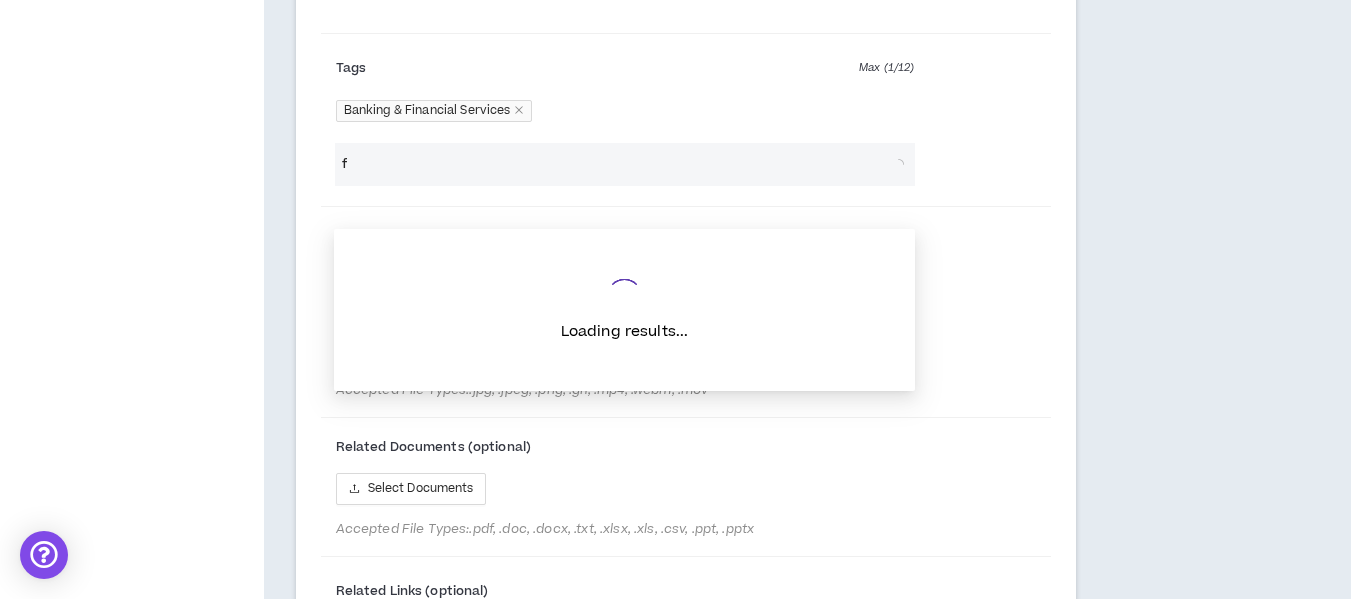 type 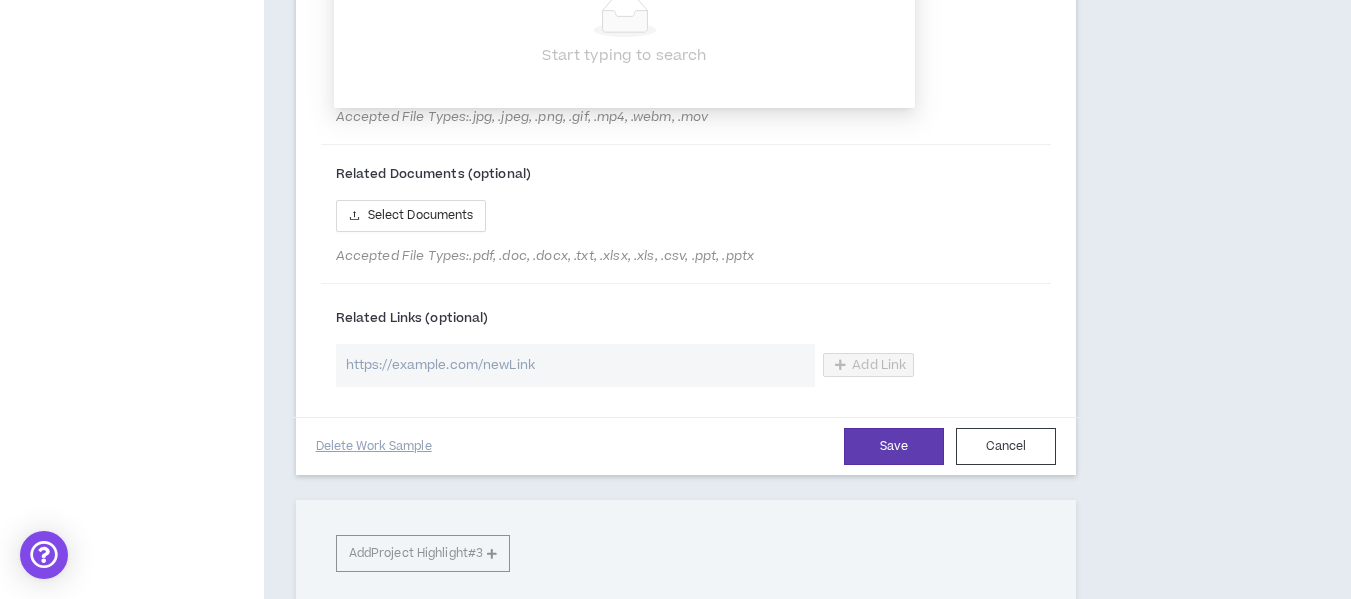 scroll, scrollTop: 2216, scrollLeft: 0, axis: vertical 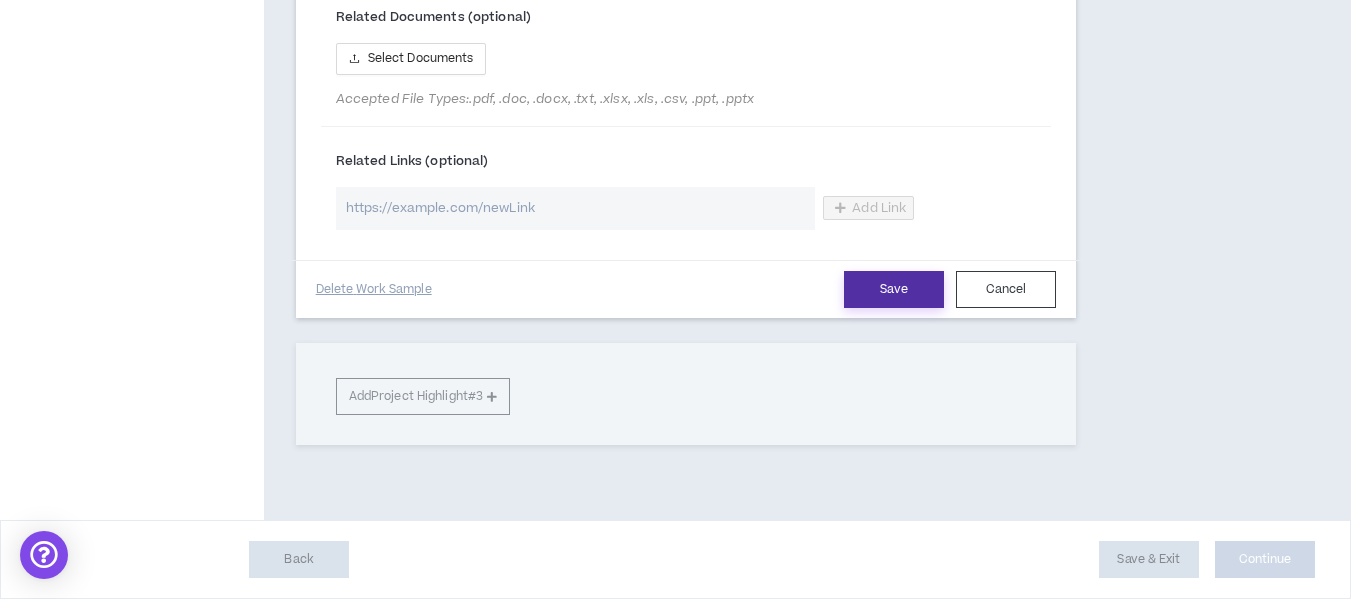 click on "Save" at bounding box center (894, 289) 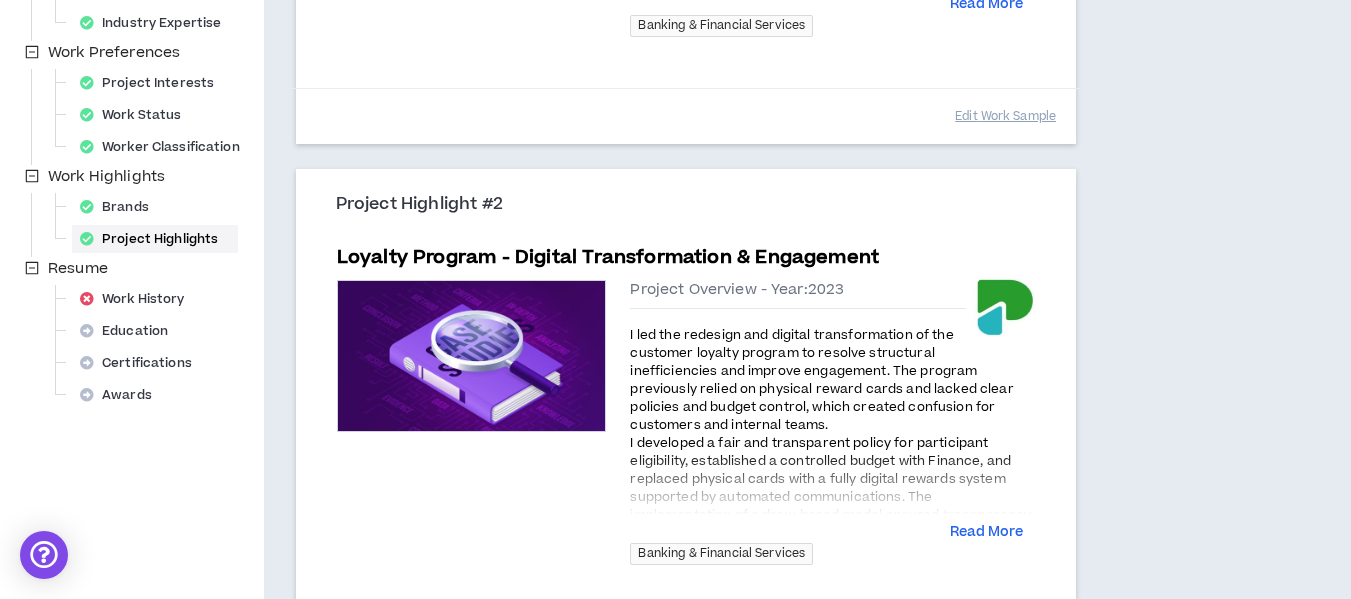 scroll, scrollTop: 934, scrollLeft: 0, axis: vertical 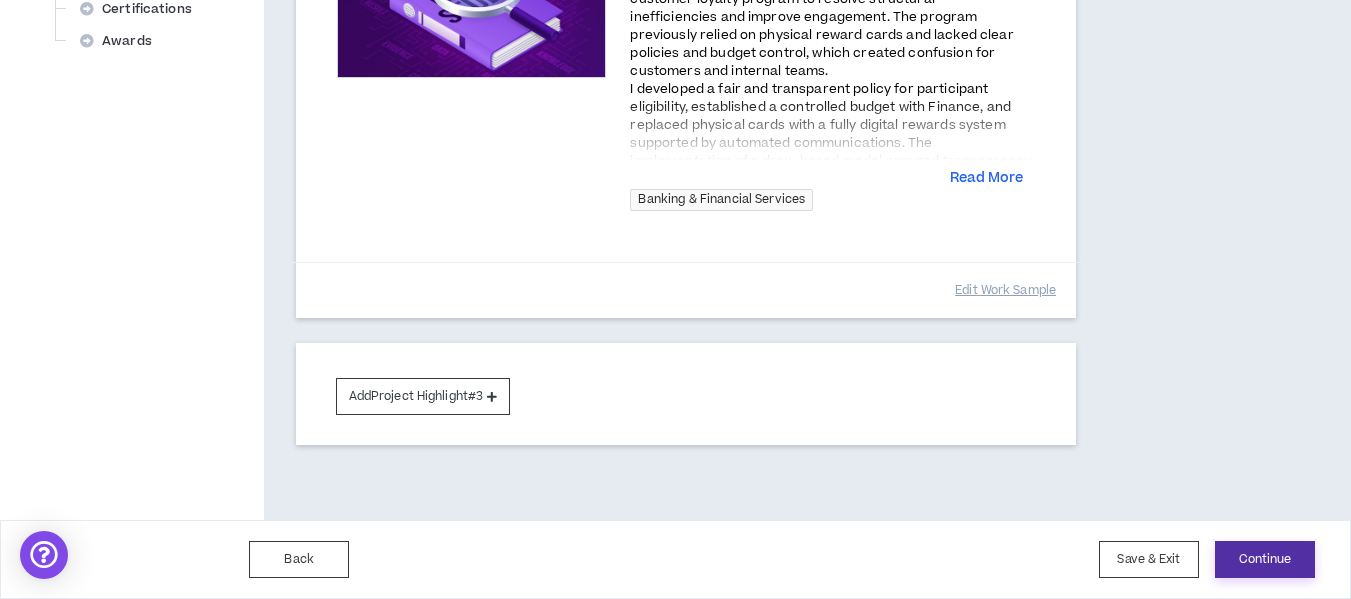 click on "Continue" at bounding box center (1265, 559) 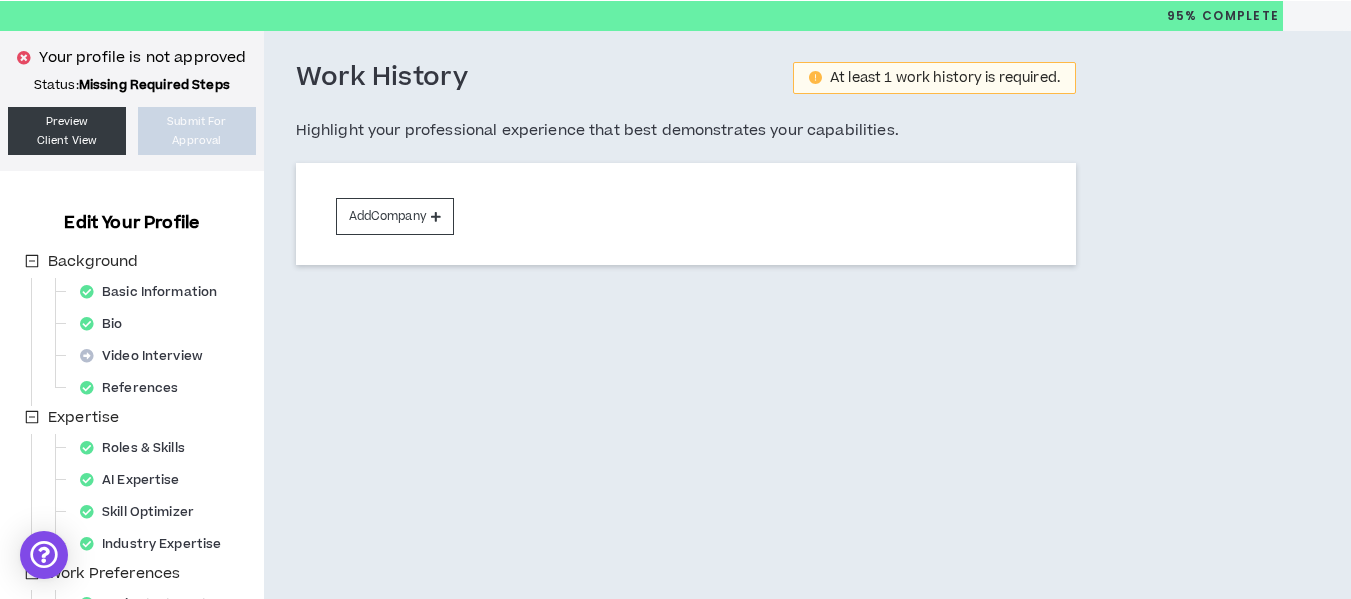 scroll, scrollTop: 55, scrollLeft: 0, axis: vertical 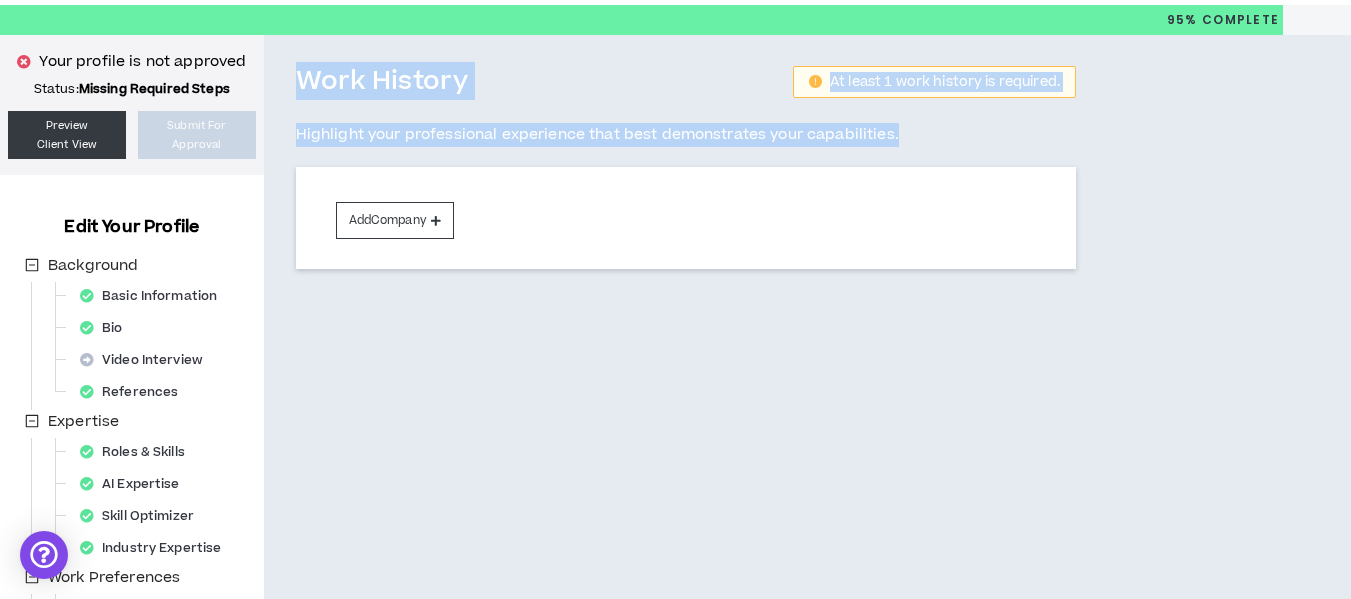drag, startPoint x: 900, startPoint y: 137, endPoint x: 303, endPoint y: 68, distance: 600.9742 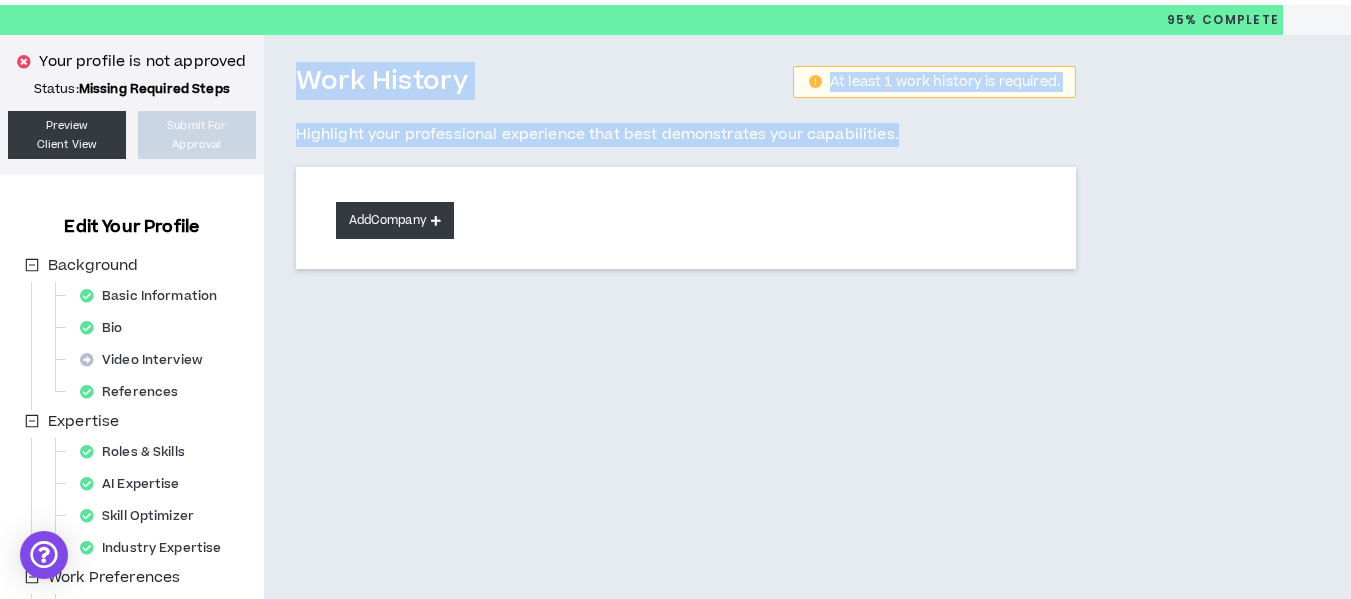 click on "Add  Company" at bounding box center (395, 220) 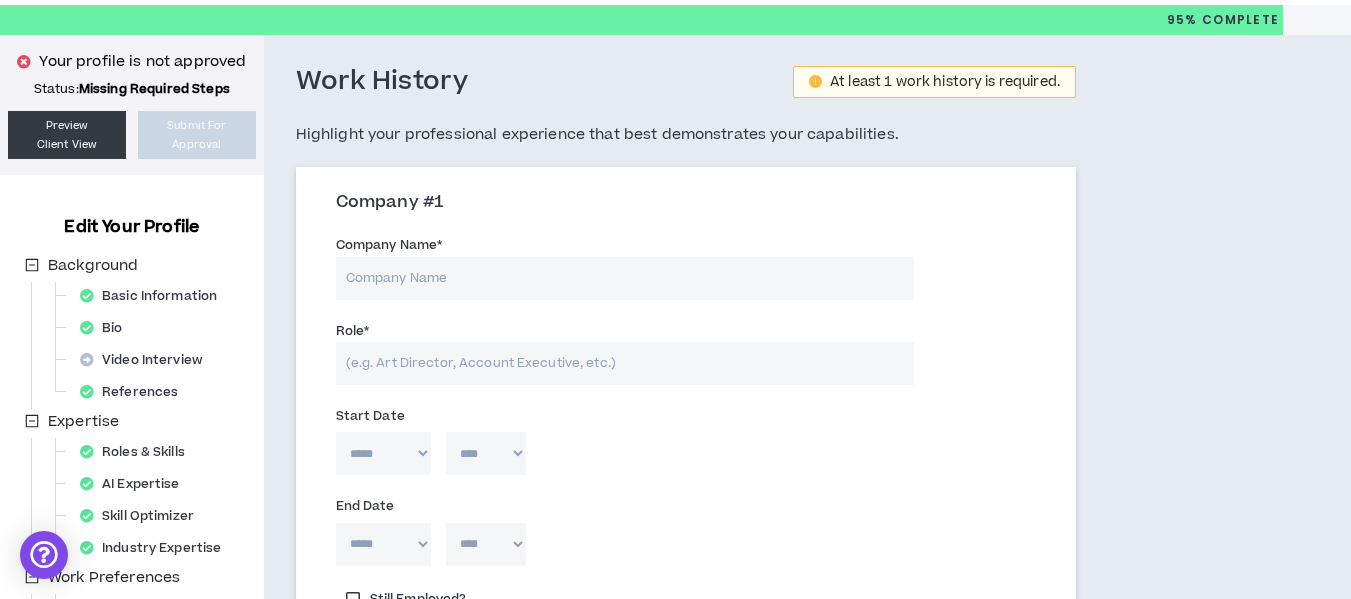 click on "Company Name  *" at bounding box center [625, 278] 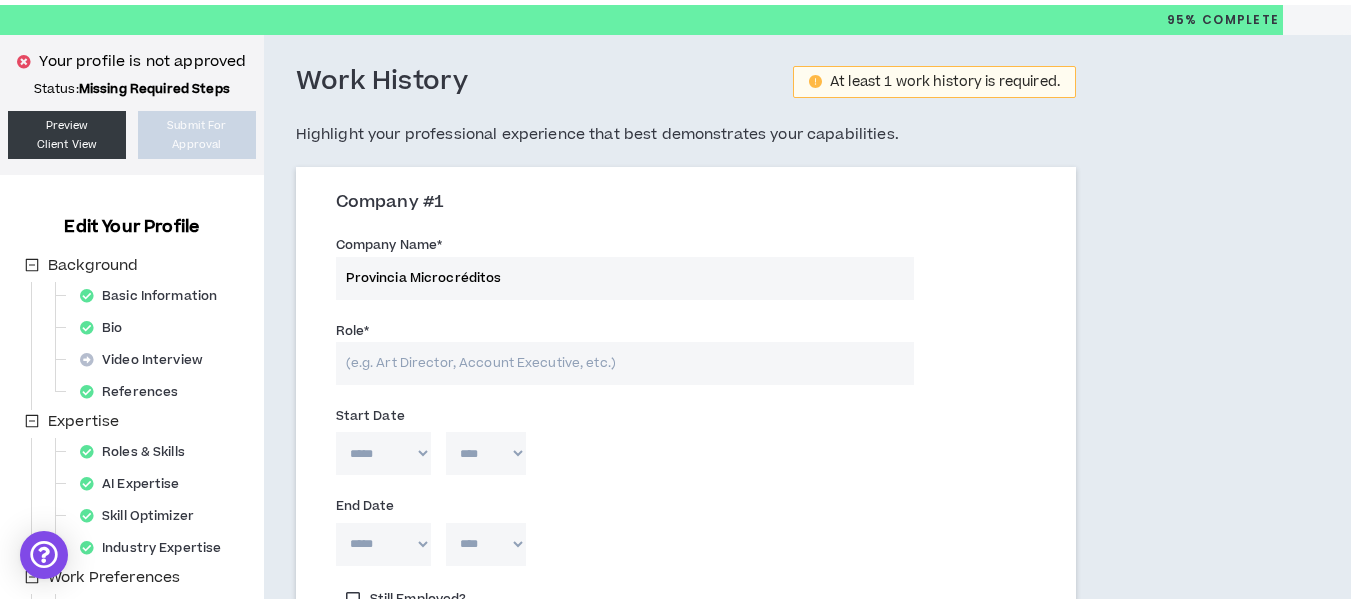 click on "Role  *" at bounding box center (625, 363) 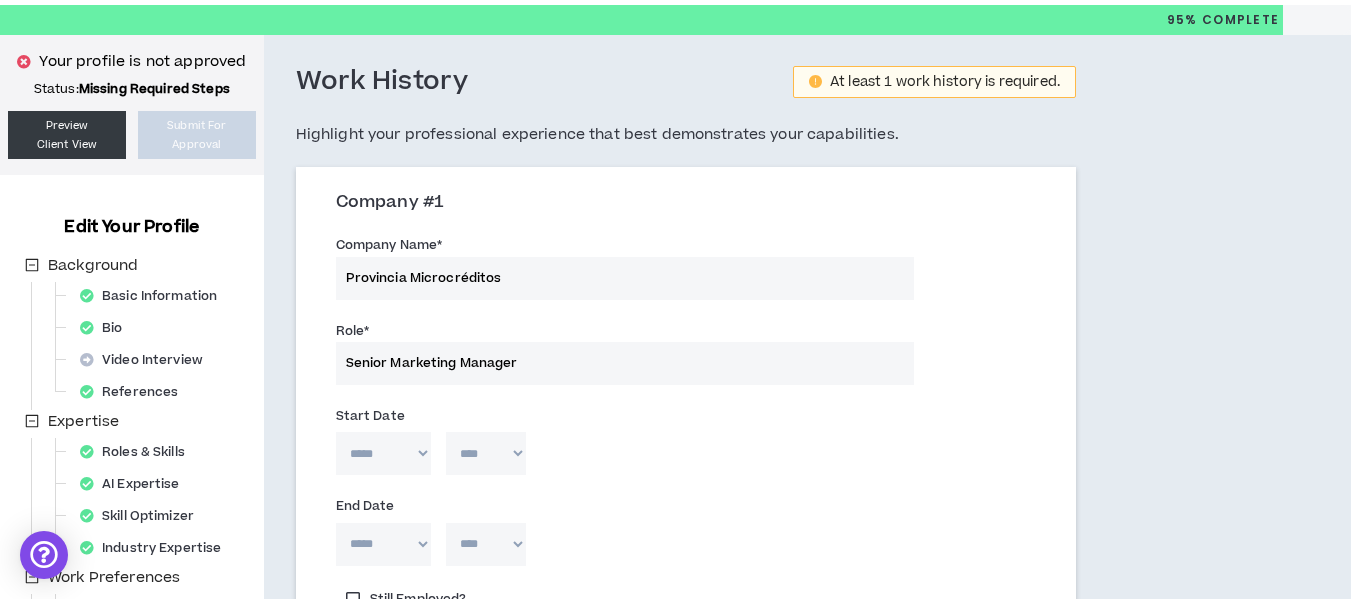 drag, startPoint x: 556, startPoint y: 352, endPoint x: 271, endPoint y: 366, distance: 285.34366 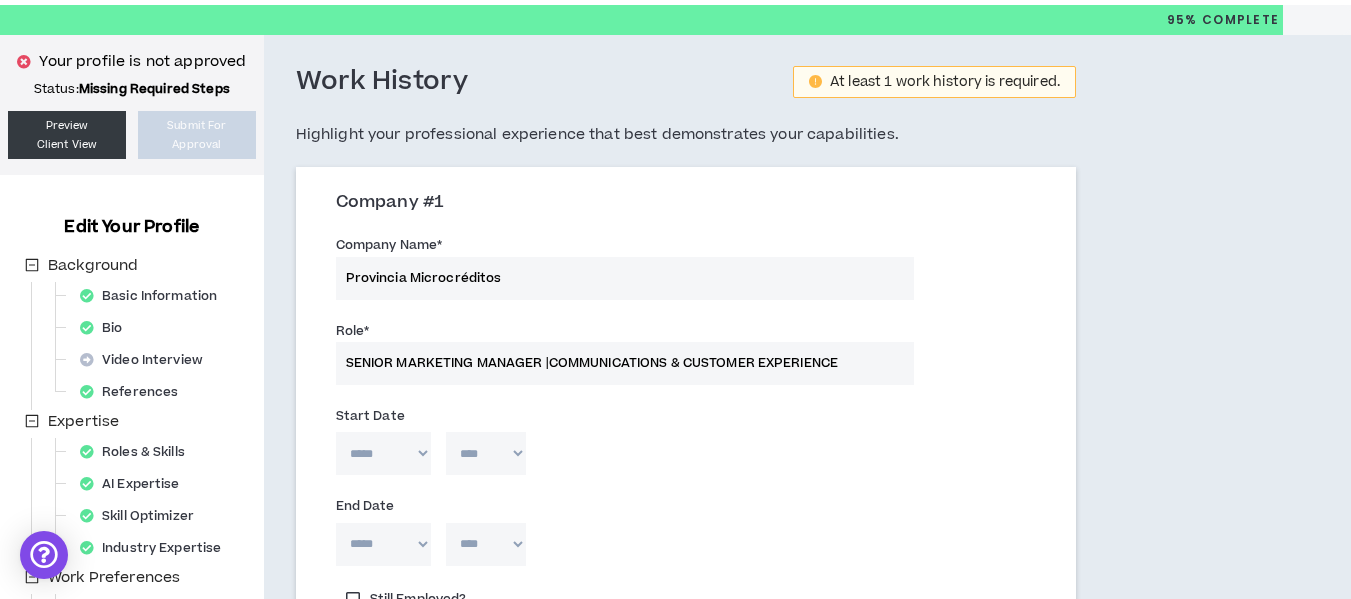 type on "SENIOR MARKETING MANAGER |COMMUNICATIONS & CUSTOMER EXPERIENCE" 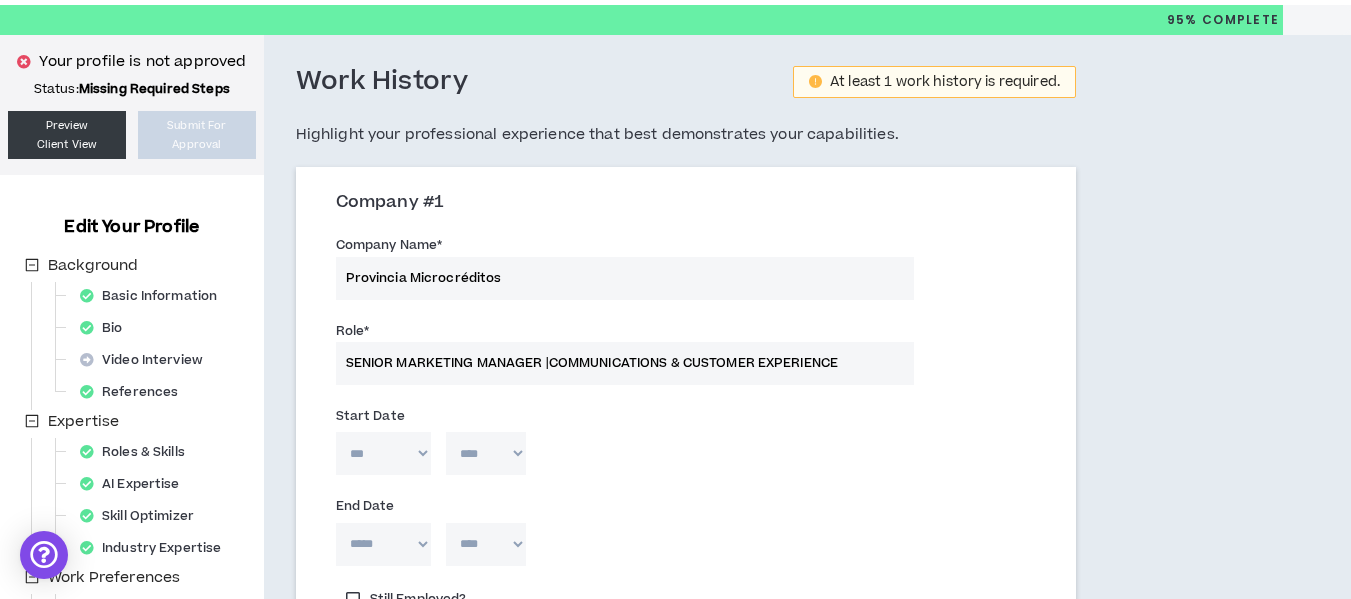 click on "***** *** *** *** *** *** **** *** *** **** *** *** ***" at bounding box center (383, 453) 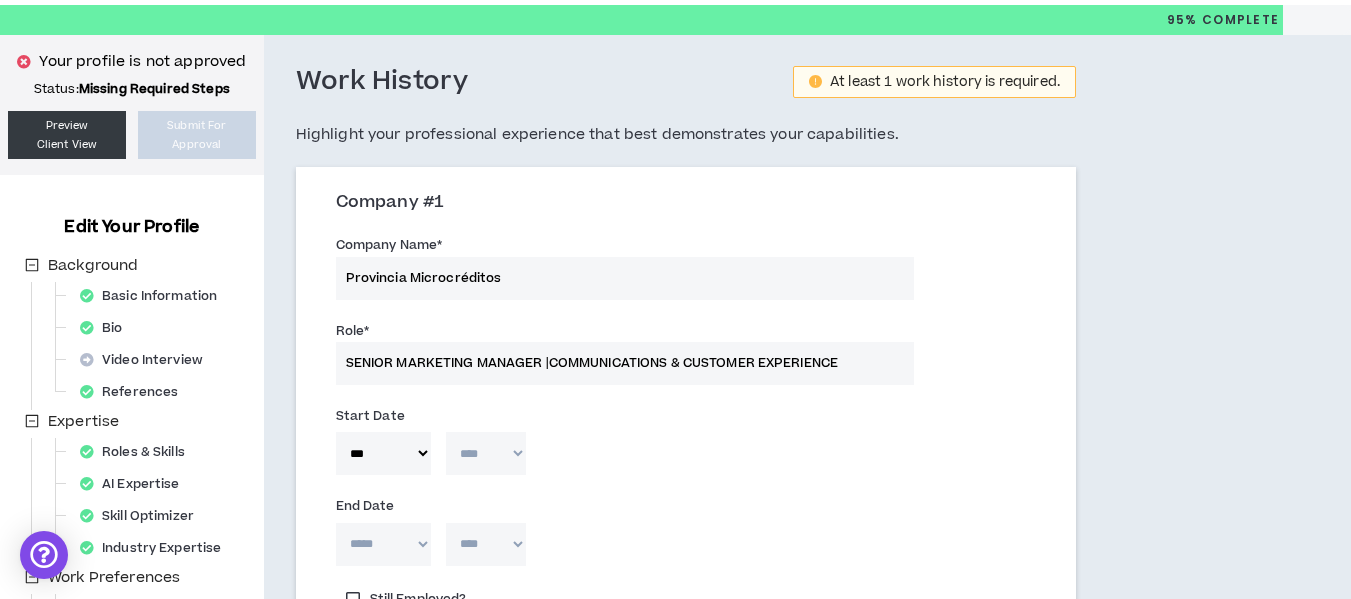 click on "**** **** **** **** **** **** **** **** **** **** **** **** **** **** **** **** **** **** **** **** **** **** **** **** **** **** **** **** **** **** **** **** **** **** **** **** **** **** **** **** **** **** **** **** **** **** **** **** **** **** **** **** **** **** **** **** **** **** **** **** **** **** **** **** **** **** **** **** **** **** **** **** **** **** **** **** **** **** **** **** **** **** **** **** **** **** **** **** **** **** **** **** **** **** **** **** **** **** **** **** **** **** **** **** **** **** **** **** **** **** **** **** **** **** **** **** **** **** **** **** **** **** **** **** **** **** ****" at bounding box center (486, 453) 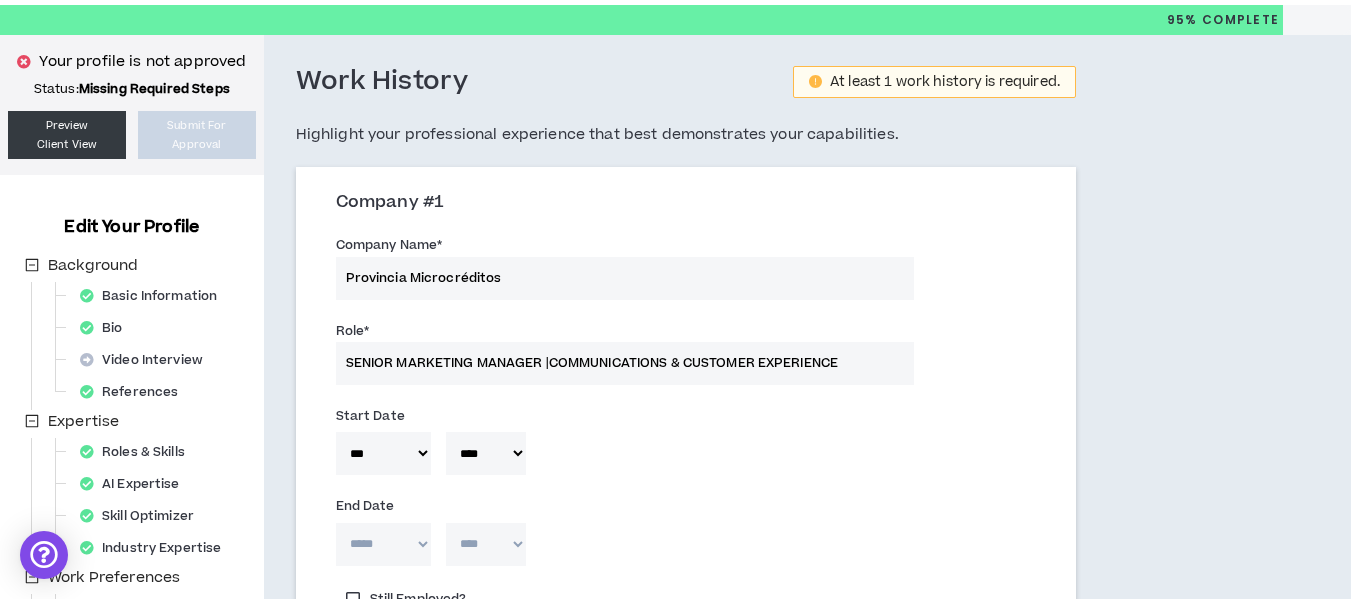 type 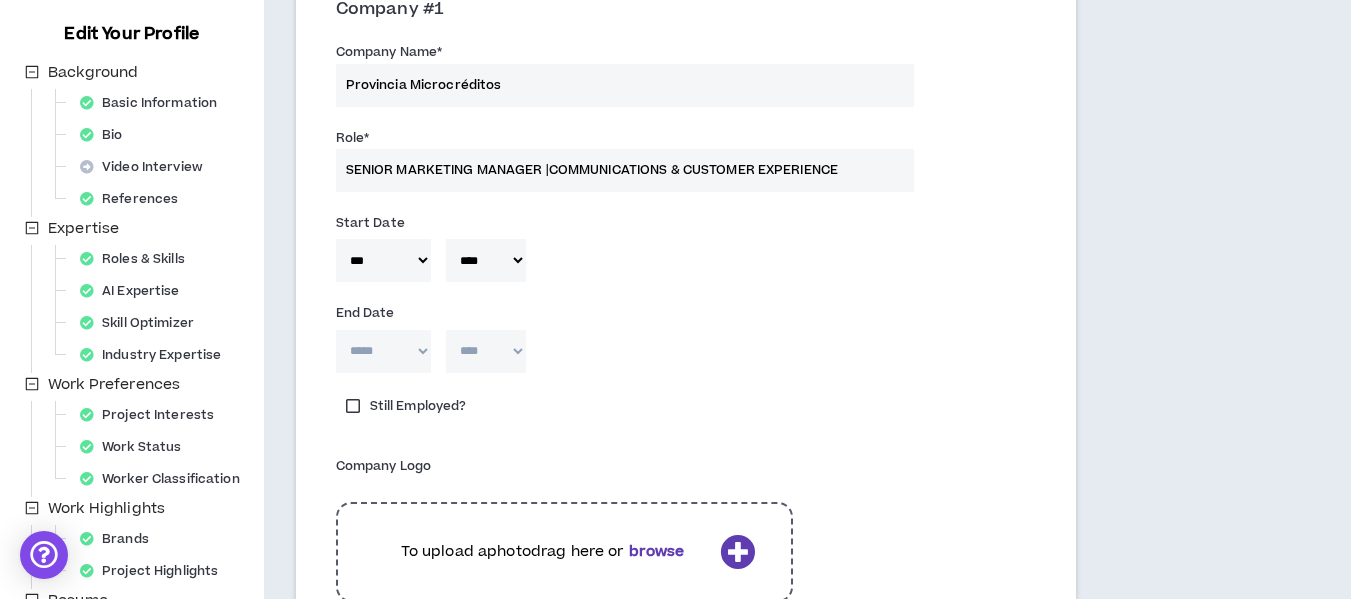 scroll, scrollTop: 249, scrollLeft: 0, axis: vertical 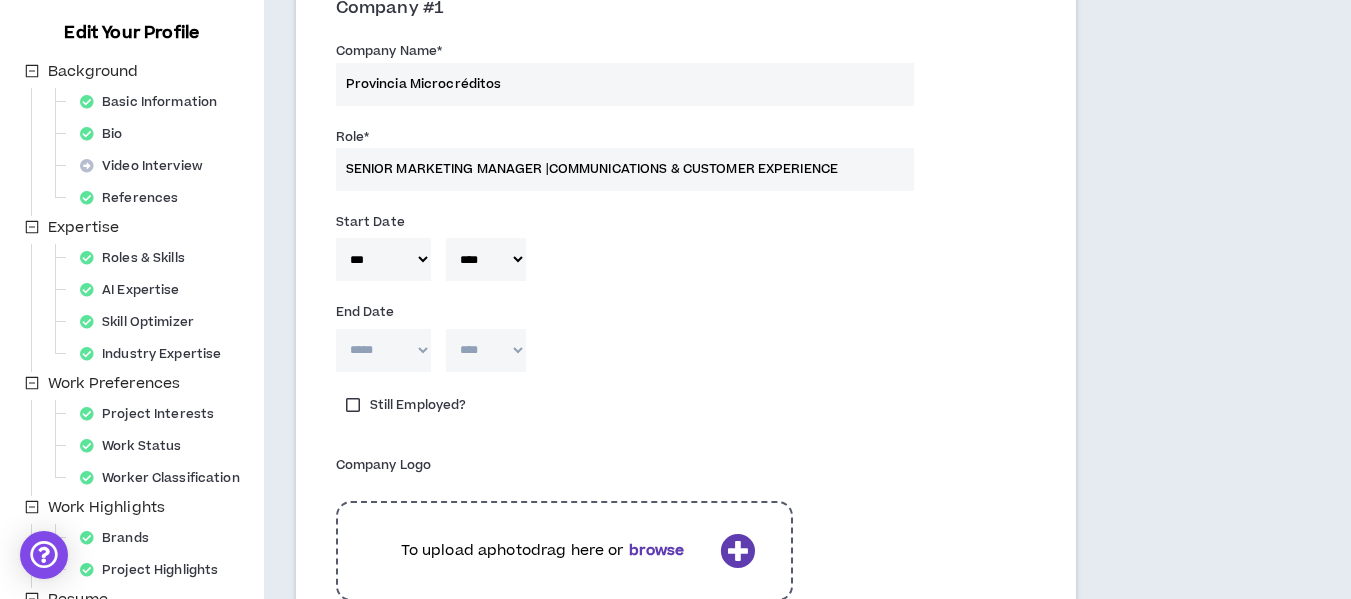 click on "***** *** *** *** *** *** **** *** *** **** *** *** ***" at bounding box center (383, 350) 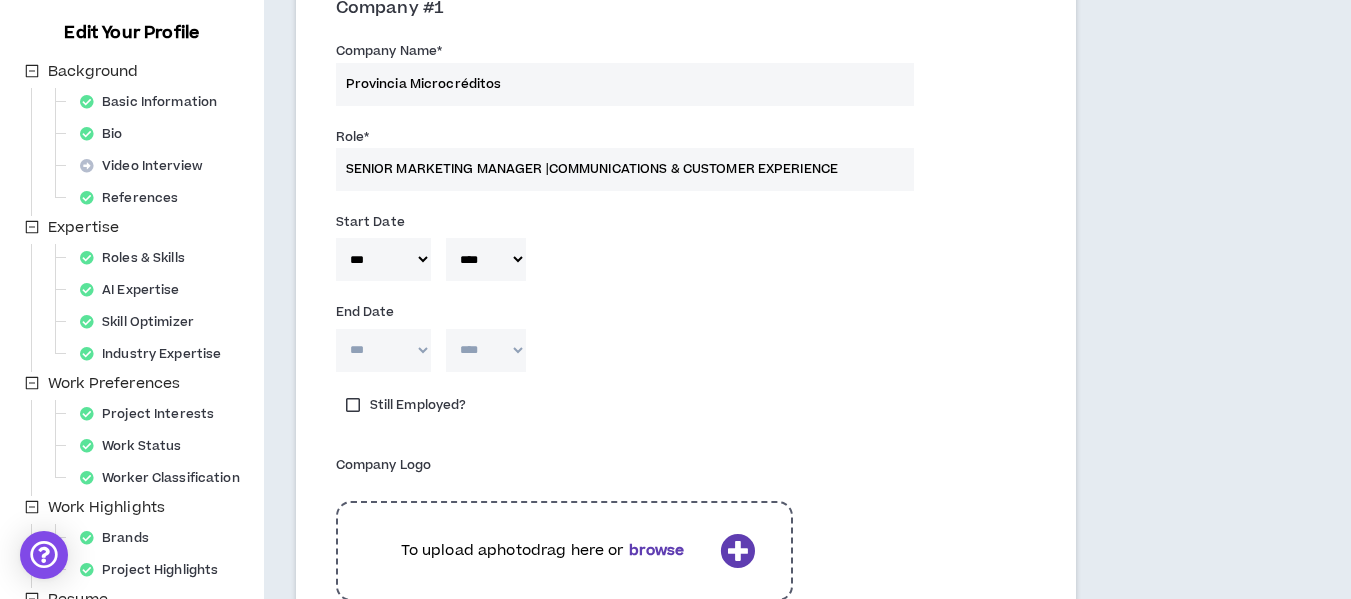 click on "***** *** *** *** *** *** **** *** *** **** *** *** ***" at bounding box center [383, 350] 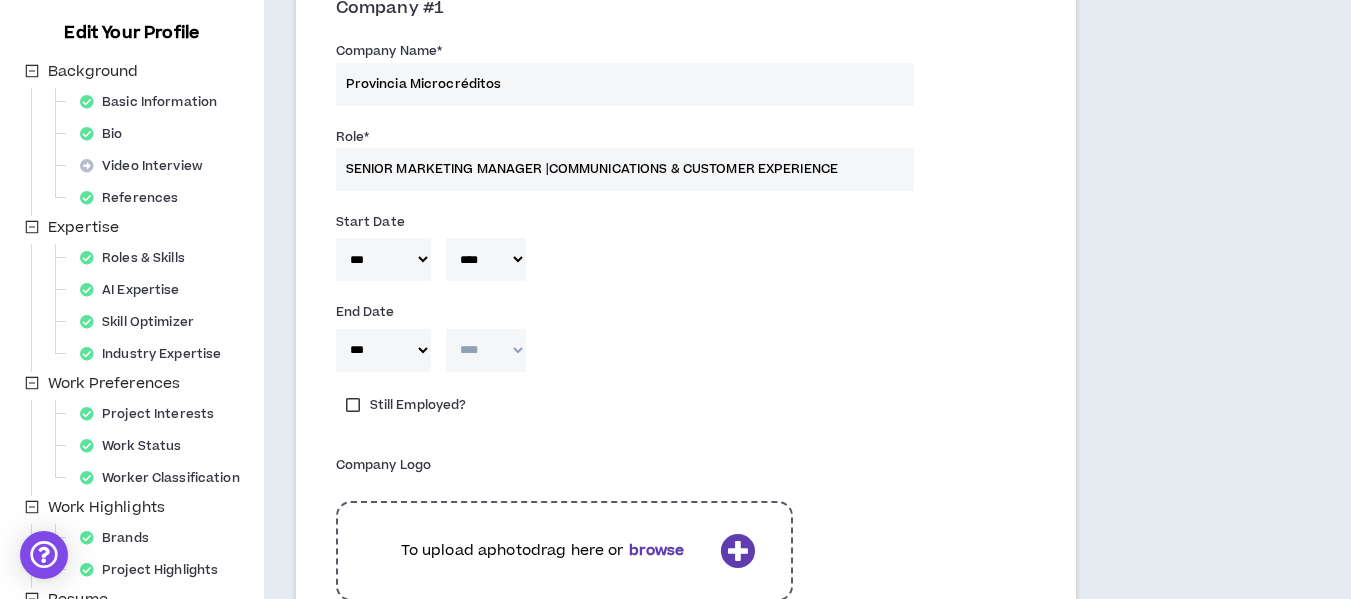 click on "**** **** **** **** **** **** **** **** **** **** **** **** **** **** **** **** **** **** **** **** **** **** **** **** **** **** **** **** **** **** **** **** **** **** **** **** **** **** **** **** **** **** **** **** **** **** **** **** **** **** **** **** **** **** **** **** **** **** **** **** **** **** **** **** **** **** **** **** **** **** **** **** **** **** **** **** **** **** **** **** **** **** **** **** **** **** **** **** **** **** **** **** **** **** **** **** **** **** **** **** **** **** **** **** **** **** **** **** **** **** **** **** **** **** **** **** **** **** **** **** **** **** **** **** **** **** ****" at bounding box center (486, 350) 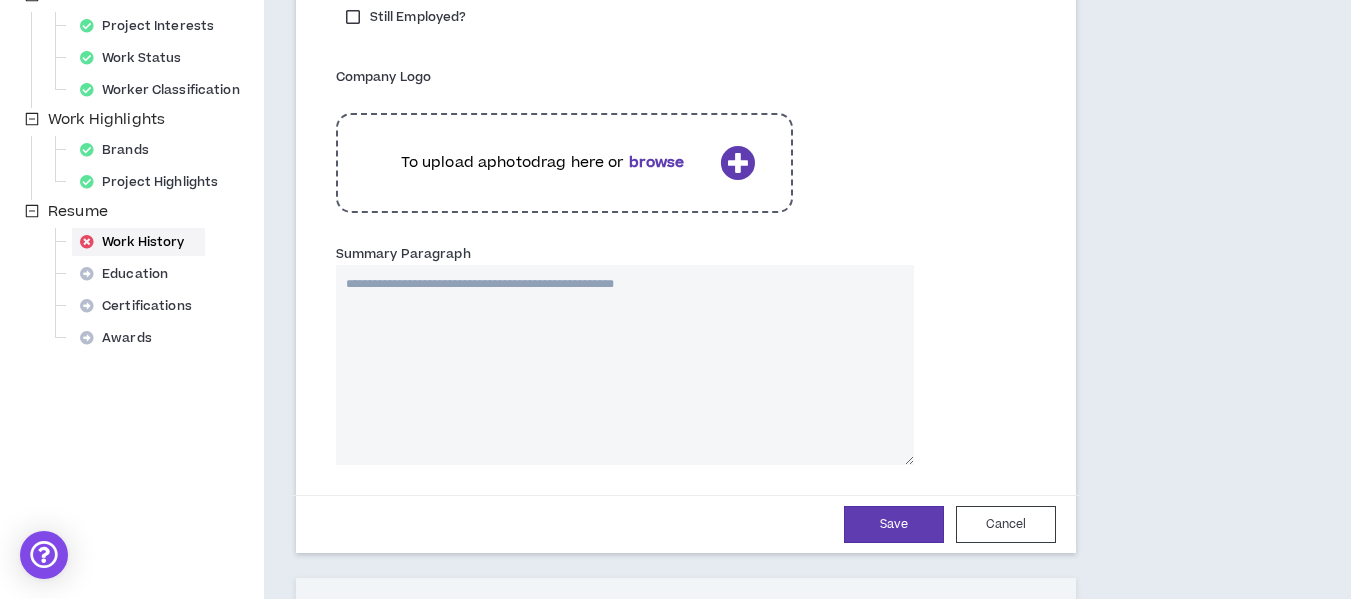 scroll, scrollTop: 638, scrollLeft: 0, axis: vertical 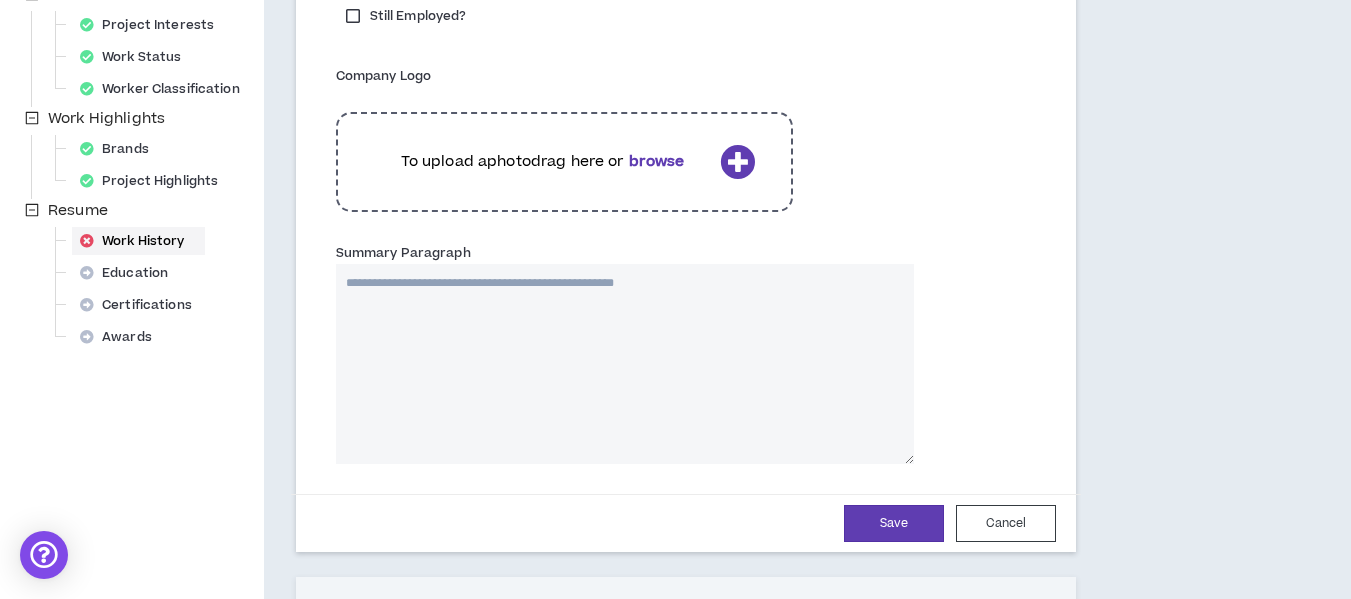 click on "Summary Paragraph" at bounding box center (625, 364) 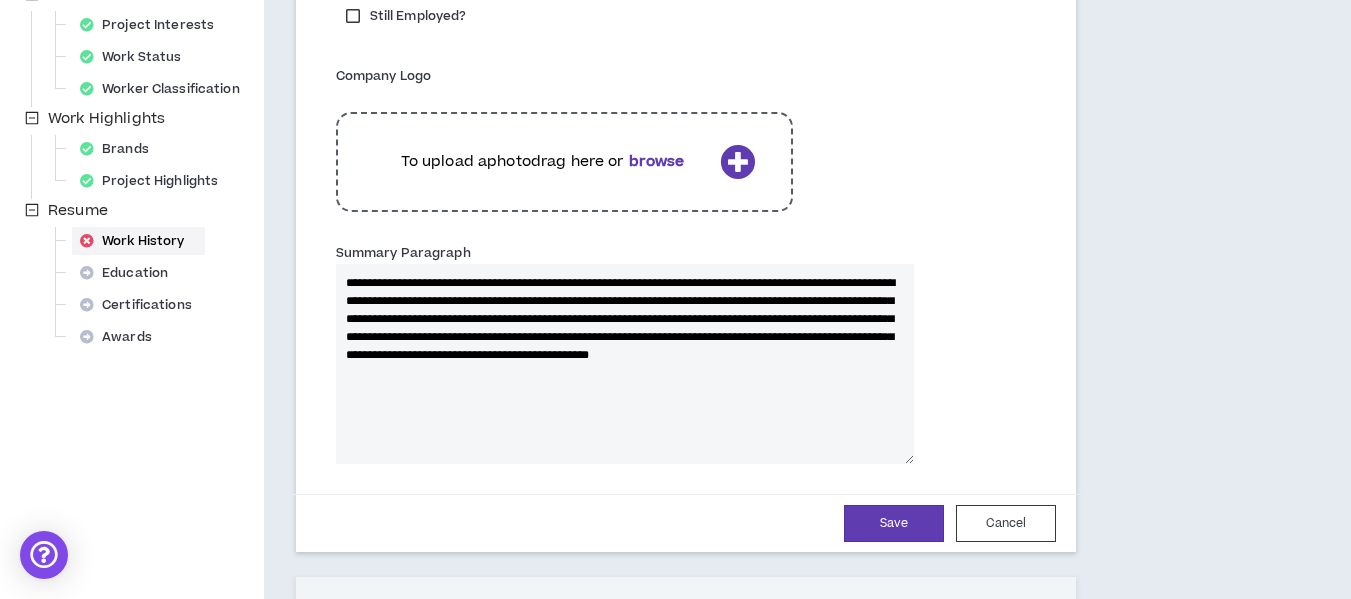 type 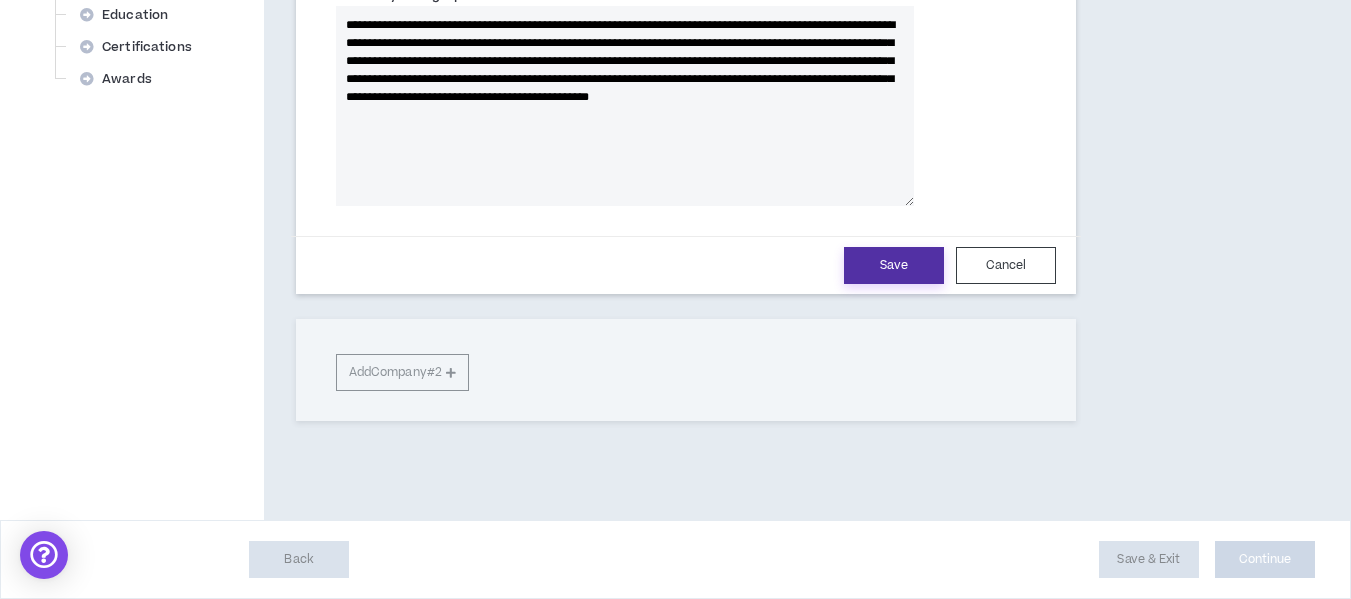 type on "**********" 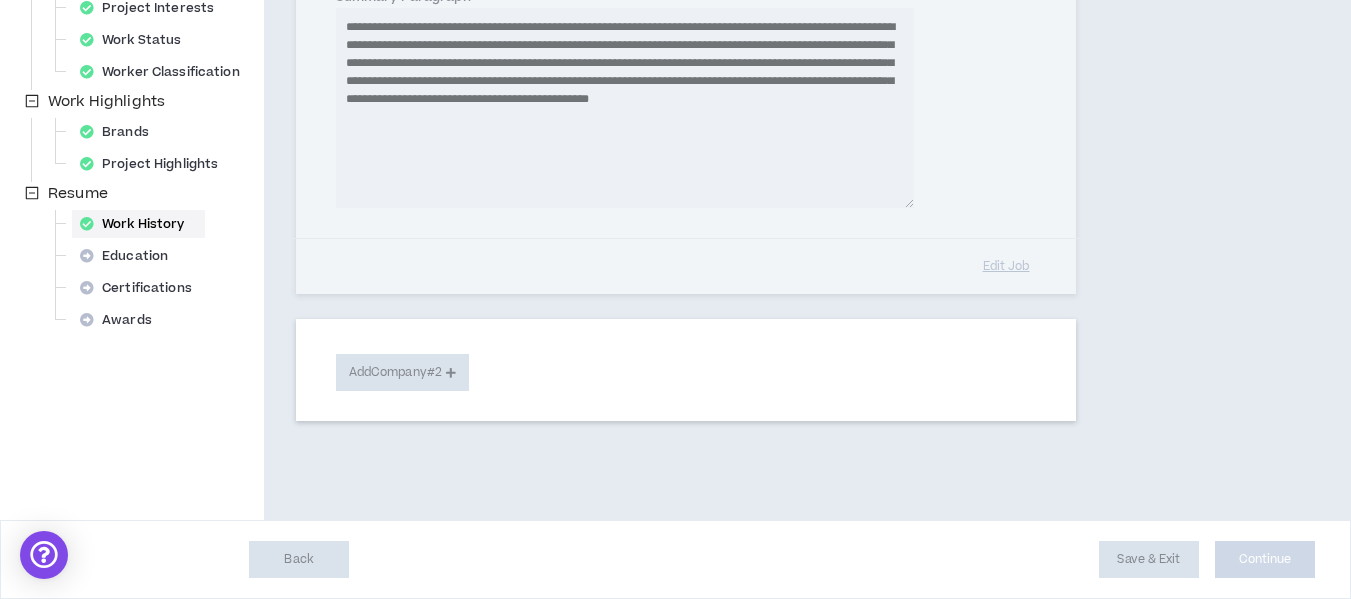 type 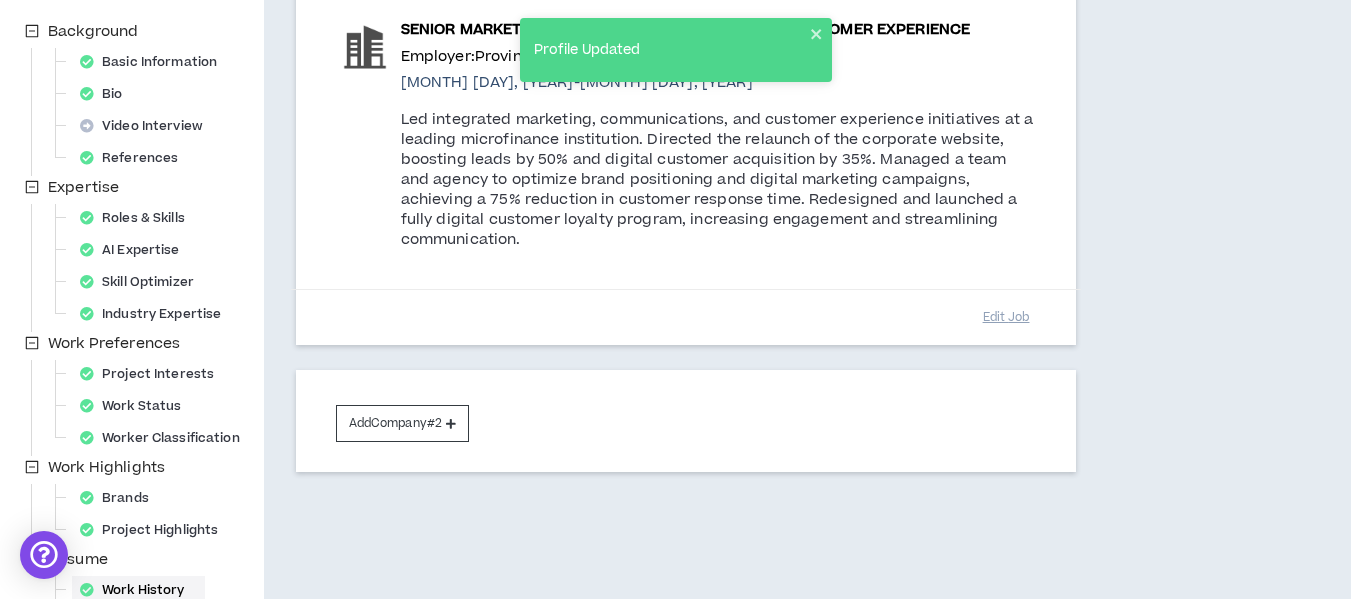 scroll, scrollTop: 293, scrollLeft: 0, axis: vertical 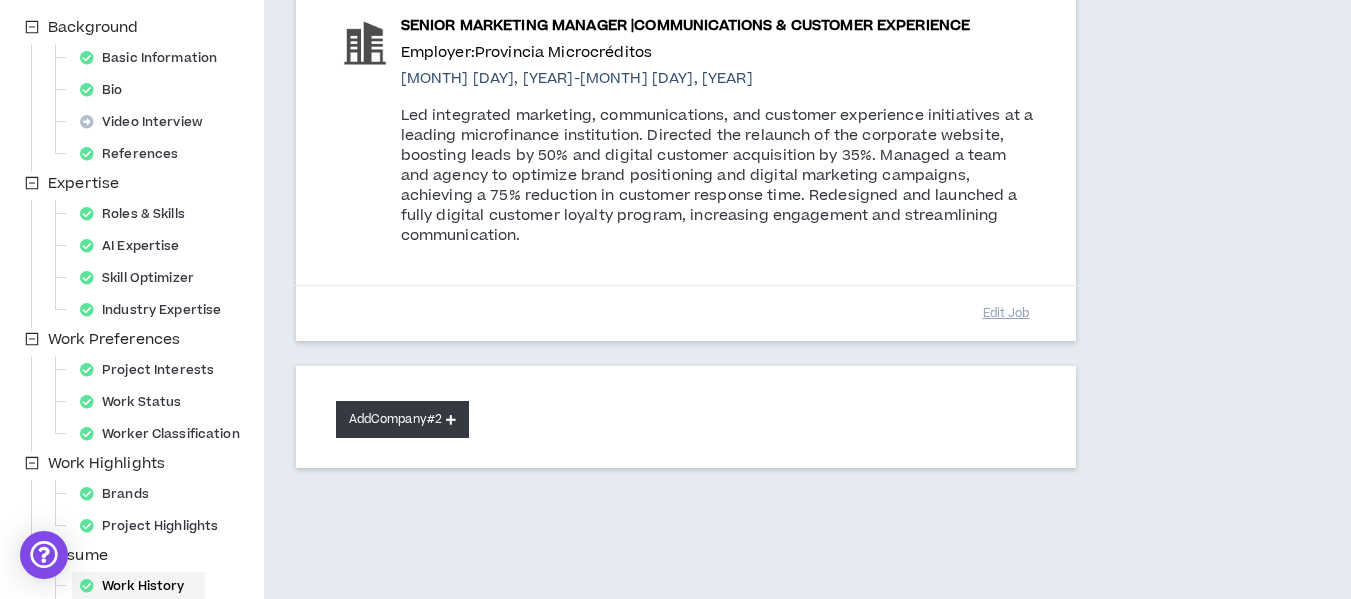 click on "Add  Company  #2" at bounding box center (402, 419) 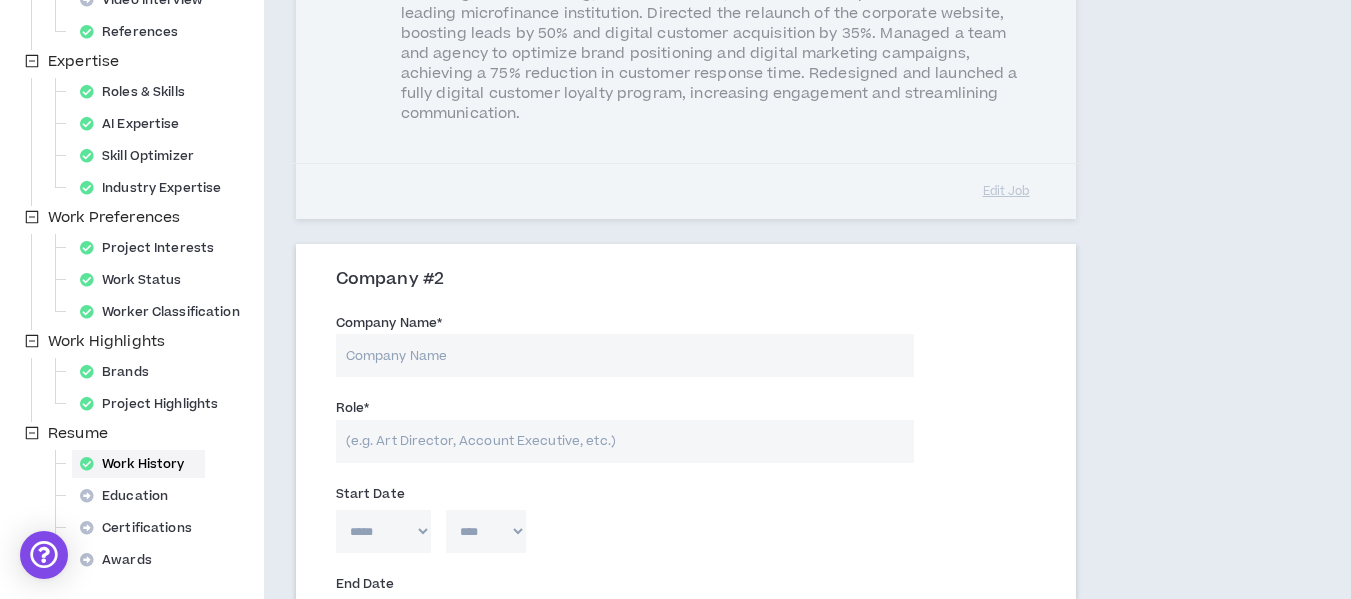 scroll, scrollTop: 417, scrollLeft: 0, axis: vertical 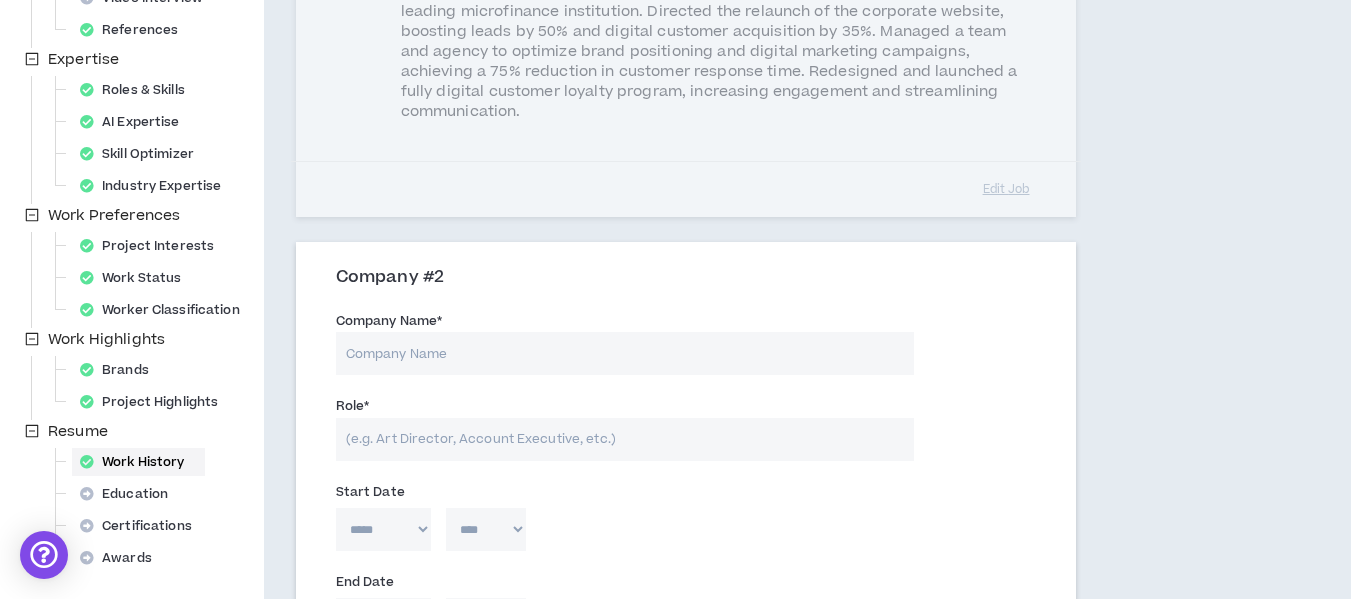 click on "Company Name  *" at bounding box center [625, 353] 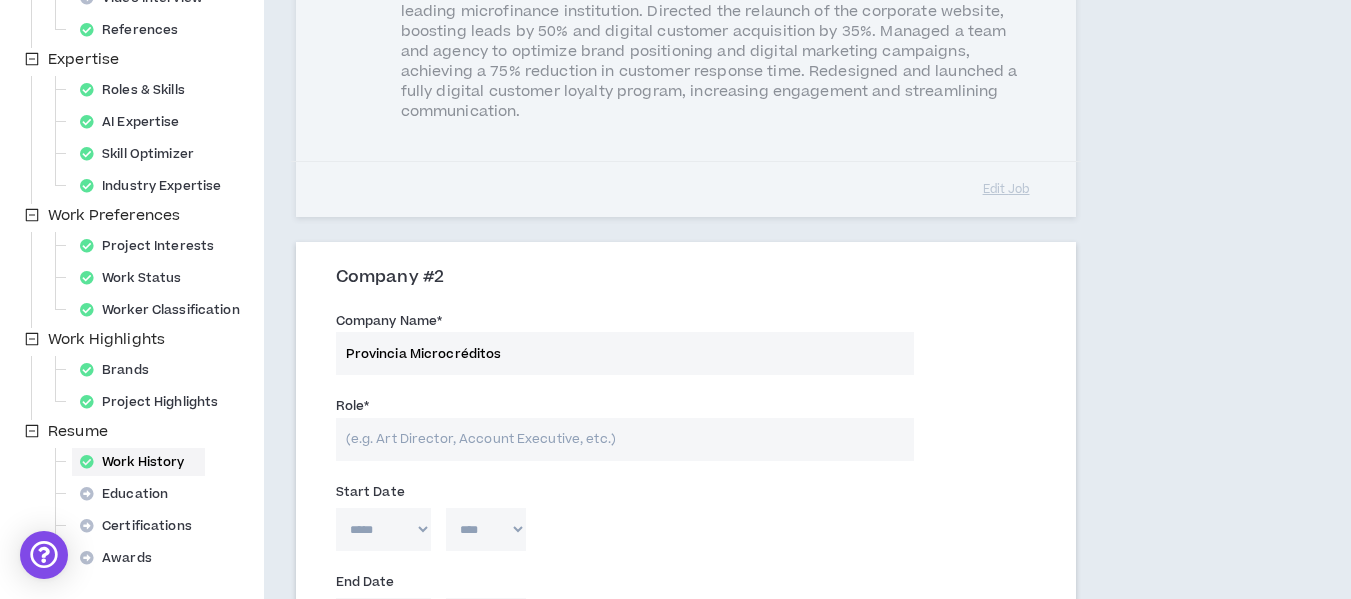 click on "Role  *" at bounding box center [625, 439] 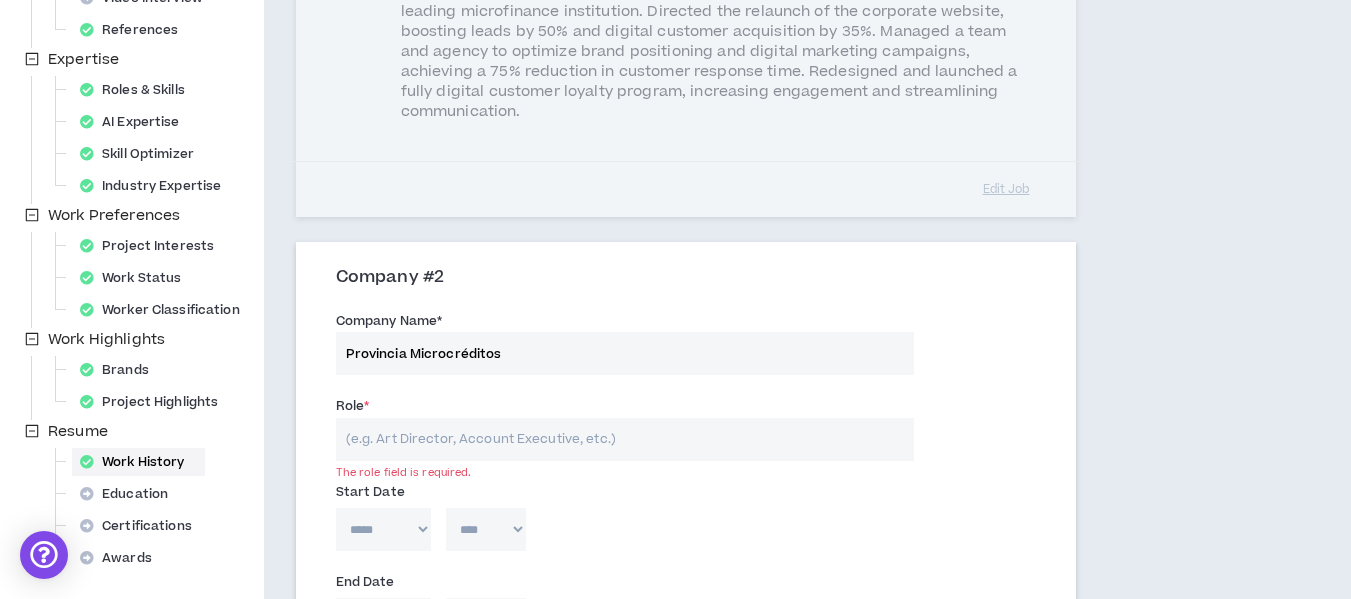 paste on "SENIOR CUSTOMER EXPERIENCE ANALYST | COMMUNICATIONS & MARKETING" 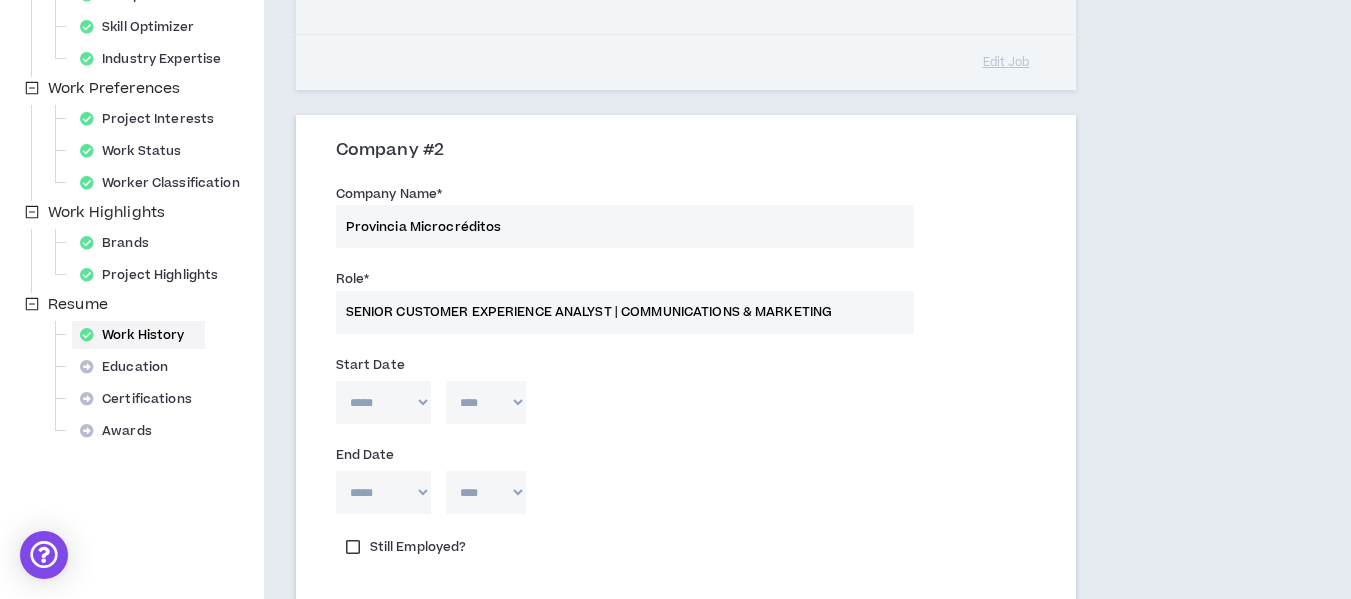 scroll, scrollTop: 552, scrollLeft: 0, axis: vertical 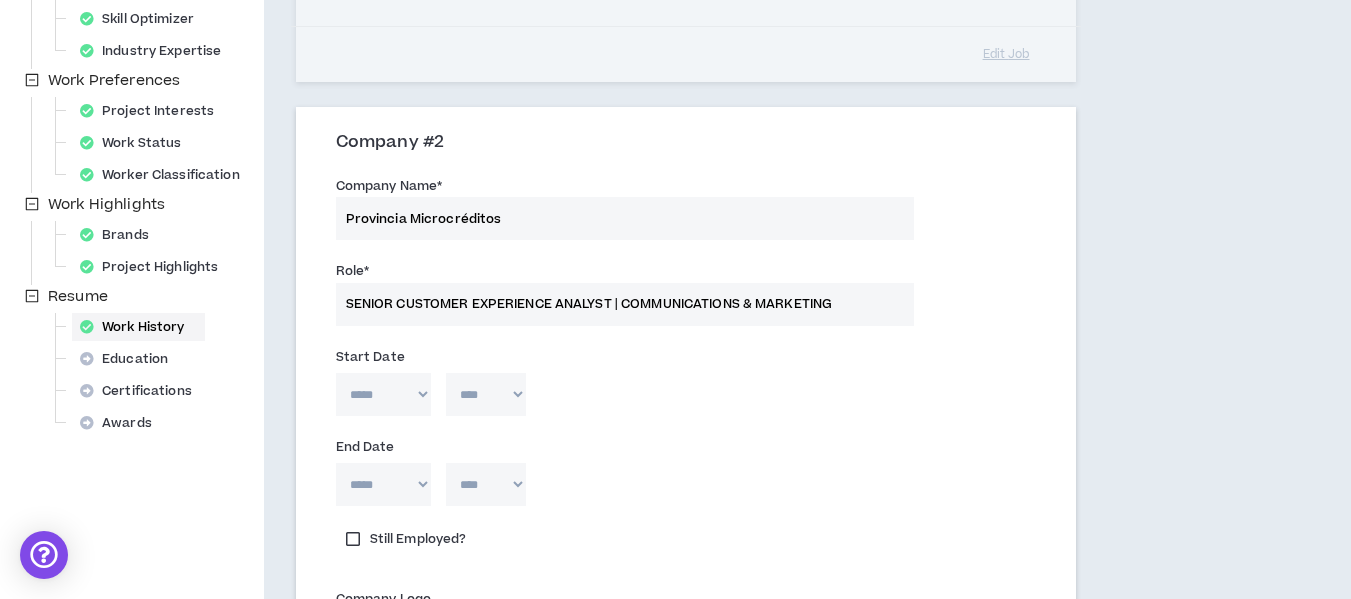 type on "SENIOR CUSTOMER EXPERIENCE ANALYST | COMMUNICATIONS & MARKETING" 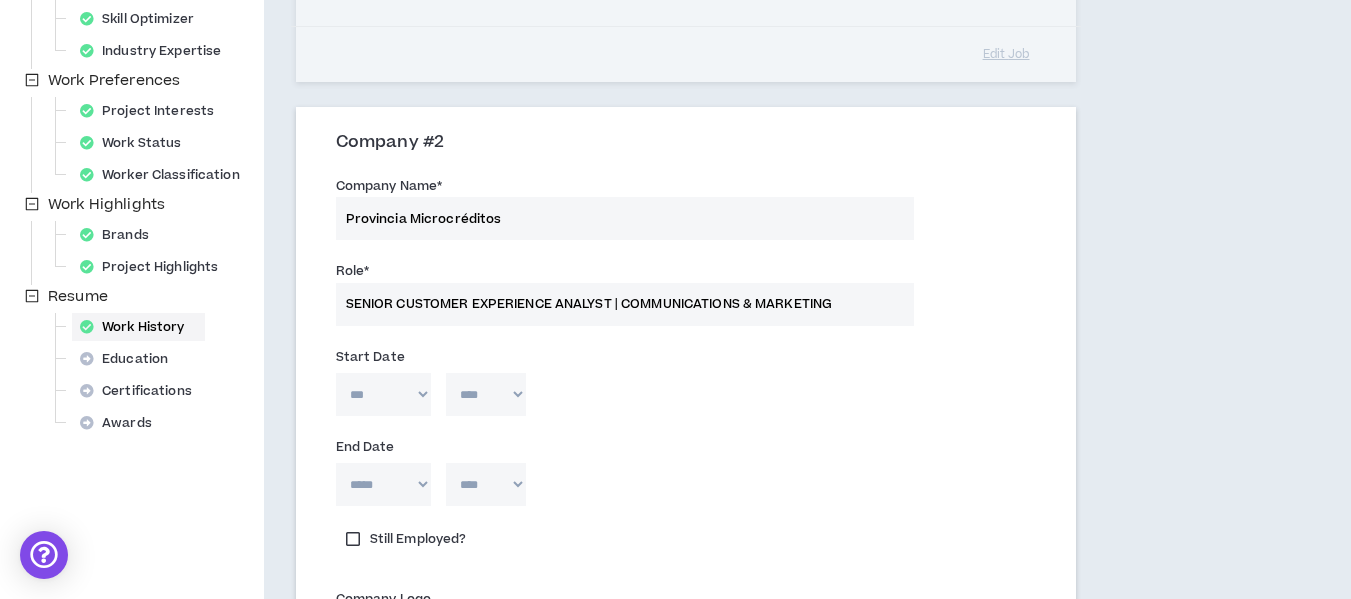 click on "***** *** *** *** *** *** **** *** *** **** *** *** ***" at bounding box center [383, 394] 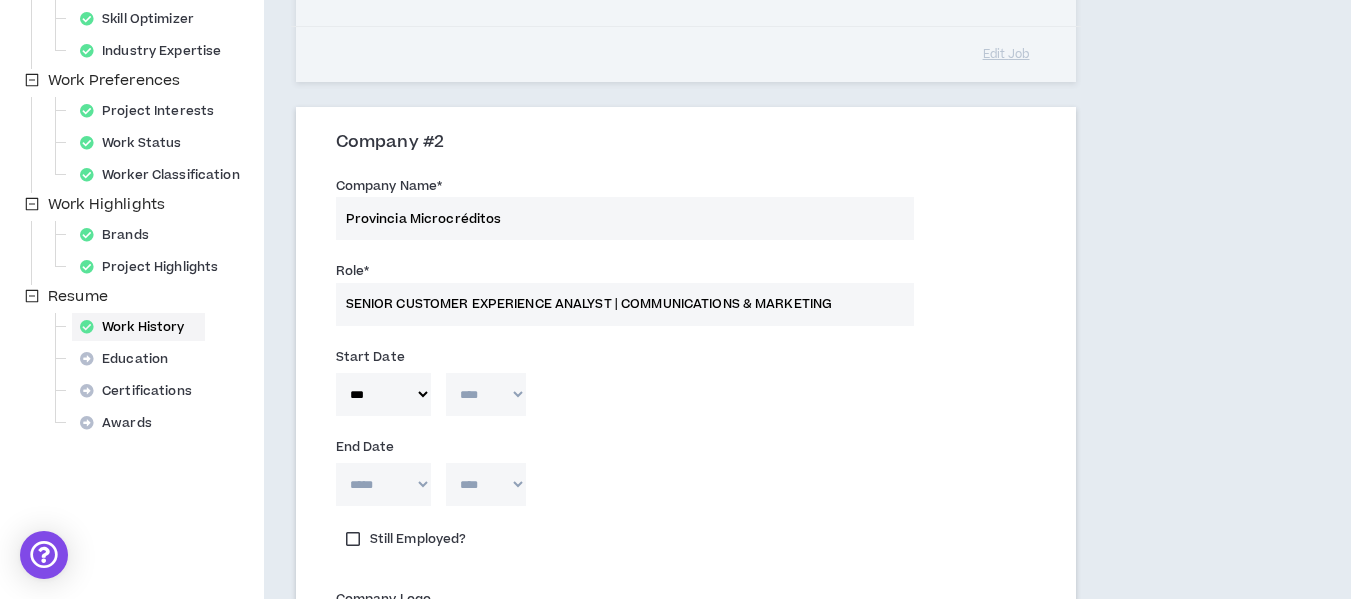 click on "**** **** **** **** **** **** **** **** **** **** **** **** **** **** **** **** **** **** **** **** **** **** **** **** **** **** **** **** **** **** **** **** **** **** **** **** **** **** **** **** **** **** **** **** **** **** **** **** **** **** **** **** **** **** **** **** **** **** **** **** **** **** **** **** **** **** **** **** **** **** **** **** **** **** **** **** **** **** **** **** **** **** **** **** **** **** **** **** **** **** **** **** **** **** **** **** **** **** **** **** **** **** **** **** **** **** **** **** **** **** **** **** **** **** **** **** **** **** **** **** **** **** **** **** **** **** ****" at bounding box center (486, 394) 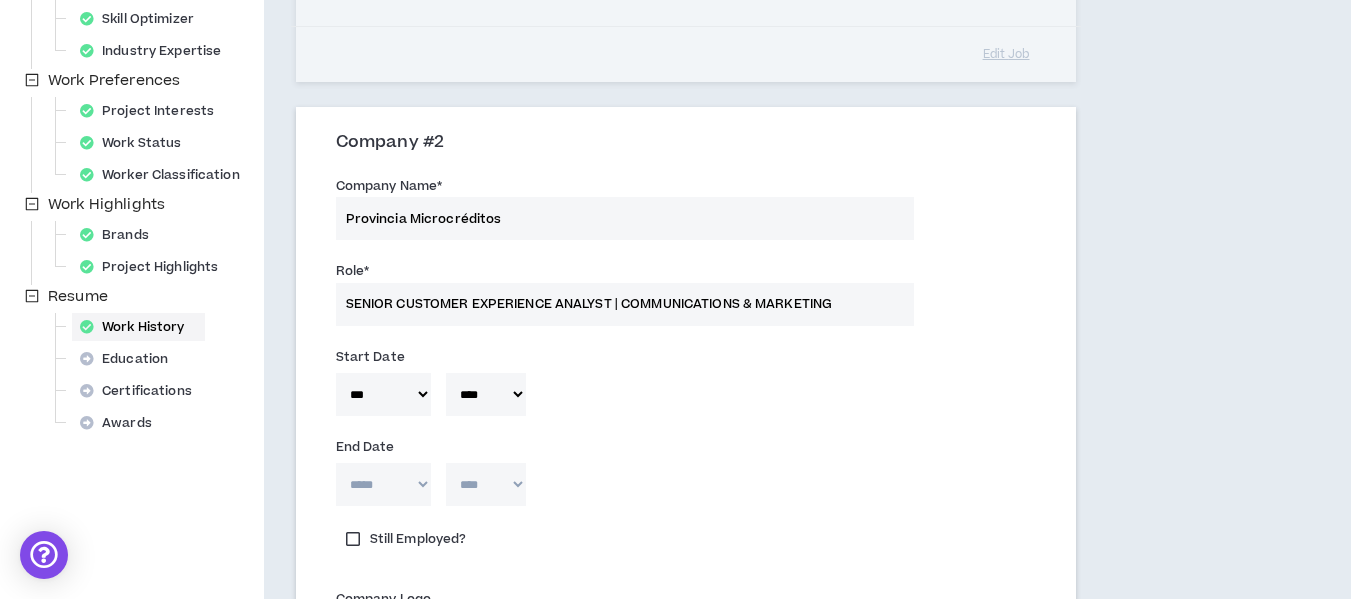 click on "***** *** *** *** *** *** **** *** *** **** *** *** ***" at bounding box center [383, 484] 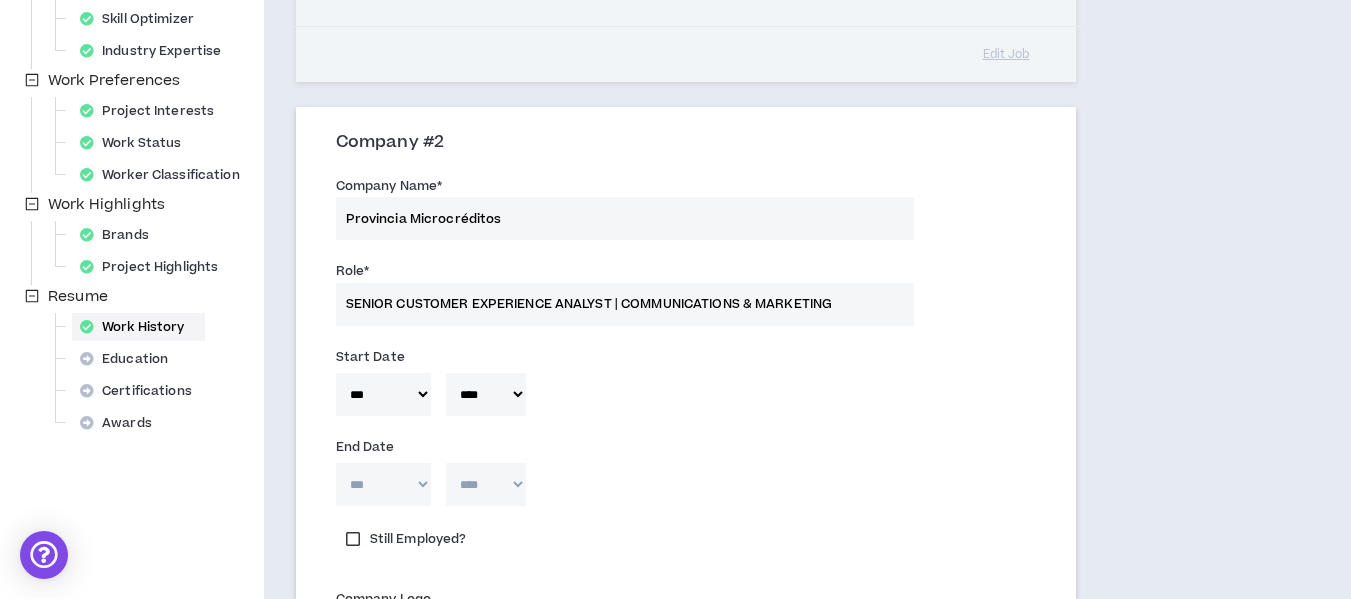 click on "***** *** *** *** *** *** **** *** *** **** *** *** ***" at bounding box center [383, 484] 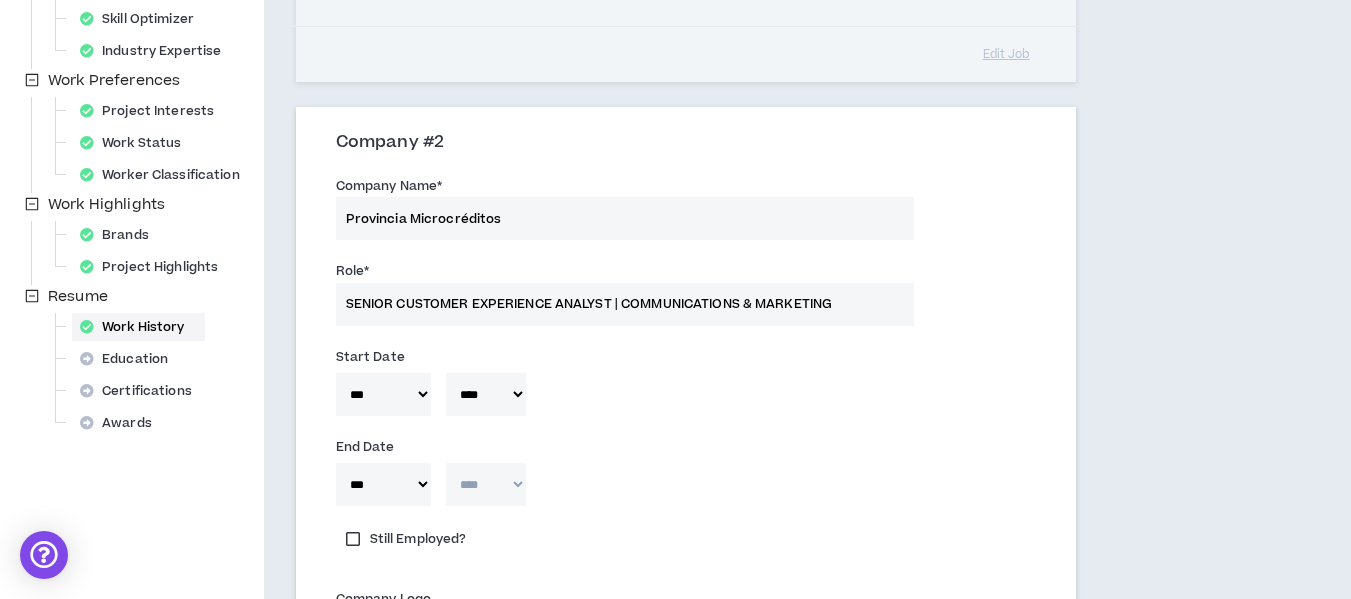 click on "***** *** *** *** *** *** **** *** *** **** *** *** ***" at bounding box center (383, 484) 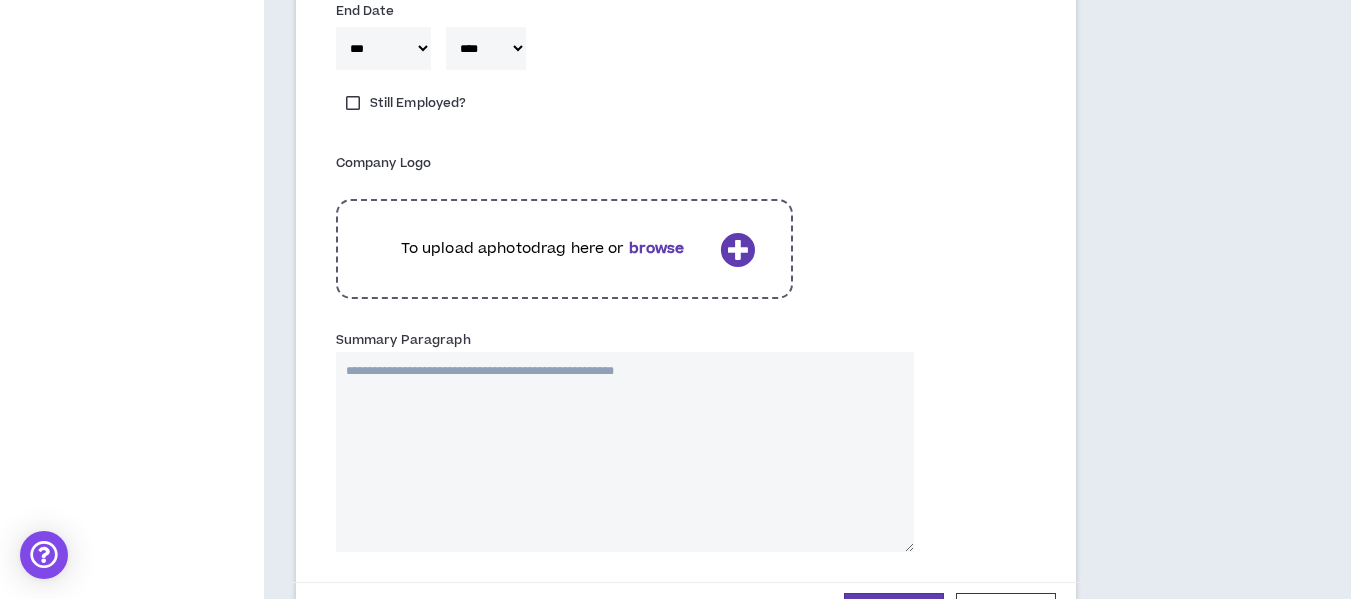 scroll, scrollTop: 993, scrollLeft: 0, axis: vertical 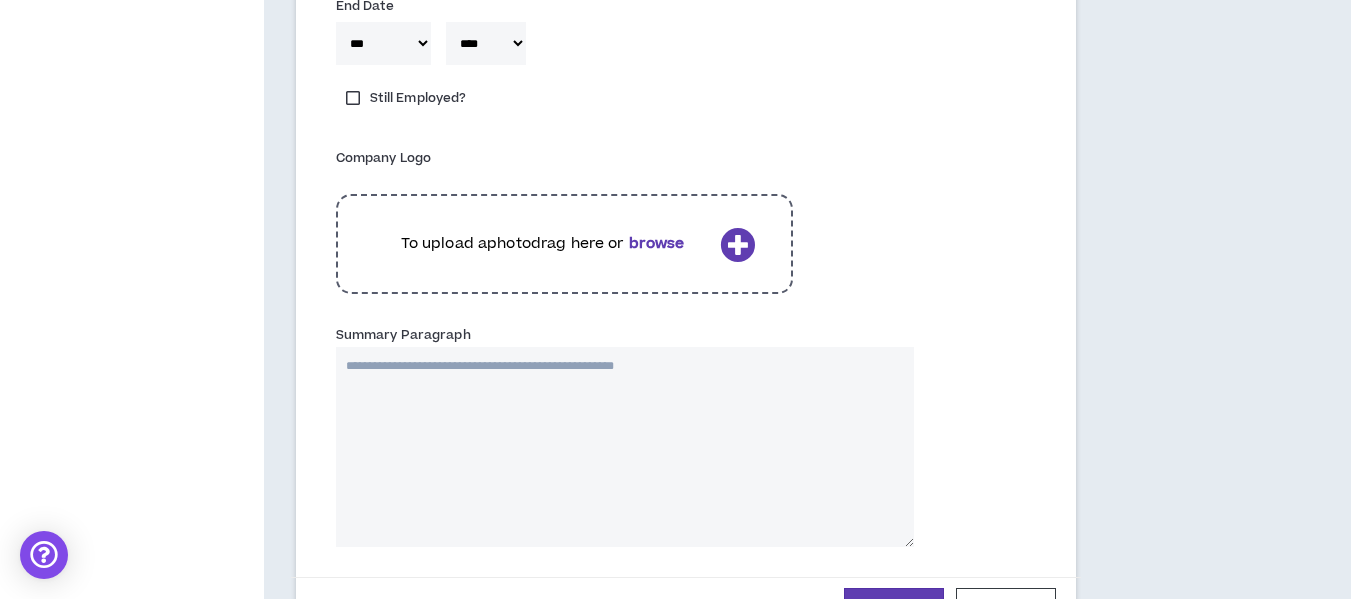 click on "Summary Paragraph" at bounding box center [625, 447] 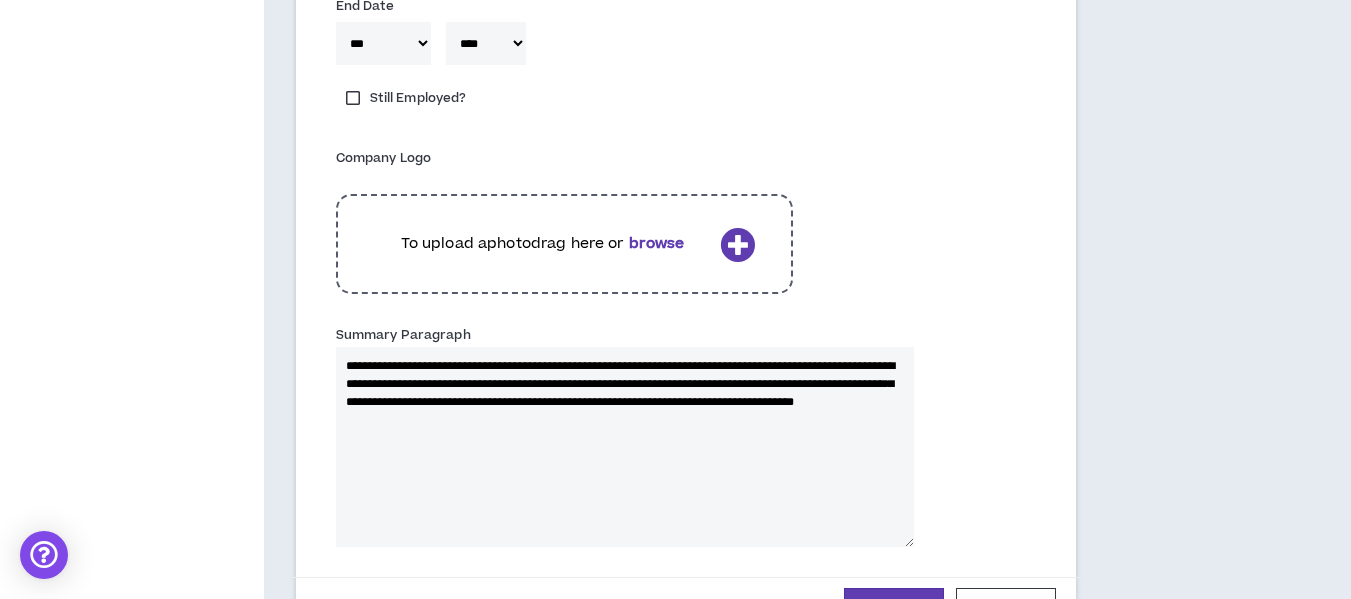 type 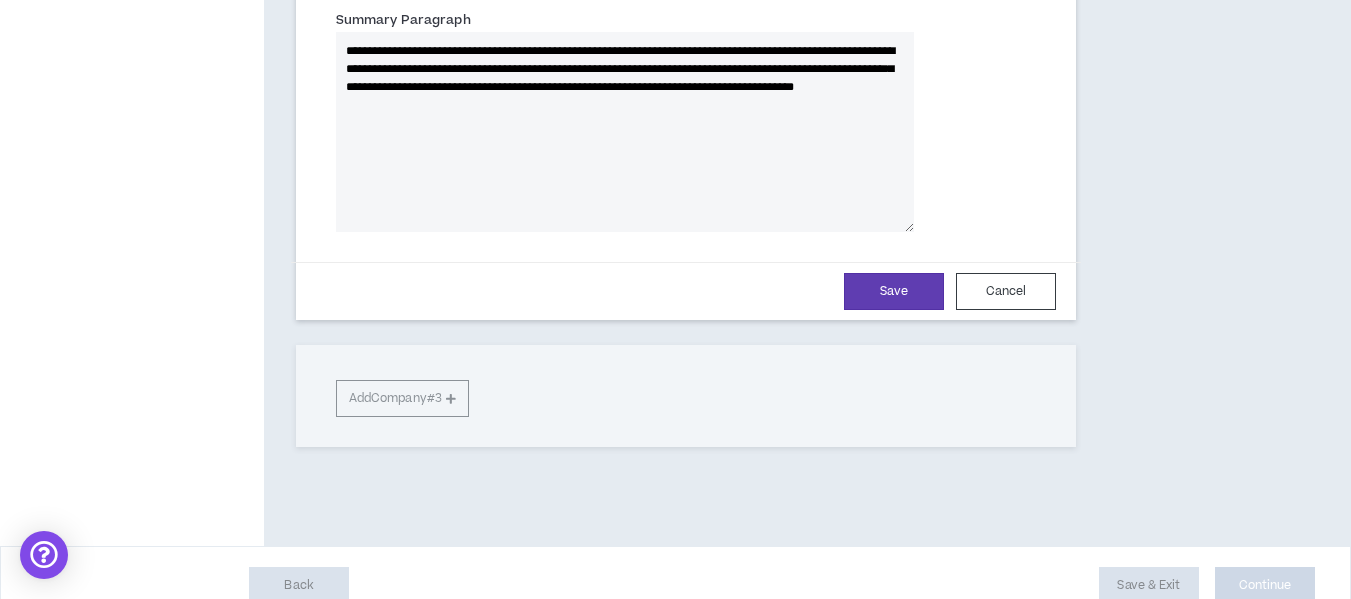 scroll, scrollTop: 1314, scrollLeft: 0, axis: vertical 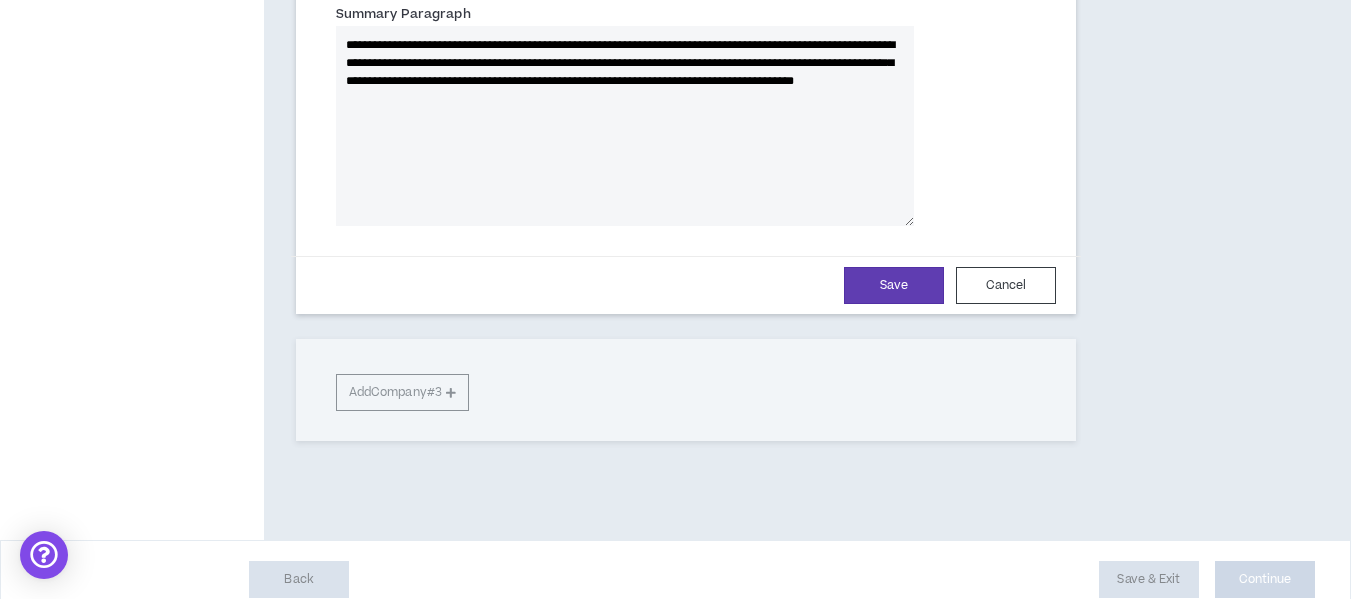 type on "**********" 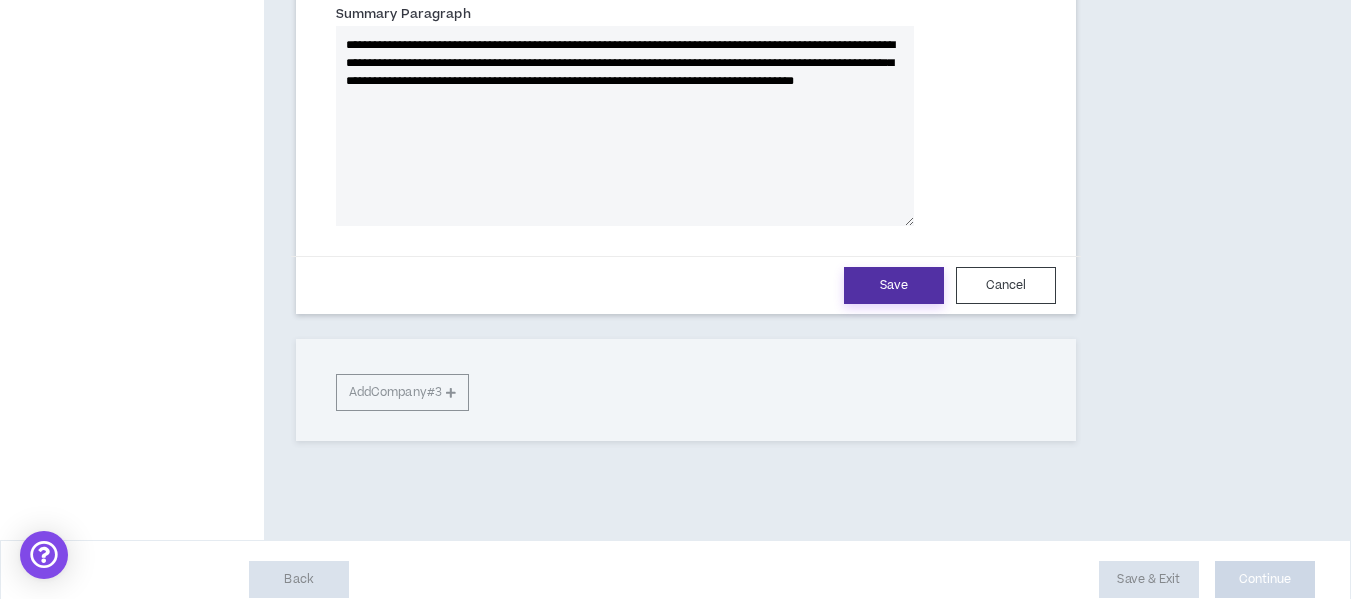 type 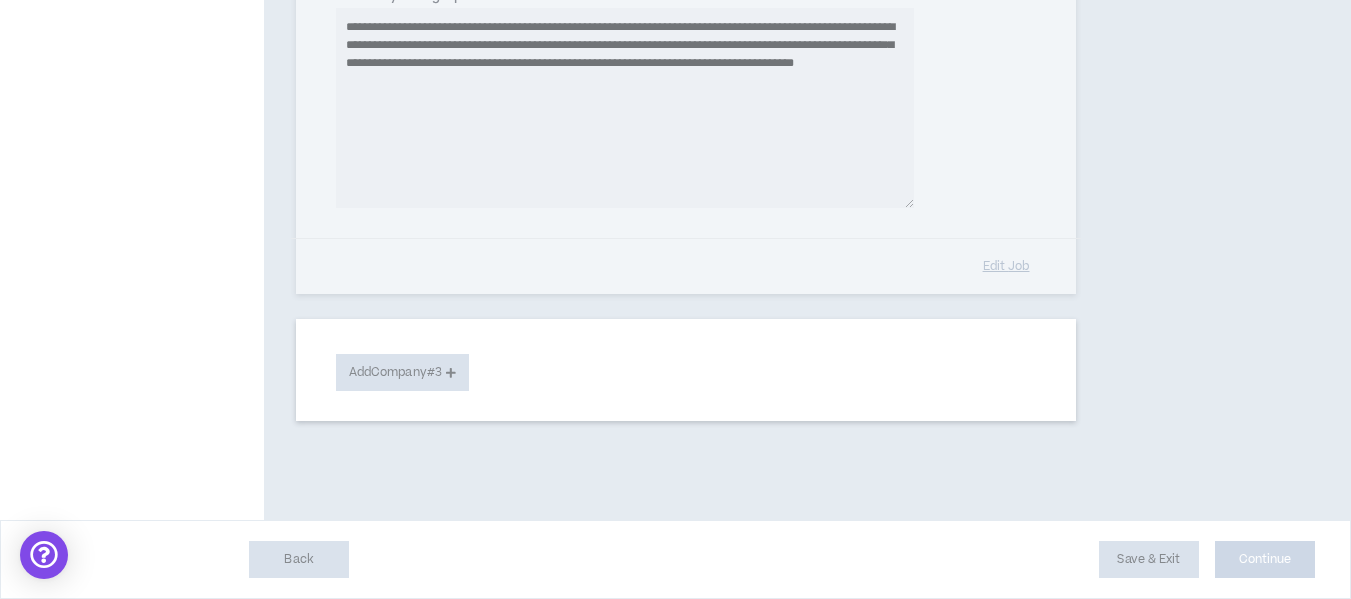 type 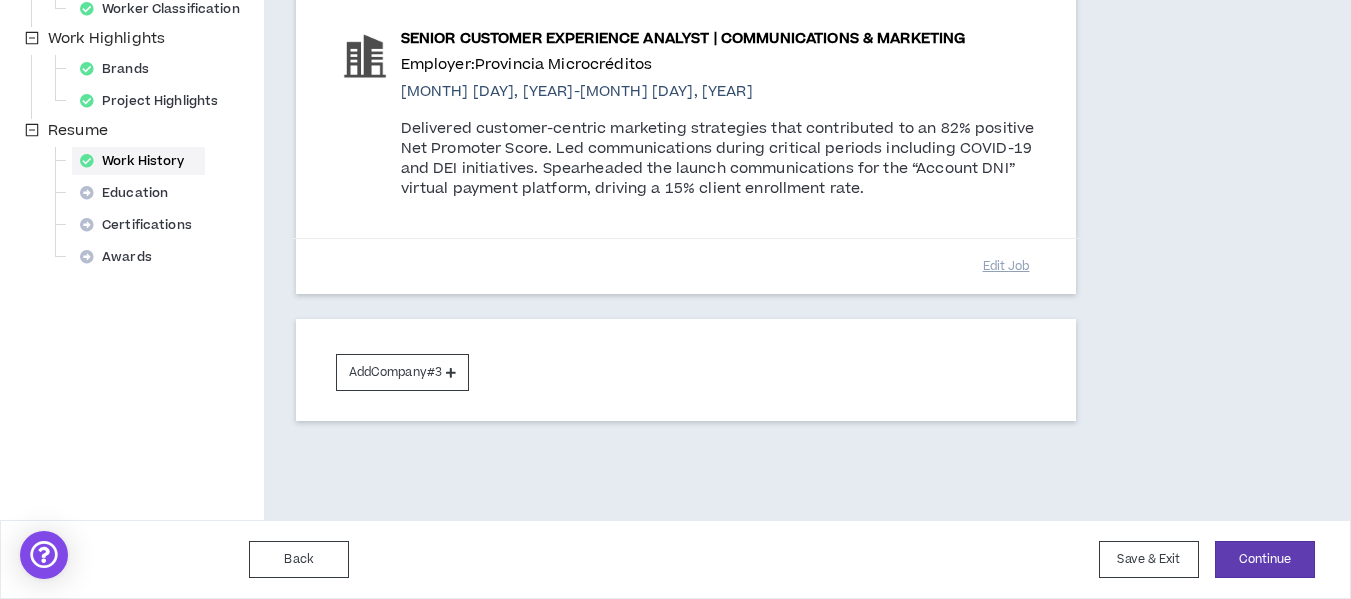 scroll, scrollTop: 698, scrollLeft: 0, axis: vertical 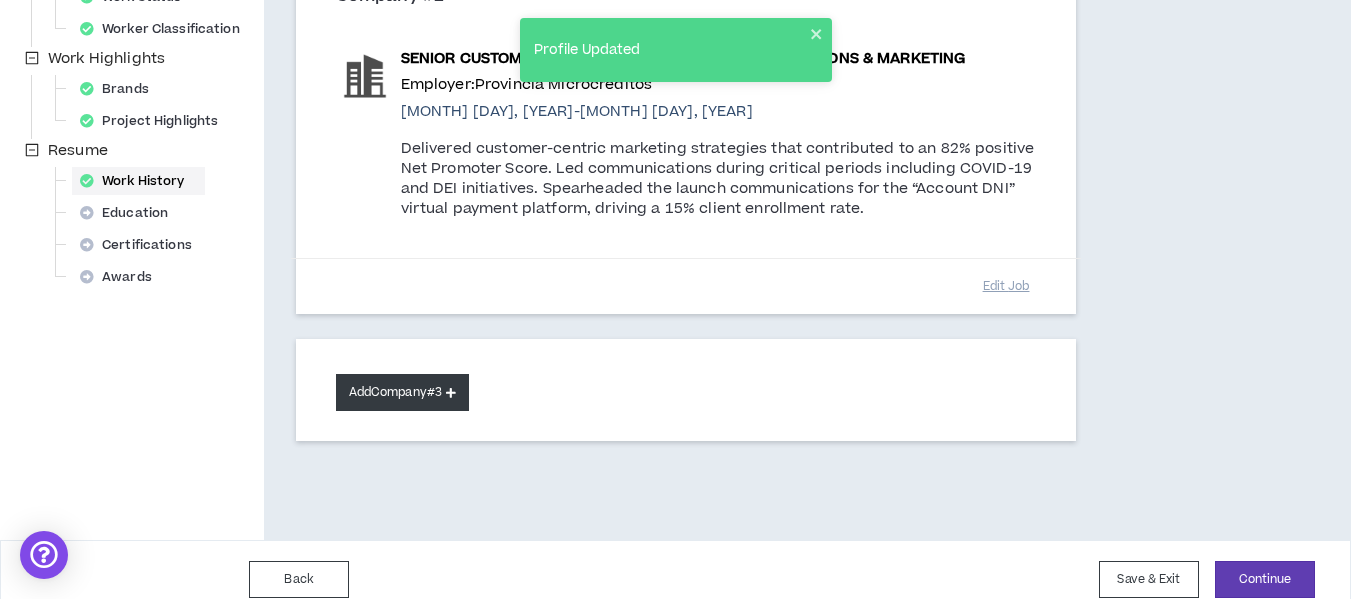 click on "Add  Company  #3" at bounding box center [402, 392] 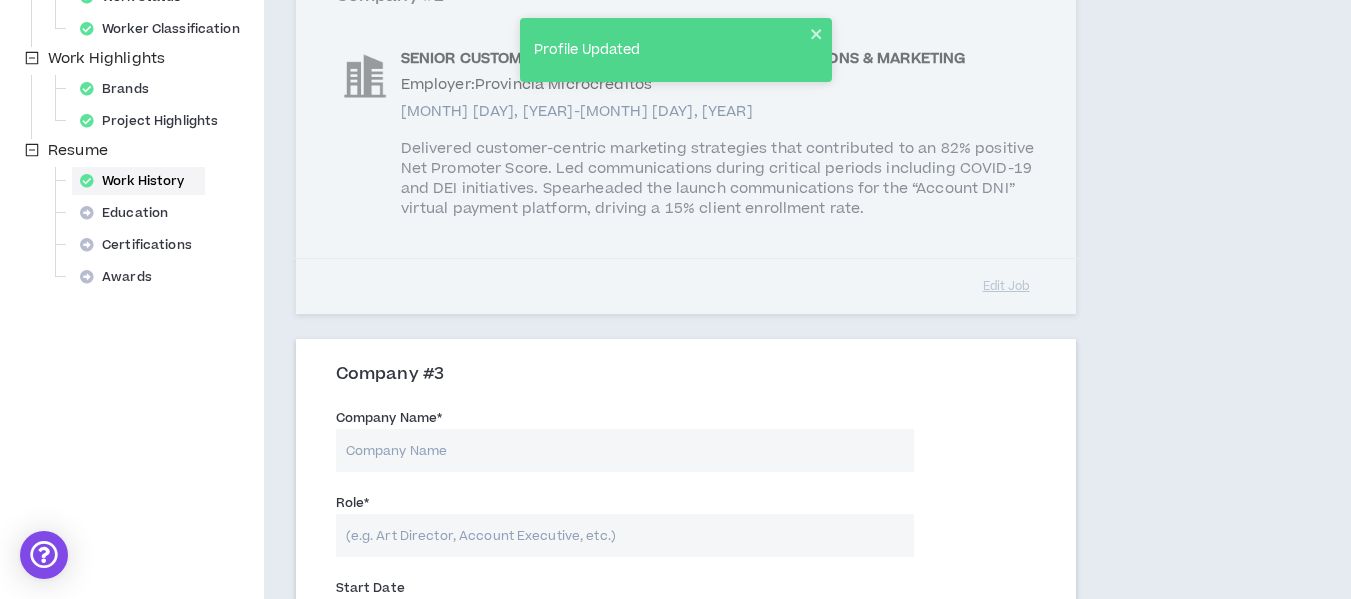 click on "Company Name  *" at bounding box center [625, 450] 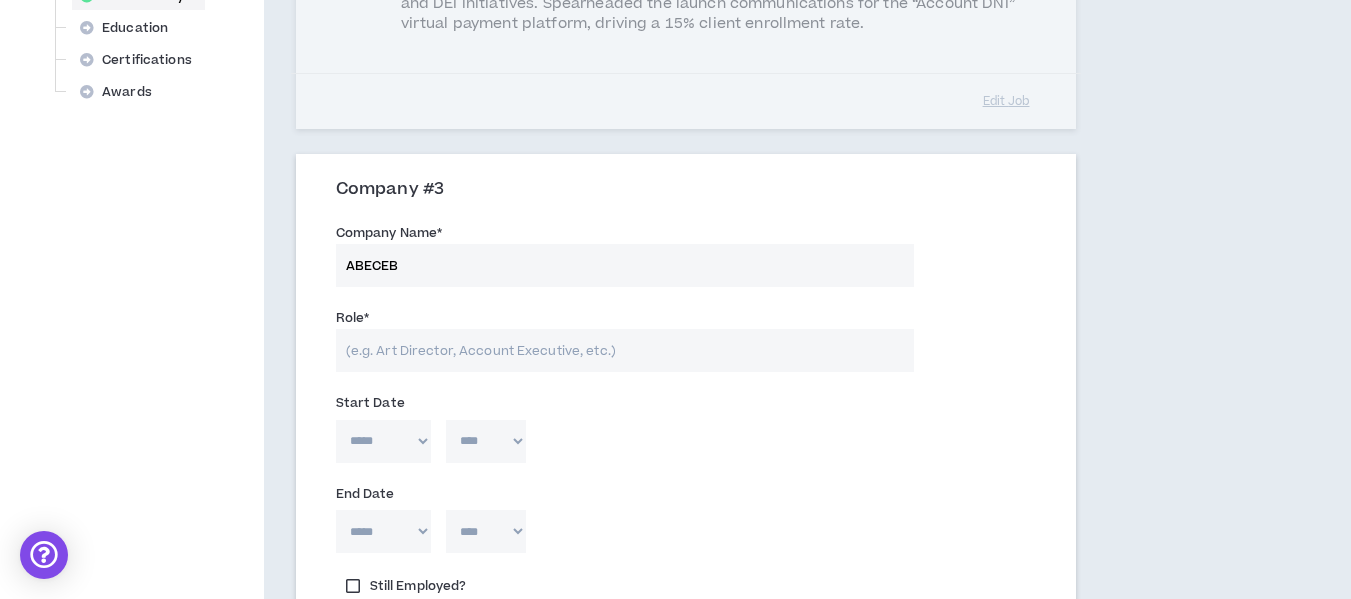 scroll, scrollTop: 888, scrollLeft: 0, axis: vertical 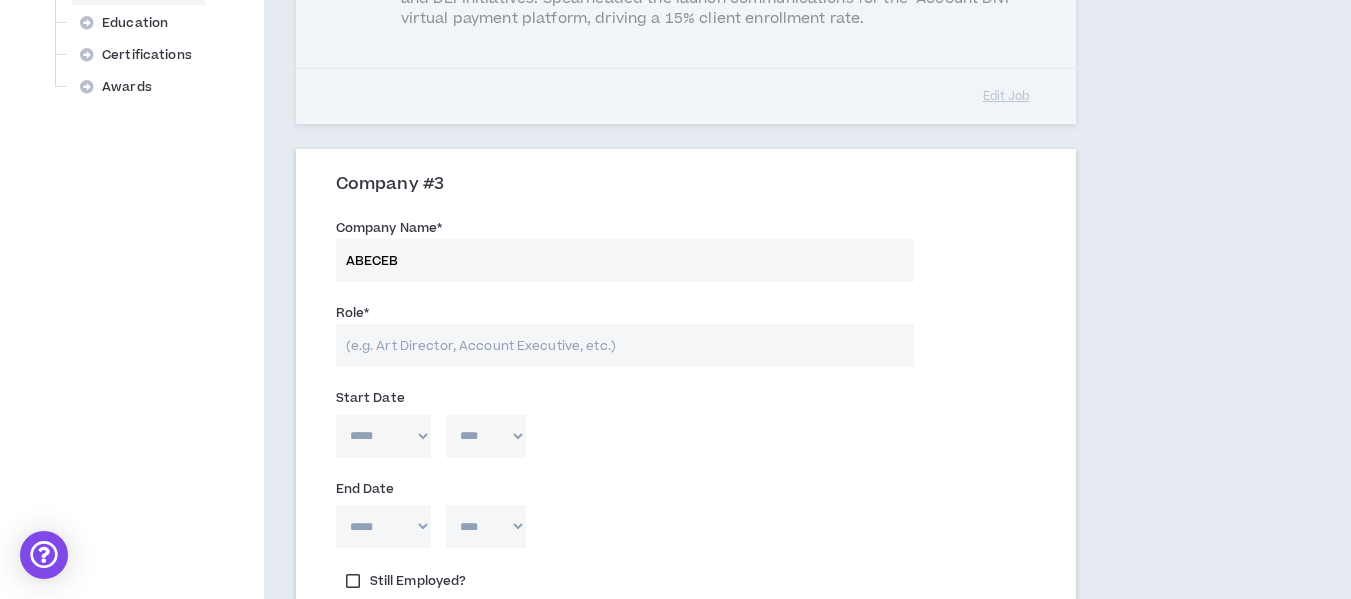 type on "ABECEB" 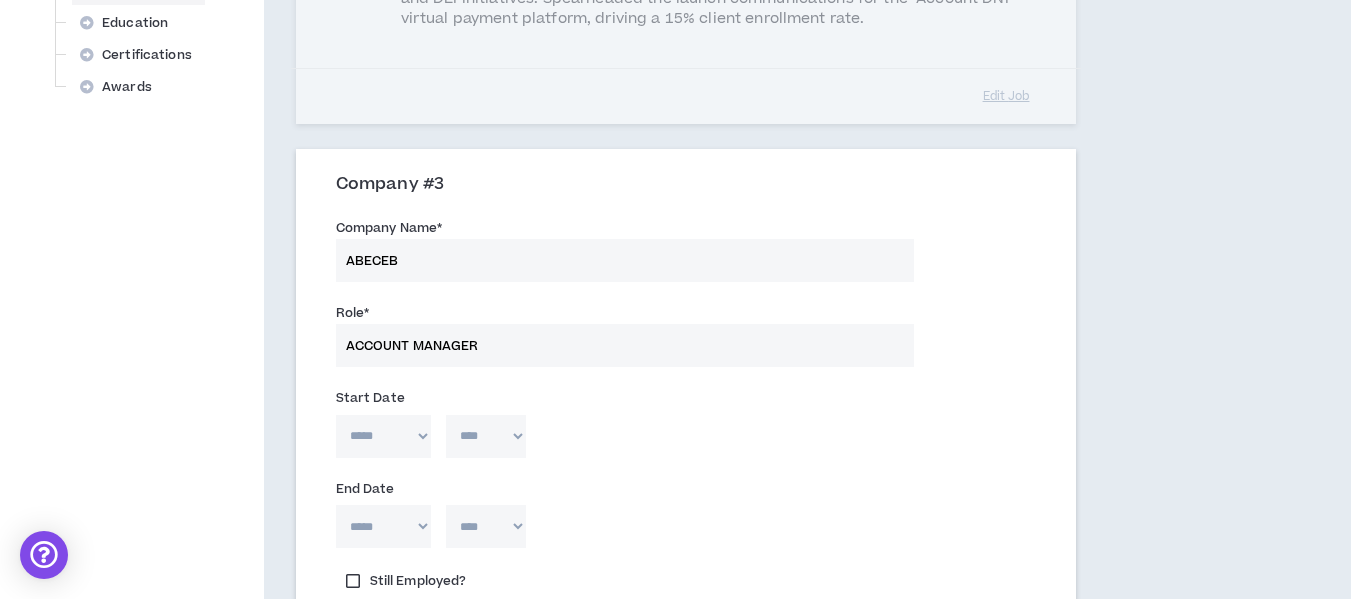 type on "ACCOUNT MANAGER" 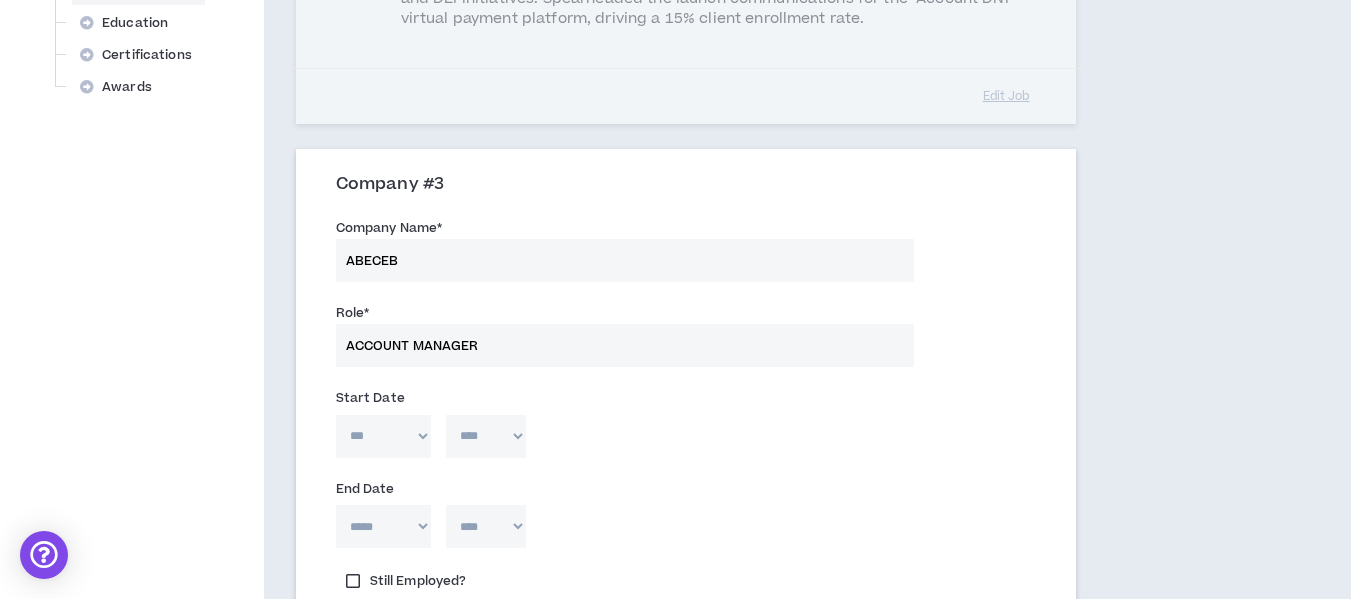click on "***** *** *** *** *** *** **** *** *** **** *** *** ***" at bounding box center (383, 436) 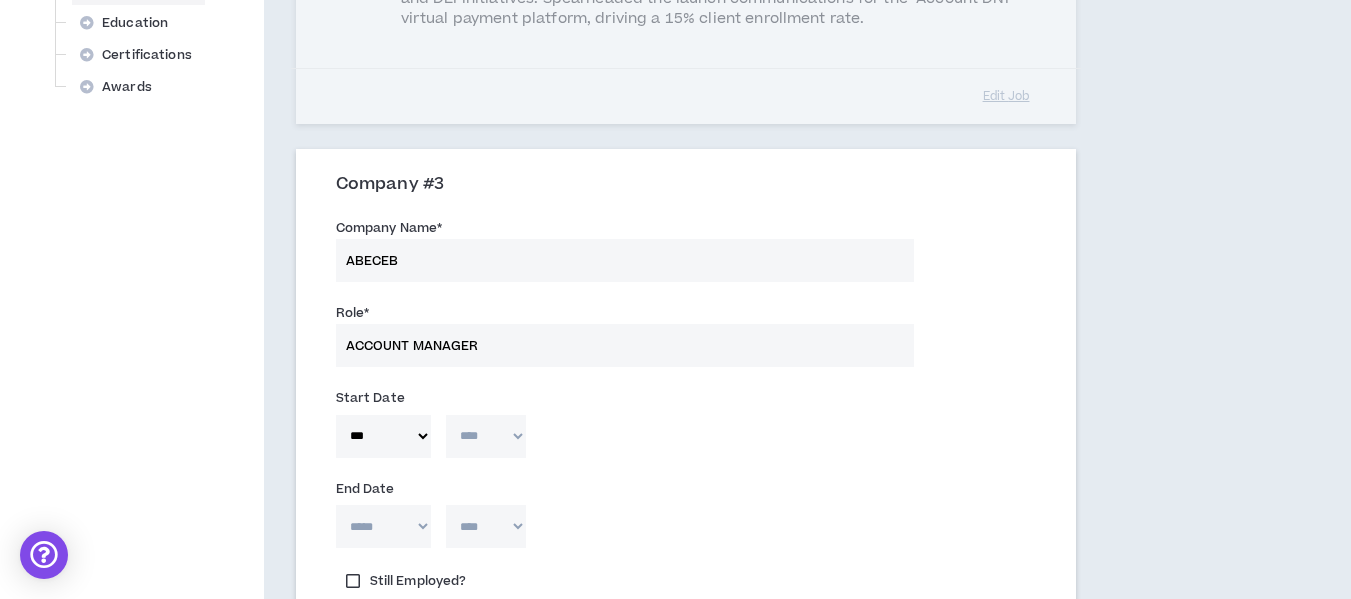click on "**** **** **** **** **** **** **** **** **** **** **** **** **** **** **** **** **** **** **** **** **** **** **** **** **** **** **** **** **** **** **** **** **** **** **** **** **** **** **** **** **** **** **** **** **** **** **** **** **** **** **** **** **** **** **** **** **** **** **** **** **** **** **** **** **** **** **** **** **** **** **** **** **** **** **** **** **** **** **** **** **** **** **** **** **** **** **** **** **** **** **** **** **** **** **** **** **** **** **** **** **** **** **** **** **** **** **** **** **** **** **** **** **** **** **** **** **** **** **** **** **** **** **** **** **** **** ****" at bounding box center [486, 436] 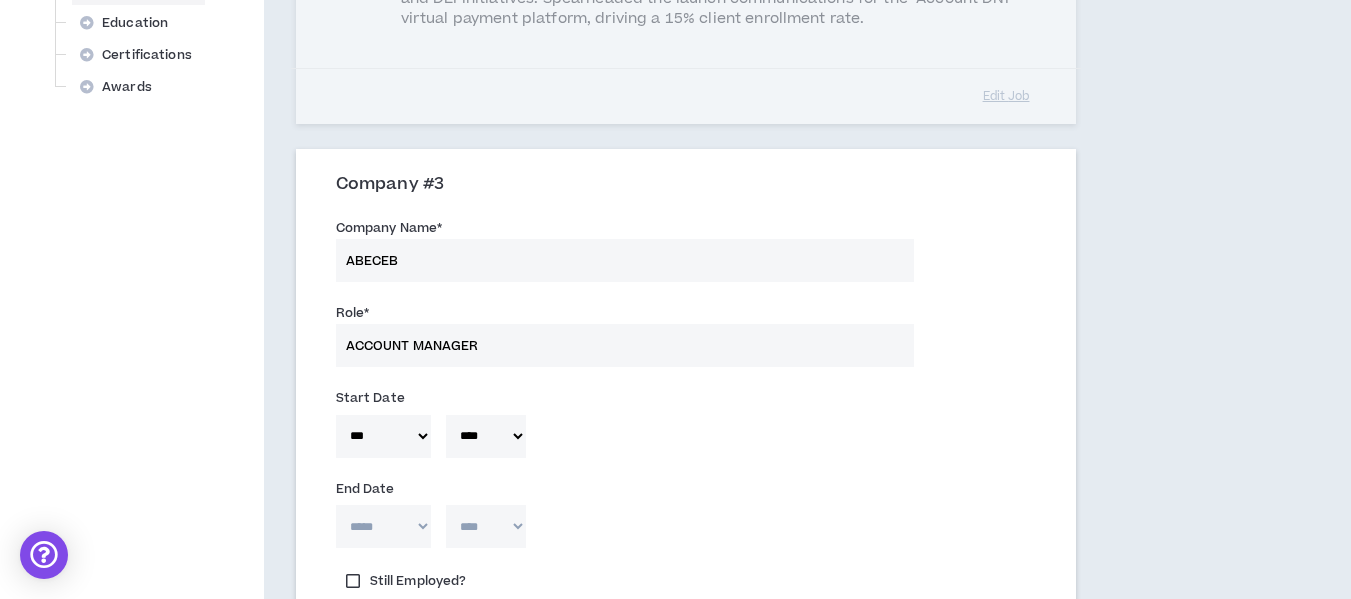 click on "***** *** *** *** *** *** **** *** *** **** *** *** ***" at bounding box center (383, 526) 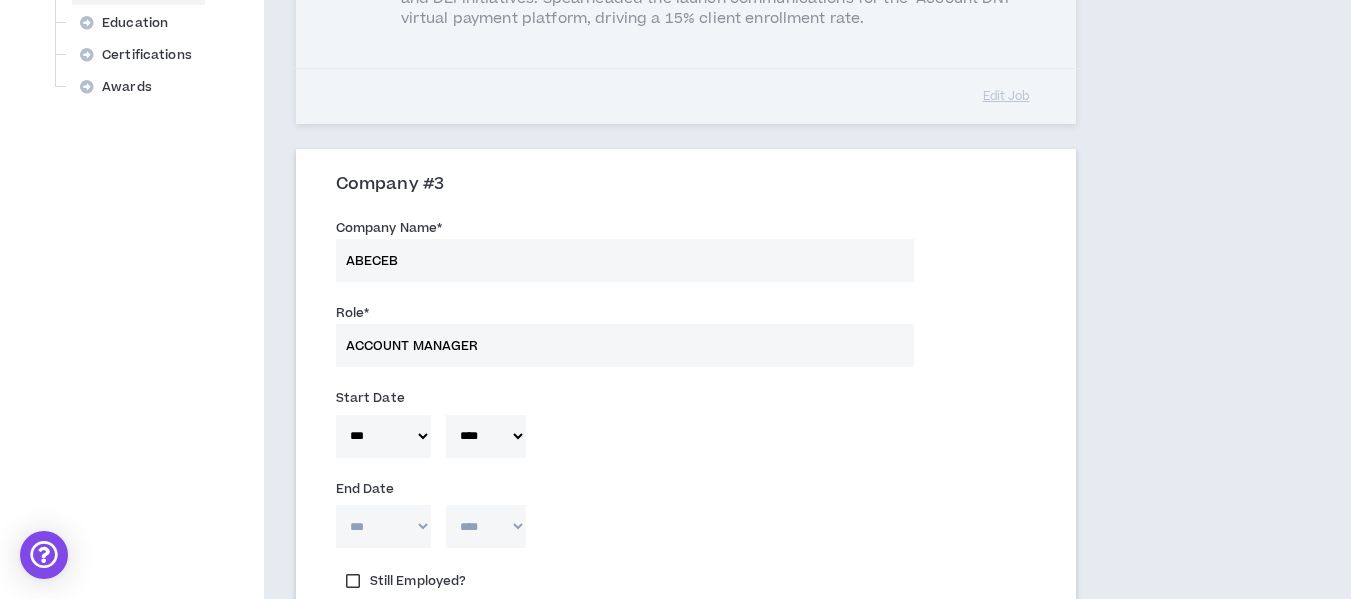 click on "***** *** *** *** *** *** **** *** *** **** *** *** ***" at bounding box center [383, 526] 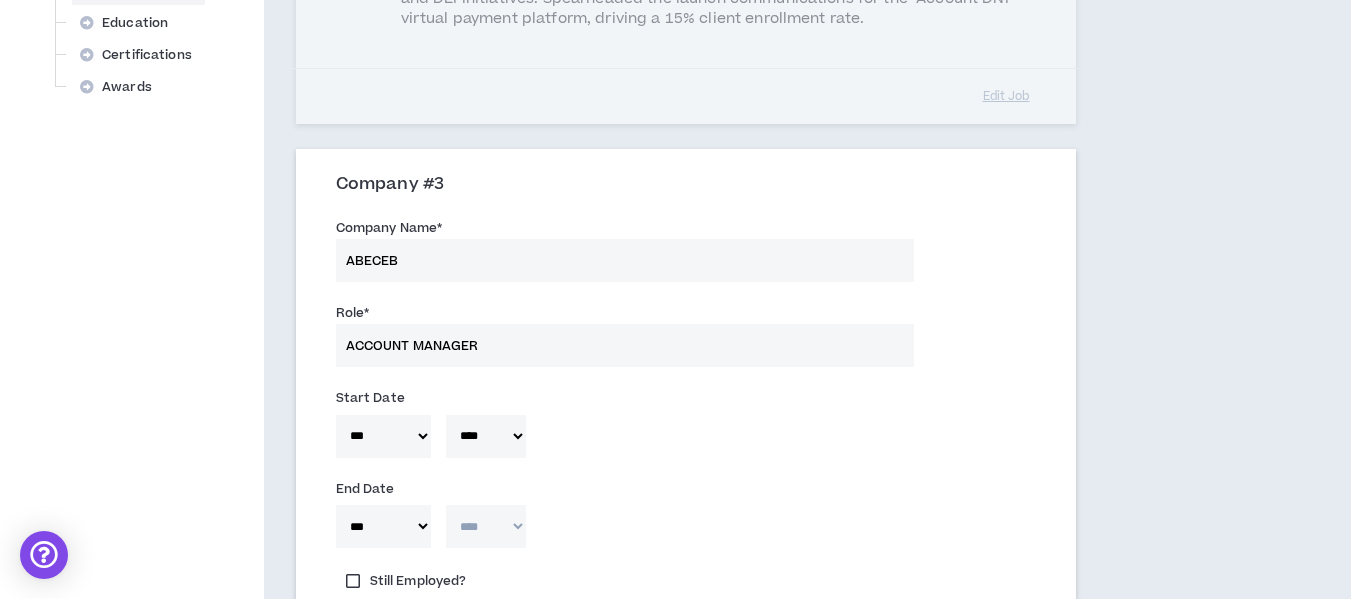 click on "**** **** **** **** **** **** **** **** **** **** **** **** **** **** **** **** **** **** **** **** **** **** **** **** **** **** **** **** **** **** **** **** **** **** **** **** **** **** **** **** **** **** **** **** **** **** **** **** **** **** **** **** **** **** **** **** **** **** **** **** **** **** **** **** **** **** **** **** **** **** **** **** **** **** **** **** **** **** **** **** **** **** **** **** **** **** **** **** **** **** **** **** **** **** **** **** **** **** **** **** **** **** **** **** **** **** **** **** **** **** **** **** **** **** **** **** **** **** **** **** **** **** **** **** **** **** ****" at bounding box center (486, 526) 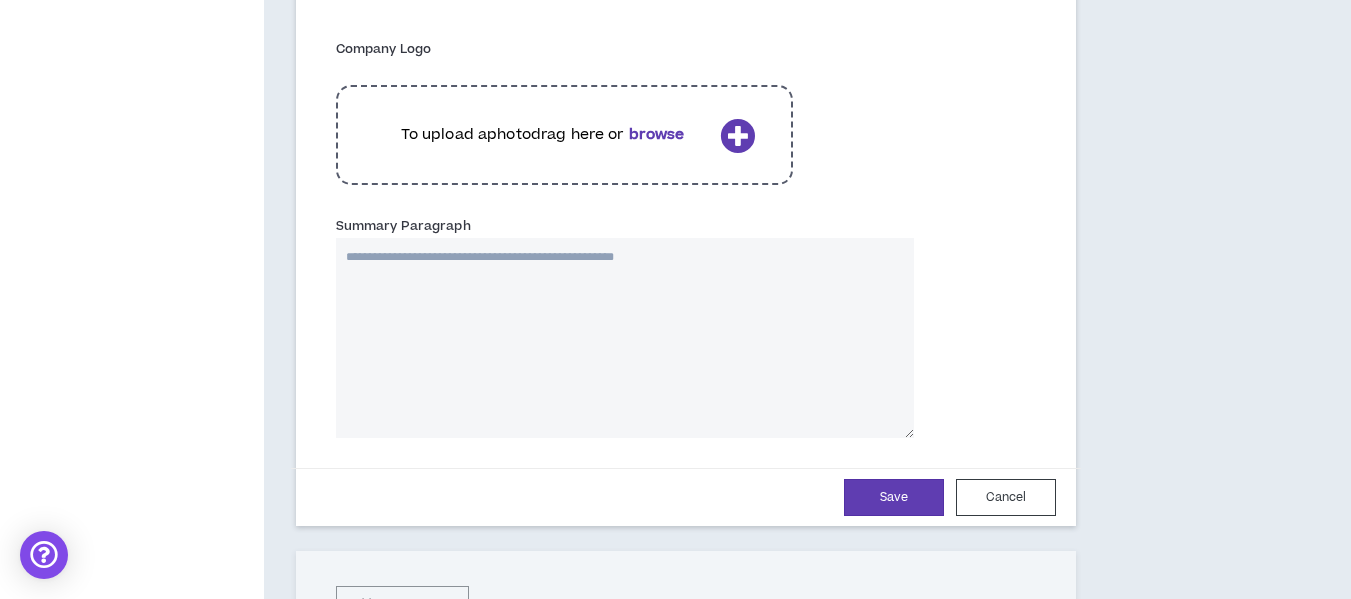 scroll, scrollTop: 1481, scrollLeft: 0, axis: vertical 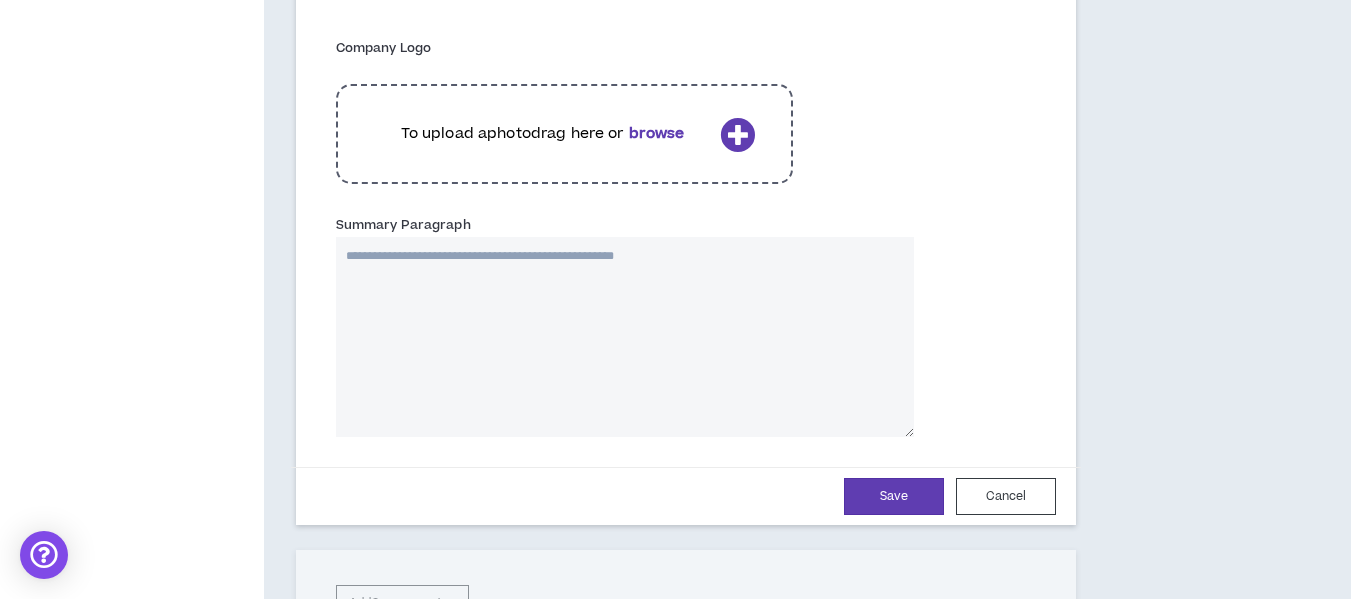 click on "Summary Paragraph" at bounding box center (625, 337) 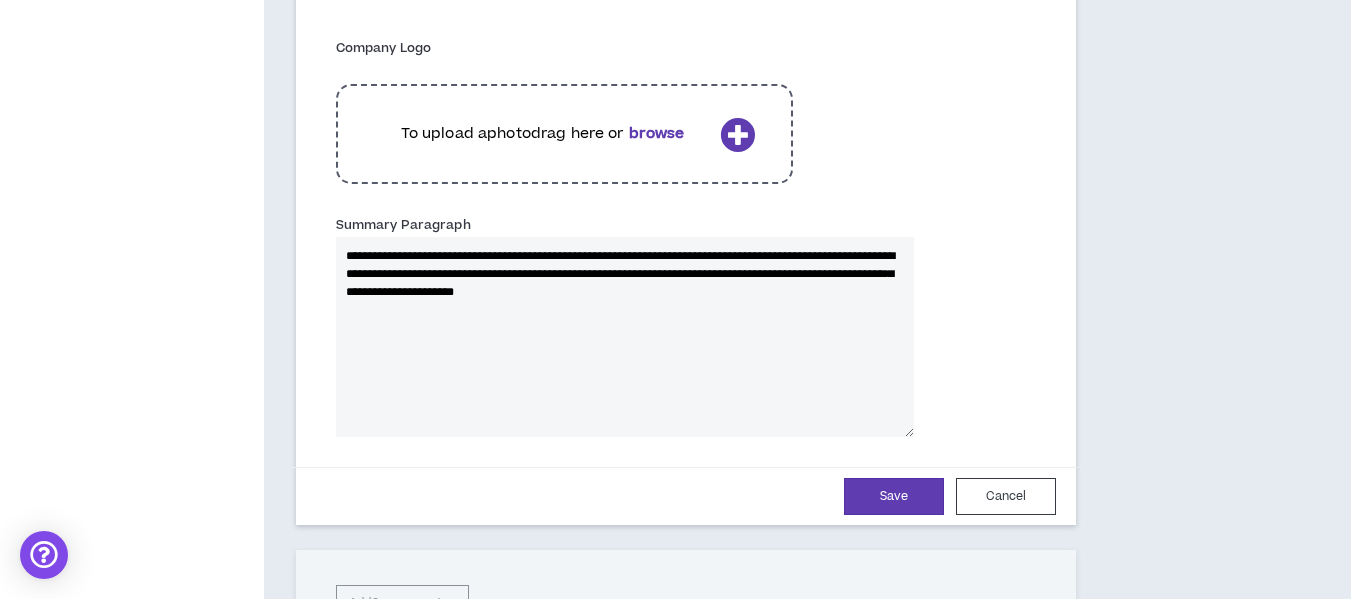 type 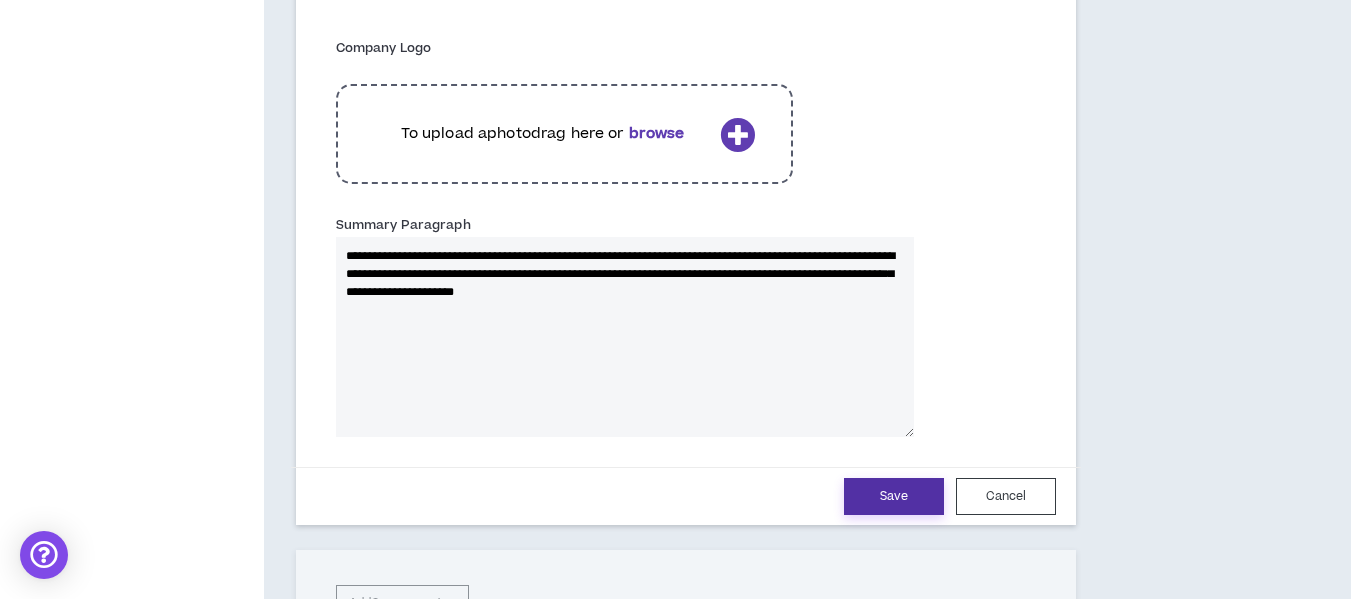 type on "**********" 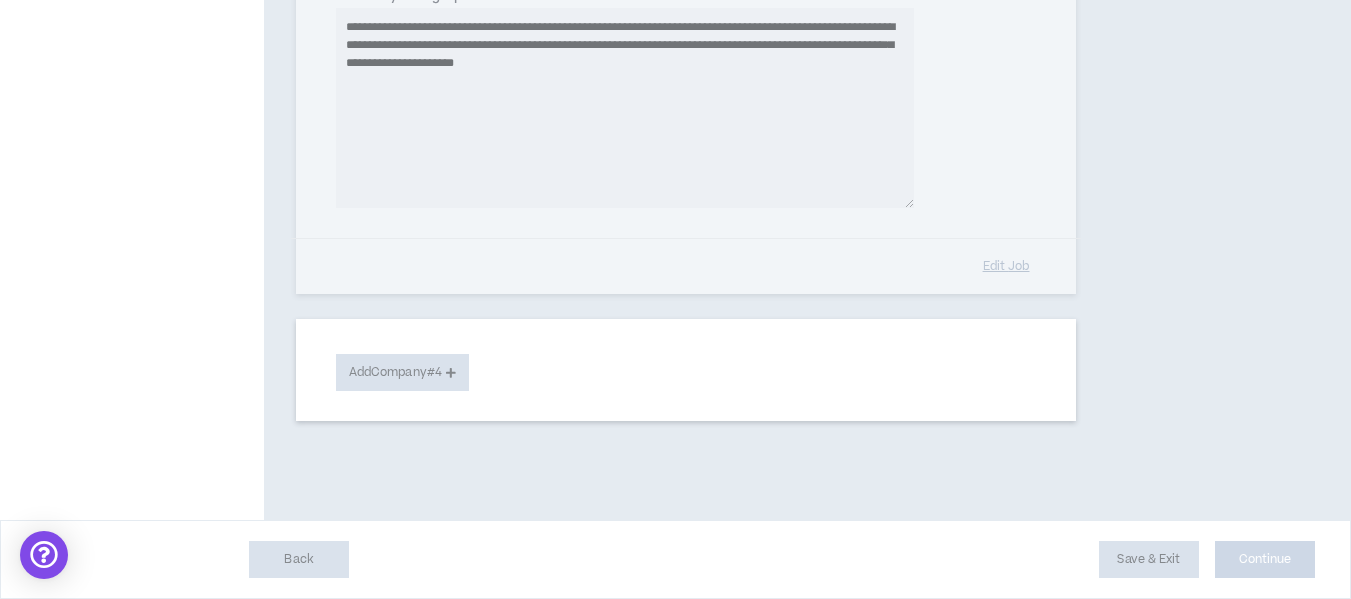 type 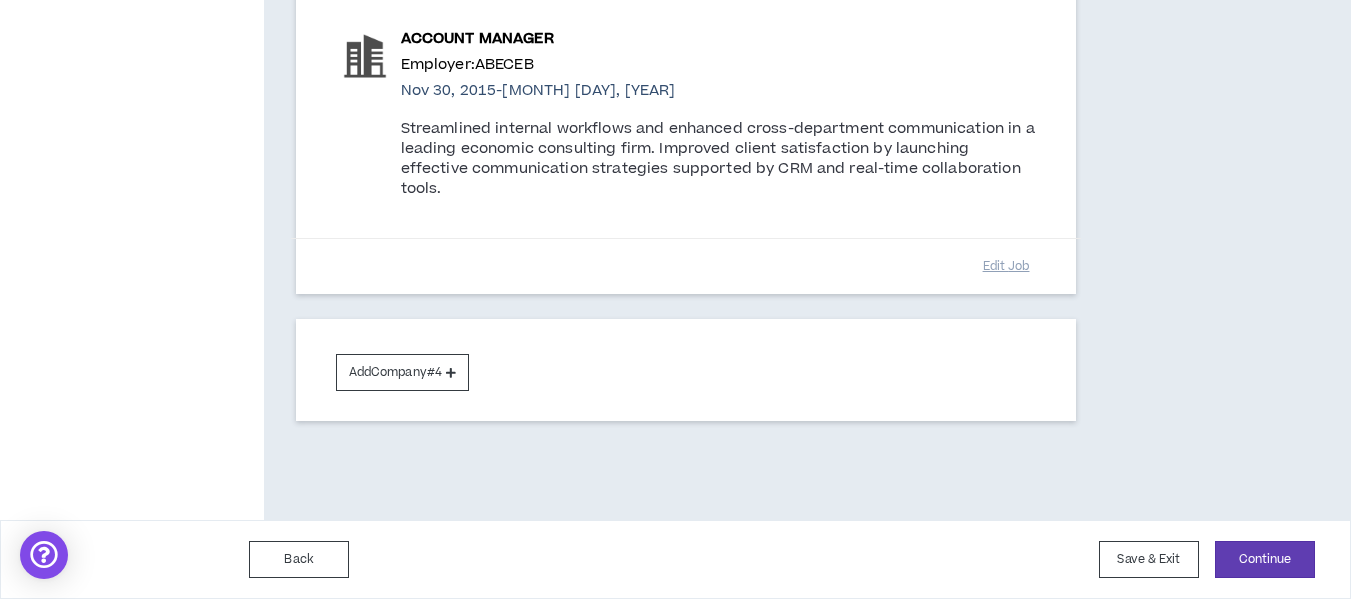 scroll, scrollTop: 1056, scrollLeft: 0, axis: vertical 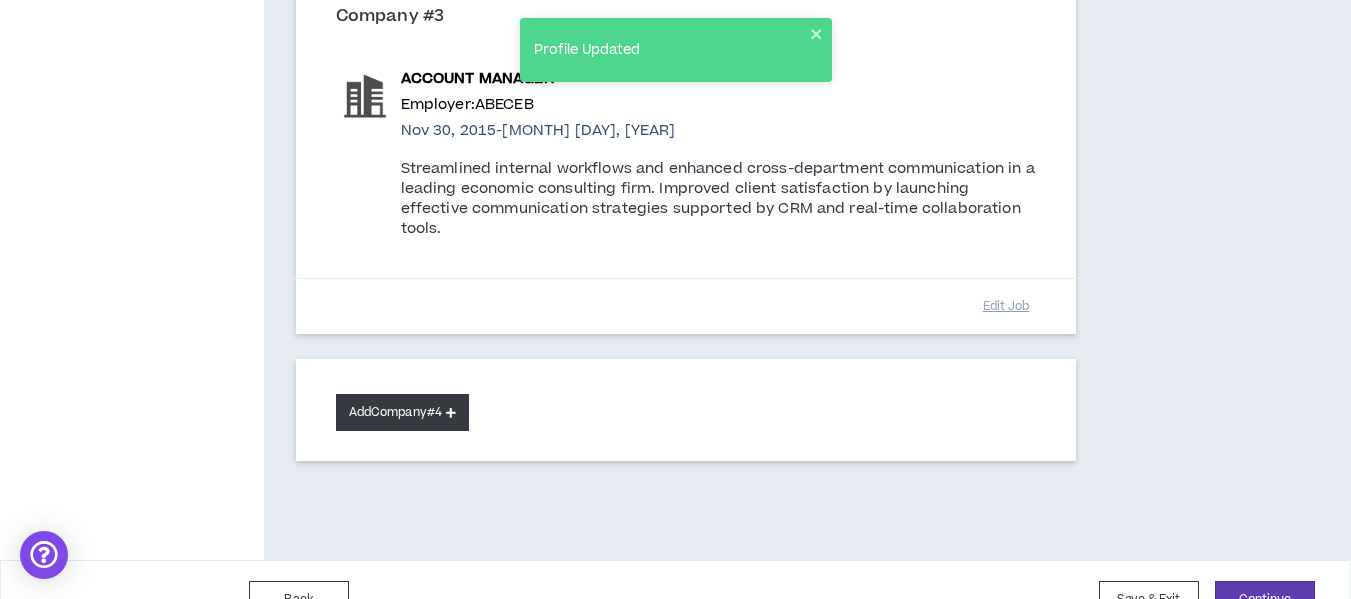 click on "Add  Company  #4" at bounding box center [402, 412] 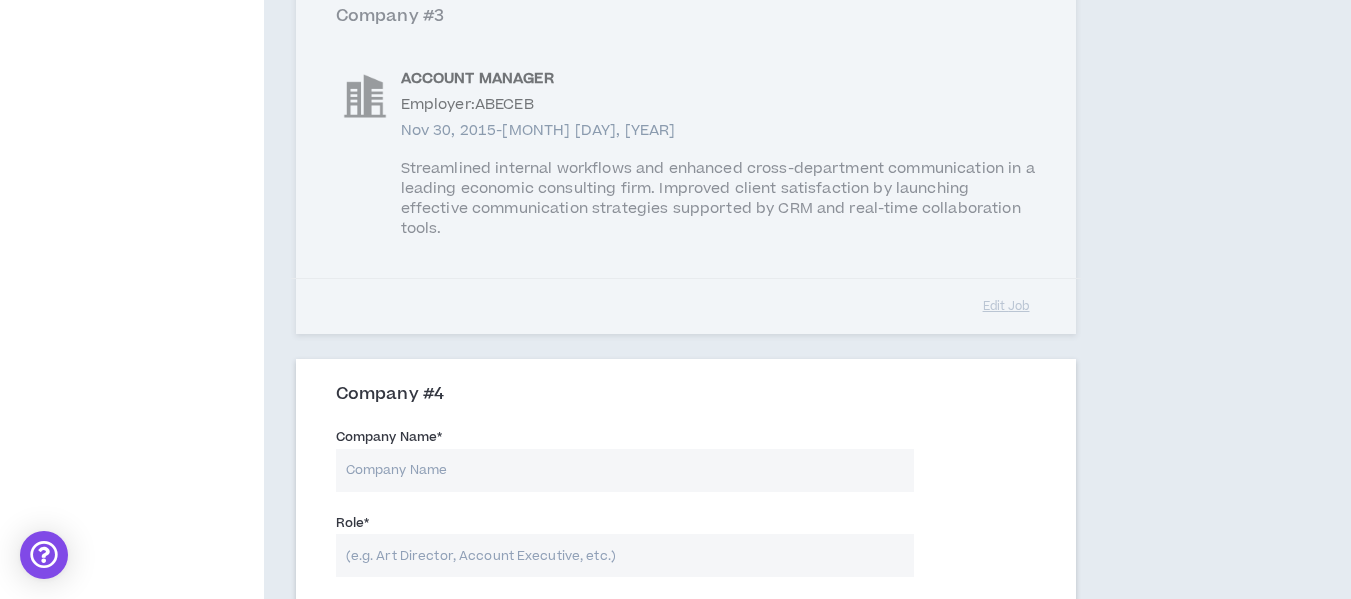 click on "Company Name  *" at bounding box center [625, 470] 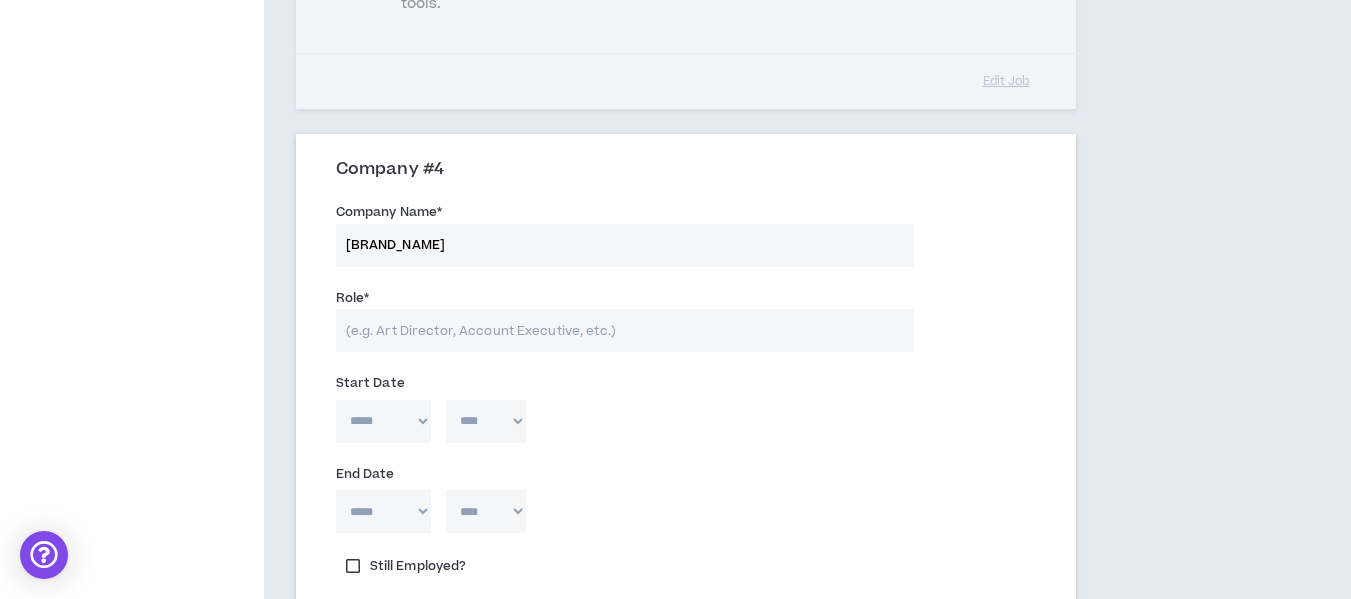 scroll, scrollTop: 1283, scrollLeft: 0, axis: vertical 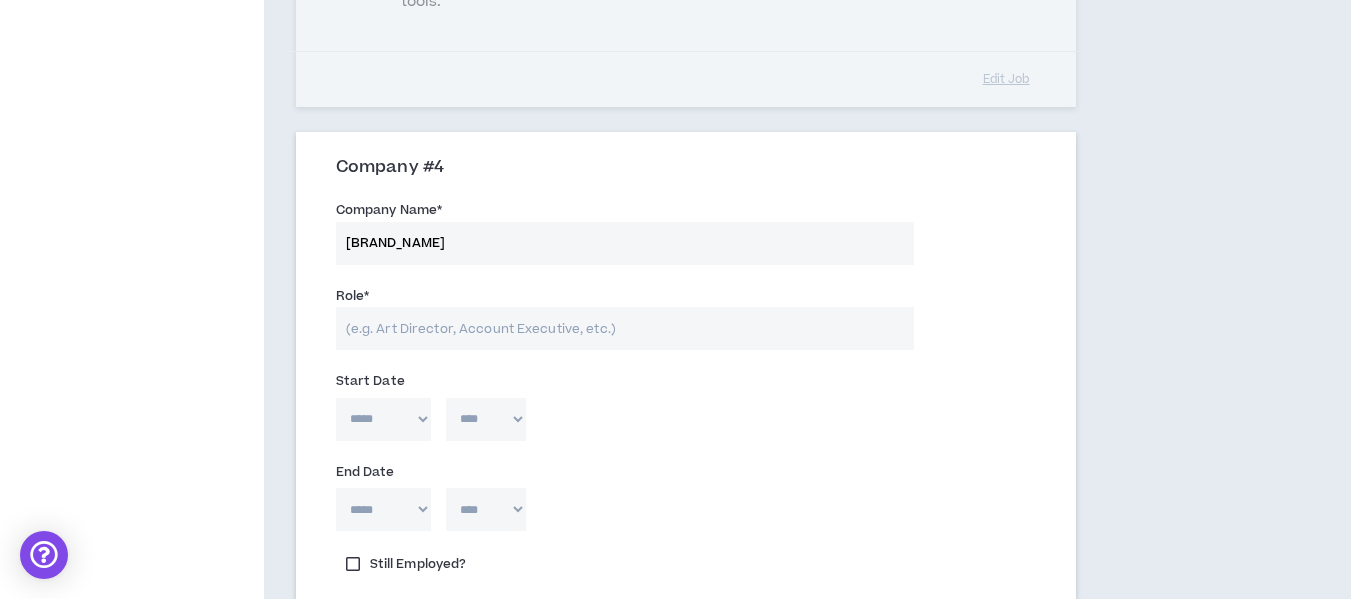 type on "[BRAND_NAME]" 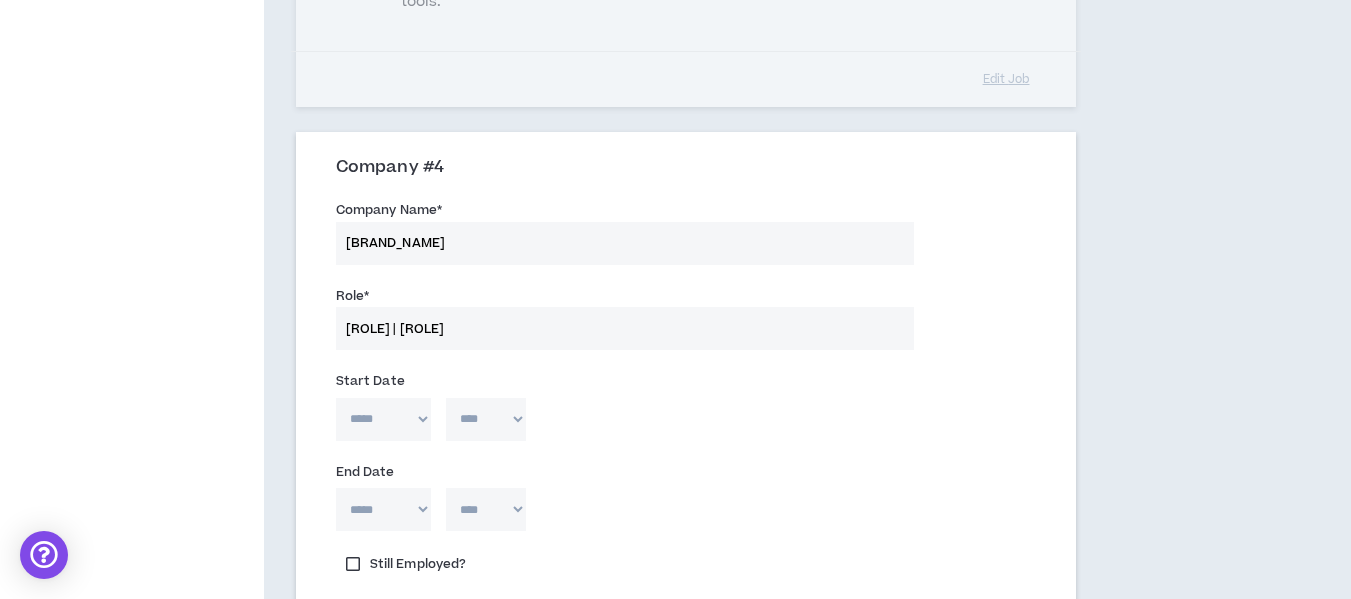 type on "[ROLE] | [ROLE]" 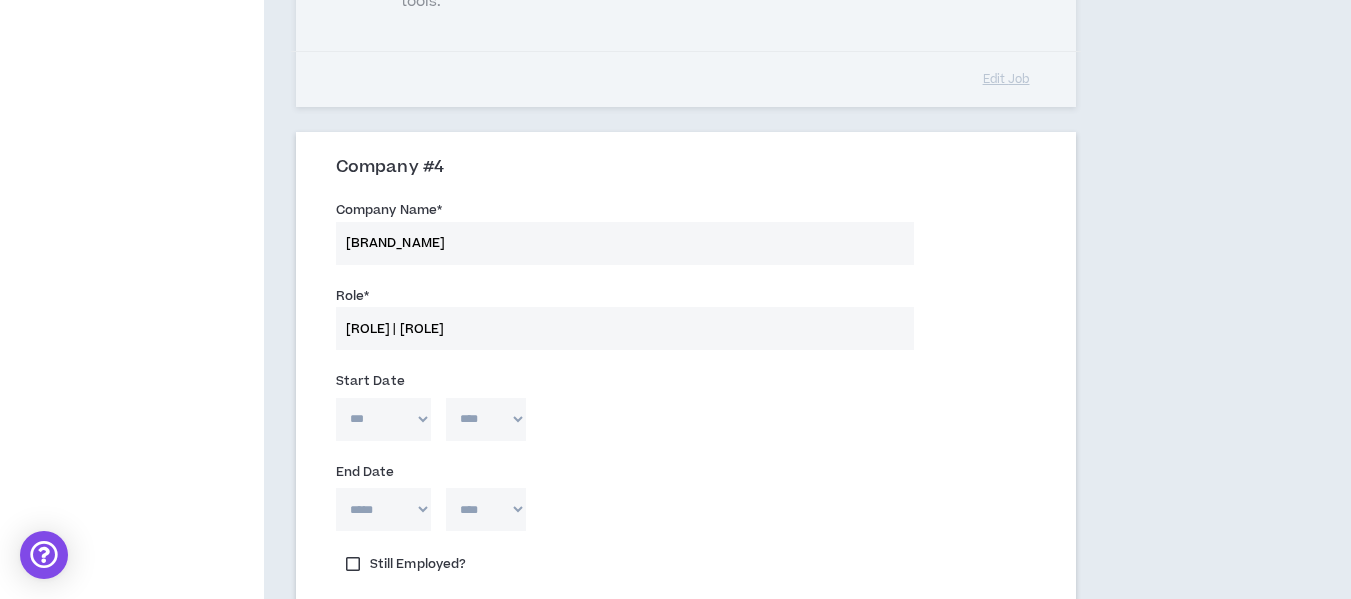 click on "***** *** *** *** *** *** **** *** *** **** *** *** ***" at bounding box center [383, 419] 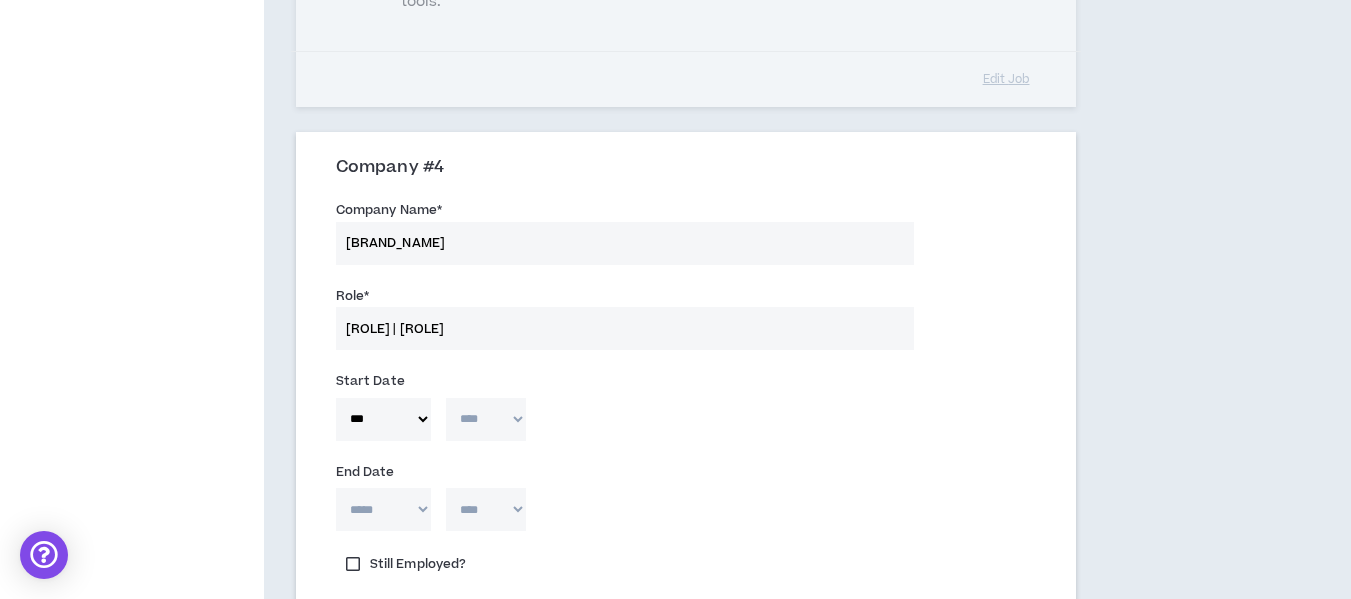 click on "**** **** **** **** **** **** **** **** **** **** **** **** **** **** **** **** **** **** **** **** **** **** **** **** **** **** **** **** **** **** **** **** **** **** **** **** **** **** **** **** **** **** **** **** **** **** **** **** **** **** **** **** **** **** **** **** **** **** **** **** **** **** **** **** **** **** **** **** **** **** **** **** **** **** **** **** **** **** **** **** **** **** **** **** **** **** **** **** **** **** **** **** **** **** **** **** **** **** **** **** **** **** **** **** **** **** **** **** **** **** **** **** **** **** **** **** **** **** **** **** **** **** **** **** **** **** ****" at bounding box center [486, 419] 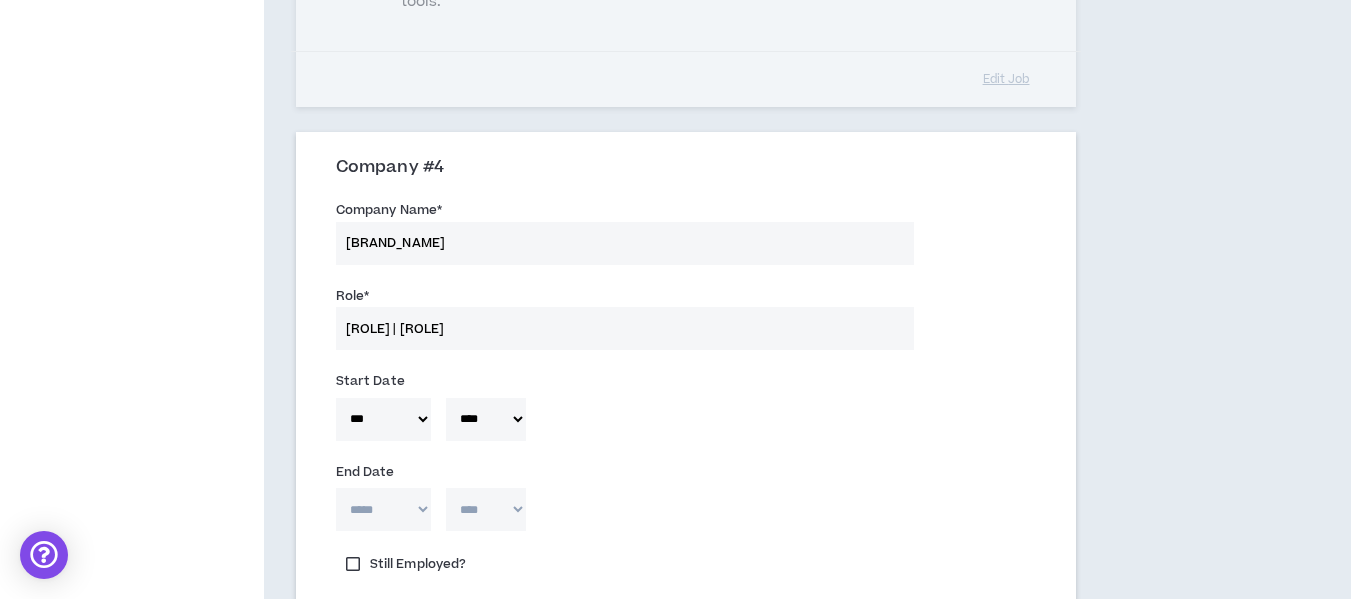 click on "***** *** *** *** *** *** **** *** *** **** *** *** ***" at bounding box center (383, 509) 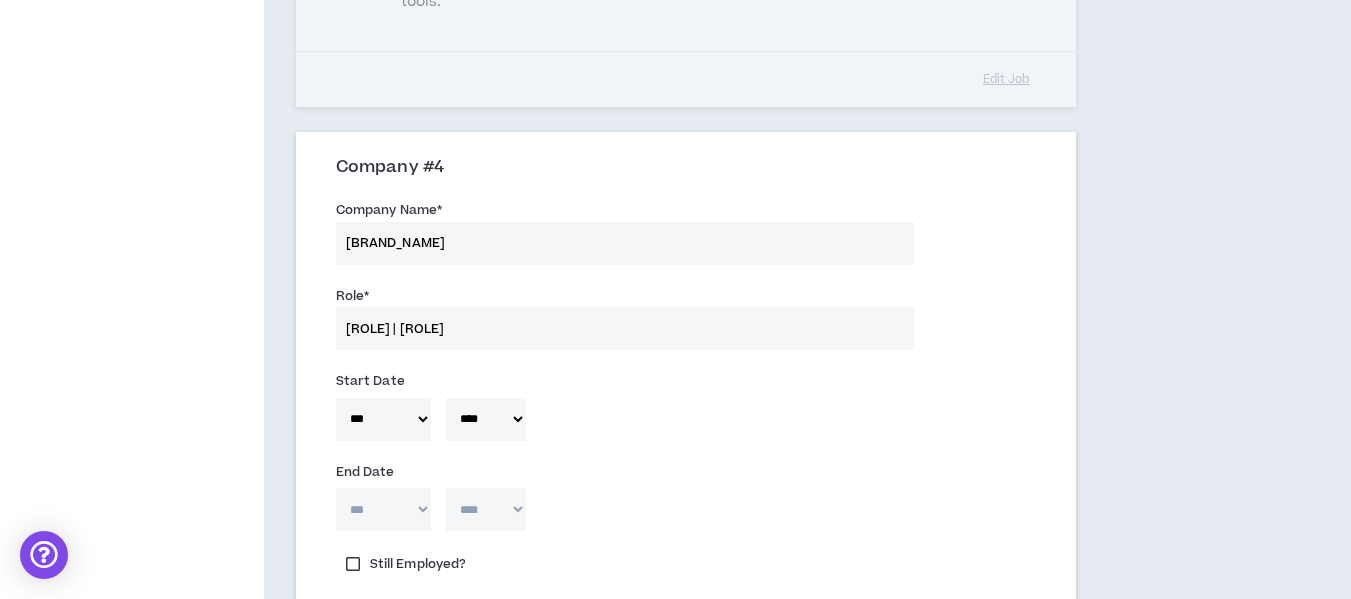 click on "***** *** *** *** *** *** **** *** *** **** *** *** ***" at bounding box center [383, 509] 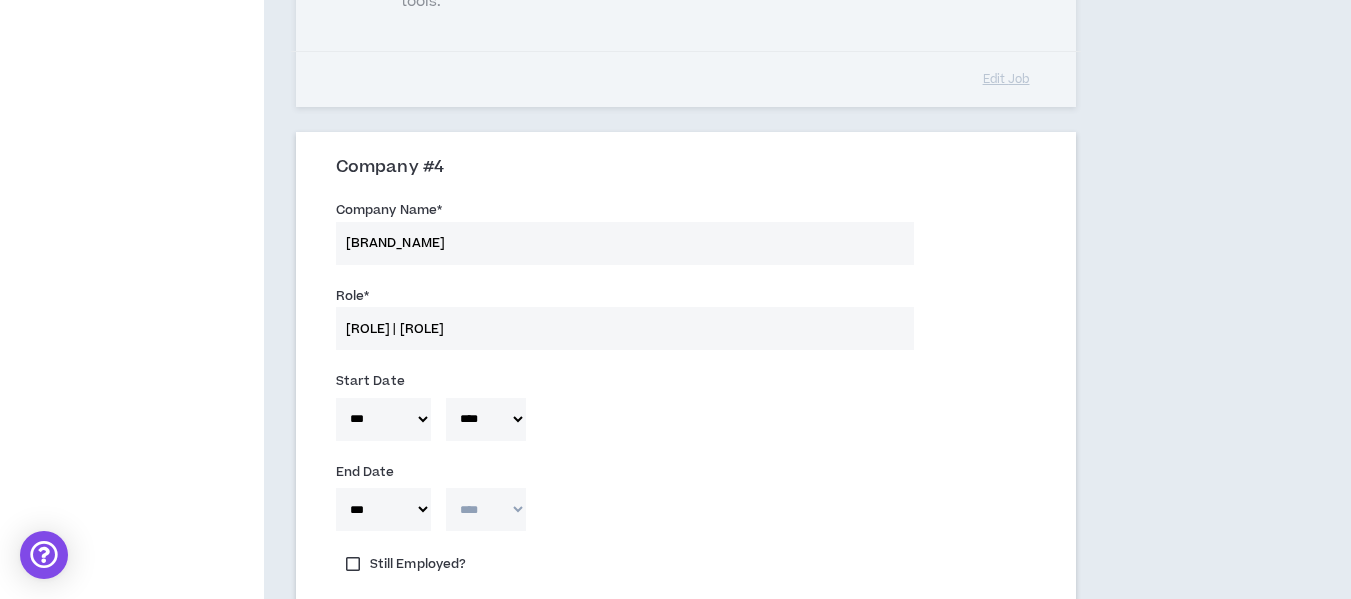 click on "**** **** **** **** **** **** **** **** **** **** **** **** **** **** **** **** **** **** **** **** **** **** **** **** **** **** **** **** **** **** **** **** **** **** **** **** **** **** **** **** **** **** **** **** **** **** **** **** **** **** **** **** **** **** **** **** **** **** **** **** **** **** **** **** **** **** **** **** **** **** **** **** **** **** **** **** **** **** **** **** **** **** **** **** **** **** **** **** **** **** **** **** **** **** **** **** **** **** **** **** **** **** **** **** **** **** **** **** **** **** **** **** **** **** **** **** **** **** **** **** **** **** **** **** **** **** ****" at bounding box center (486, 509) 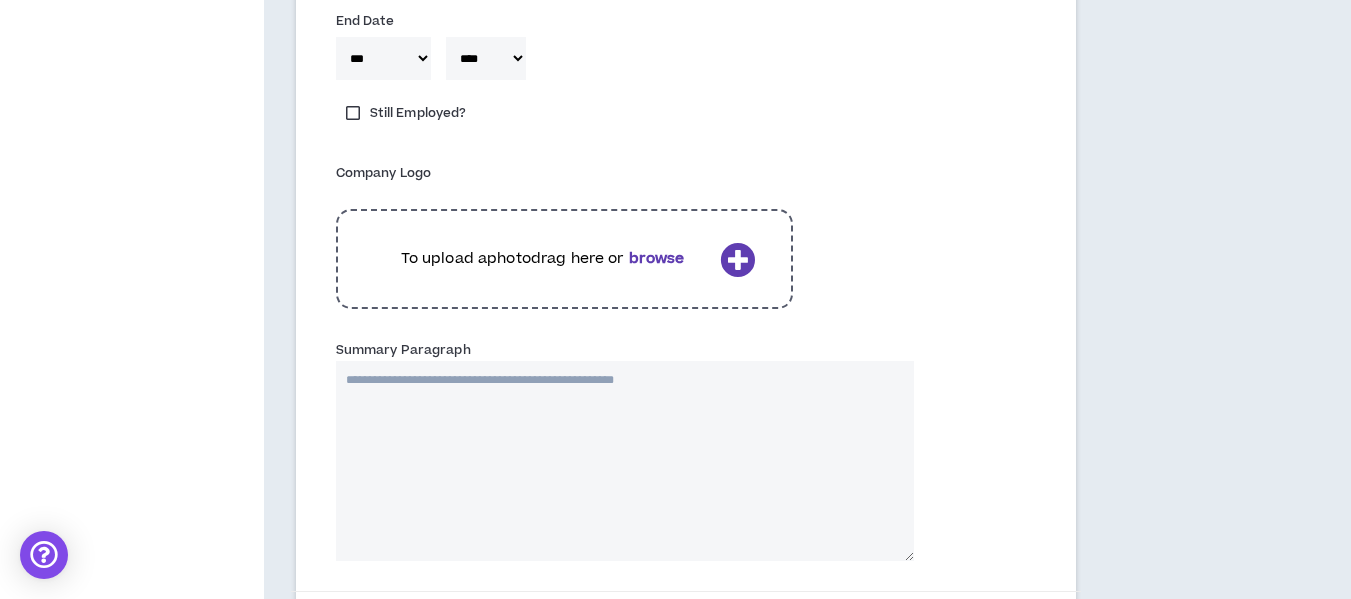 scroll, scrollTop: 1736, scrollLeft: 0, axis: vertical 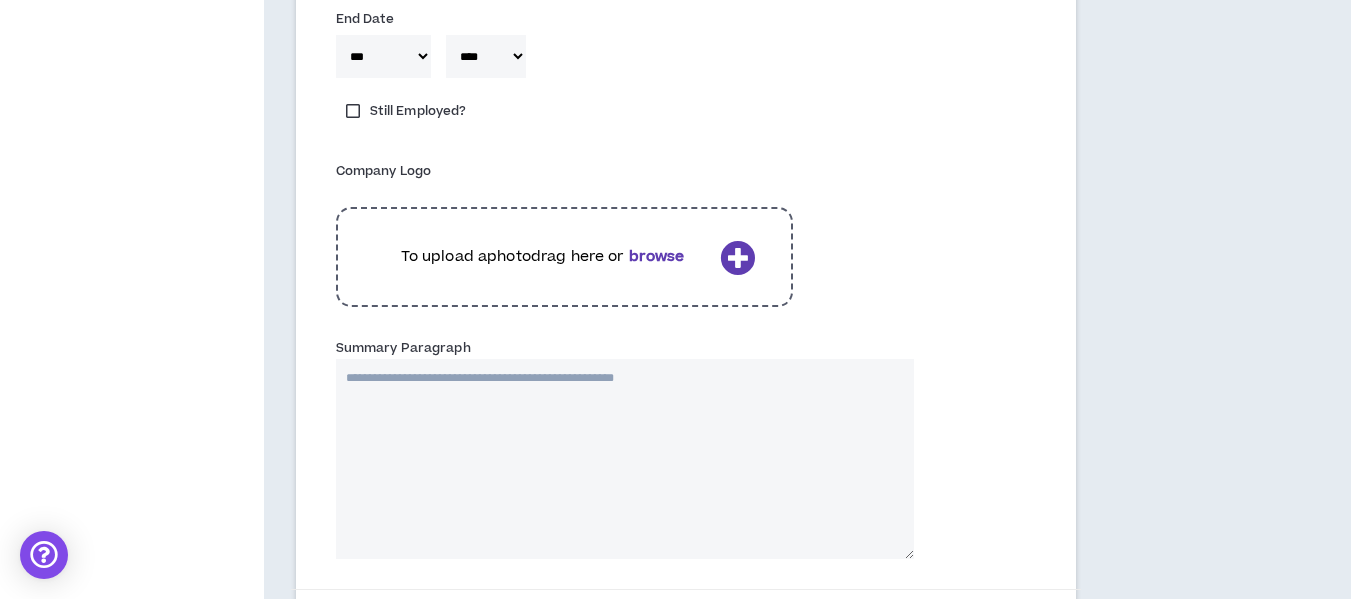 click on "Summary Paragraph" at bounding box center (625, 459) 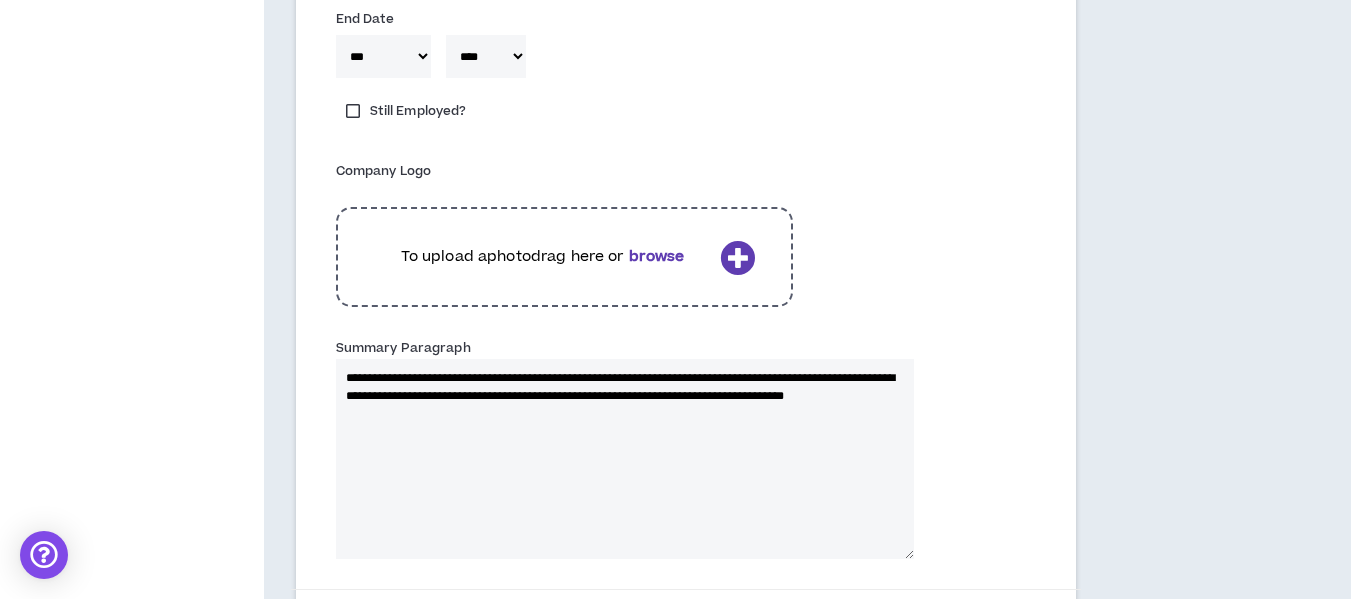 type 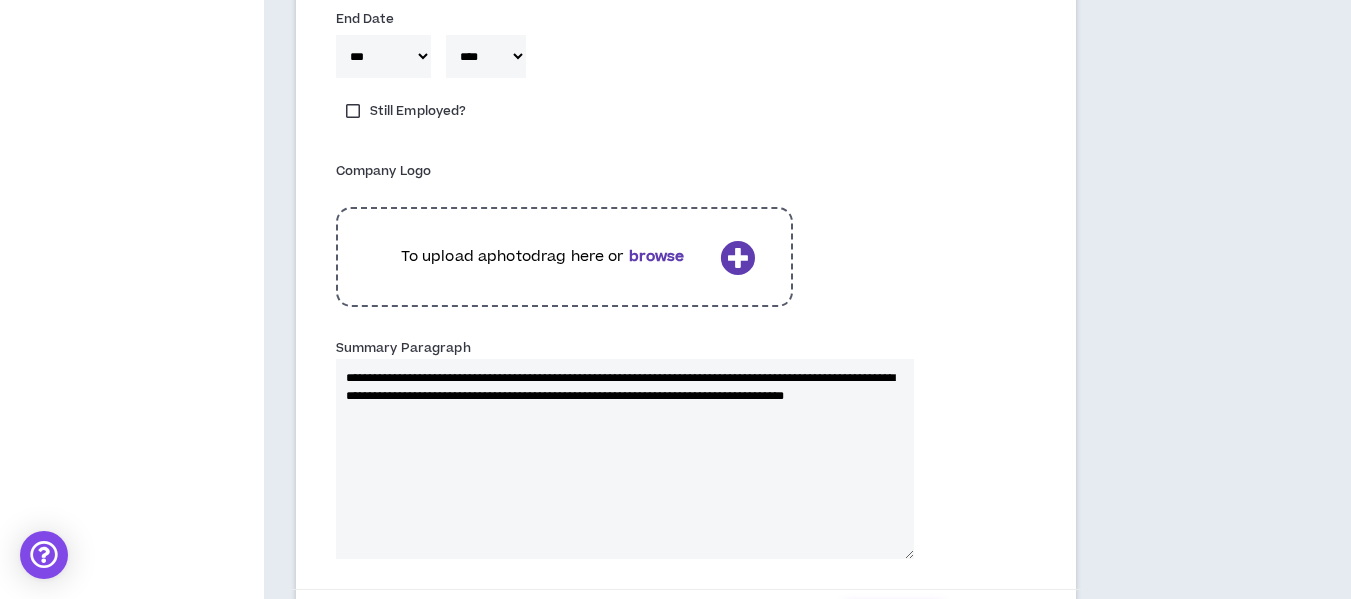 type on "**********" 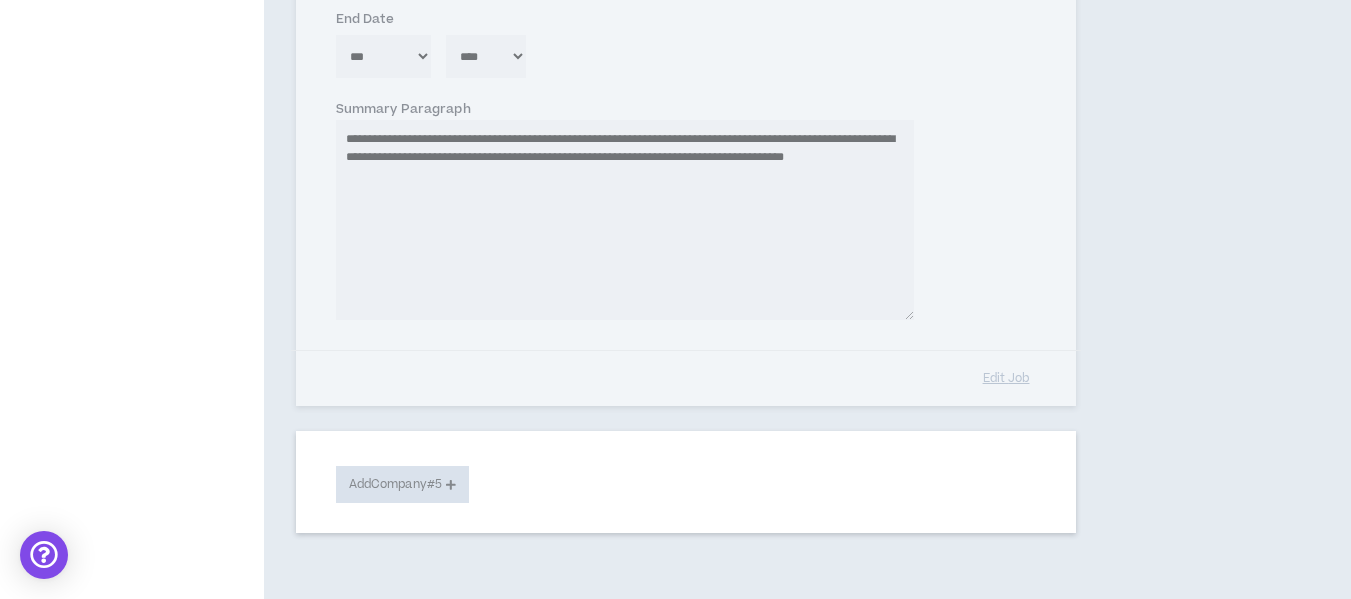 type 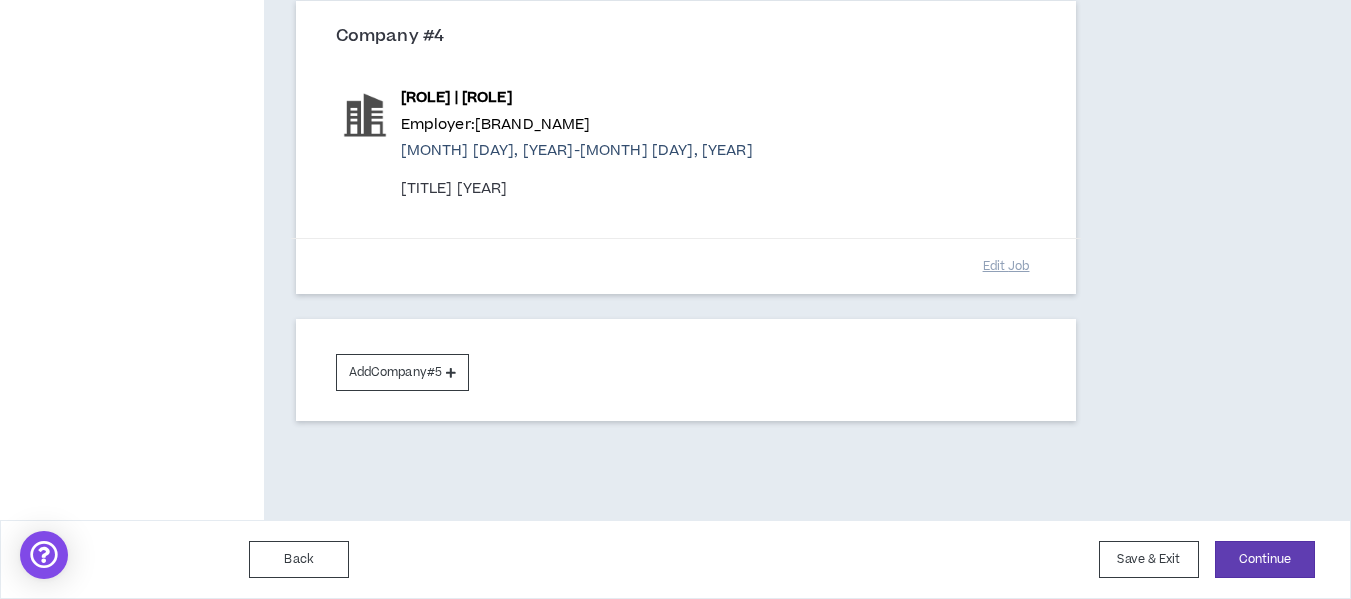 scroll, scrollTop: 1414, scrollLeft: 0, axis: vertical 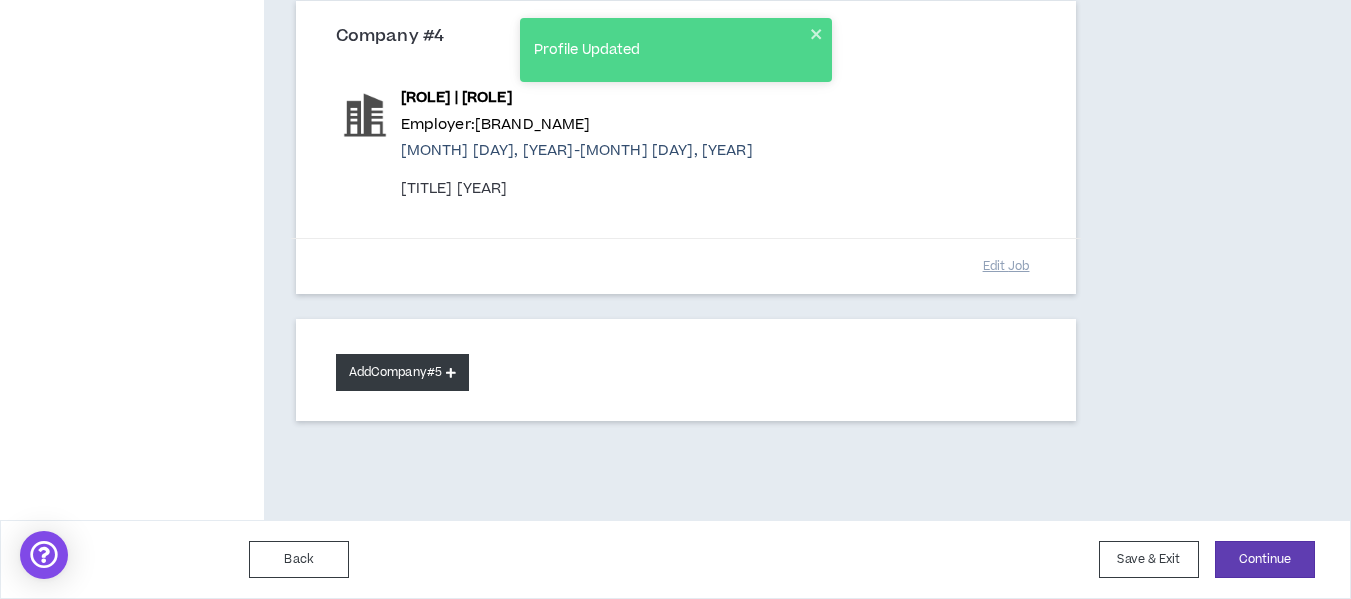 click on "Add  Company  #5" at bounding box center [402, 372] 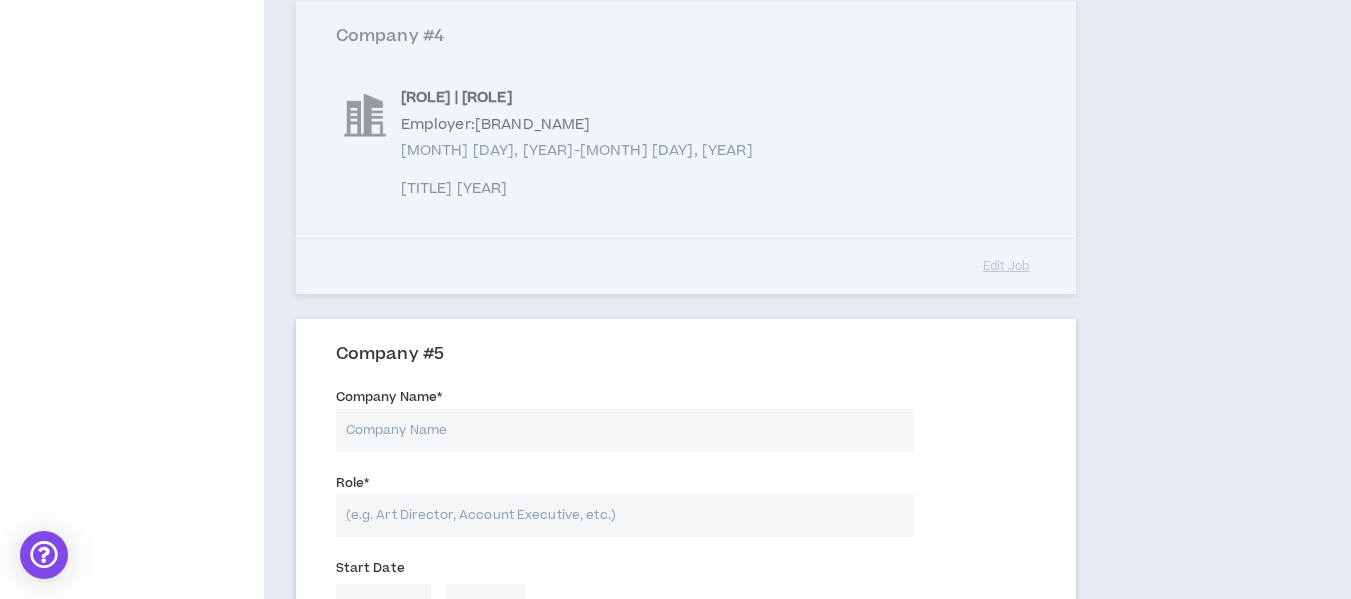 click on "Company Name  *" at bounding box center [625, 430] 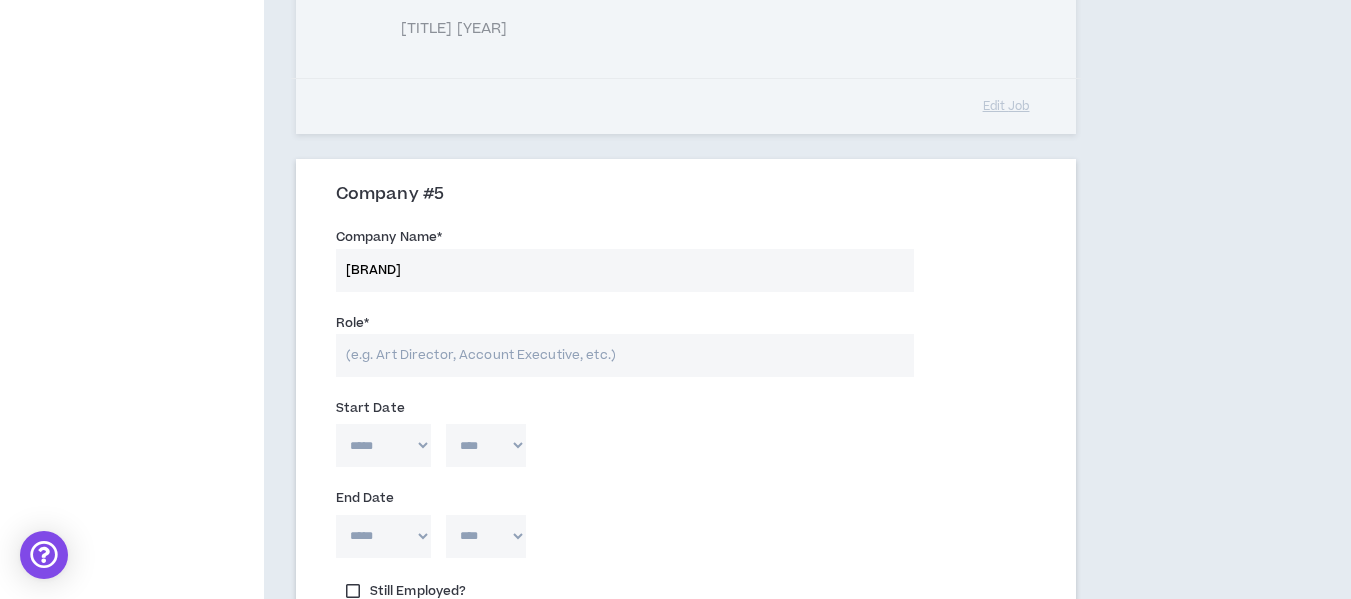 scroll, scrollTop: 1576, scrollLeft: 0, axis: vertical 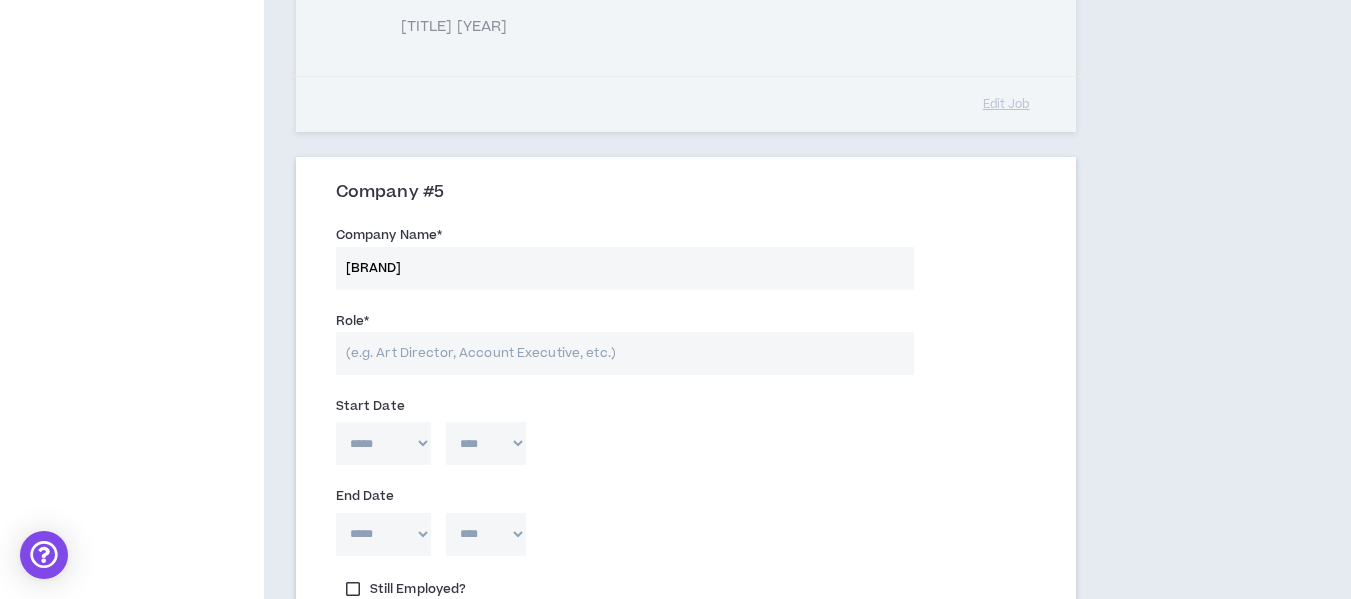 type on "[BRAND]" 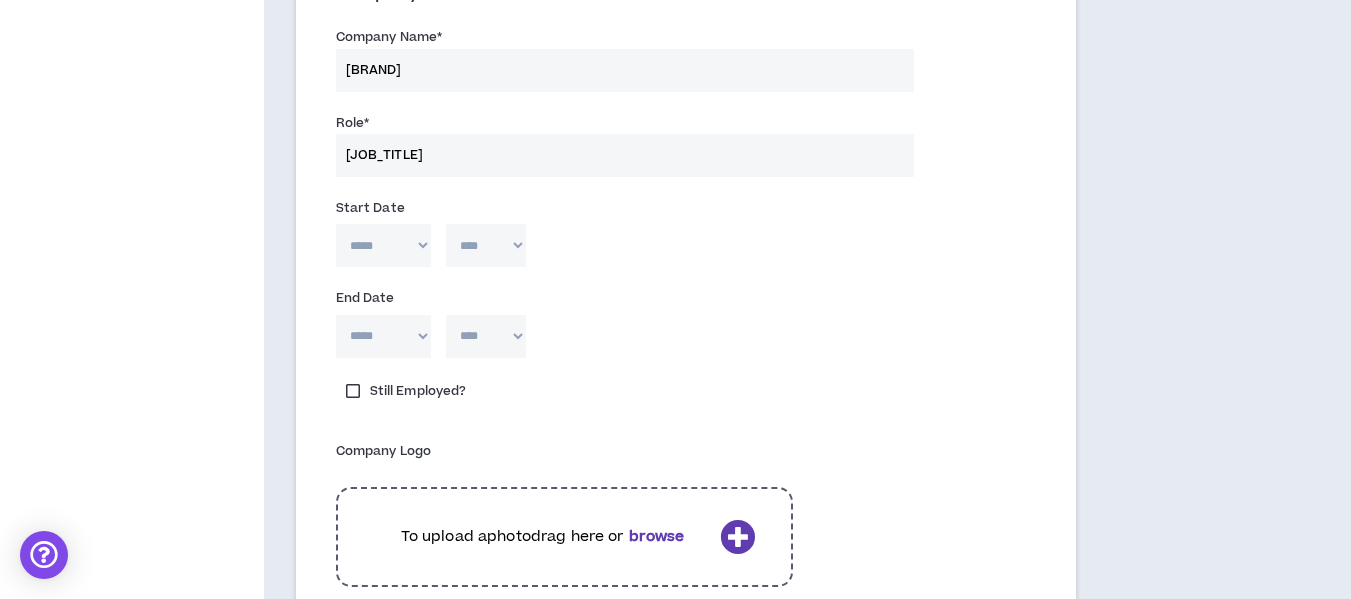 scroll, scrollTop: 1781, scrollLeft: 0, axis: vertical 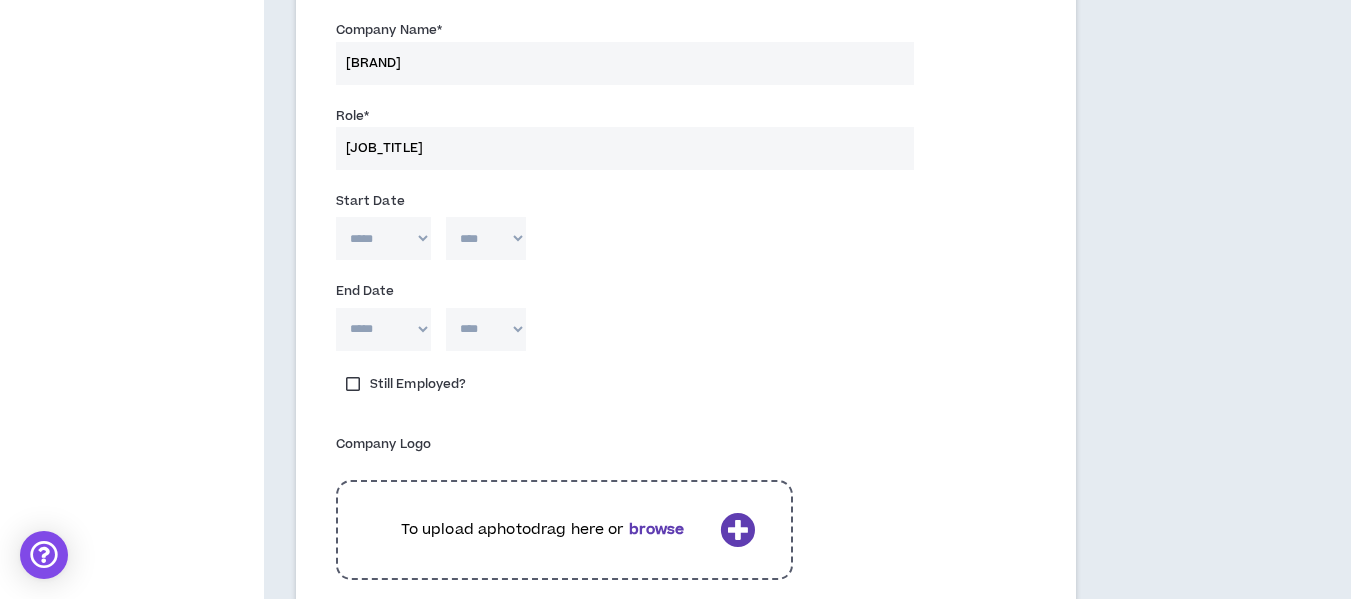 type on "[JOB_TITLE]" 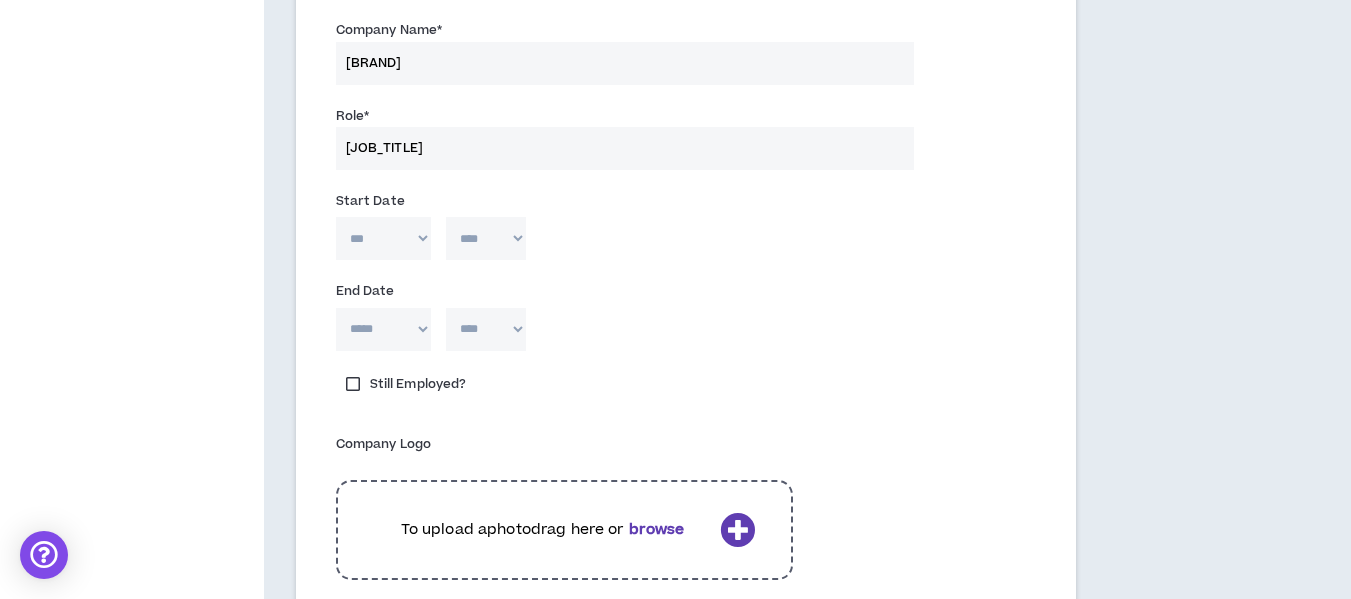 click on "***** *** *** *** *** *** **** *** *** **** *** *** ***" at bounding box center (383, 238) 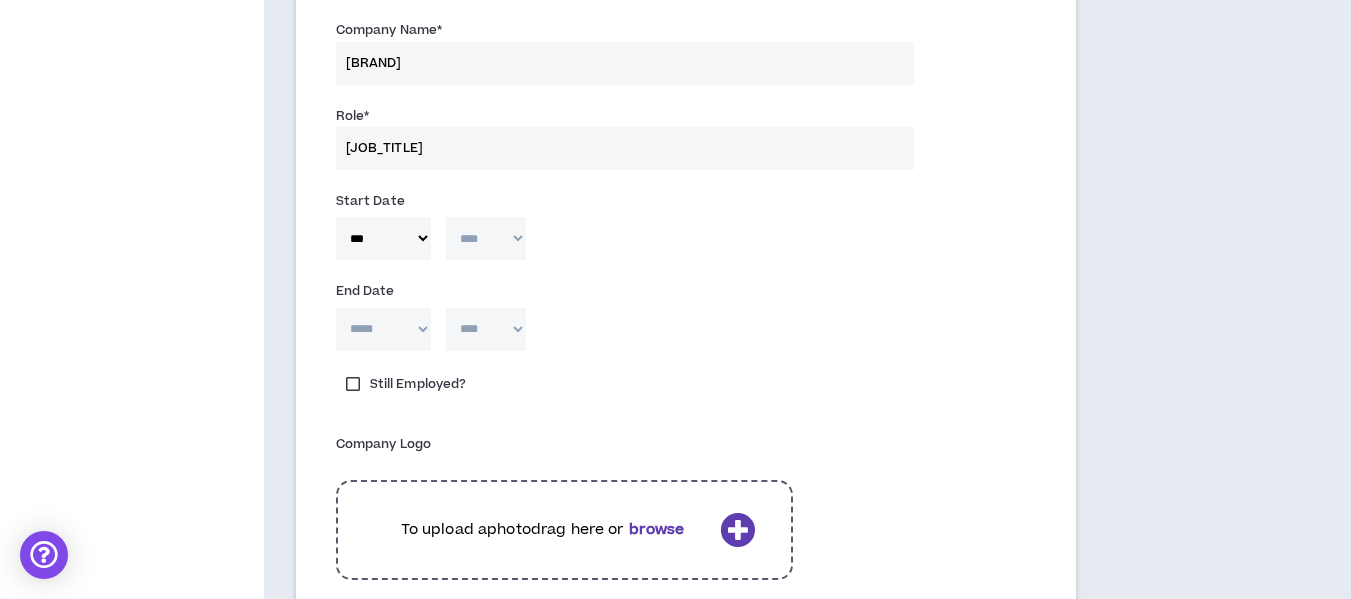 click on "**** **** **** **** **** **** **** **** **** **** **** **** **** **** **** **** **** **** **** **** **** **** **** **** **** **** **** **** **** **** **** **** **** **** **** **** **** **** **** **** **** **** **** **** **** **** **** **** **** **** **** **** **** **** **** **** **** **** **** **** **** **** **** **** **** **** **** **** **** **** **** **** **** **** **** **** **** **** **** **** **** **** **** **** **** **** **** **** **** **** **** **** **** **** **** **** **** **** **** **** **** **** **** **** **** **** **** **** **** **** **** **** **** **** **** **** **** **** **** **** **** **** **** **** **** **** ****" at bounding box center [486, 238] 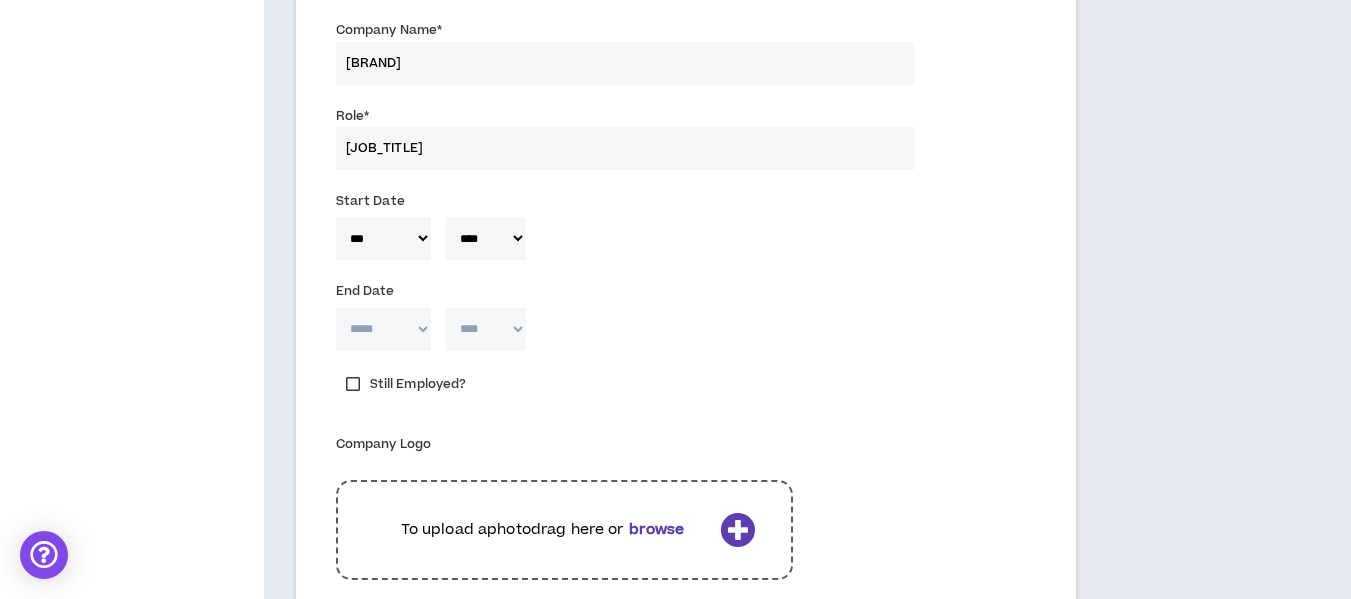 click on "***** *** *** *** *** *** **** *** *** **** *** *** ***" at bounding box center (383, 329) 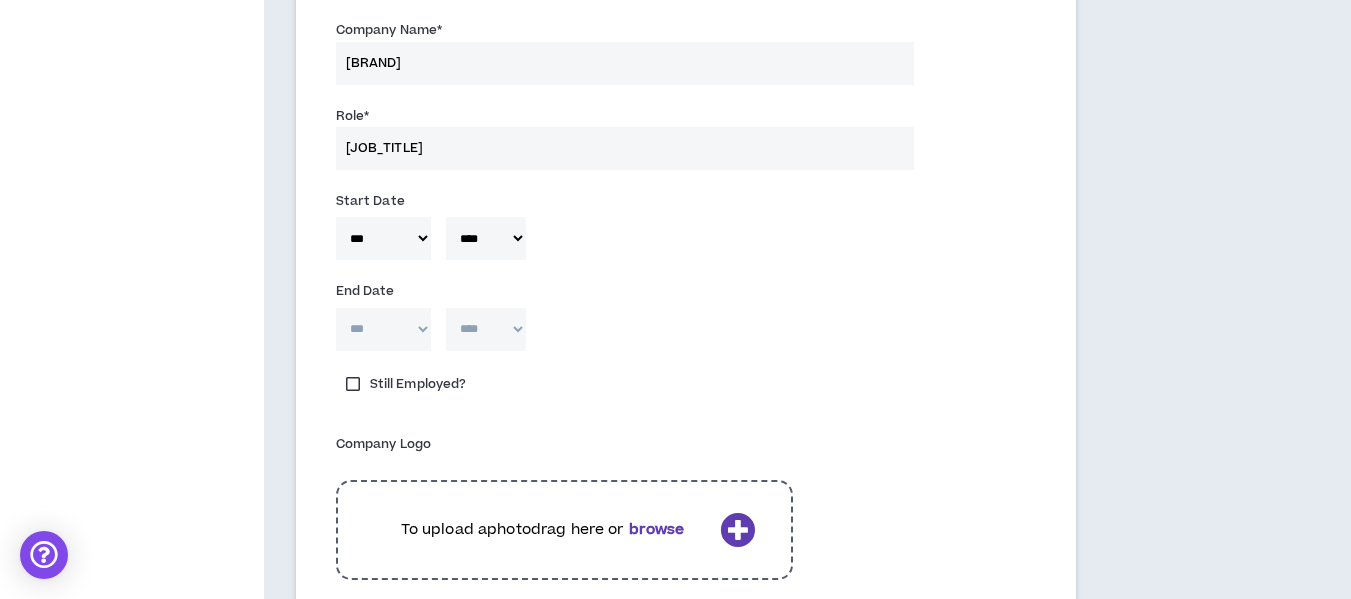 click on "***** *** *** *** *** *** **** *** *** **** *** *** ***" at bounding box center (383, 329) 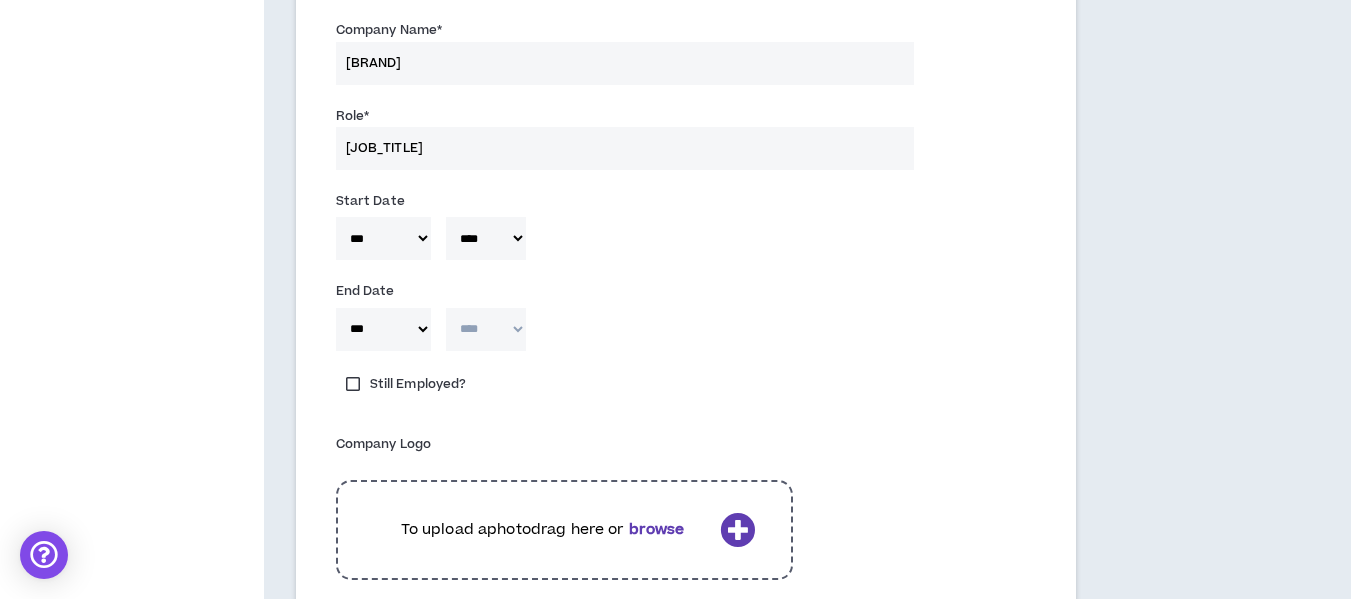 click on "**** **** **** **** **** **** **** **** **** **** **** **** **** **** **** **** **** **** **** **** **** **** **** **** **** **** **** **** **** **** **** **** **** **** **** **** **** **** **** **** **** **** **** **** **** **** **** **** **** **** **** **** **** **** **** **** **** **** **** **** **** **** **** **** **** **** **** **** **** **** **** **** **** **** **** **** **** **** **** **** **** **** **** **** **** **** **** **** **** **** **** **** **** **** **** **** **** **** **** **** **** **** **** **** **** **** **** **** **** **** **** **** **** **** **** **** **** **** **** **** **** **** **** **** **** **** ****" at bounding box center [486, 329] 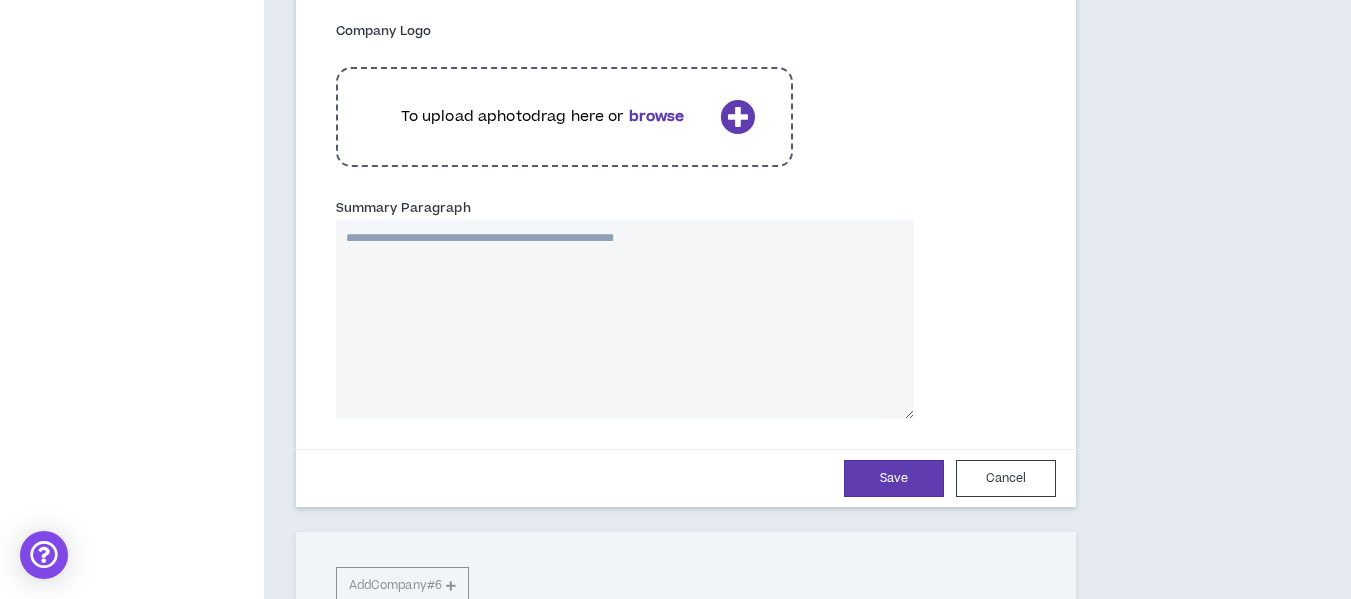 scroll, scrollTop: 2197, scrollLeft: 0, axis: vertical 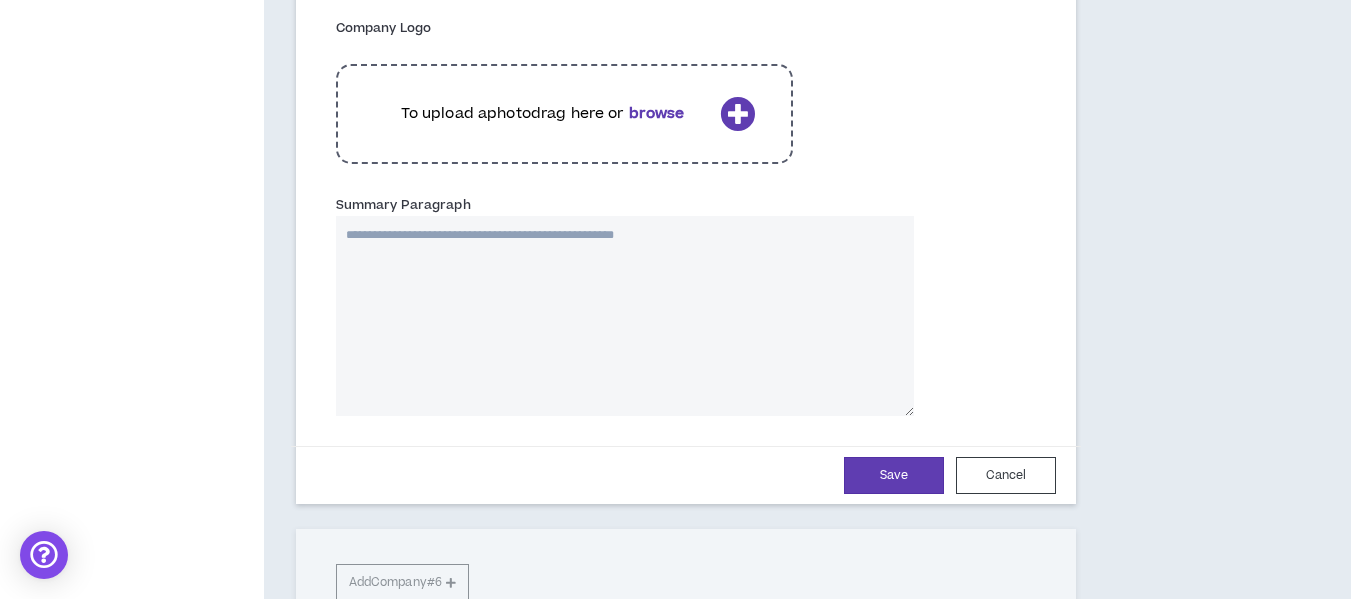 click on "Summary Paragraph" at bounding box center [625, 316] 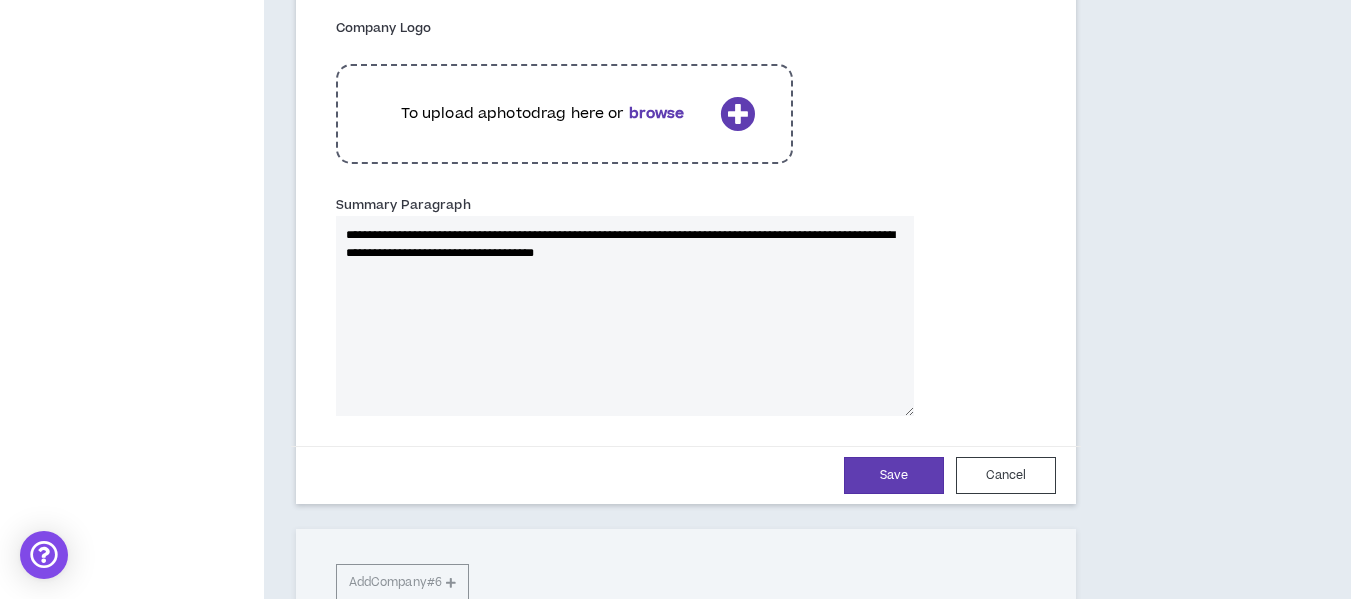 type 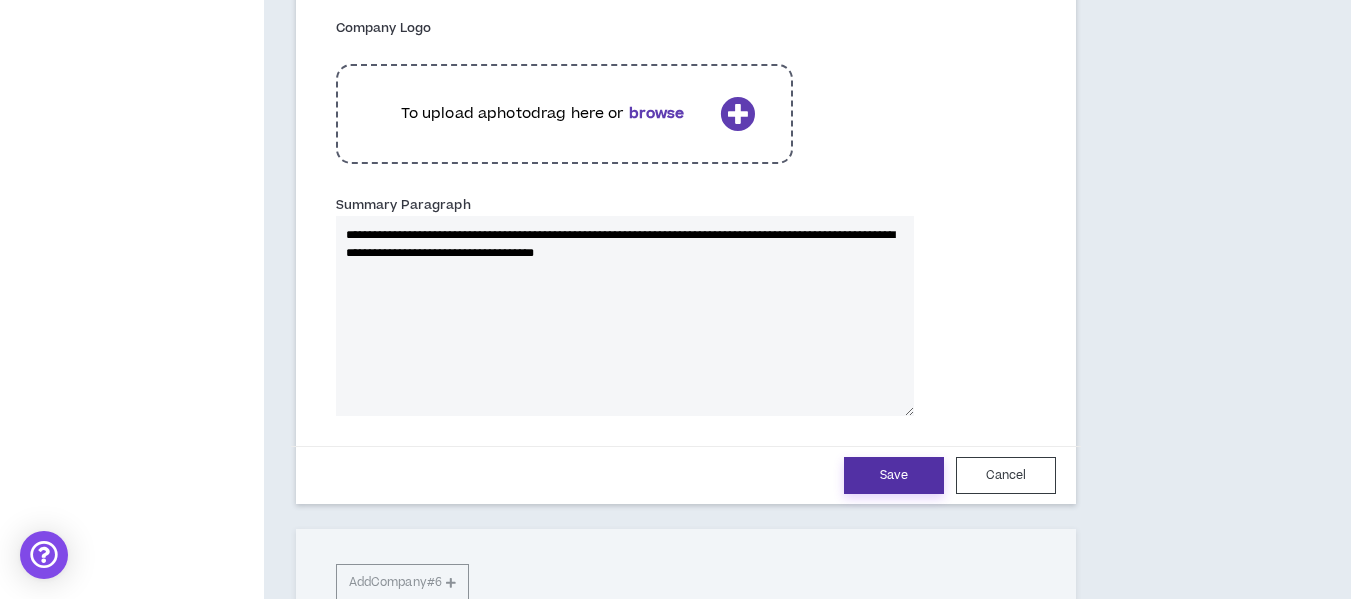 type on "**********" 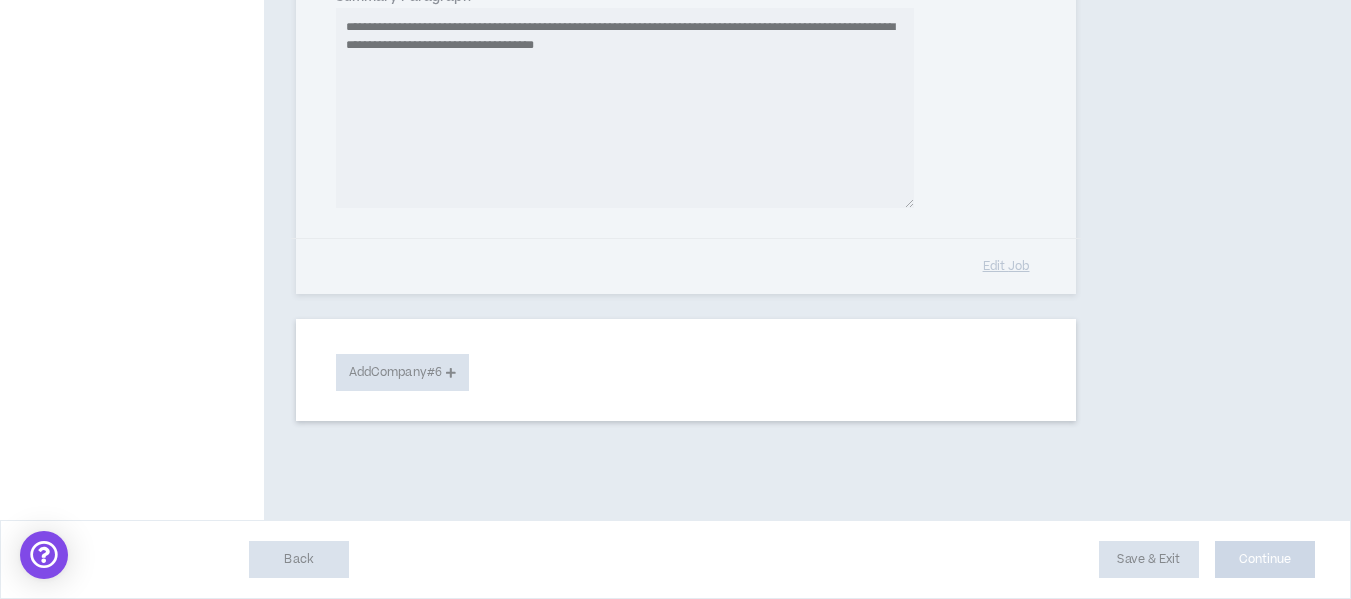 type 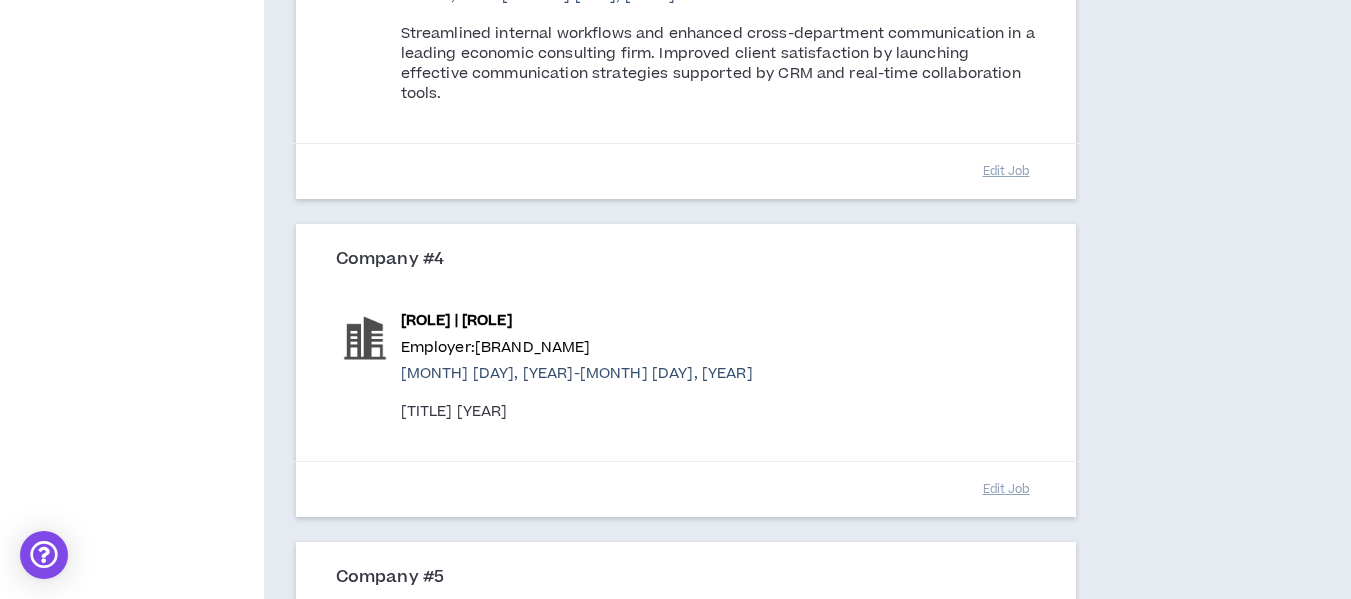 scroll, scrollTop: 1751, scrollLeft: 0, axis: vertical 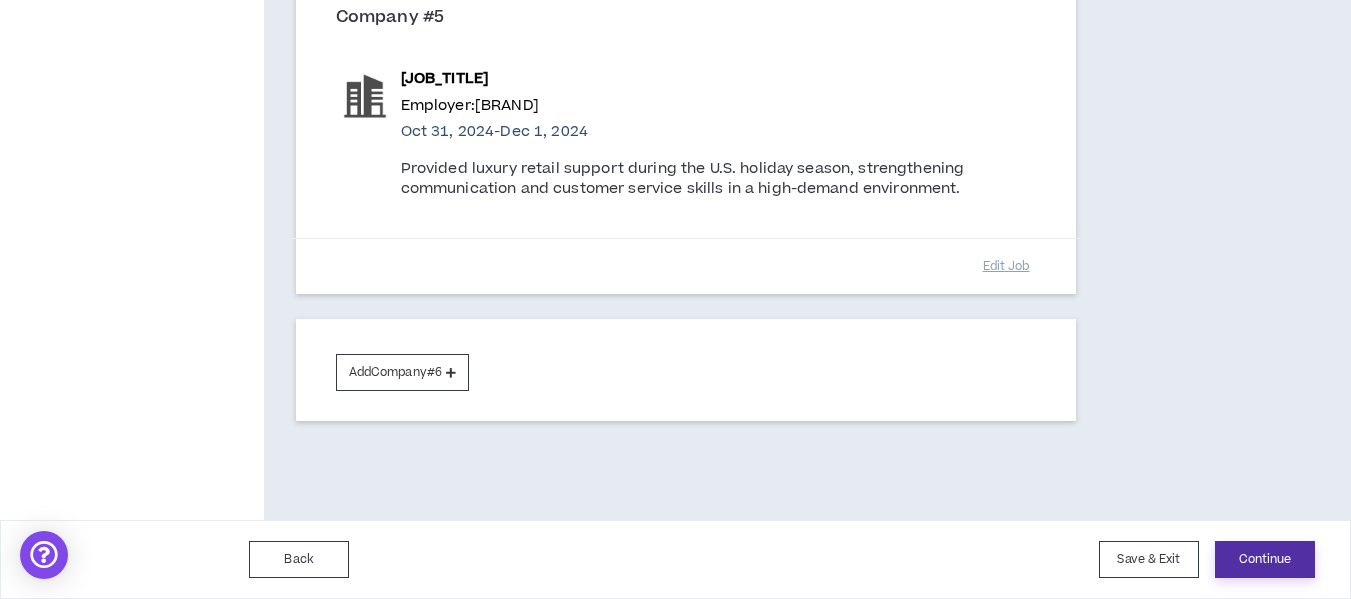click on "Continue" at bounding box center [1265, 559] 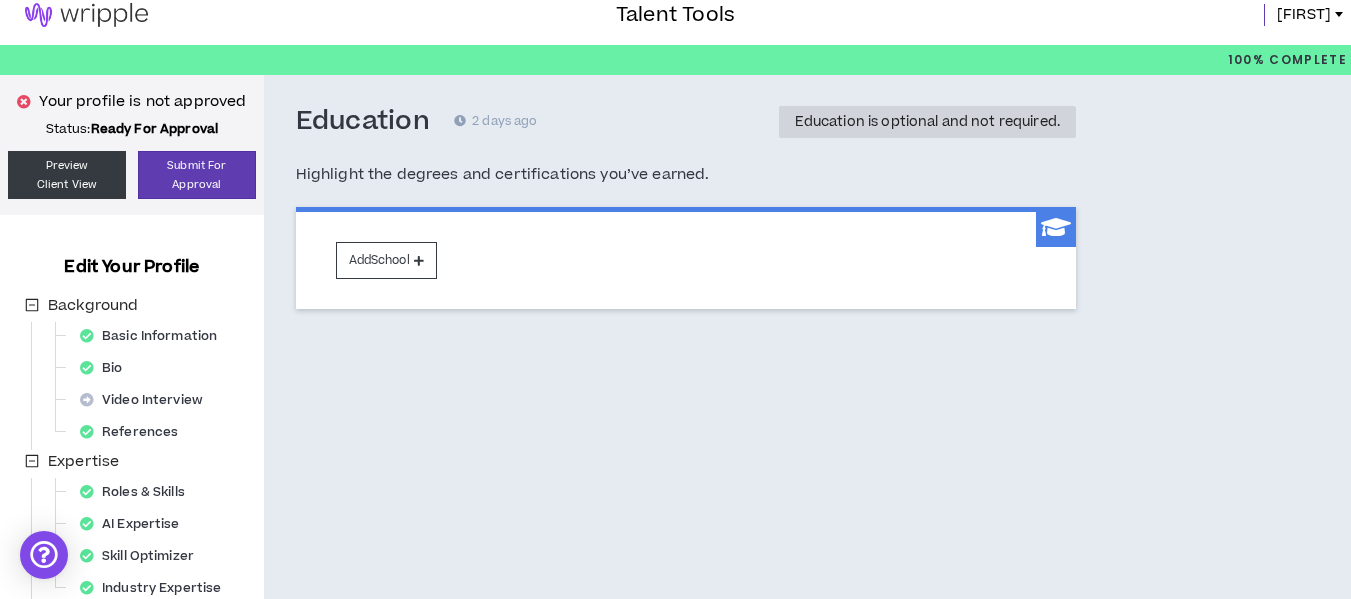 scroll, scrollTop: 0, scrollLeft: 0, axis: both 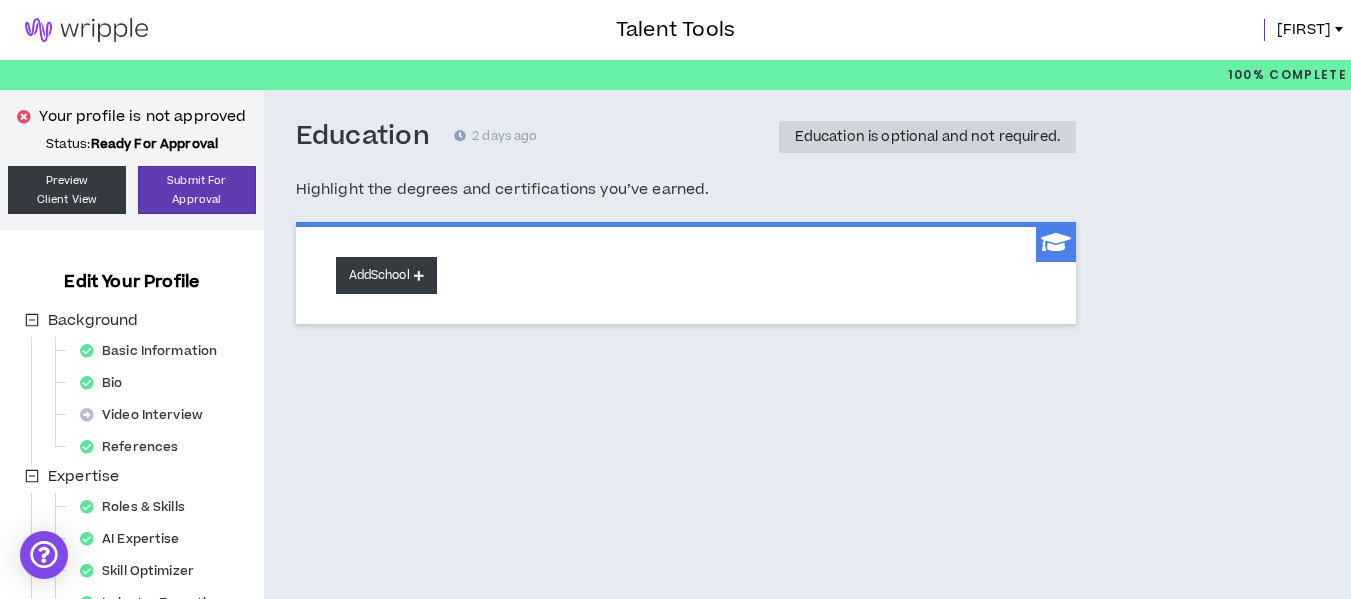 click on "Add  School" at bounding box center [386, 275] 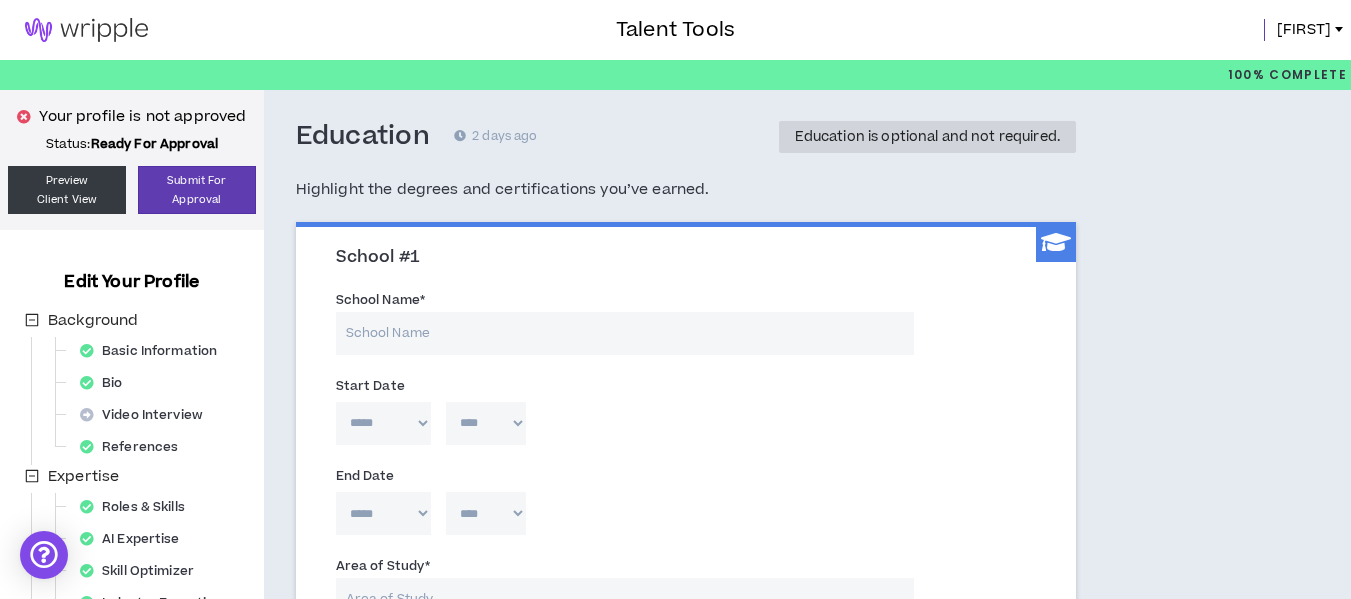 click on "School Name  *" at bounding box center (625, 333) 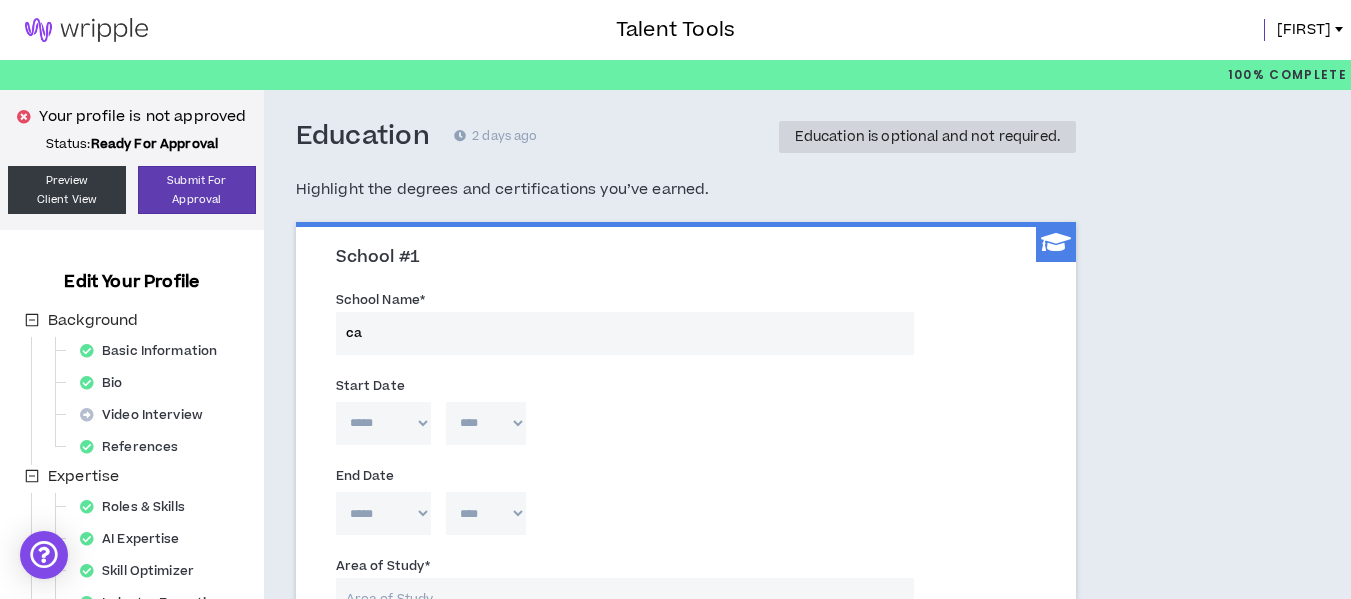 type on "c" 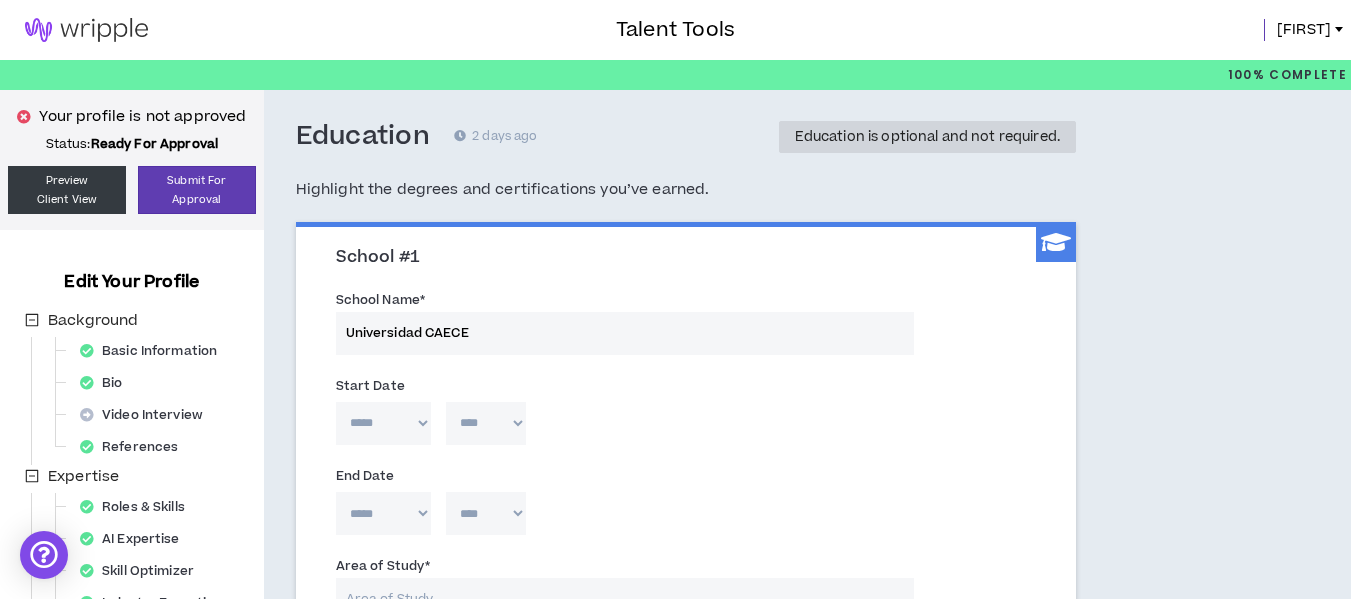 type on "Universidad CAECE" 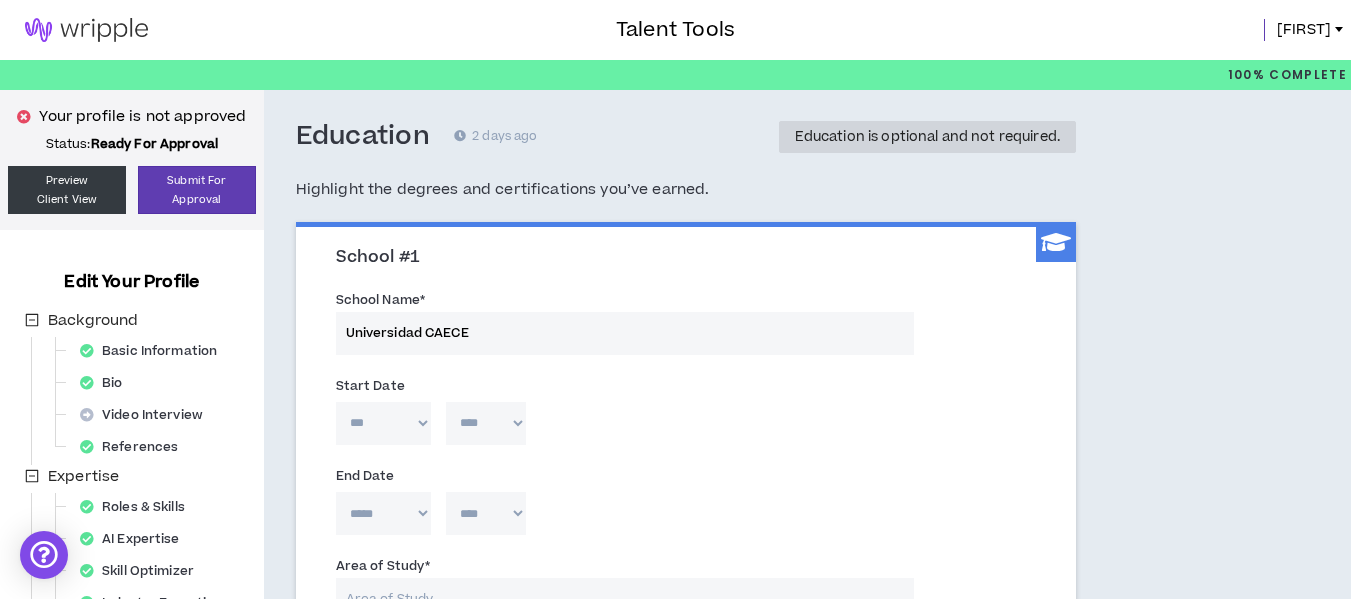click on "***** *** *** *** *** *** **** *** *** **** *** *** ***" at bounding box center [383, 423] 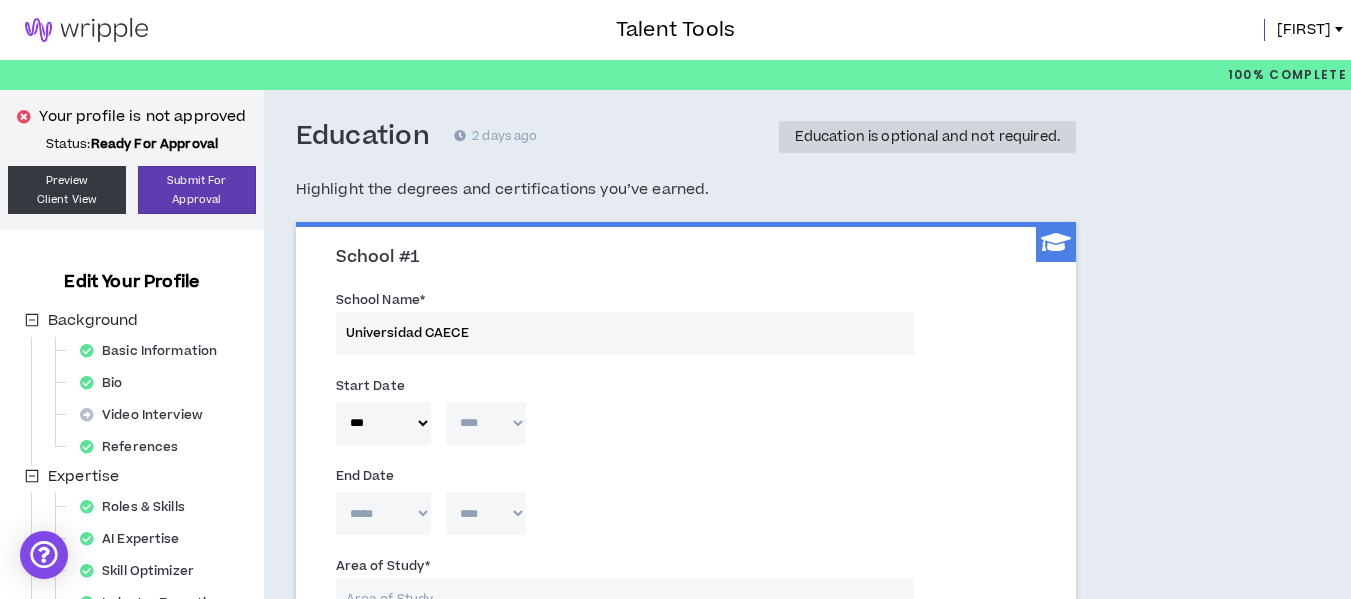 click on "**** **** **** **** **** **** **** **** **** **** **** **** **** **** **** **** **** **** **** **** **** **** **** **** **** **** **** **** **** **** **** **** **** **** **** **** **** **** **** **** **** **** **** **** **** **** **** **** **** **** **** **** **** **** **** **** **** **** **** **** **** **** **** **** **** **** **** **** **** **** **** **** **** **** **** **** **** **** **** **** **** **** **** **** **** **** **** **** **** **** **** **** **** **** **** **** **** **** **** **** **** **** **** **** **** **** **** **** **** **** **** **** **** **** **** **** **** **** **** **** **** **** **** **** **** **** ****" at bounding box center [486, 423] 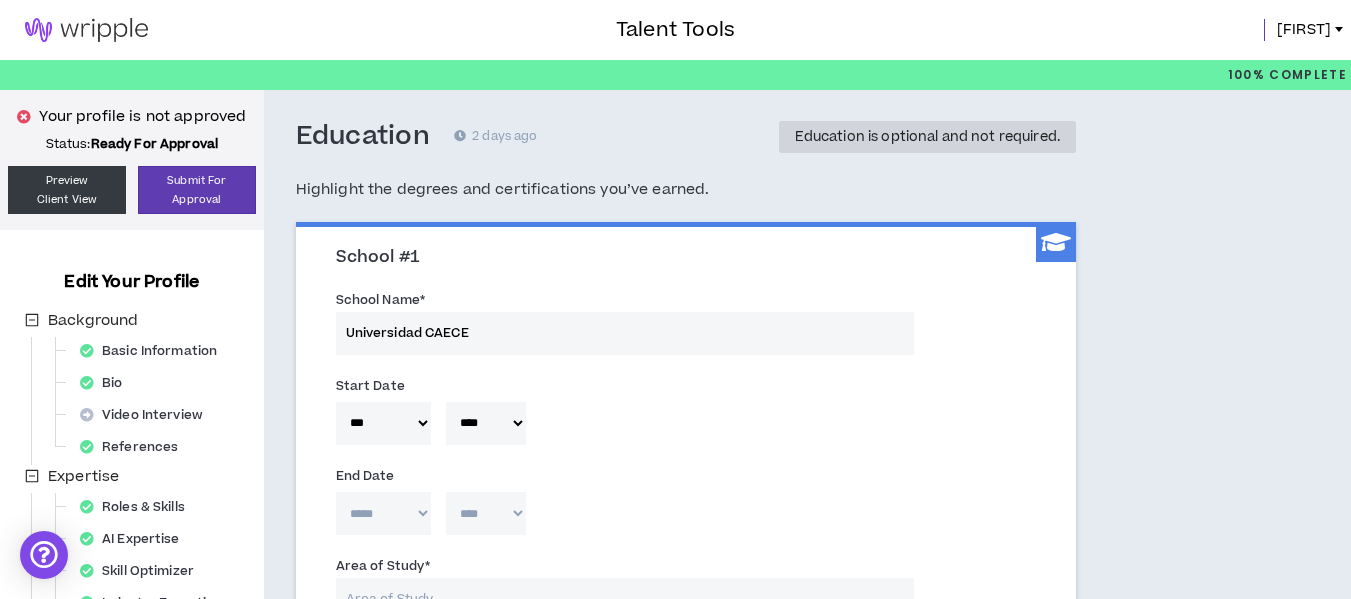 click on "***** *** *** *** *** *** **** *** *** **** *** *** ***" at bounding box center (383, 513) 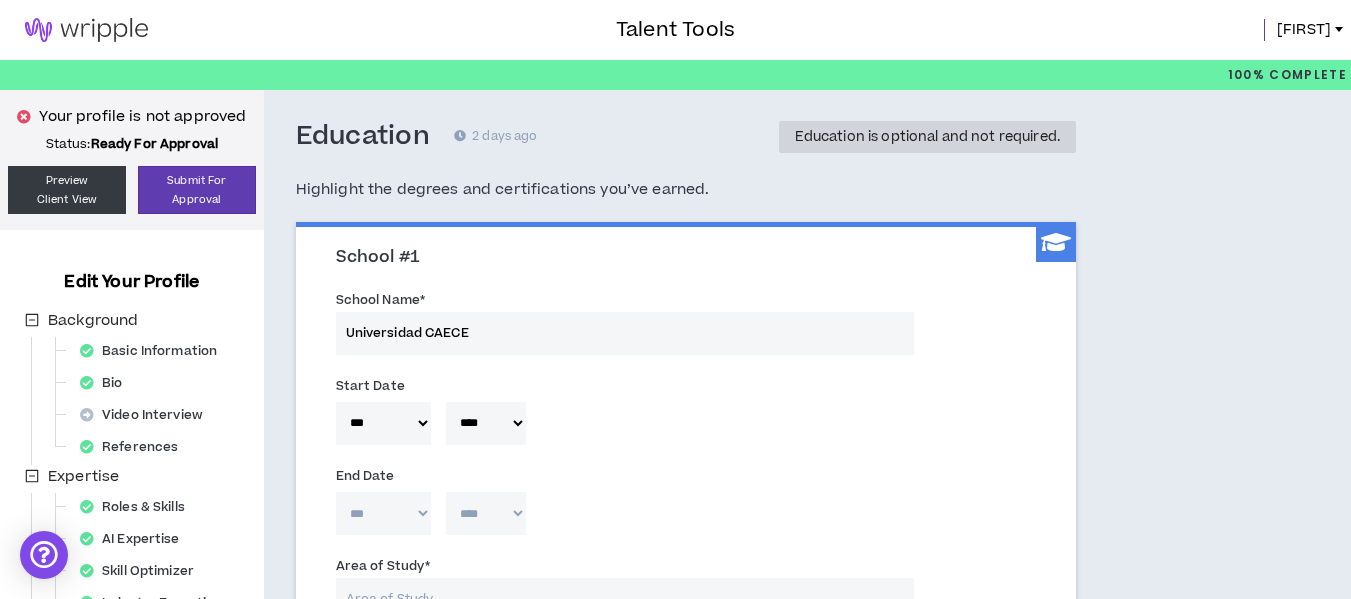 click on "***** *** *** *** *** *** **** *** *** **** *** *** ***" at bounding box center [383, 513] 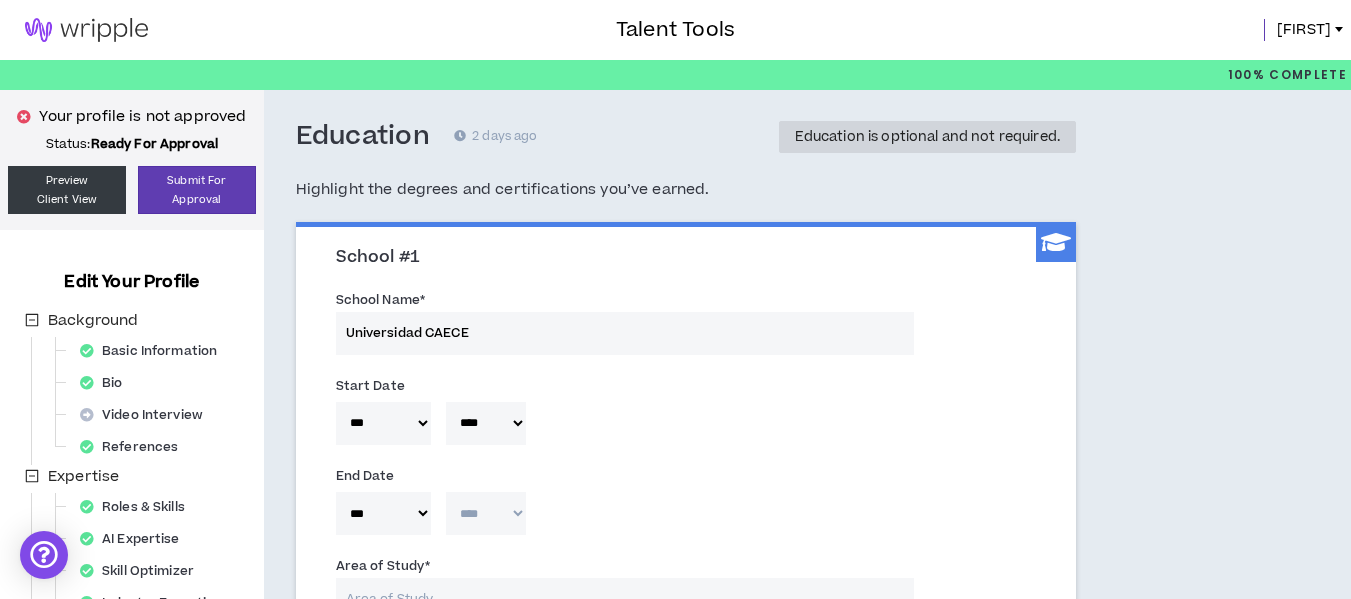 click on "**** **** **** **** **** **** **** **** **** **** **** **** **** **** **** **** **** **** **** **** **** **** **** **** **** **** **** **** **** **** **** **** **** **** **** **** **** **** **** **** **** **** **** **** **** **** **** **** **** **** **** **** **** **** **** **** **** **** **** **** **** **** **** **** **** **** **** **** **** **** **** **** **** **** **** **** **** **** **** **** **** **** **** **** **** **** **** **** **** **** **** **** **** **** **** **** **** **** **** **** **** **** **** **** **** **** **** **** **** **** **** **** **** **** **** **** **** **** **** **** **** **** **** **** **** **** ****" at bounding box center [486, 513] 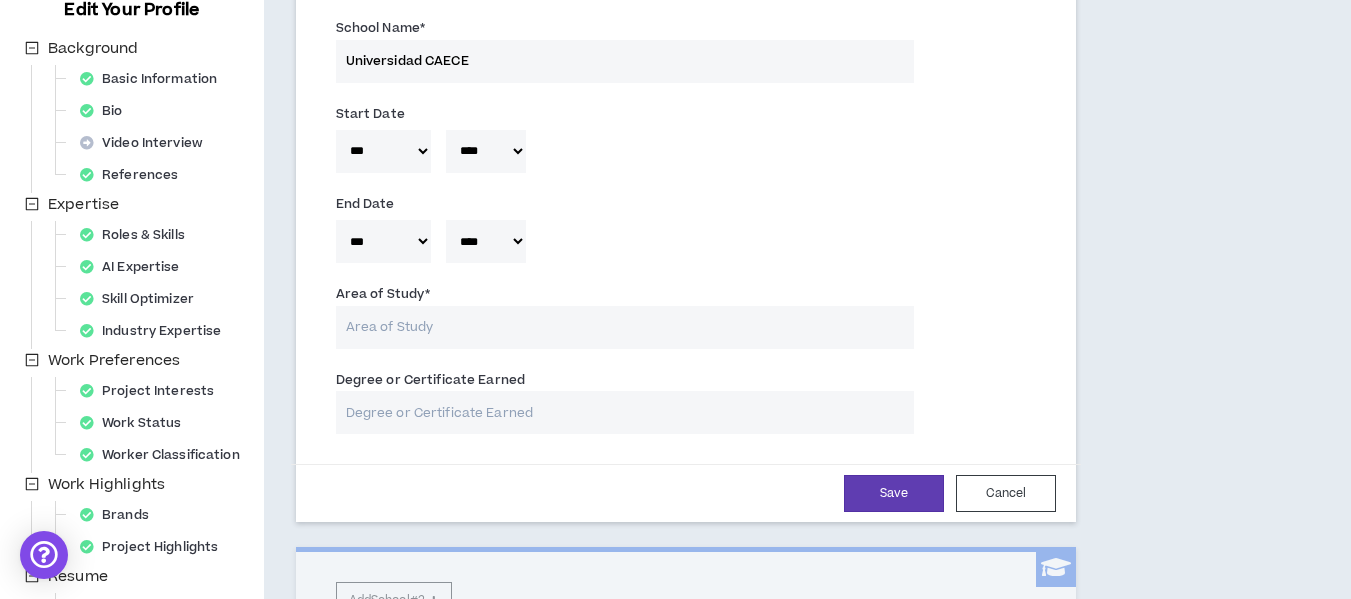 scroll, scrollTop: 273, scrollLeft: 0, axis: vertical 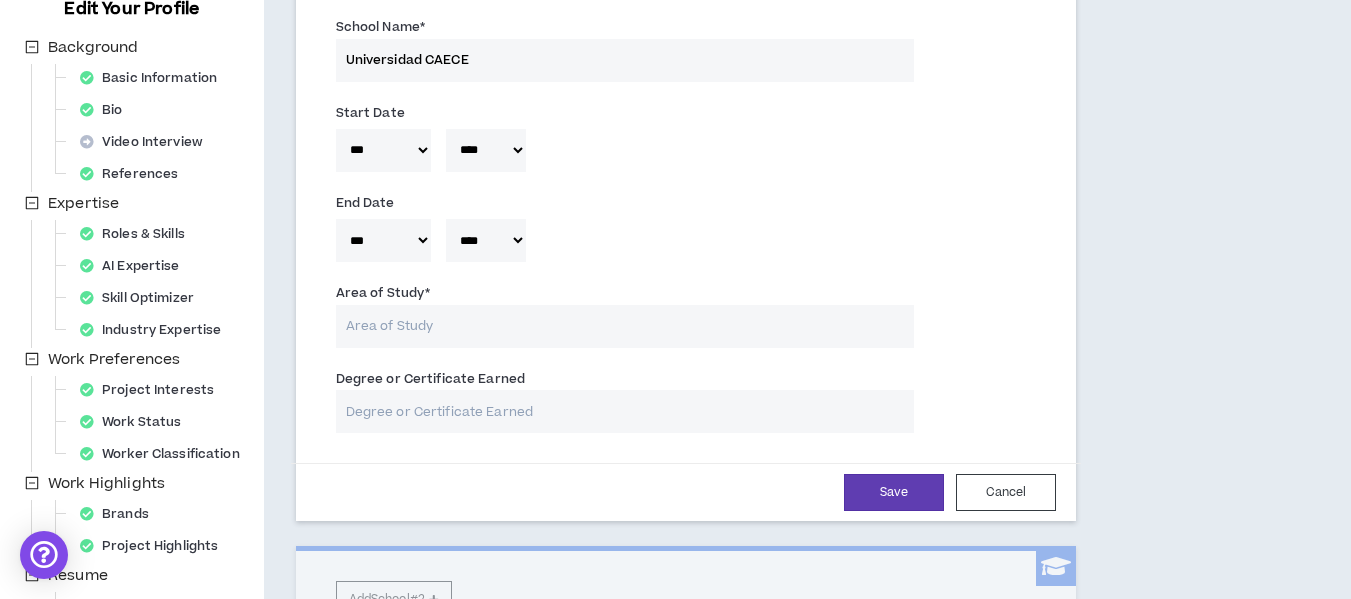 click on "Area of Study  *" at bounding box center (625, 326) 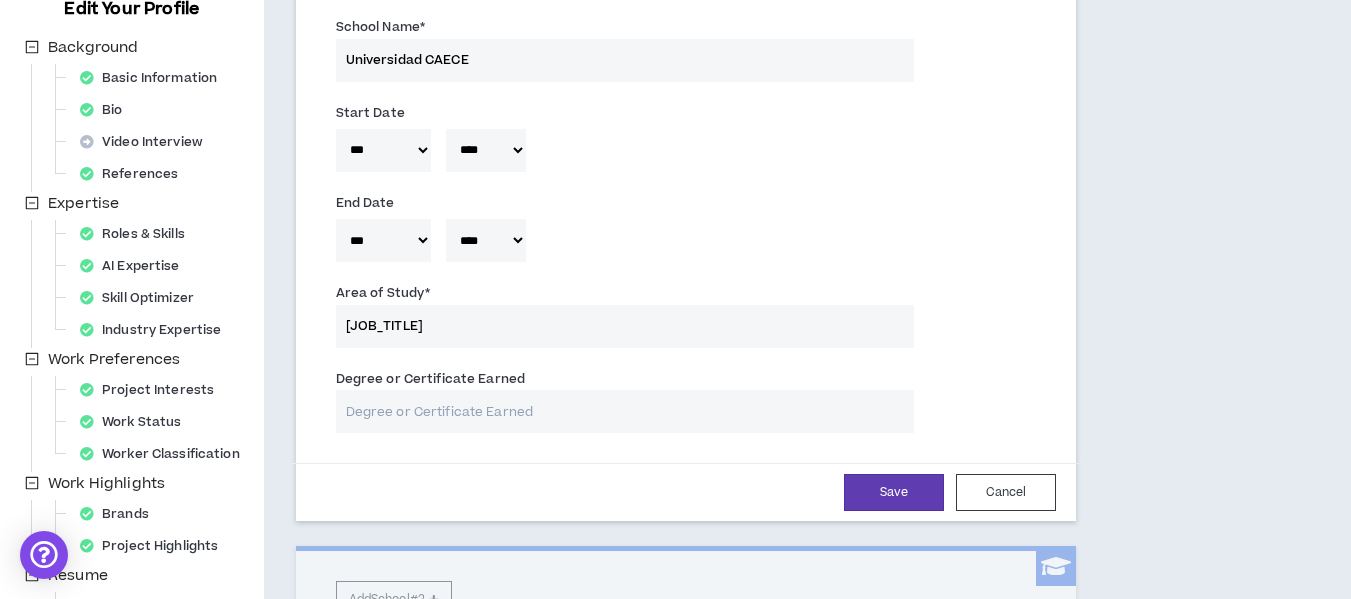 type on "p" 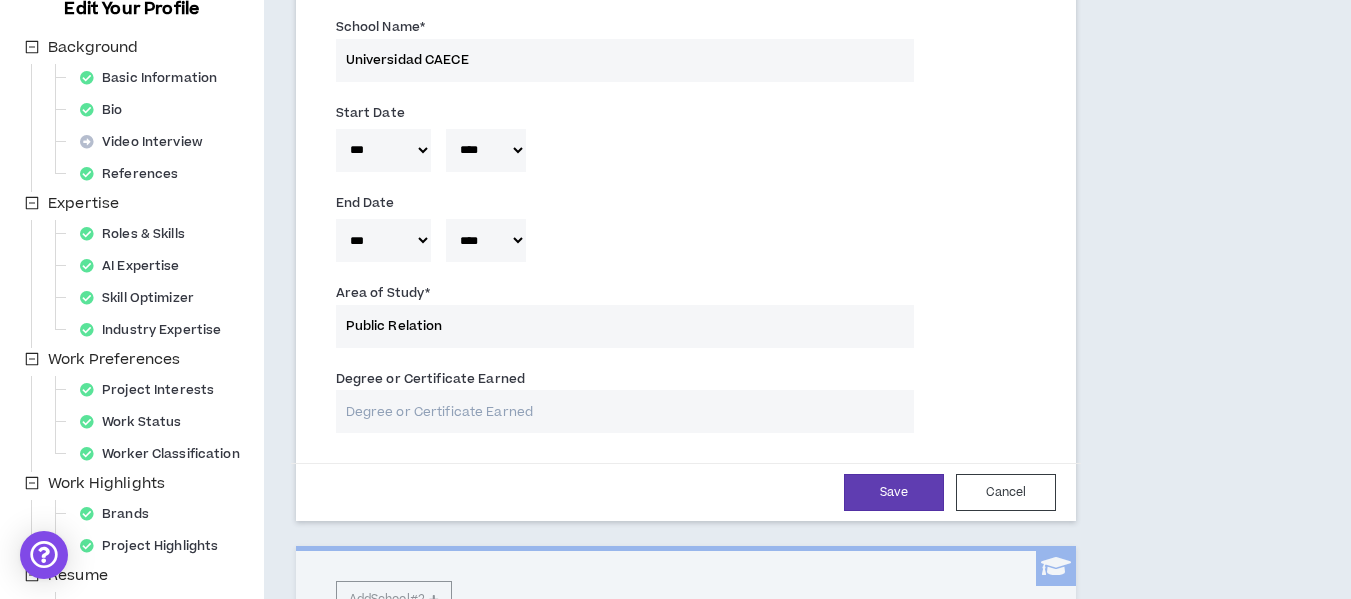type on "Public Relations" 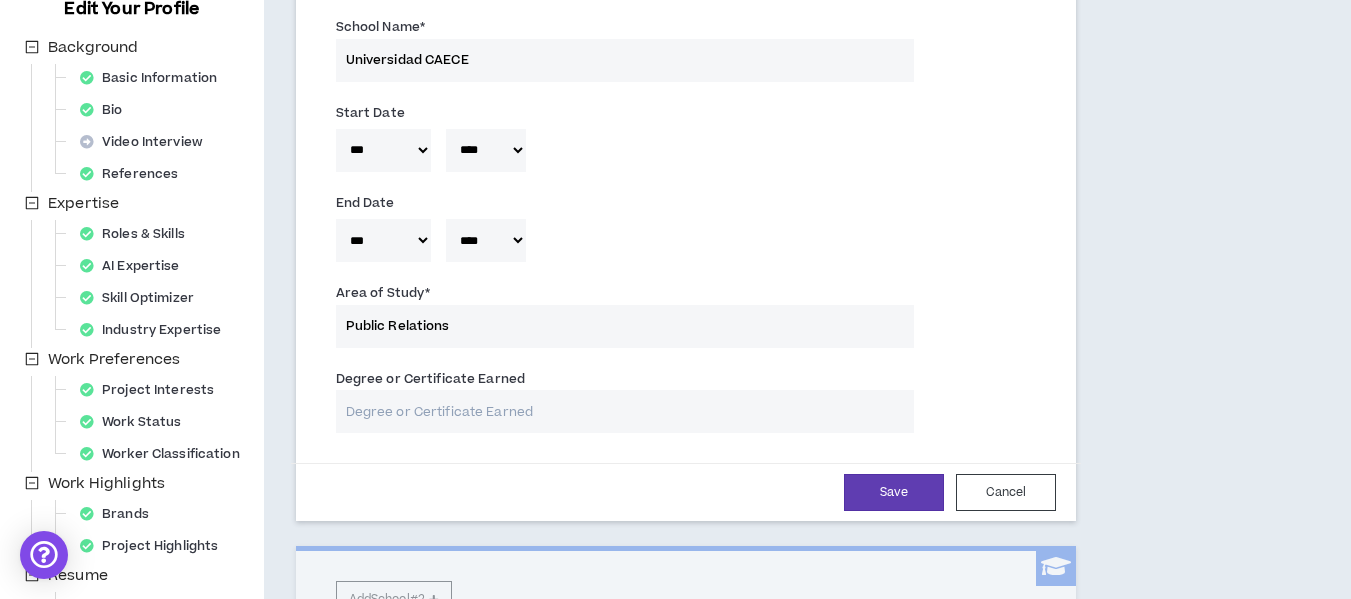 type 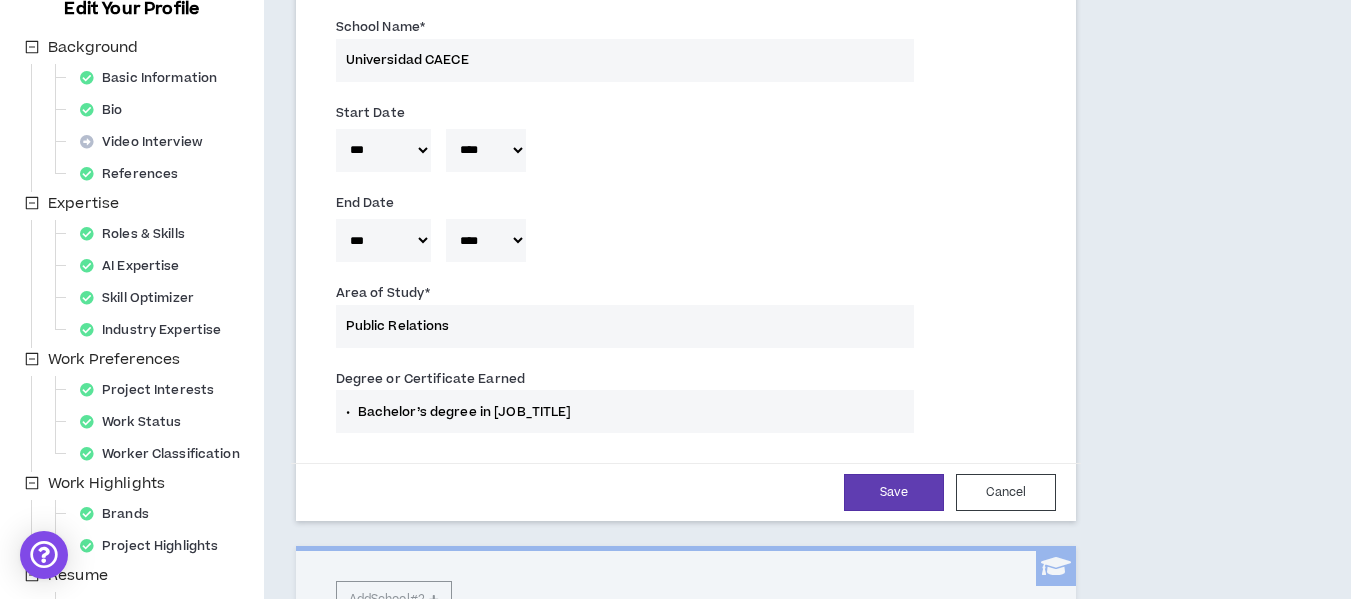 type 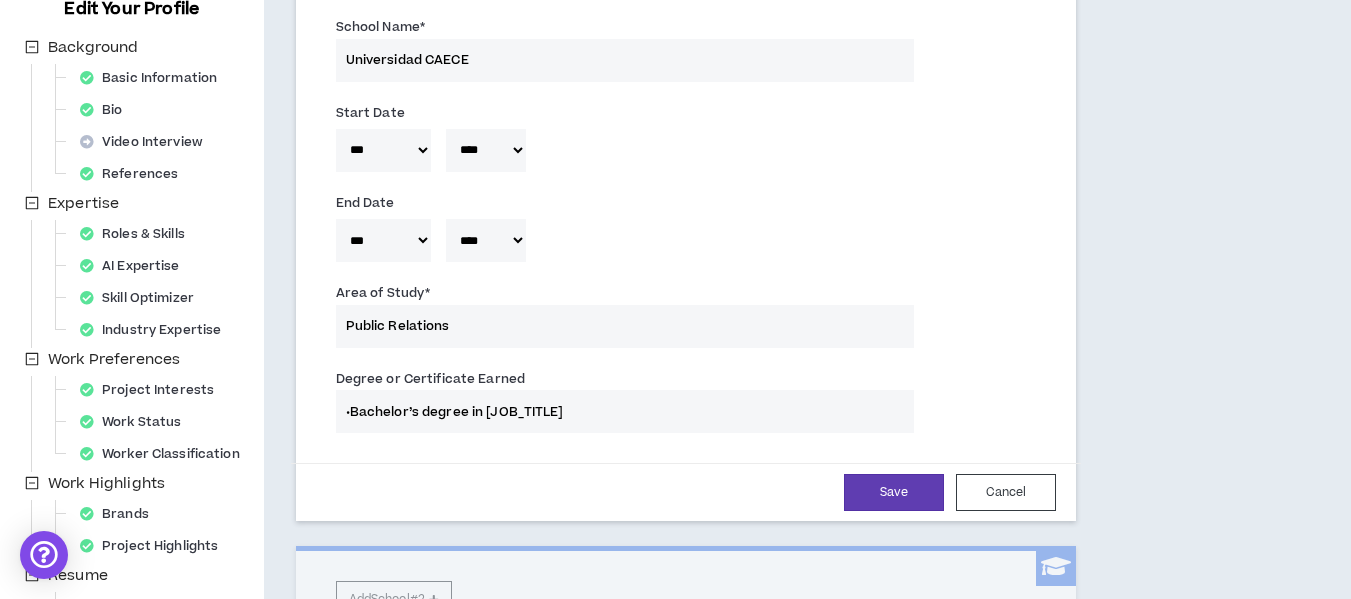 type on "Bachelor’s degree in public relations" 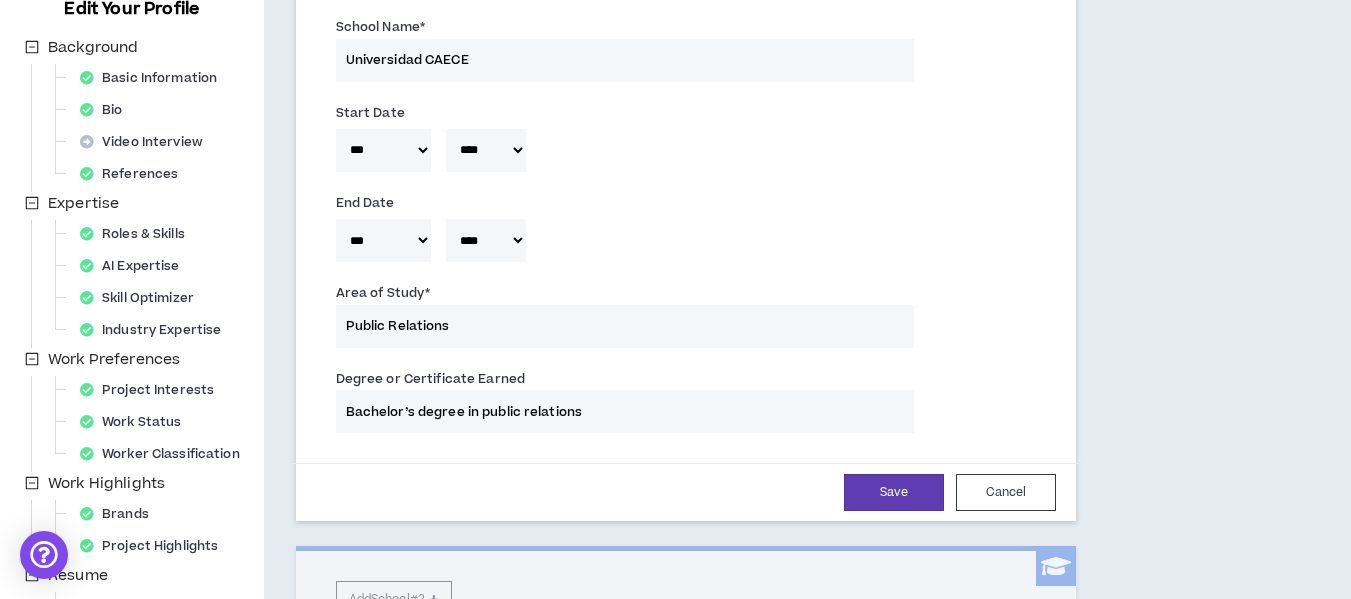 type 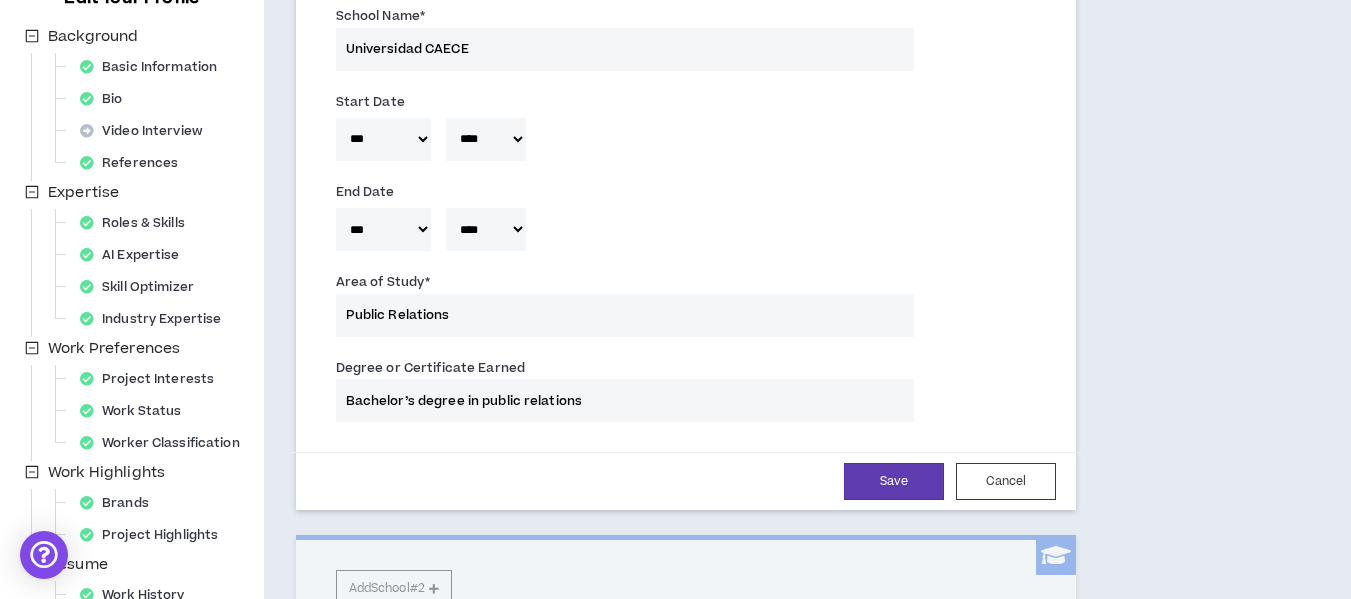 scroll, scrollTop: 285, scrollLeft: 0, axis: vertical 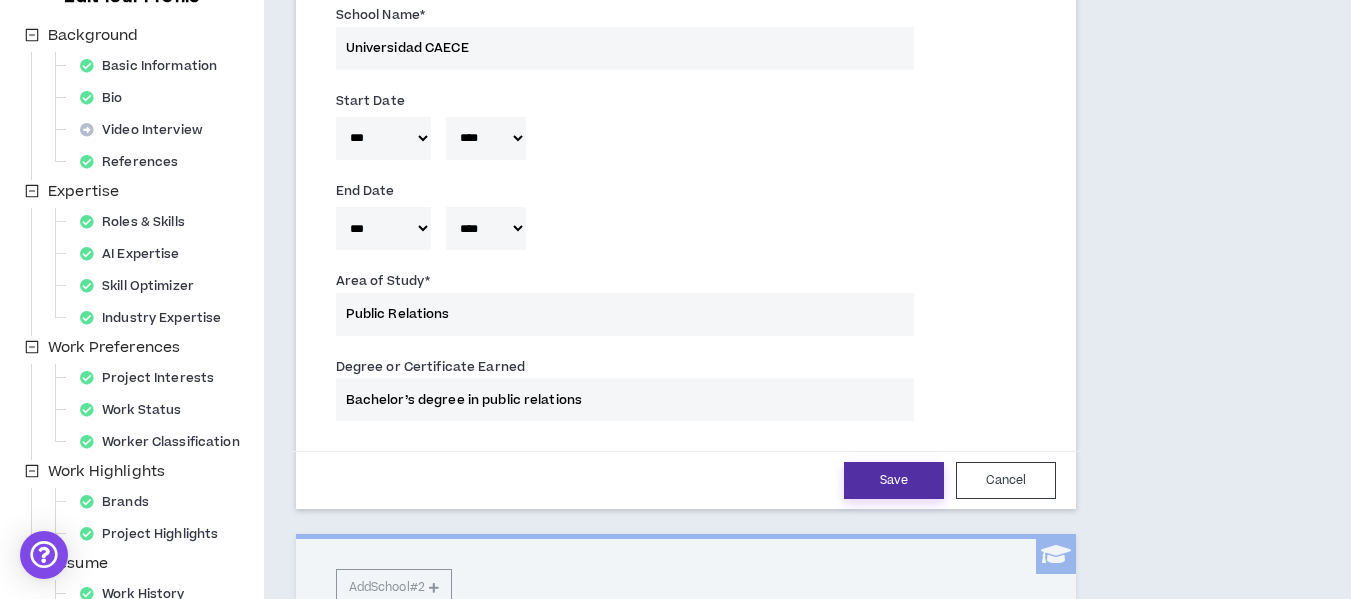 type on "Bachelor’s degree in public relations" 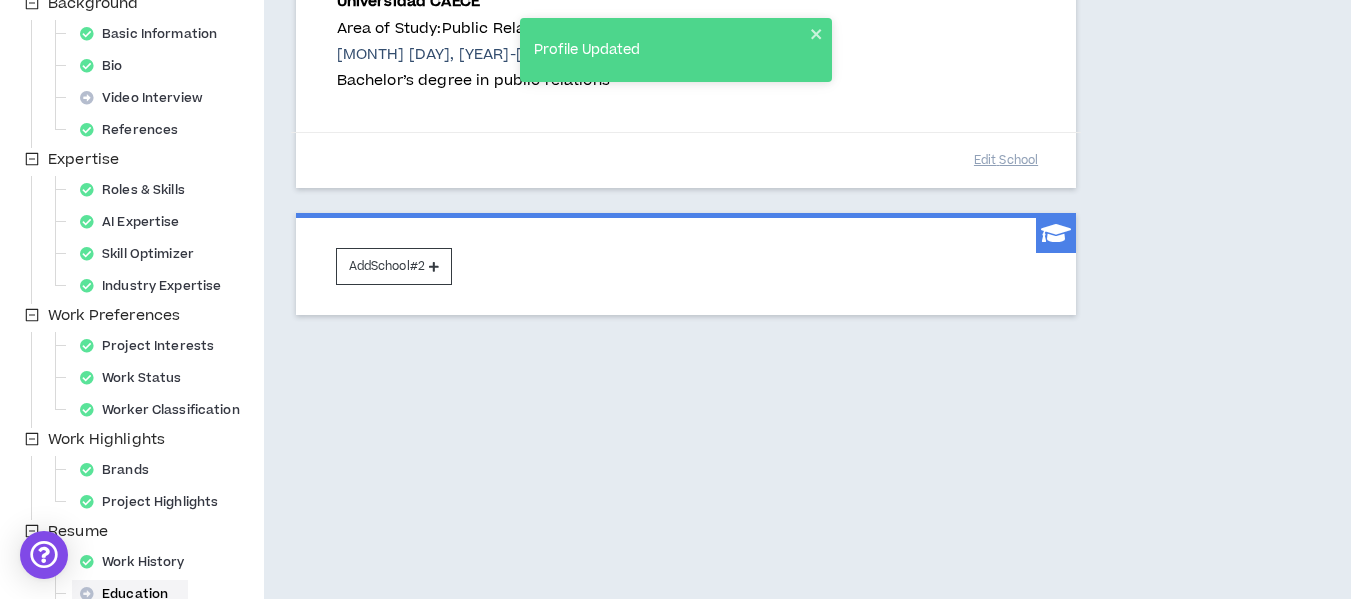 scroll, scrollTop: 316, scrollLeft: 0, axis: vertical 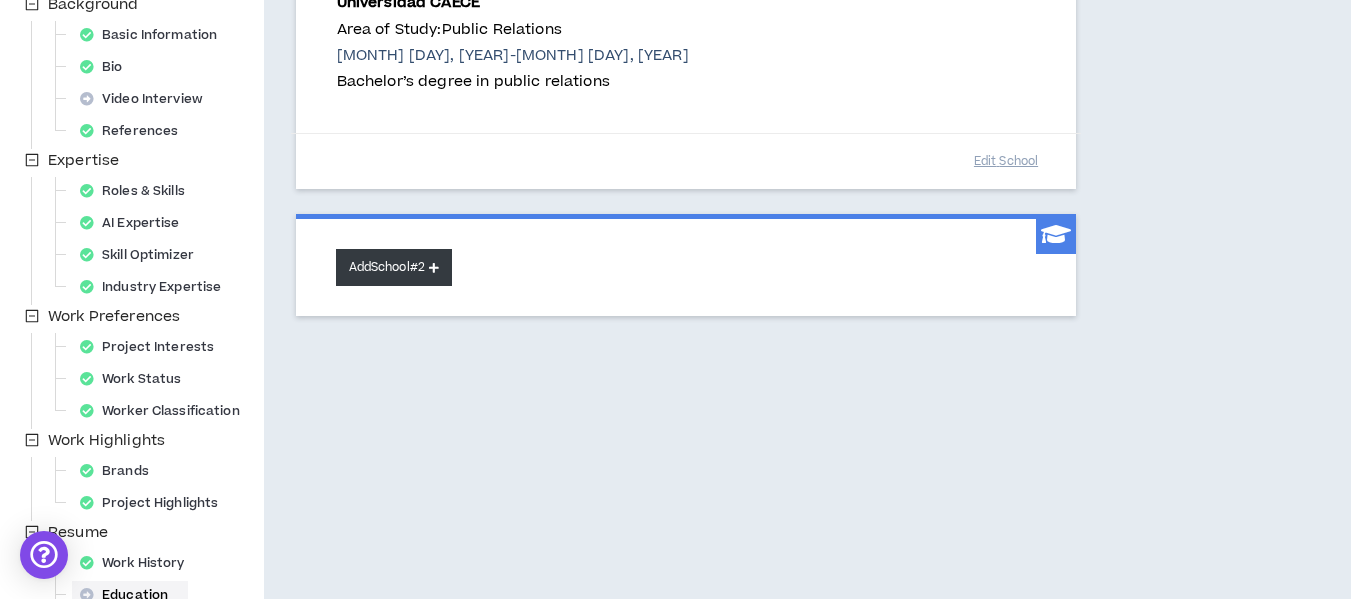 click at bounding box center (434, 267) 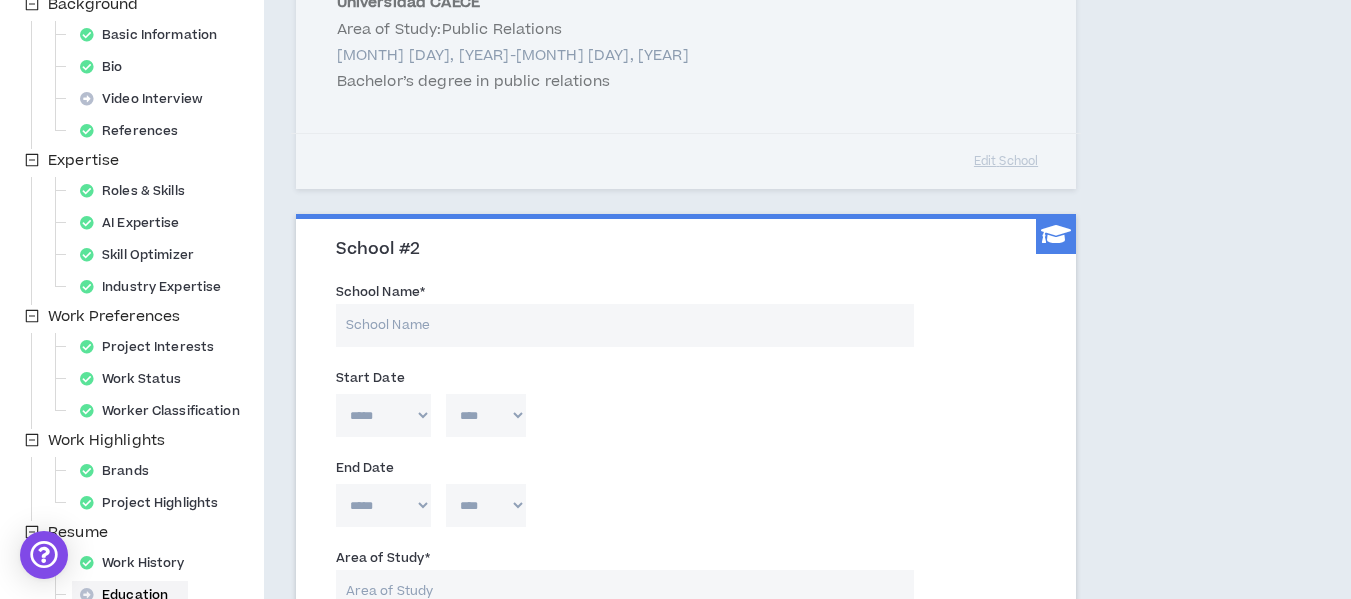 click on "School Name  *" at bounding box center (625, 325) 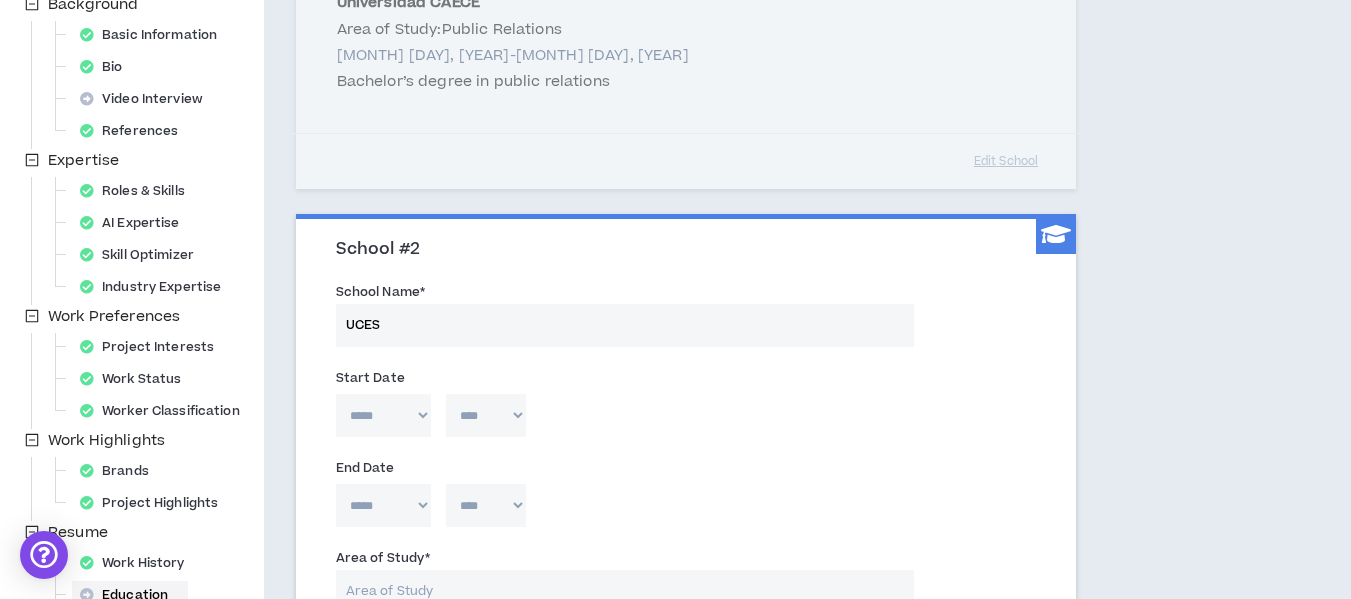 type on "UCES" 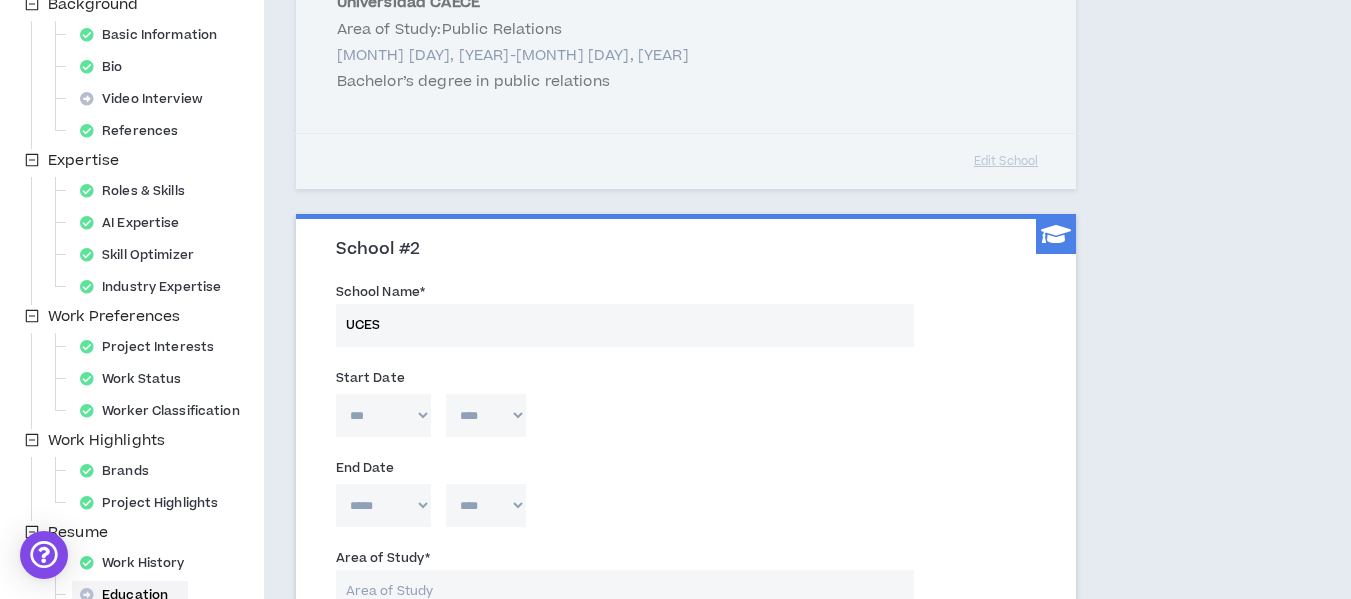click on "***** *** *** *** *** *** **** *** *** **** *** *** ***" at bounding box center [383, 415] 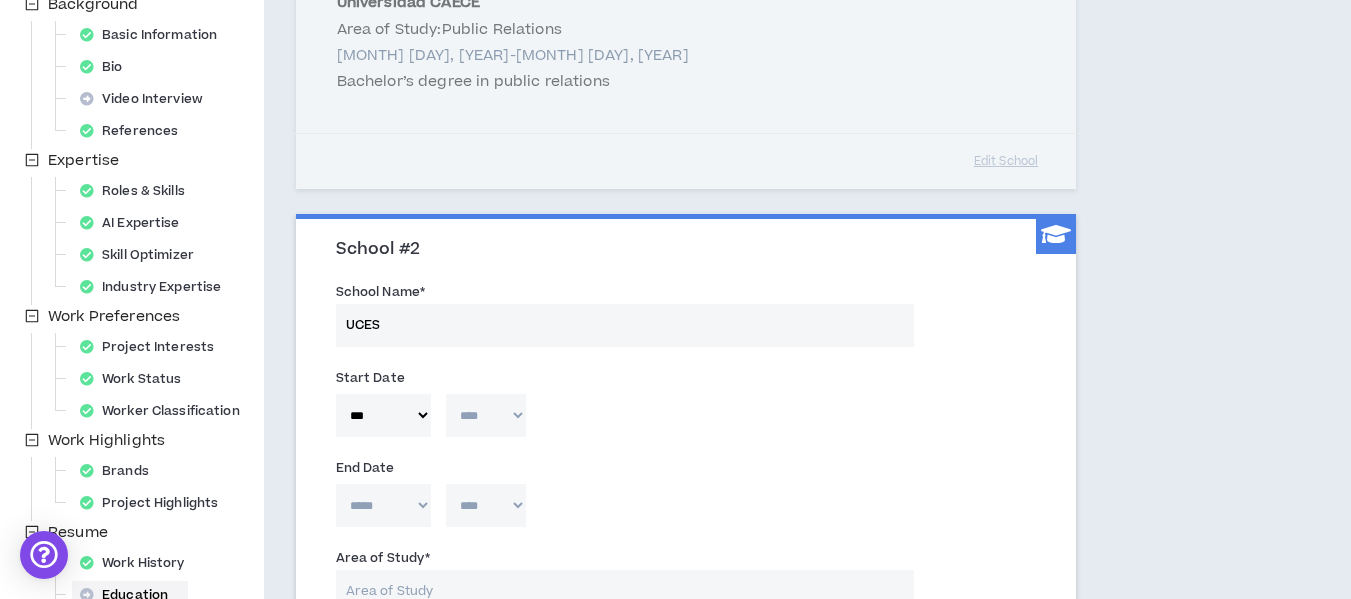click on "**** **** **** **** **** **** **** **** **** **** **** **** **** **** **** **** **** **** **** **** **** **** **** **** **** **** **** **** **** **** **** **** **** **** **** **** **** **** **** **** **** **** **** **** **** **** **** **** **** **** **** **** **** **** **** **** **** **** **** **** **** **** **** **** **** **** **** **** **** **** **** **** **** **** **** **** **** **** **** **** **** **** **** **** **** **** **** **** **** **** **** **** **** **** **** **** **** **** **** **** **** **** **** **** **** **** **** **** **** **** **** **** **** **** **** **** **** **** **** **** **** **** **** **** **** **** ****" at bounding box center [486, 415] 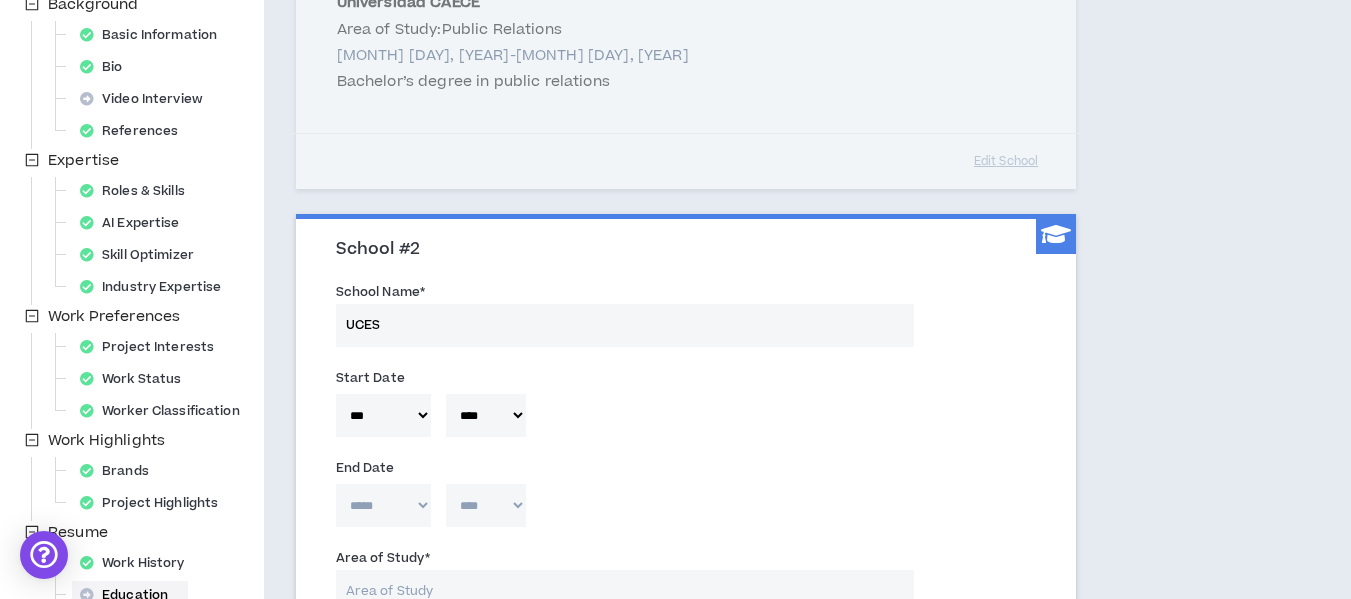type 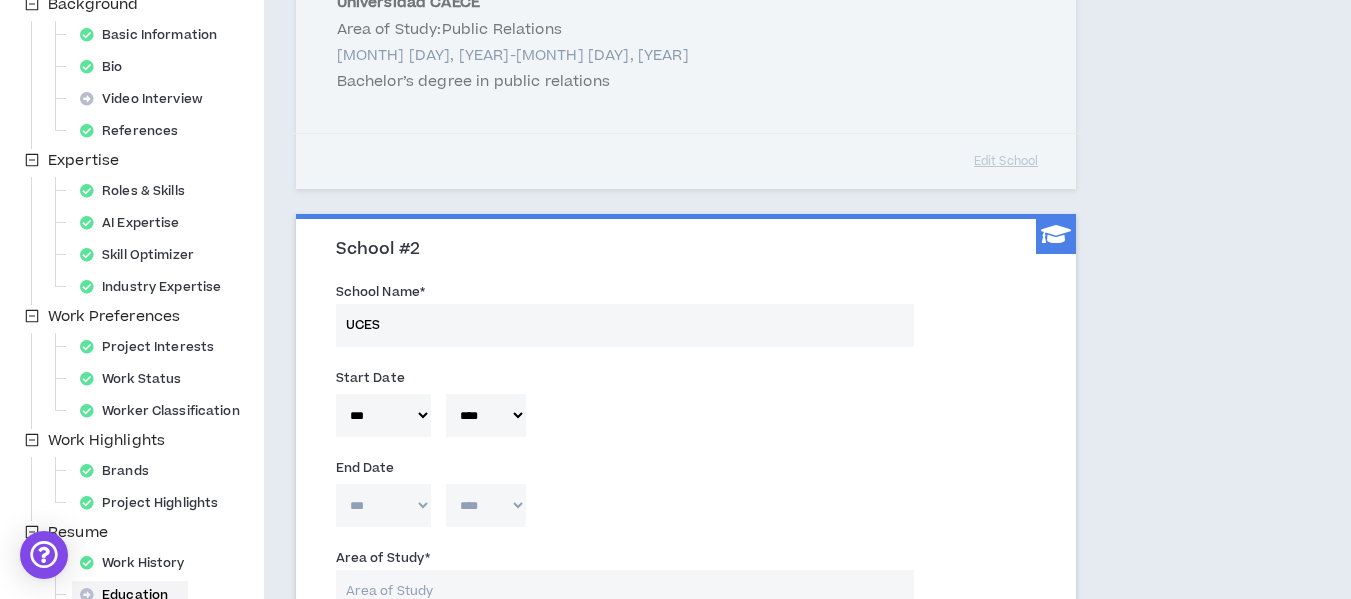 click on "***** *** *** *** *** *** **** *** *** **** *** *** ***" at bounding box center [383, 505] 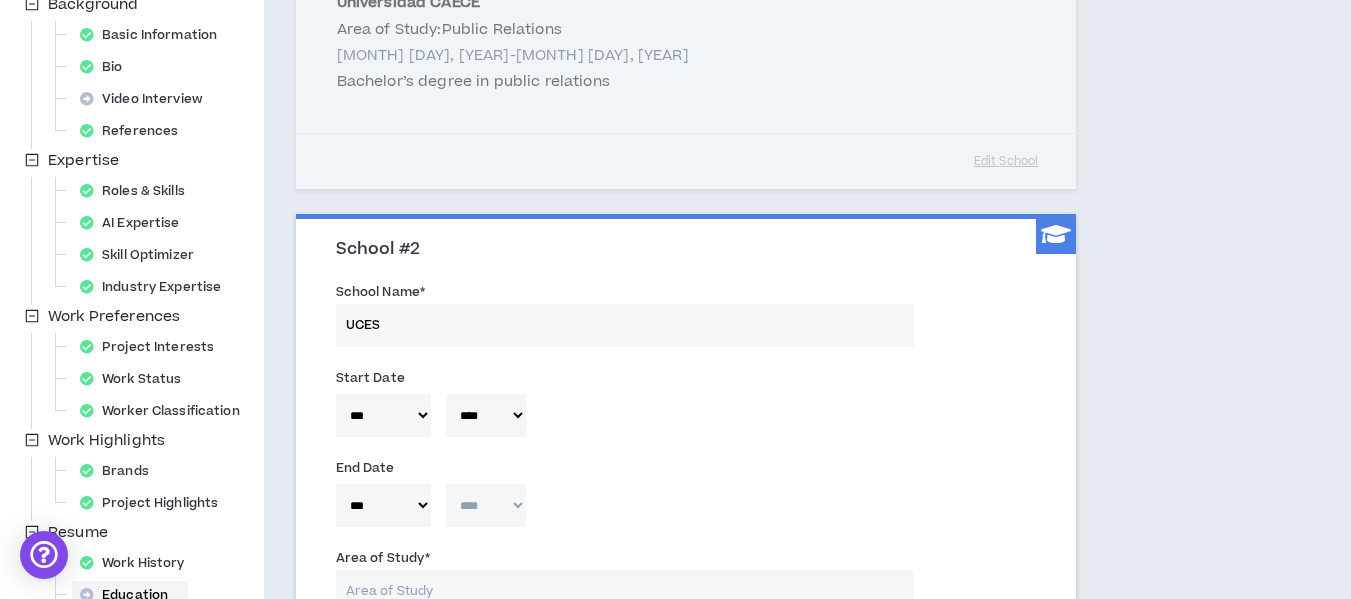 type 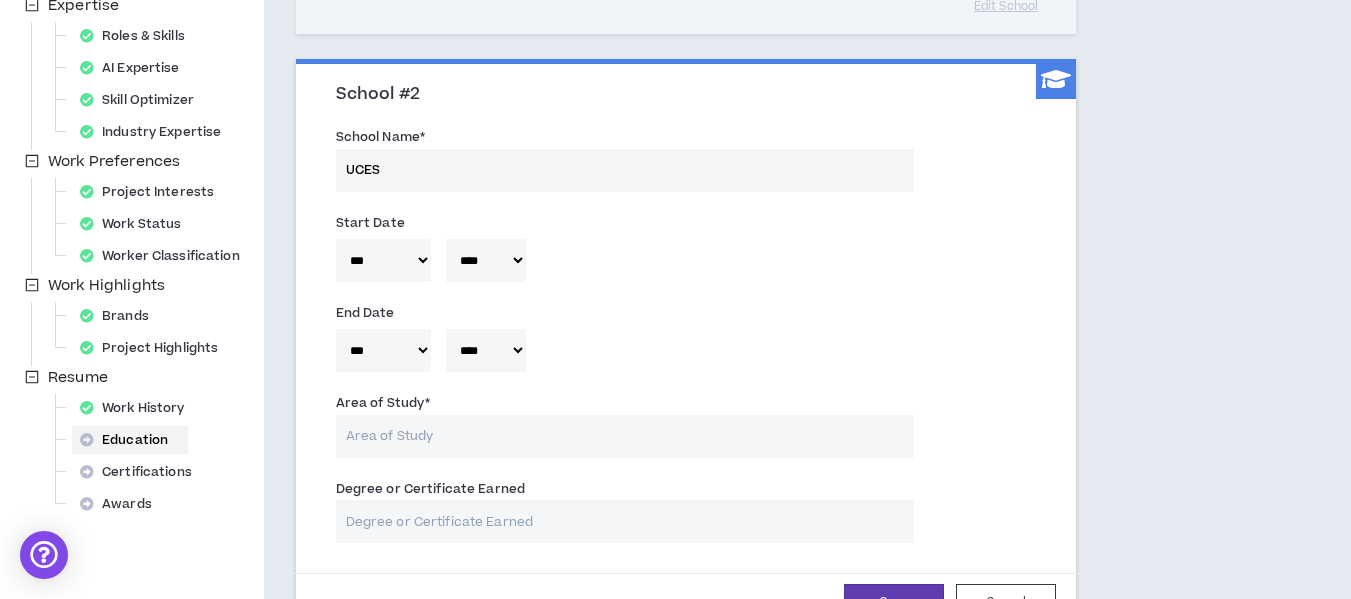 scroll, scrollTop: 472, scrollLeft: 0, axis: vertical 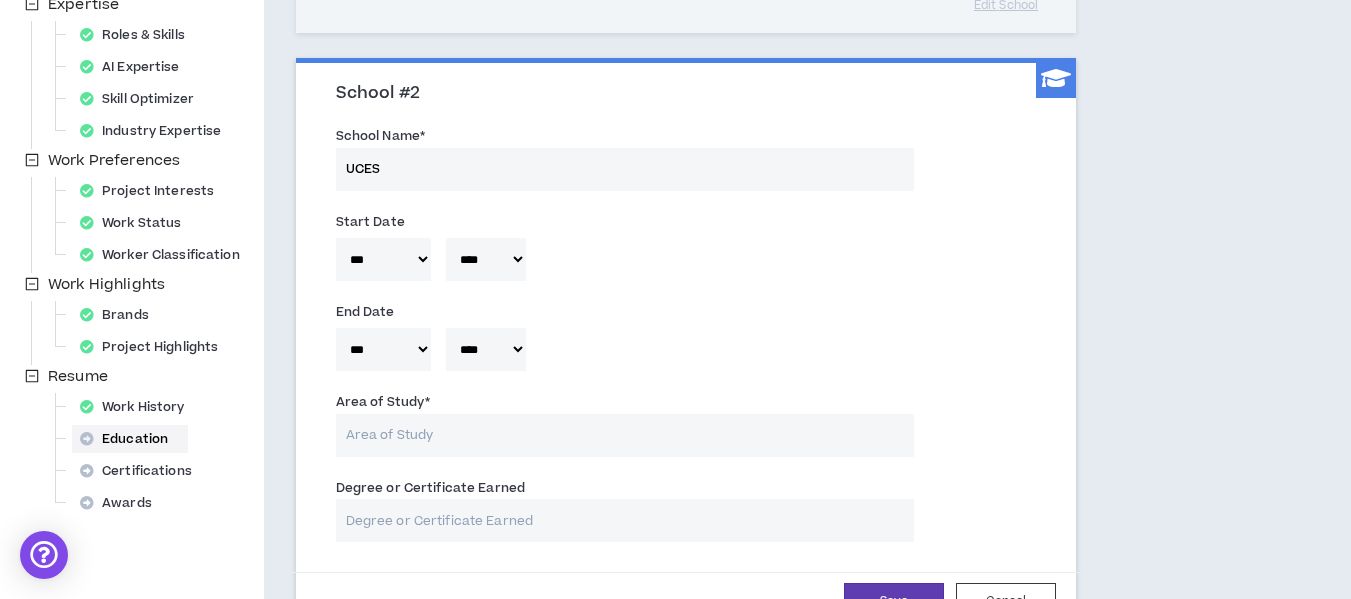 click on "Area of Study  *" at bounding box center (625, 435) 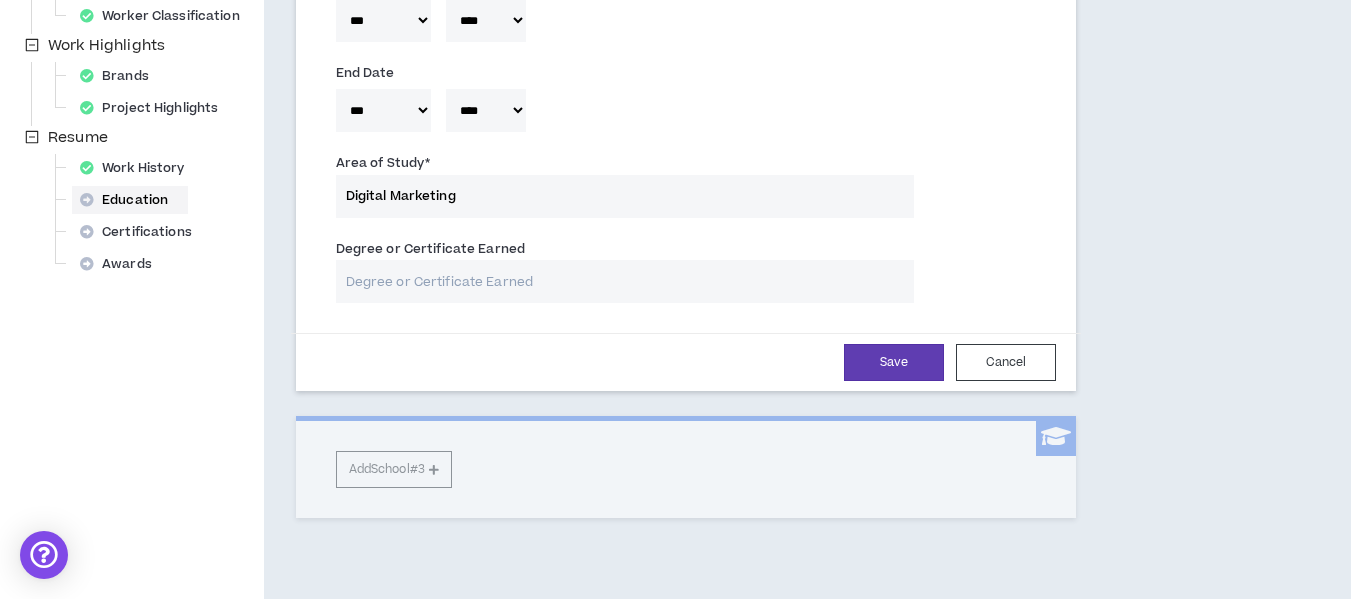 scroll, scrollTop: 713, scrollLeft: 0, axis: vertical 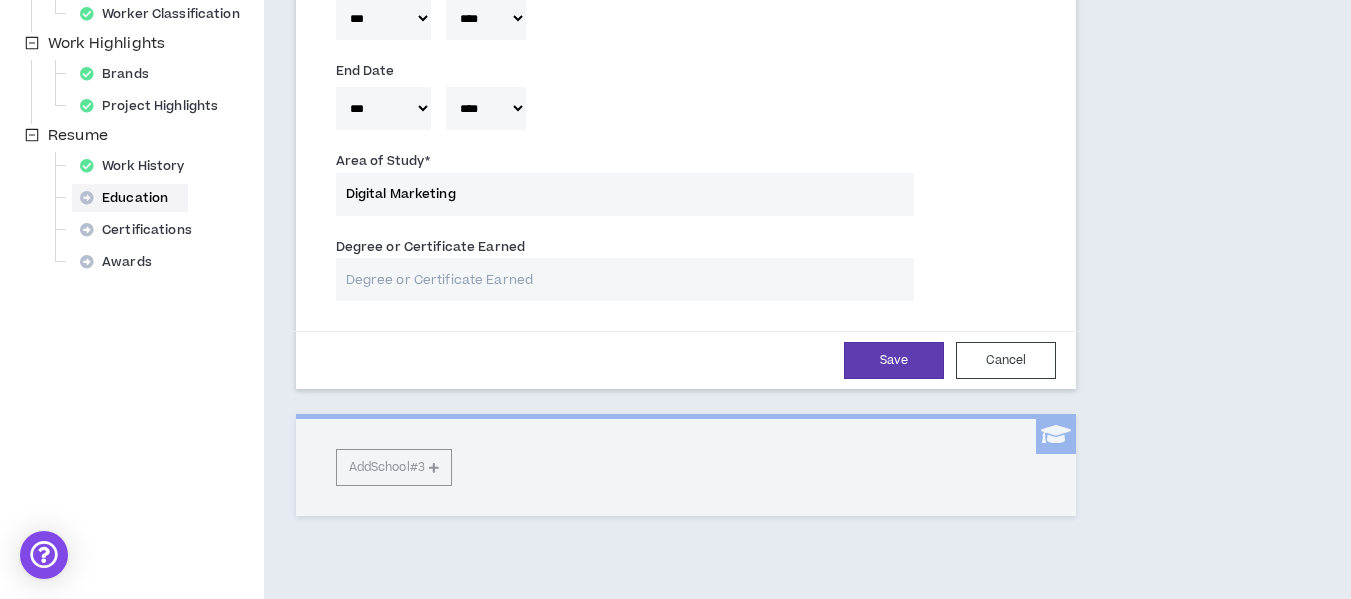 click on "Degree or Certificate Earned" at bounding box center [625, 279] 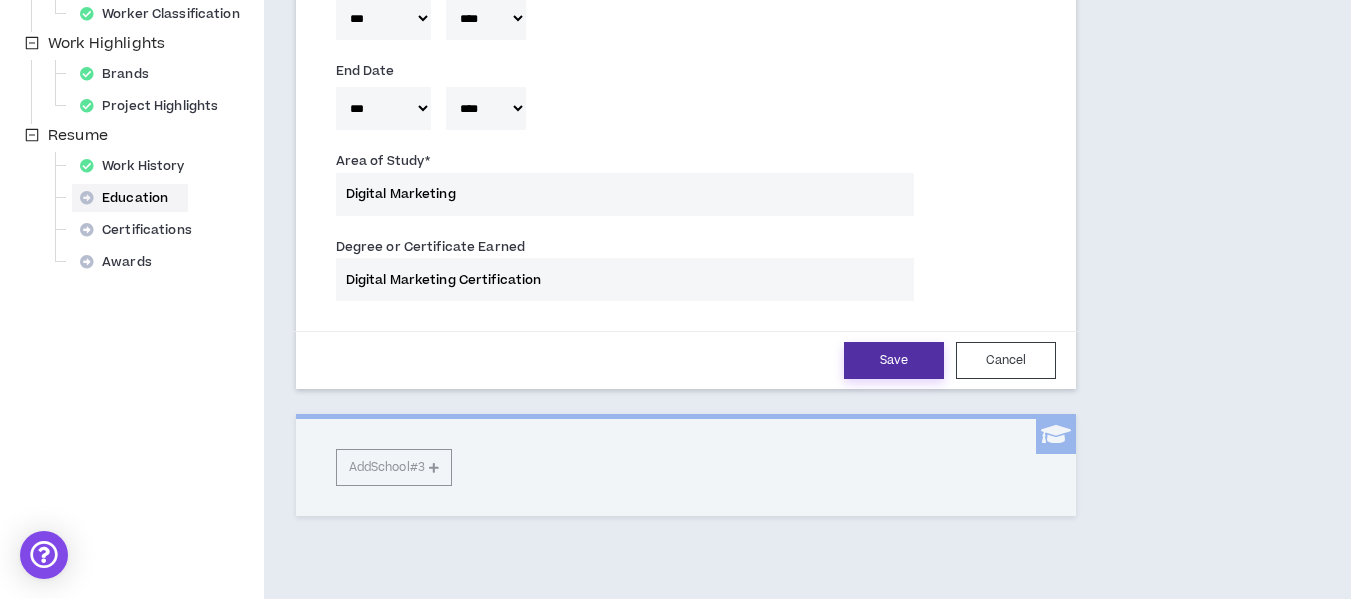 click on "Save" at bounding box center (894, 360) 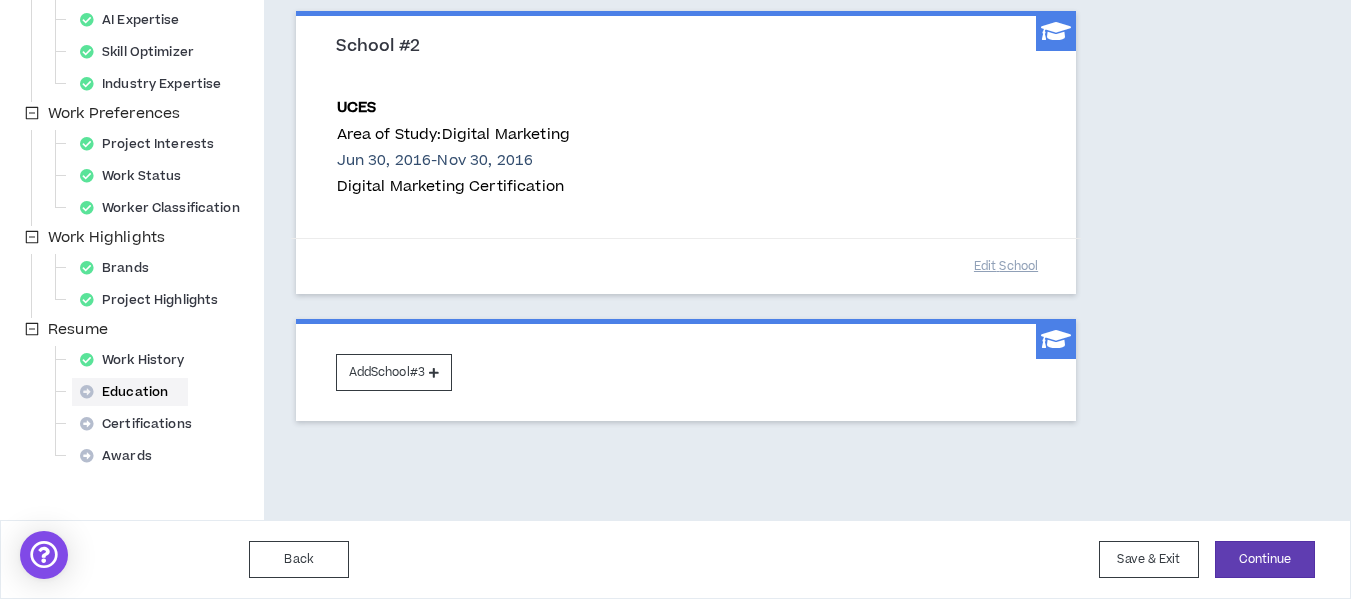 scroll, scrollTop: 519, scrollLeft: 0, axis: vertical 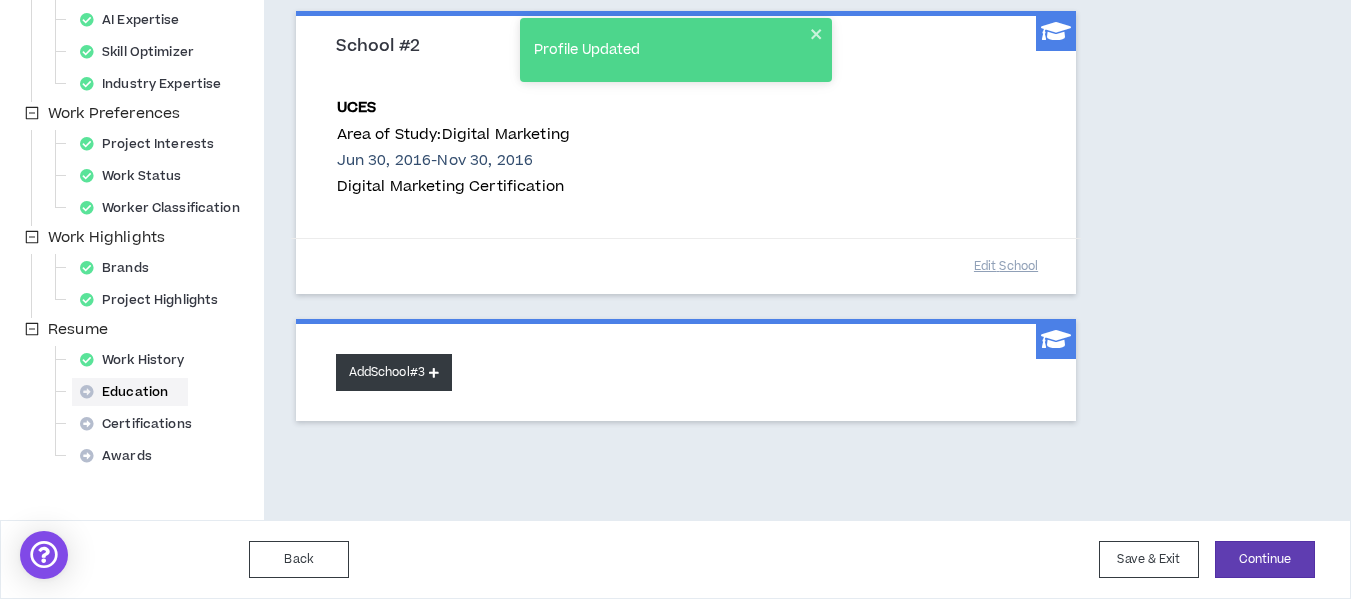 click on "Add  School  #3" at bounding box center (394, 372) 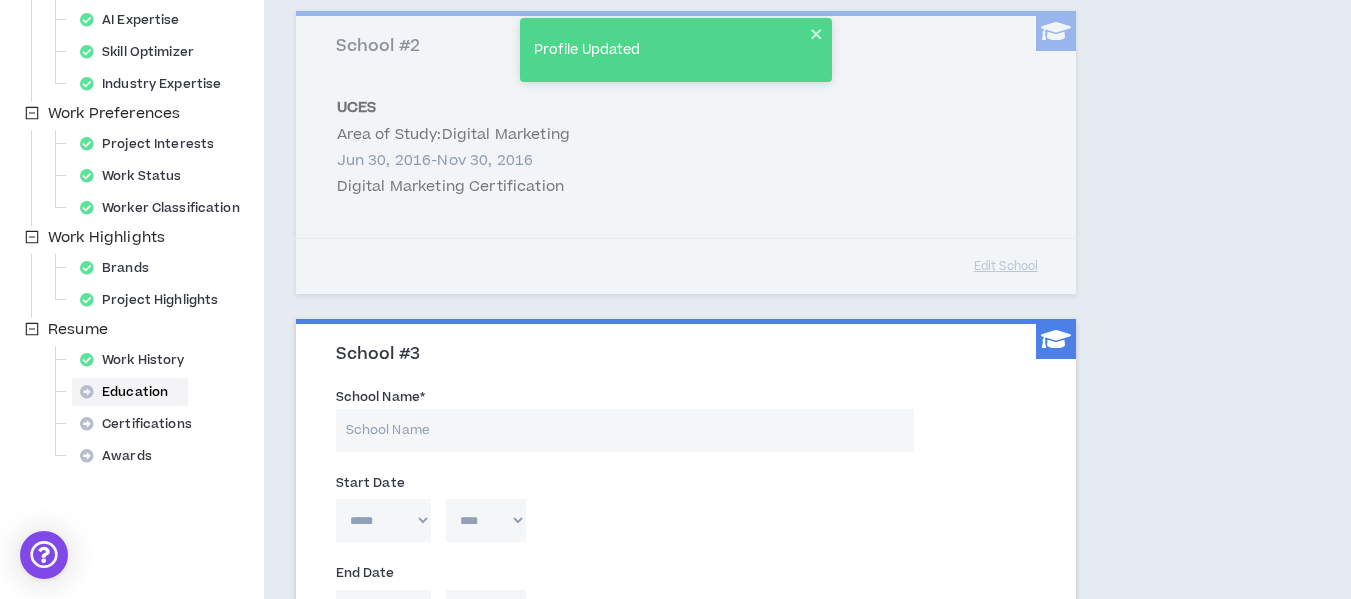 click on "School Name  *" at bounding box center (625, 430) 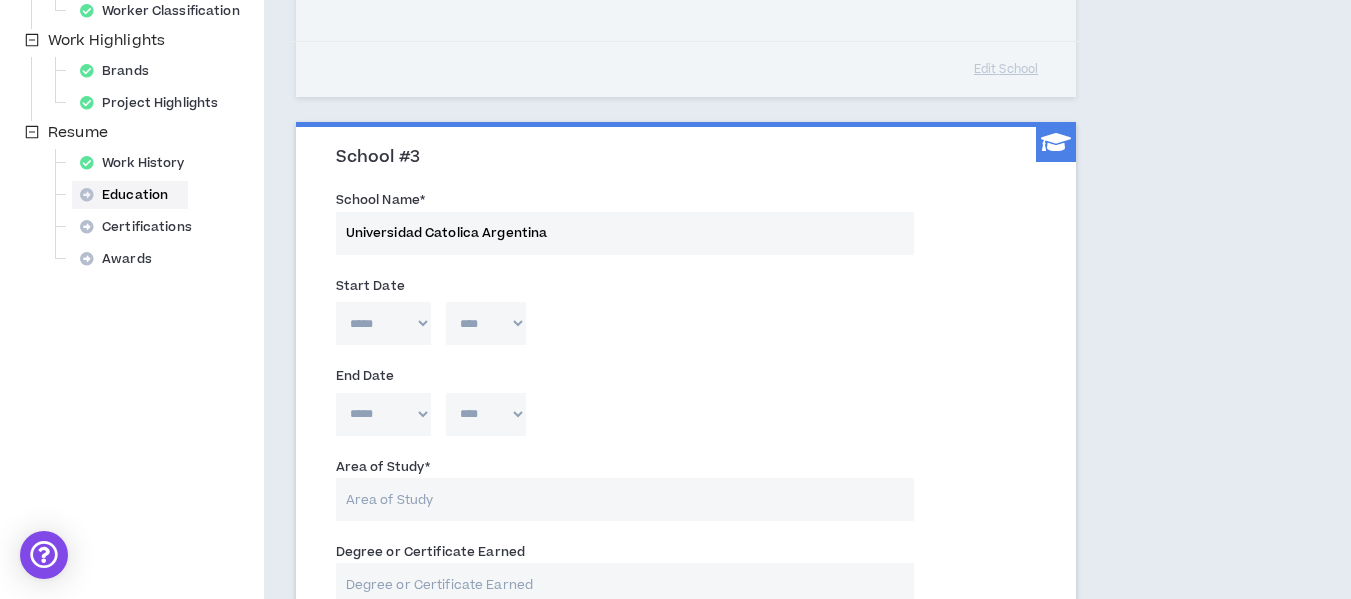 scroll, scrollTop: 719, scrollLeft: 0, axis: vertical 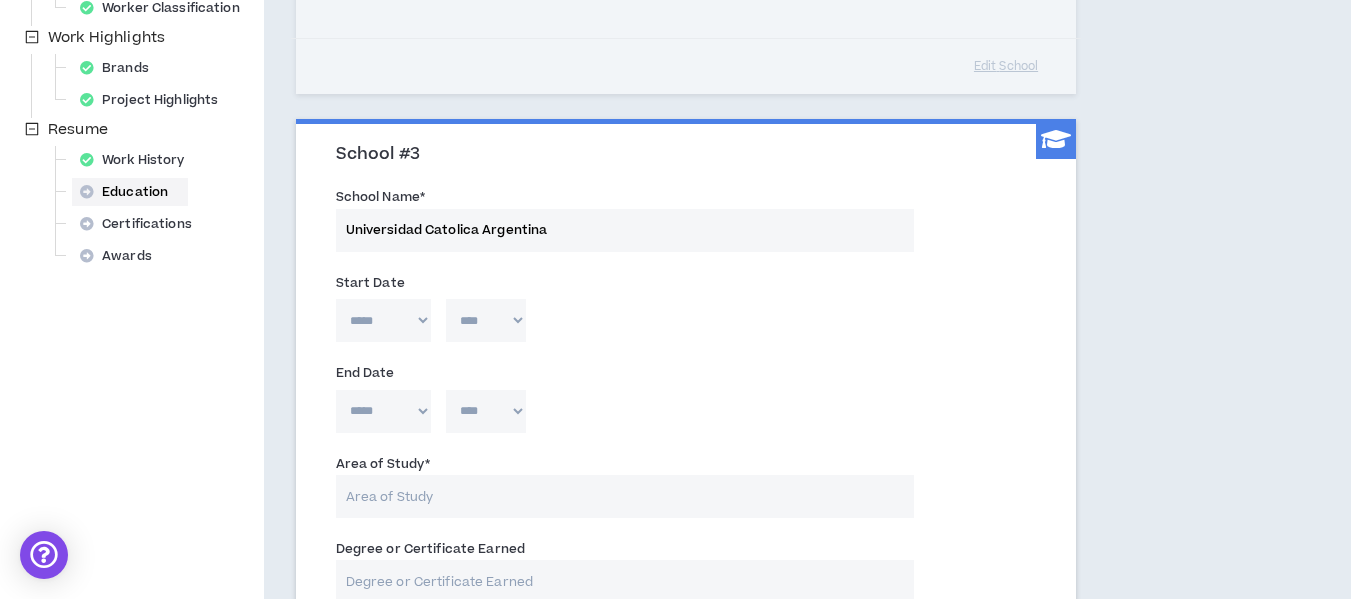click on "***** *** *** *** *** *** **** *** *** **** *** *** ***" at bounding box center [383, 320] 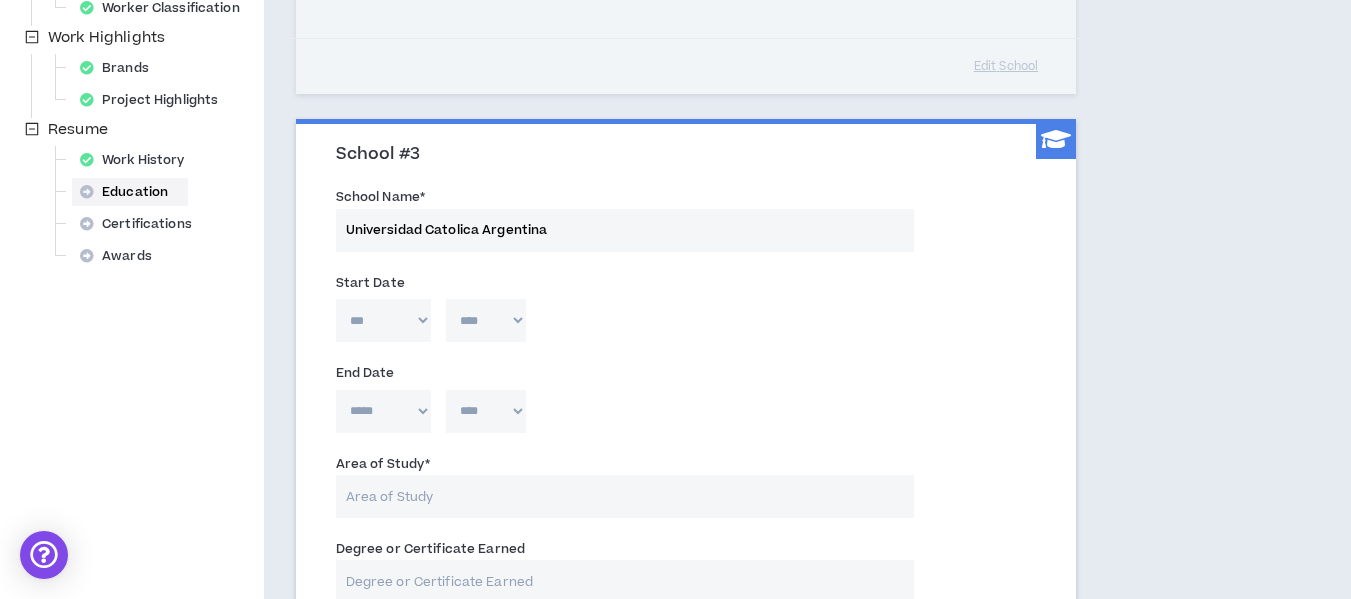 click on "***** *** *** *** *** *** **** *** *** **** *** *** ***" at bounding box center [383, 320] 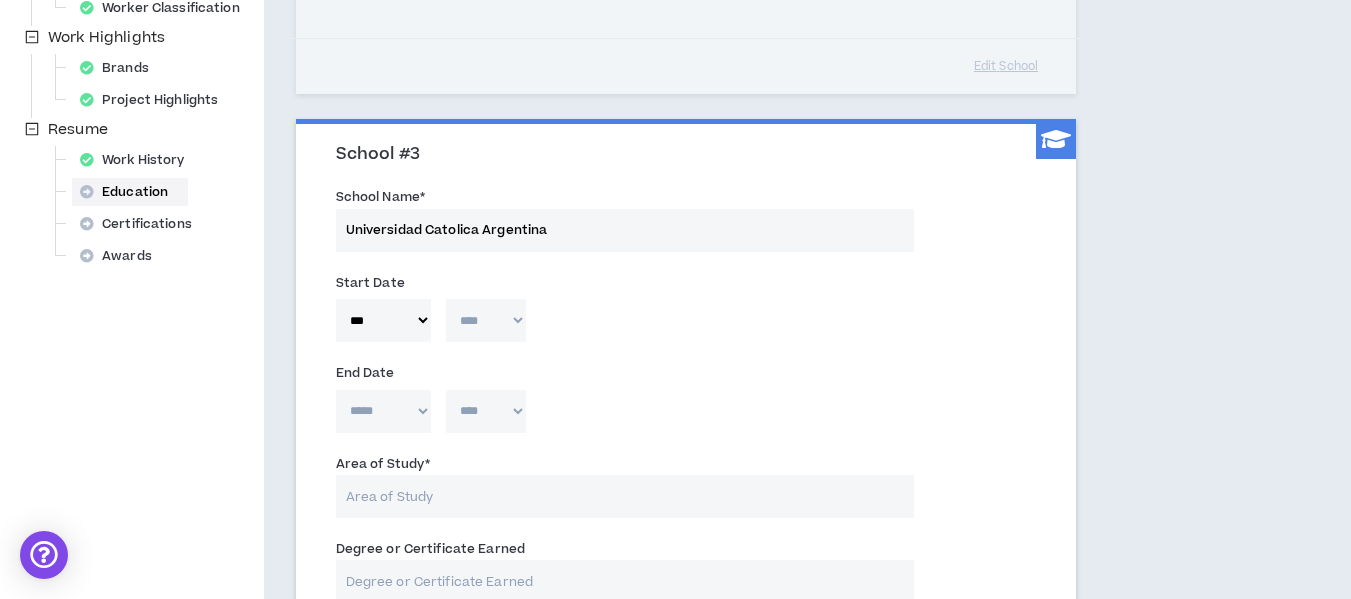 click on "**** **** **** **** **** **** **** **** **** **** **** **** **** **** **** **** **** **** **** **** **** **** **** **** **** **** **** **** **** **** **** **** **** **** **** **** **** **** **** **** **** **** **** **** **** **** **** **** **** **** **** **** **** **** **** **** **** **** **** **** **** **** **** **** **** **** **** **** **** **** **** **** **** **** **** **** **** **** **** **** **** **** **** **** **** **** **** **** **** **** **** **** **** **** **** **** **** **** **** **** **** **** **** **** **** **** **** **** **** **** **** **** **** **** **** **** **** **** **** **** **** **** **** **** **** **** ****" at bounding box center (486, 320) 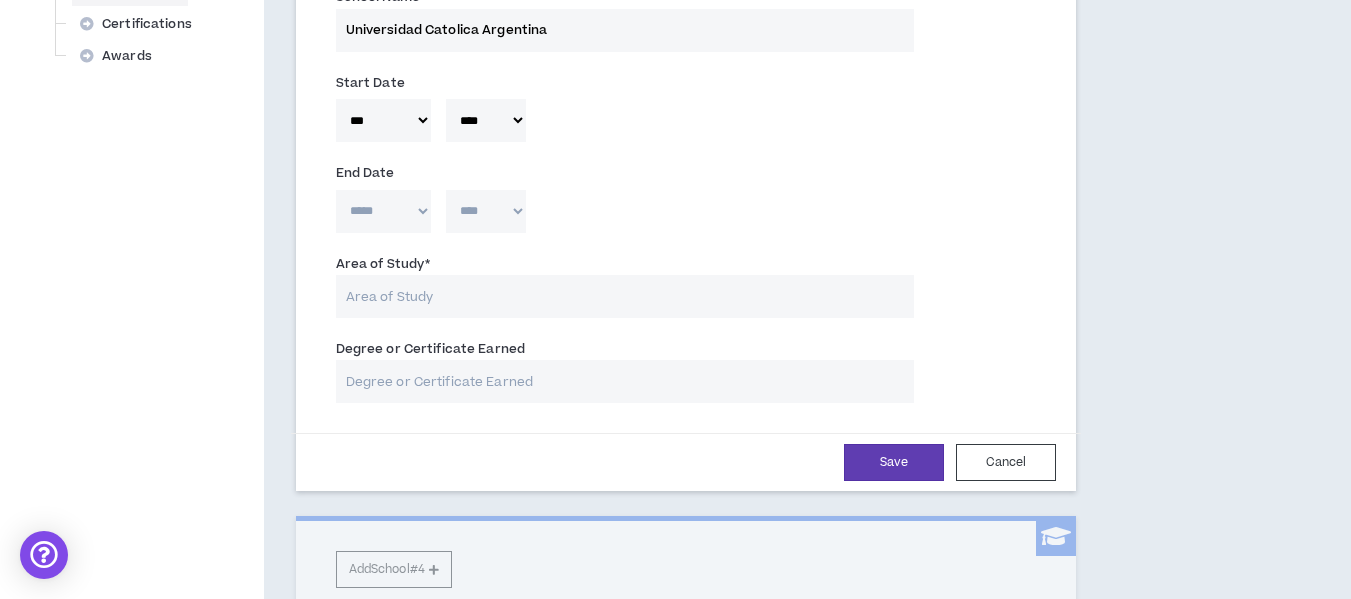 scroll, scrollTop: 921, scrollLeft: 0, axis: vertical 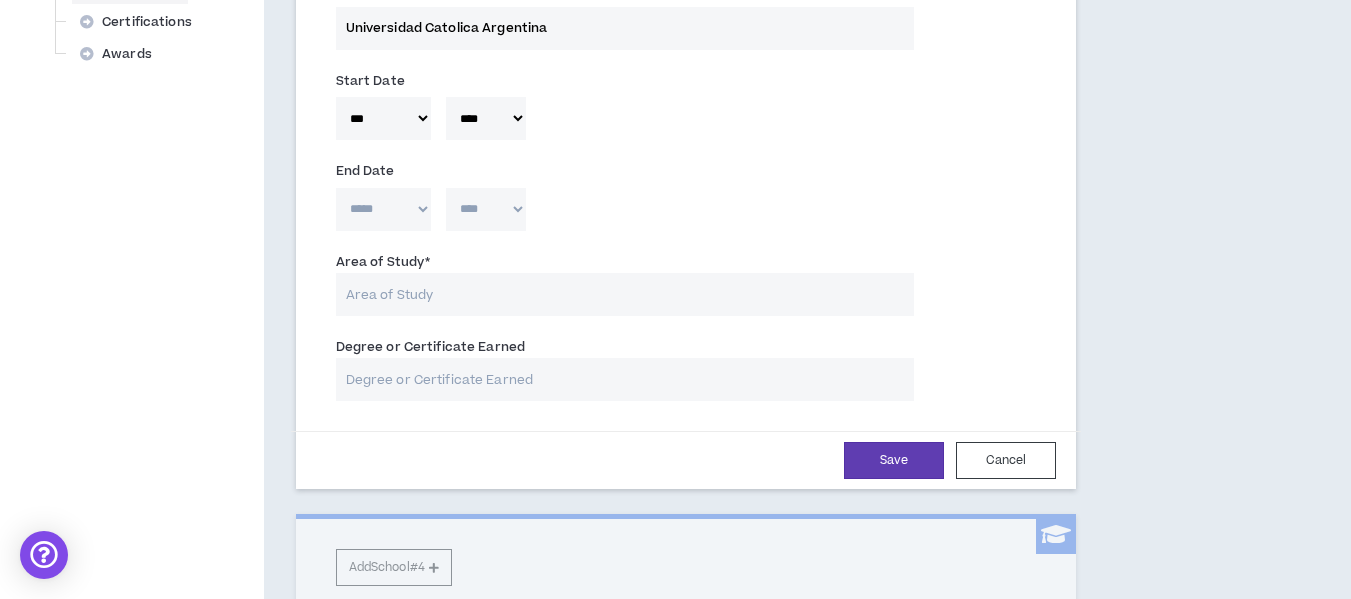 click on "Area of Study  *" at bounding box center (625, 294) 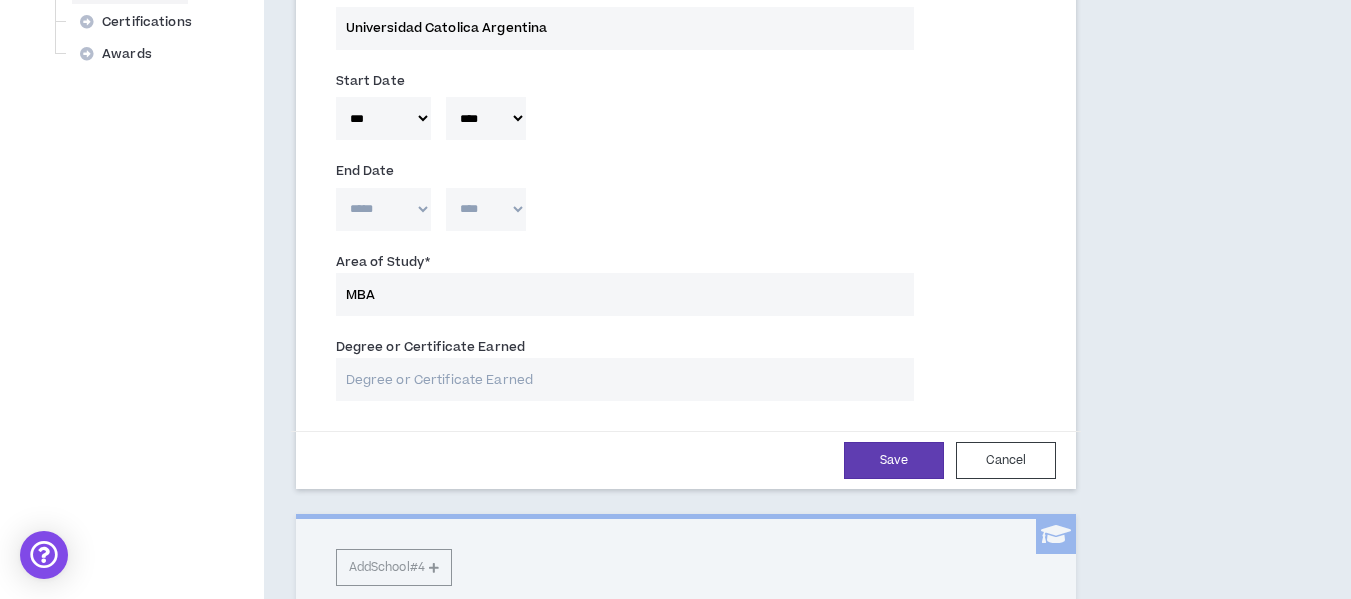 click on "Degree or Certificate Earned" at bounding box center (625, 379) 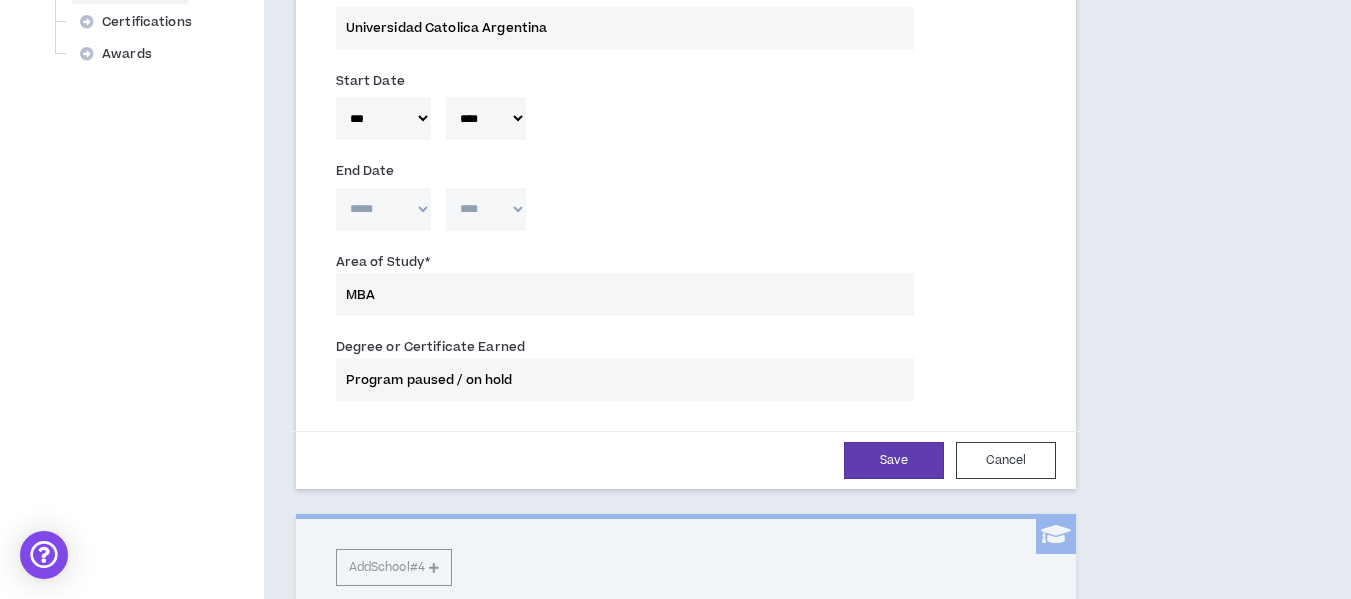 click on "Program paused / on hold" at bounding box center [625, 379] 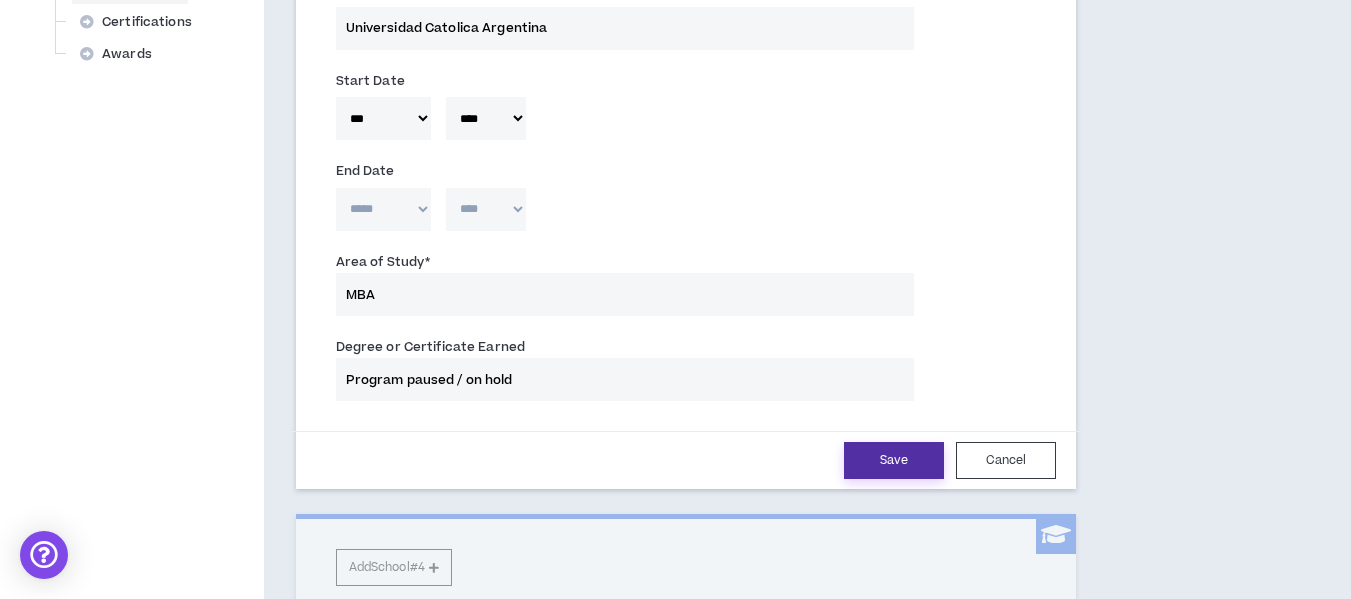 click on "Save" at bounding box center (894, 460) 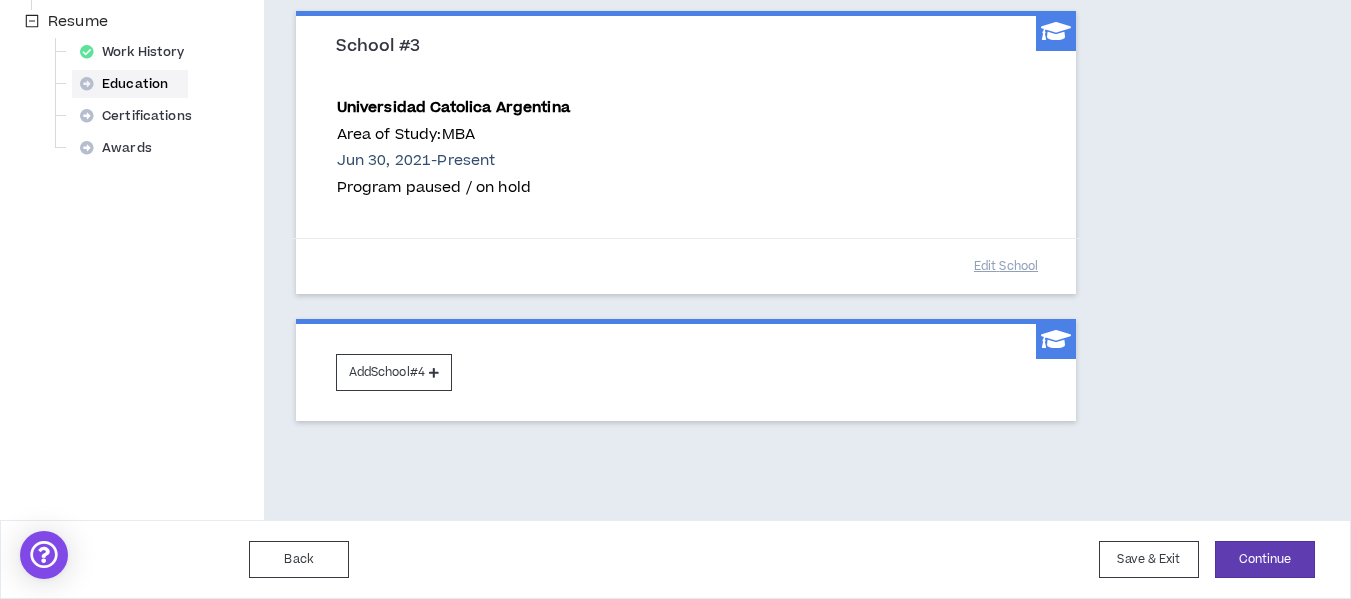 scroll, scrollTop: 827, scrollLeft: 0, axis: vertical 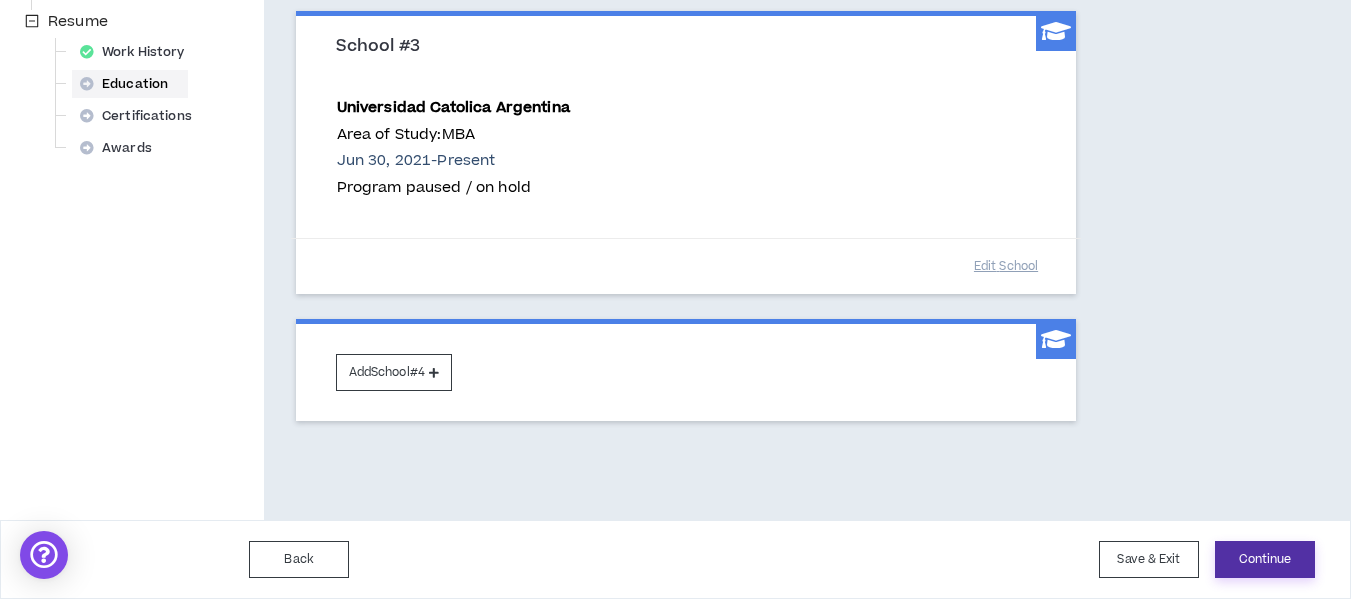 click on "Continue" at bounding box center (1265, 559) 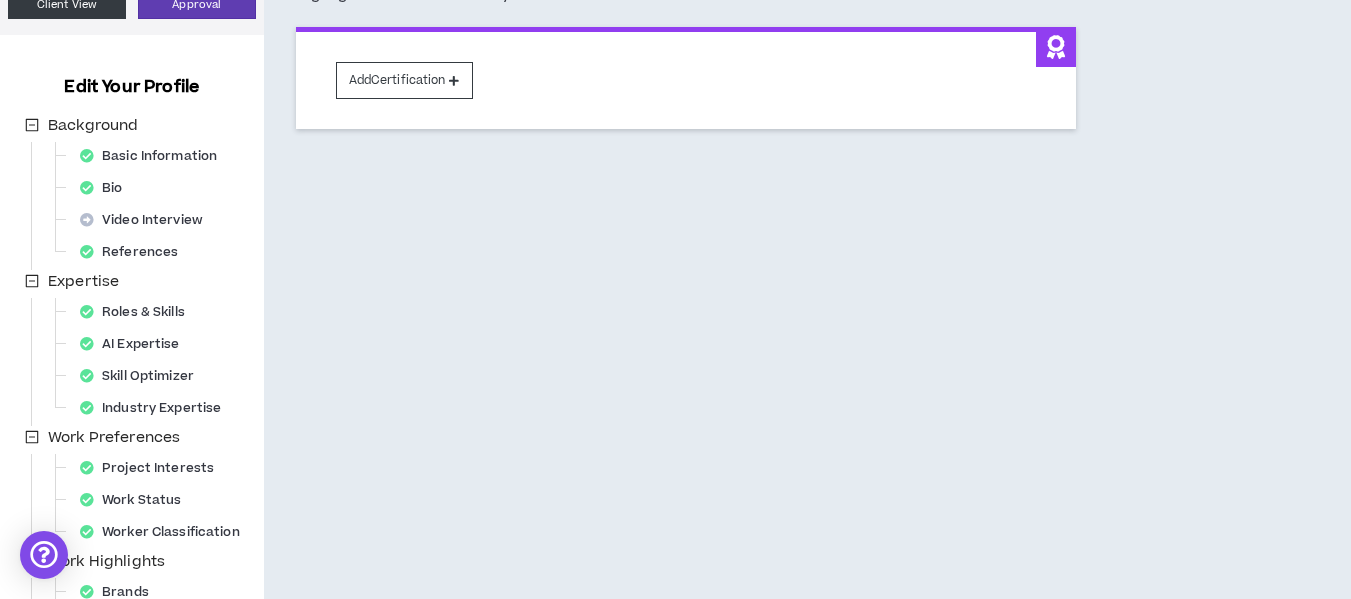 scroll, scrollTop: 0, scrollLeft: 0, axis: both 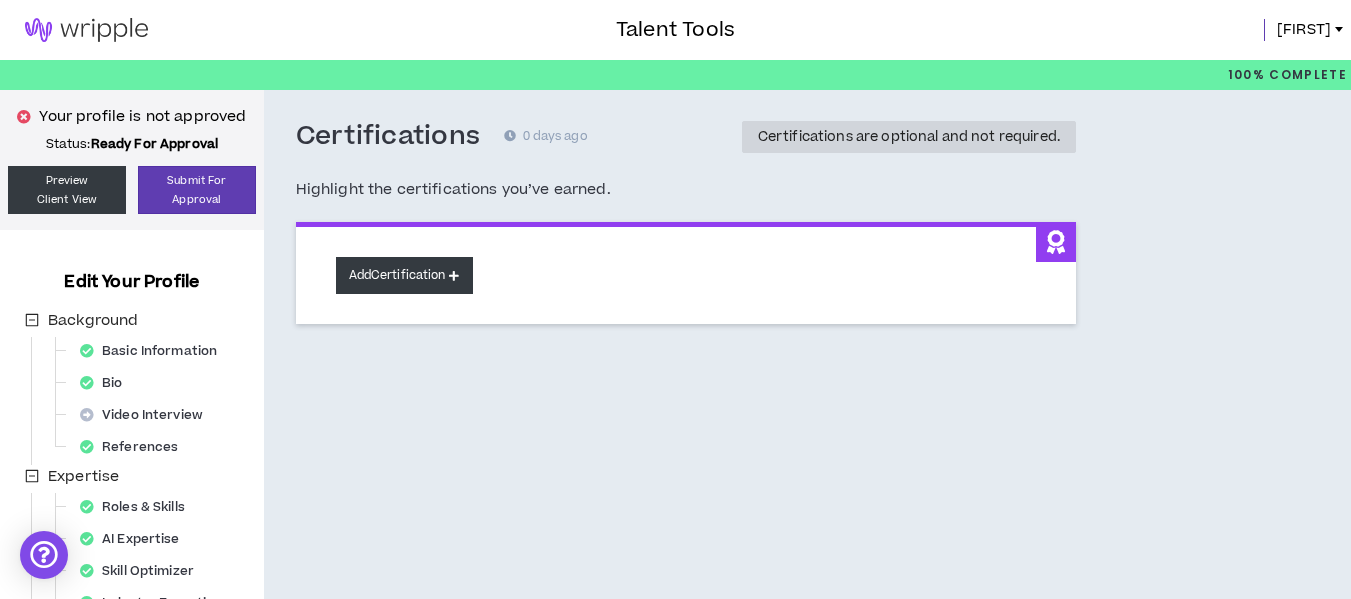 click on "Add  Certification" at bounding box center (404, 275) 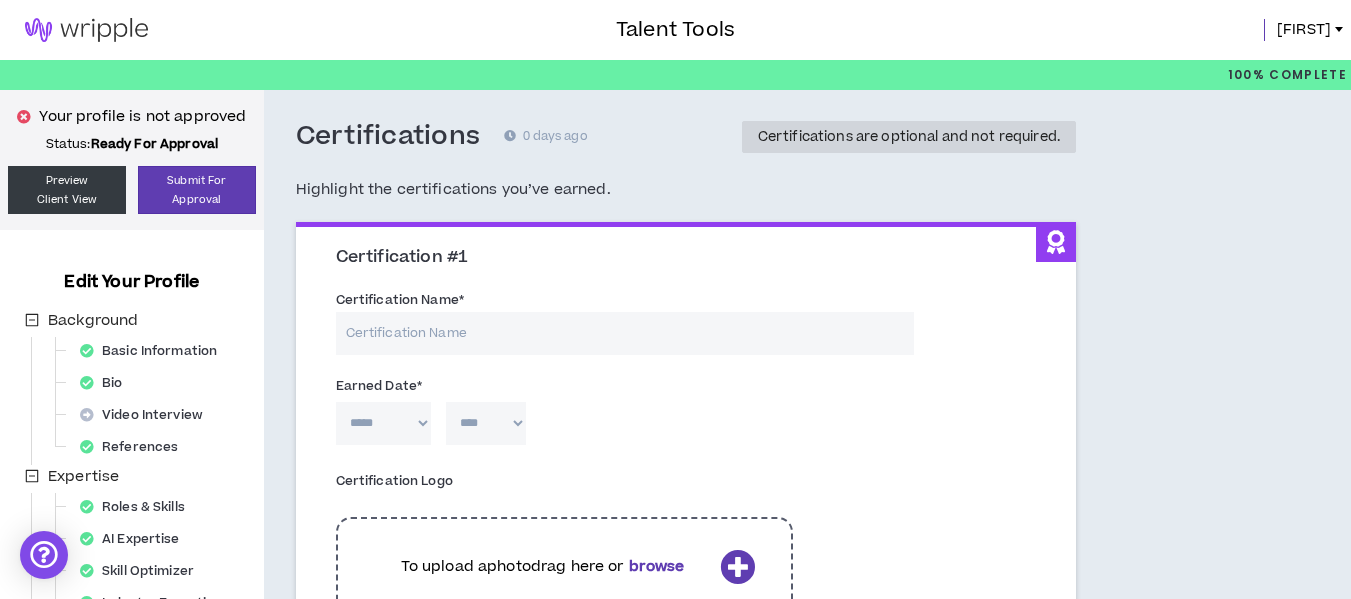 click on "Certification Name  *" at bounding box center (625, 333) 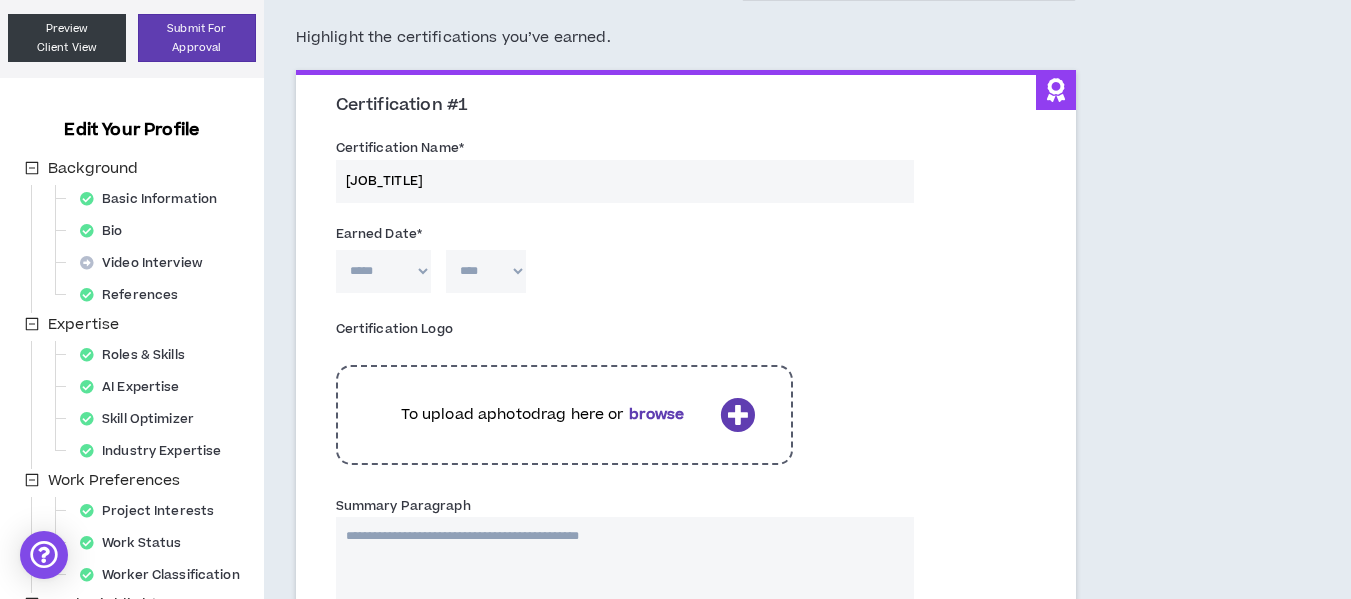 scroll, scrollTop: 155, scrollLeft: 0, axis: vertical 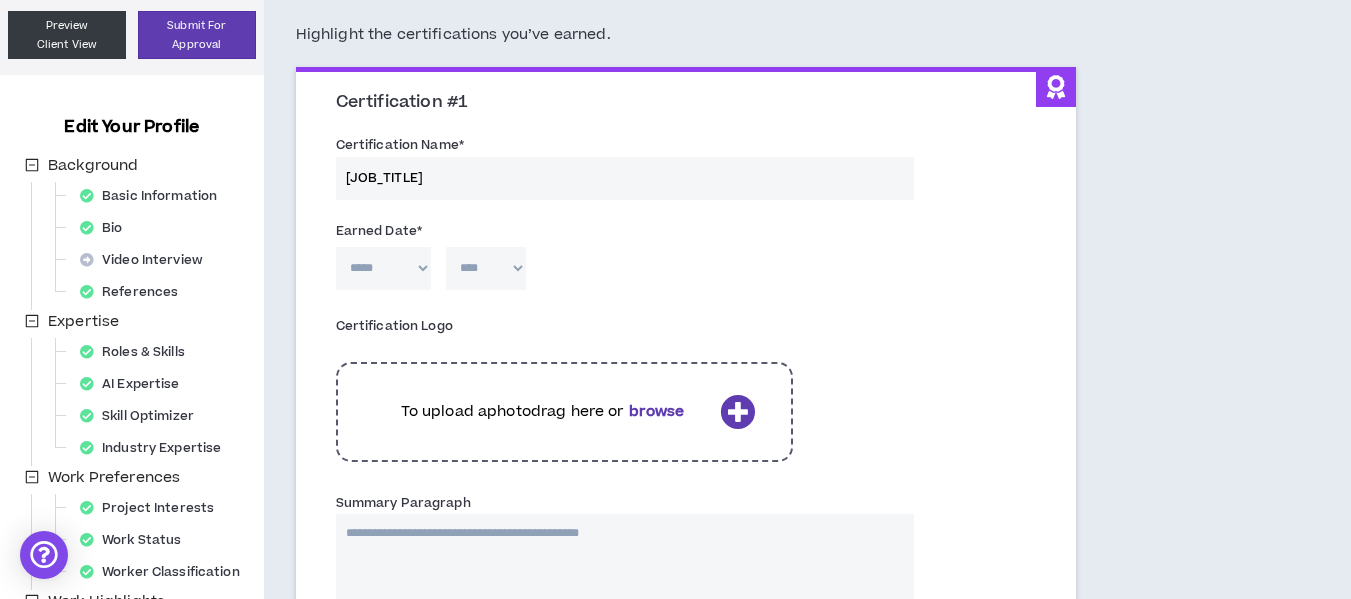 click on "***** *** *** *** *** *** **** *** *** **** *** *** ***" at bounding box center [383, 268] 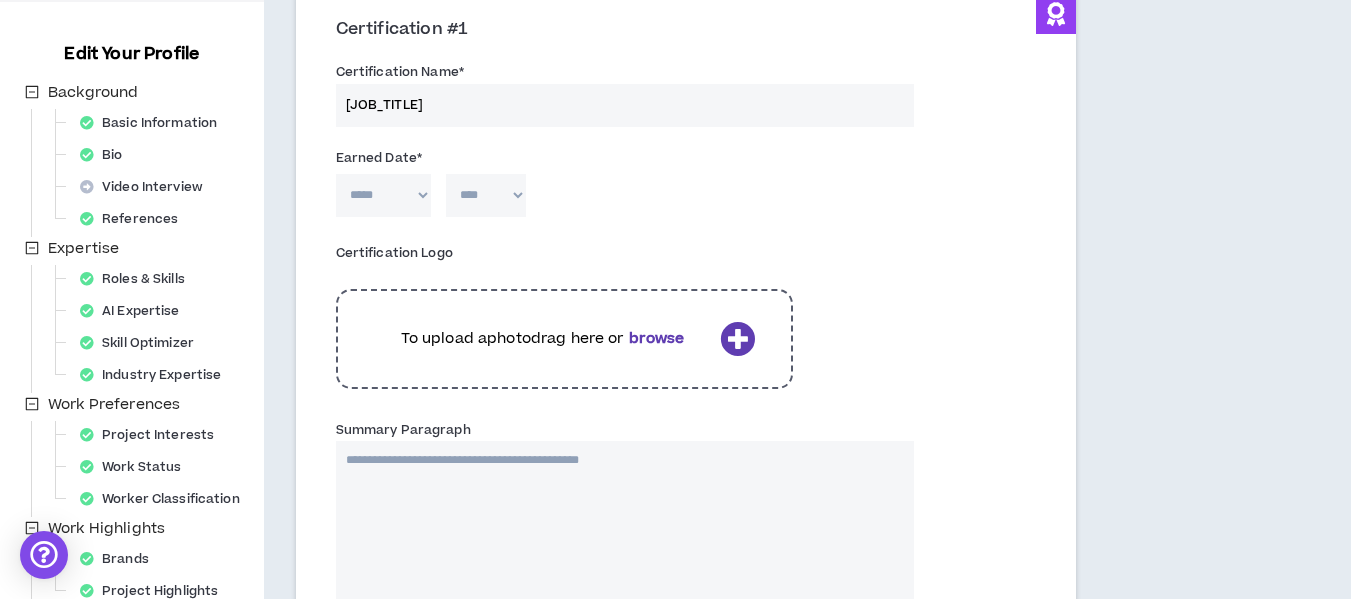 scroll, scrollTop: 226, scrollLeft: 0, axis: vertical 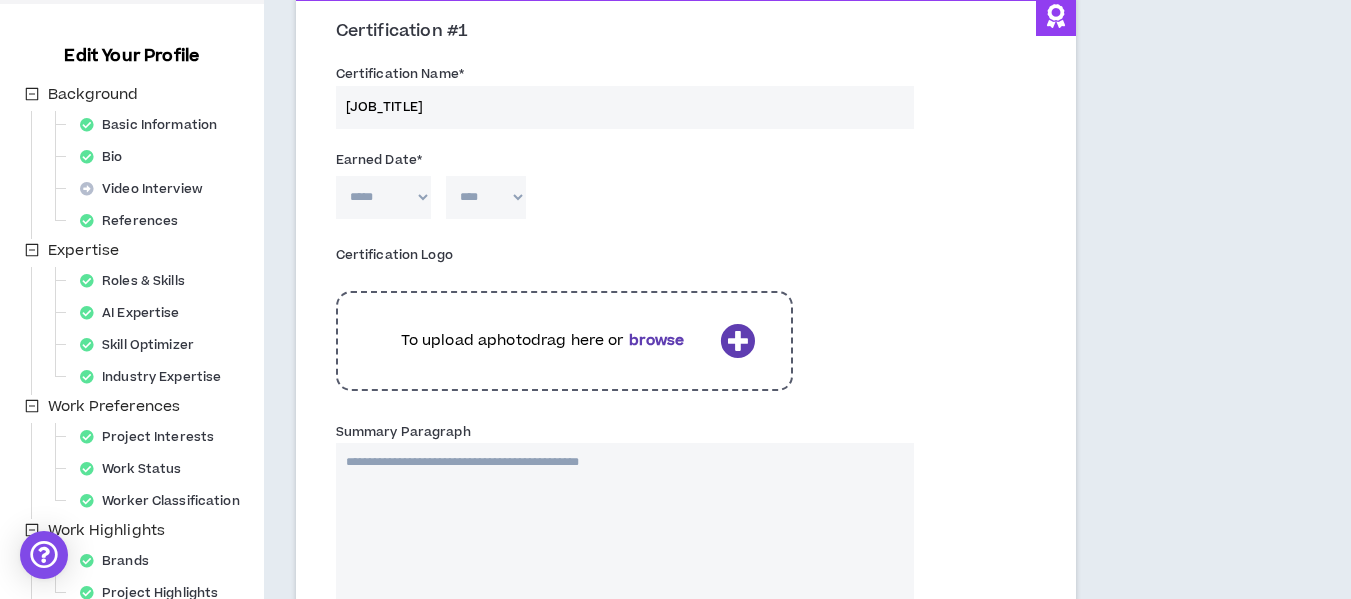 click on "***** *** *** *** *** *** **** *** *** **** *** *** ***" at bounding box center (383, 197) 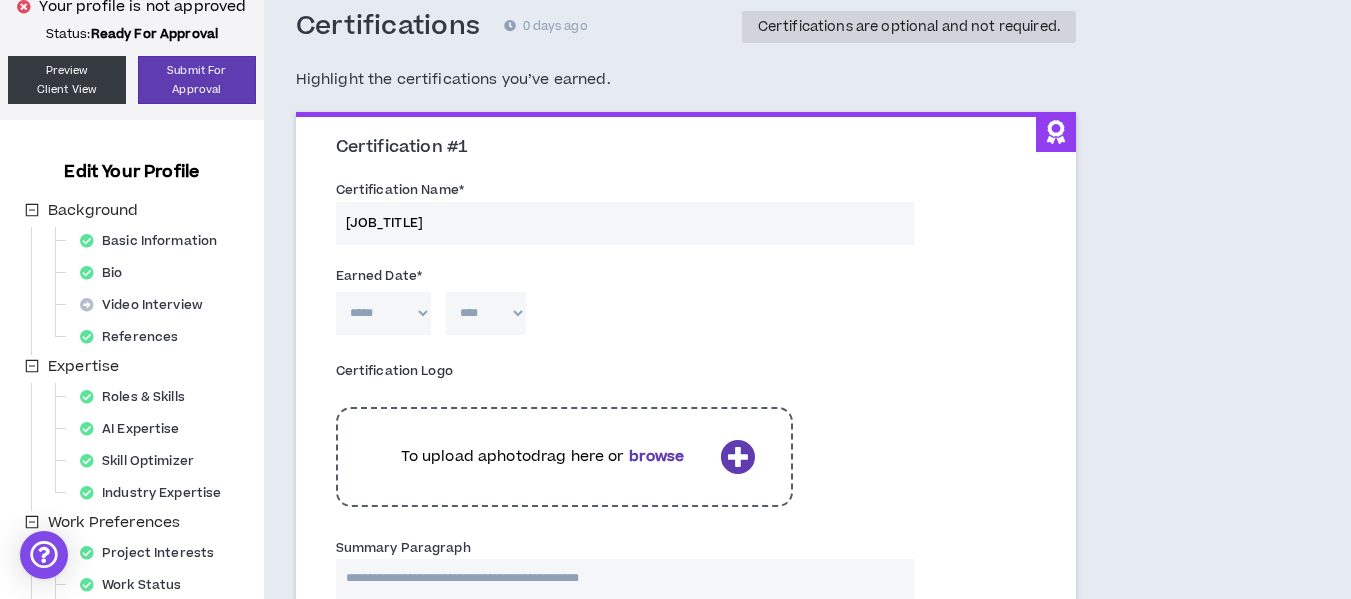 scroll, scrollTop: 108, scrollLeft: 0, axis: vertical 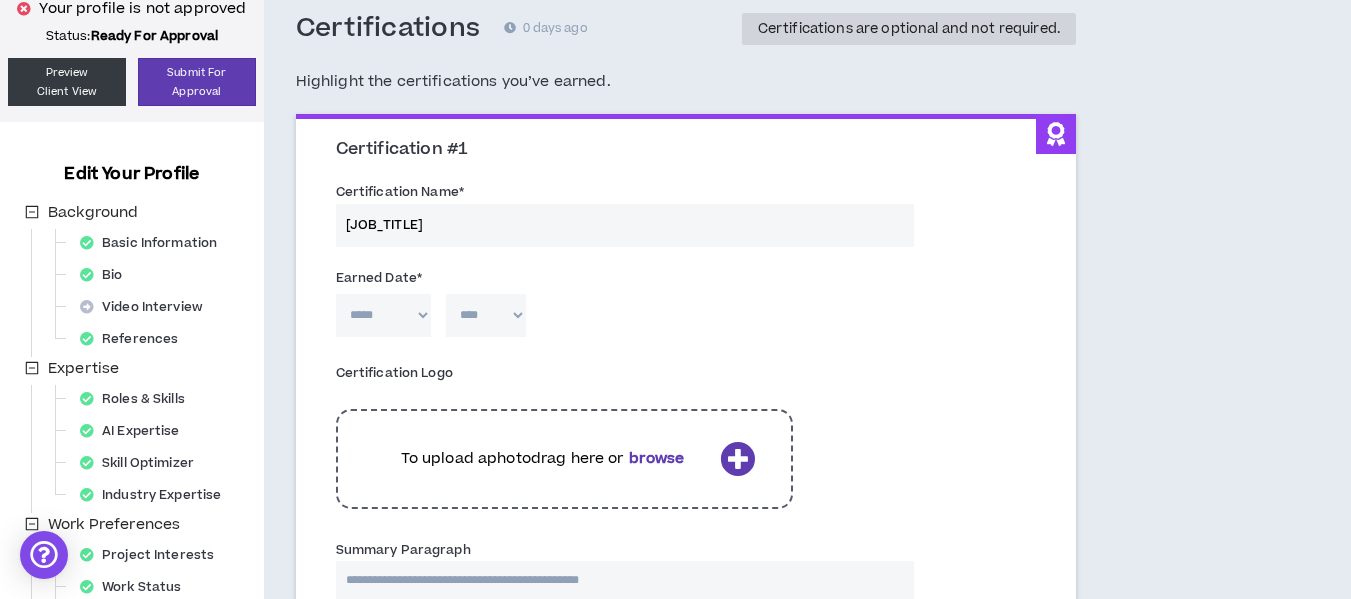 drag, startPoint x: 537, startPoint y: 220, endPoint x: 395, endPoint y: 218, distance: 142.01408 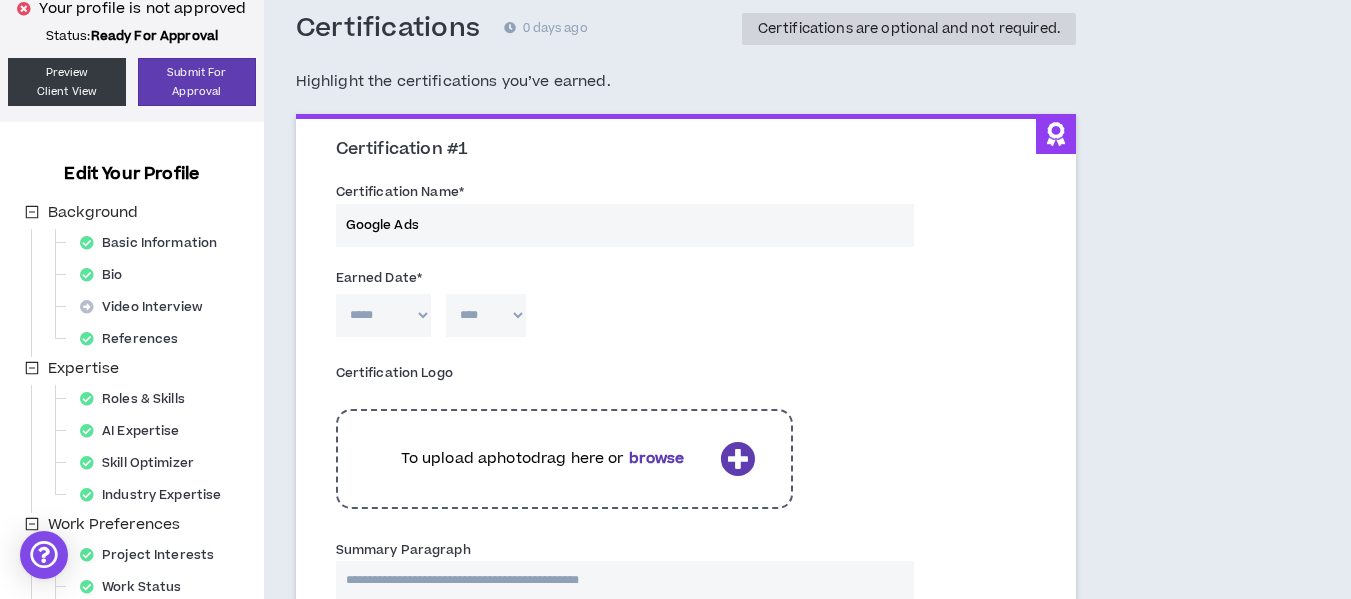 click on "***** *** *** *** *** *** **** *** *** **** *** *** ***" at bounding box center [383, 315] 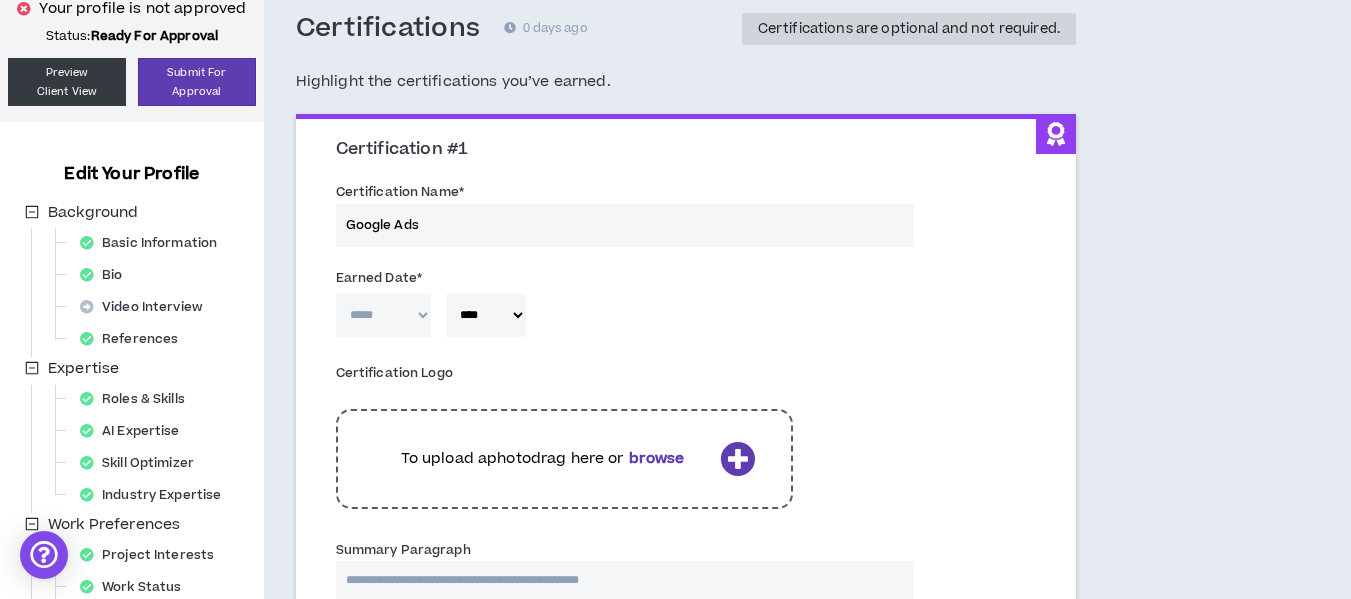 click on "***** *** *** *** *** *** **** *** *** **** *** *** *** **** **** **** **** **** **** **** **** **** **** **** **** **** **** **** **** **** **** **** **** **** **** **** **** **** **** **** **** **** **** **** **** **** **** **** **** **** **** **** **** **** **** **** **** **** **** **** **** **** **** **** **** **** **** **** **** **** **** **** **** **** **** **** **** **** **** **** **** **** **** **** **** **** **** **** **** **** **** **** **** **** **** **** **** **** **** **** **** **** **** **** **** **** **** **** **** **** **** **** **** **** **** **** **** **** **** **** **** **** **** **** **** **** **** **** **** **** **** **** **** **** **** **** **** **** **** ****" at bounding box center [686, 320] 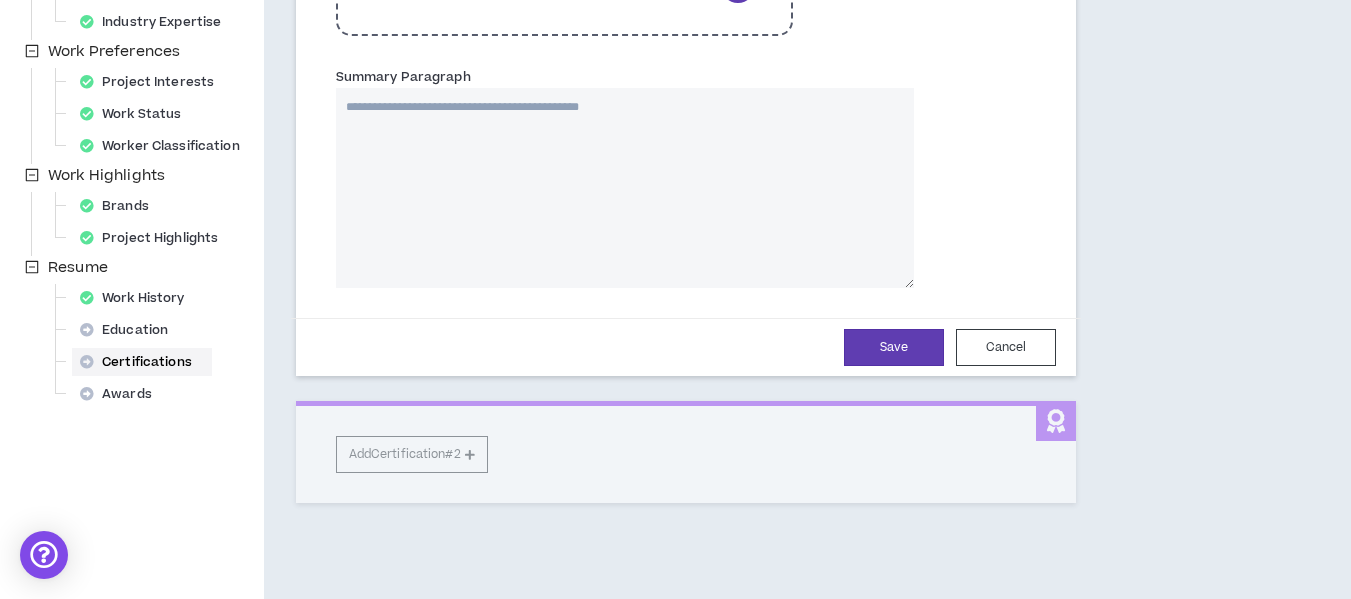 scroll, scrollTop: 583, scrollLeft: 0, axis: vertical 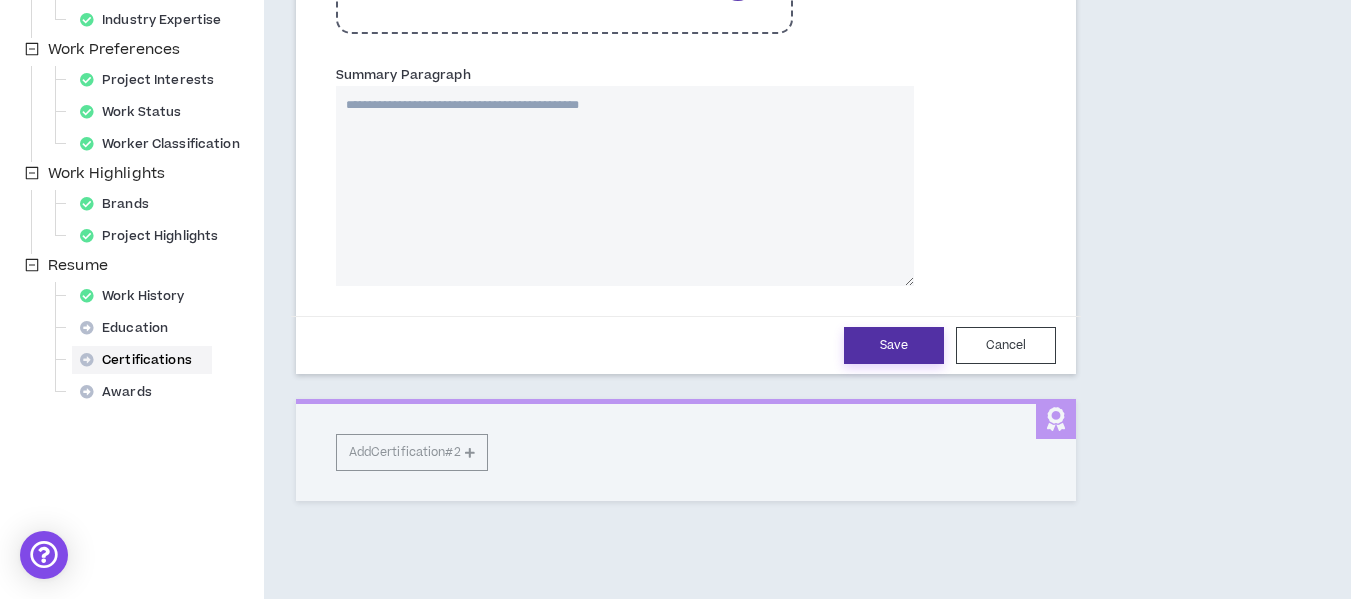 click on "Save" at bounding box center [894, 345] 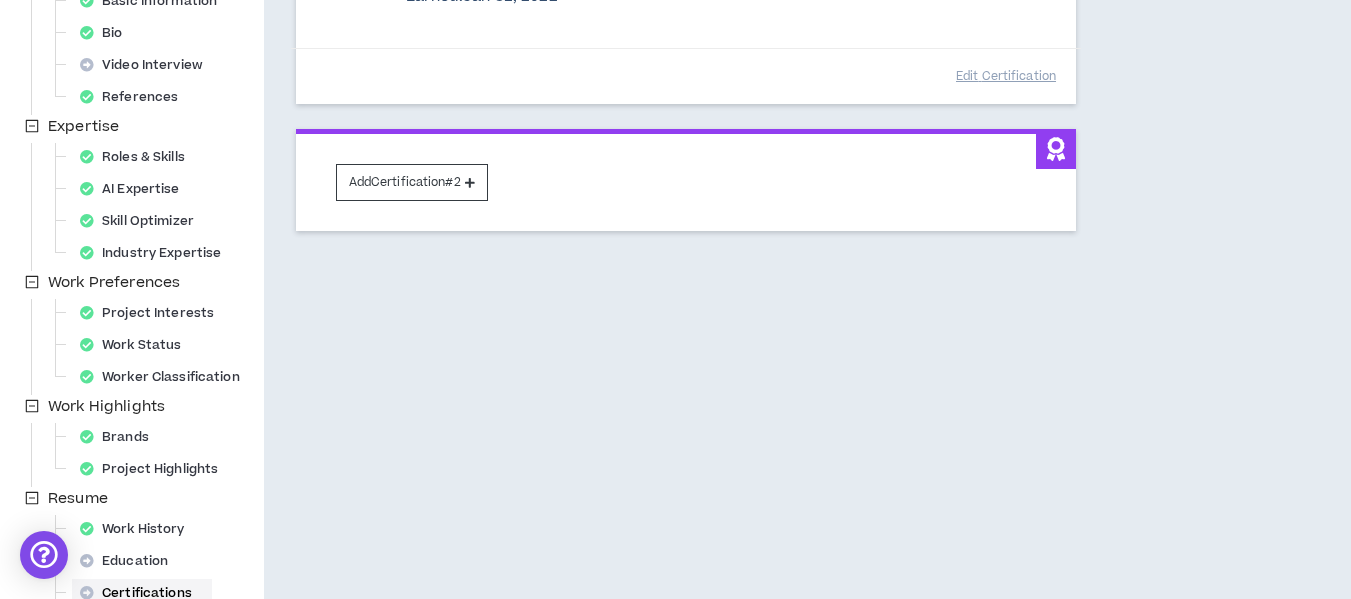 scroll, scrollTop: 473, scrollLeft: 0, axis: vertical 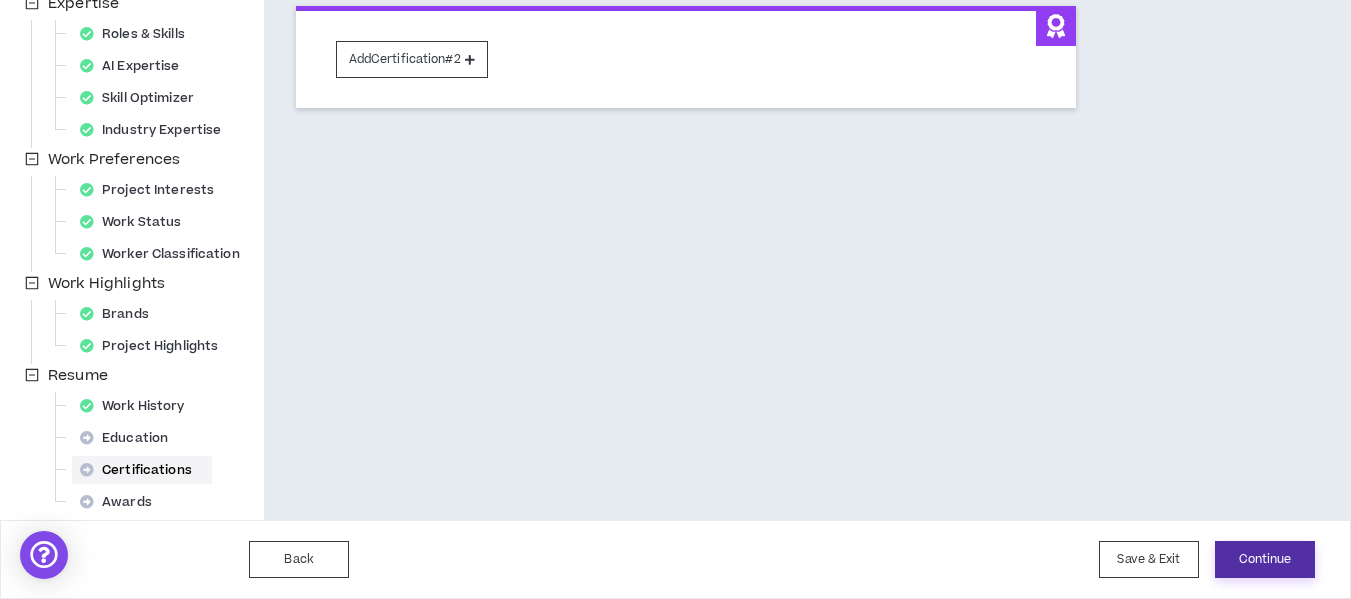 click on "Continue" at bounding box center [1265, 559] 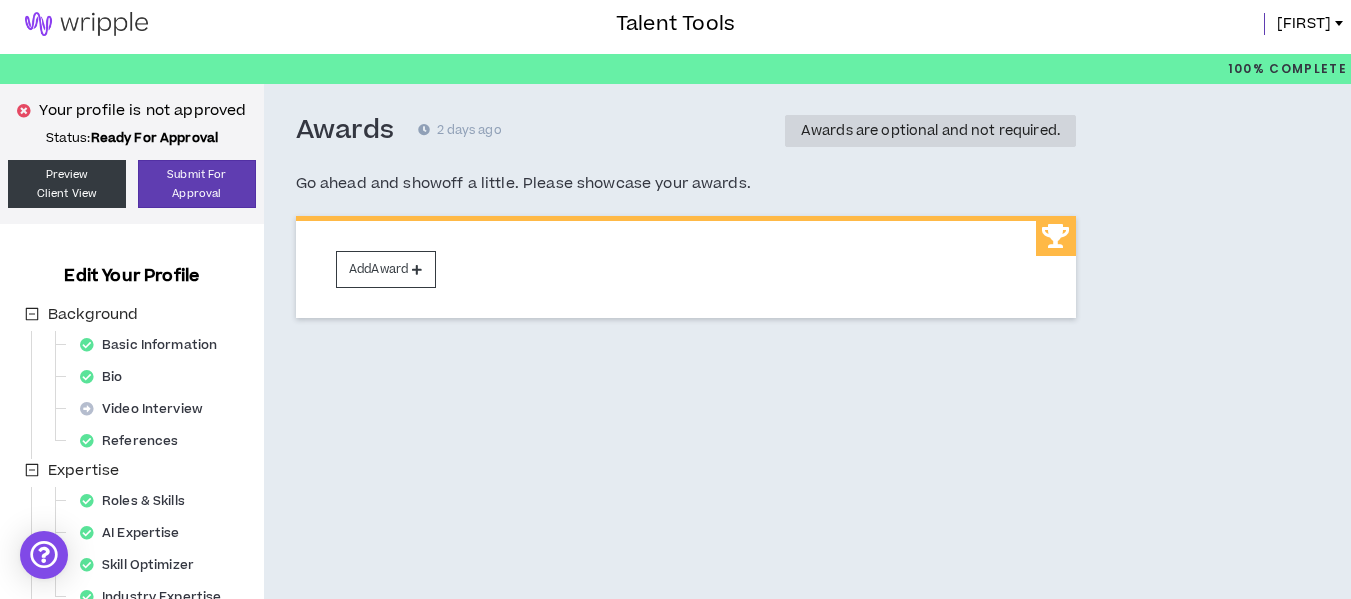 scroll, scrollTop: 0, scrollLeft: 0, axis: both 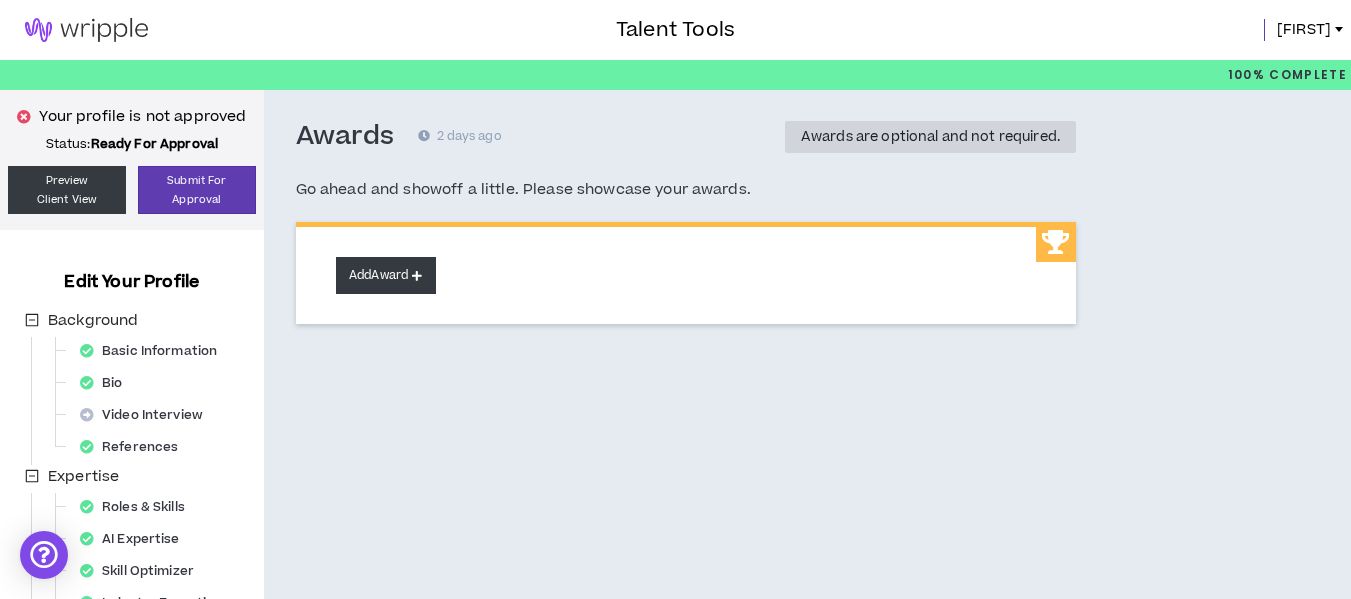 click at bounding box center (417, 275) 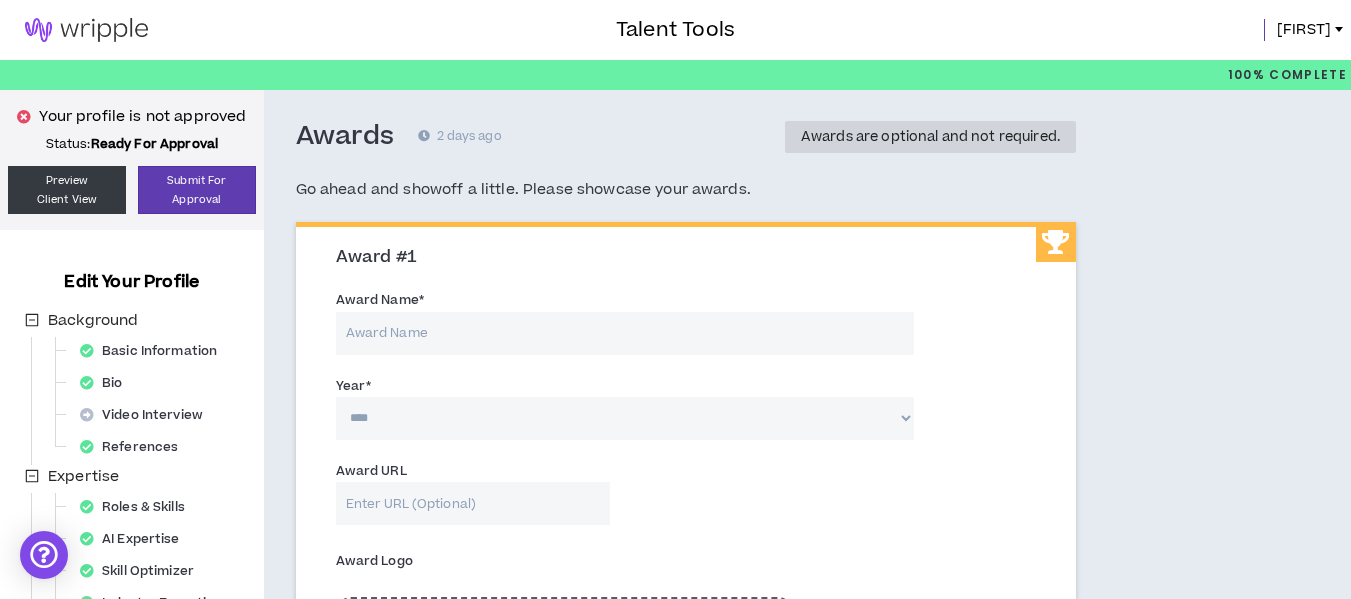 click on "Award Name  *" at bounding box center (625, 333) 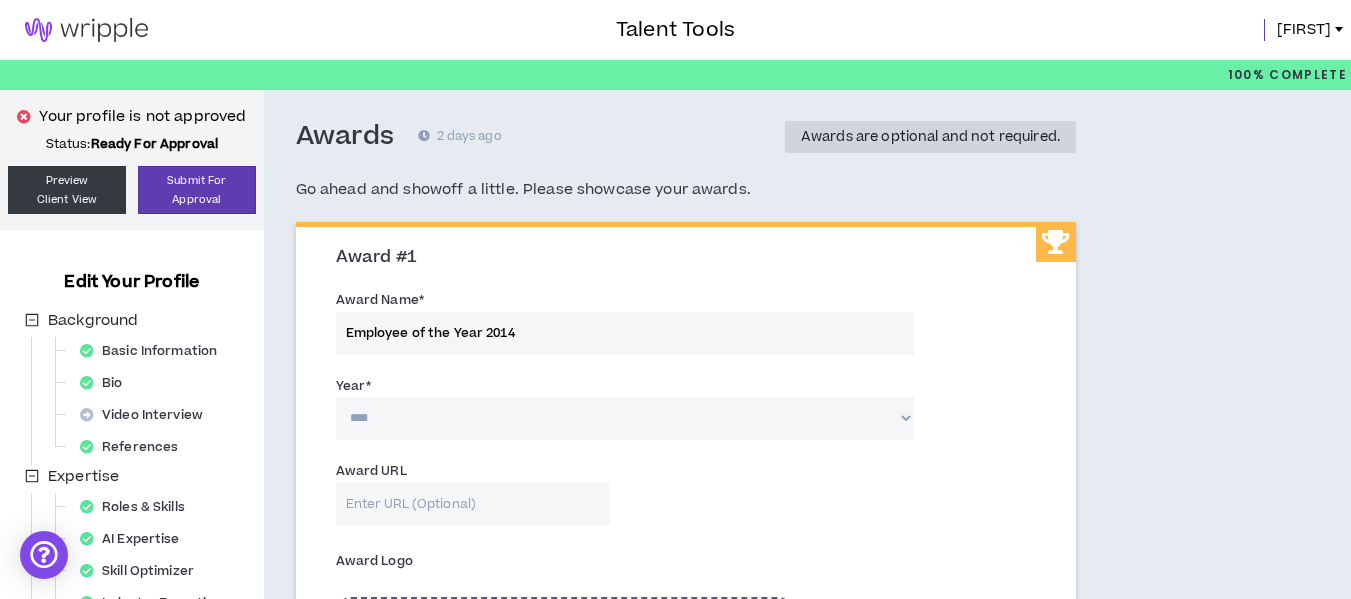 click on "**** **** **** **** **** **** **** **** **** **** **** **** **** **** **** **** **** **** **** **** **** **** **** **** **** **** **** **** **** **** **** **** **** **** **** **** **** **** **** **** **** **** **** **** **** **** **** **** **** **** **** **** **** **** **** **** **** **** **** **** **** **** **** **** **** **** **** **** **** **** **** **** **** **** **** **** **** **** **** **** **** **** **** **** **** **** **** **** **** **** **** **** **** **** **** **** **** **** **** **** **** **** **** **** **** **** **** **** **** **** **** **** **** **** **** **** **** **** **** **** **** **** **** **** **** **** ****" at bounding box center (625, 418) 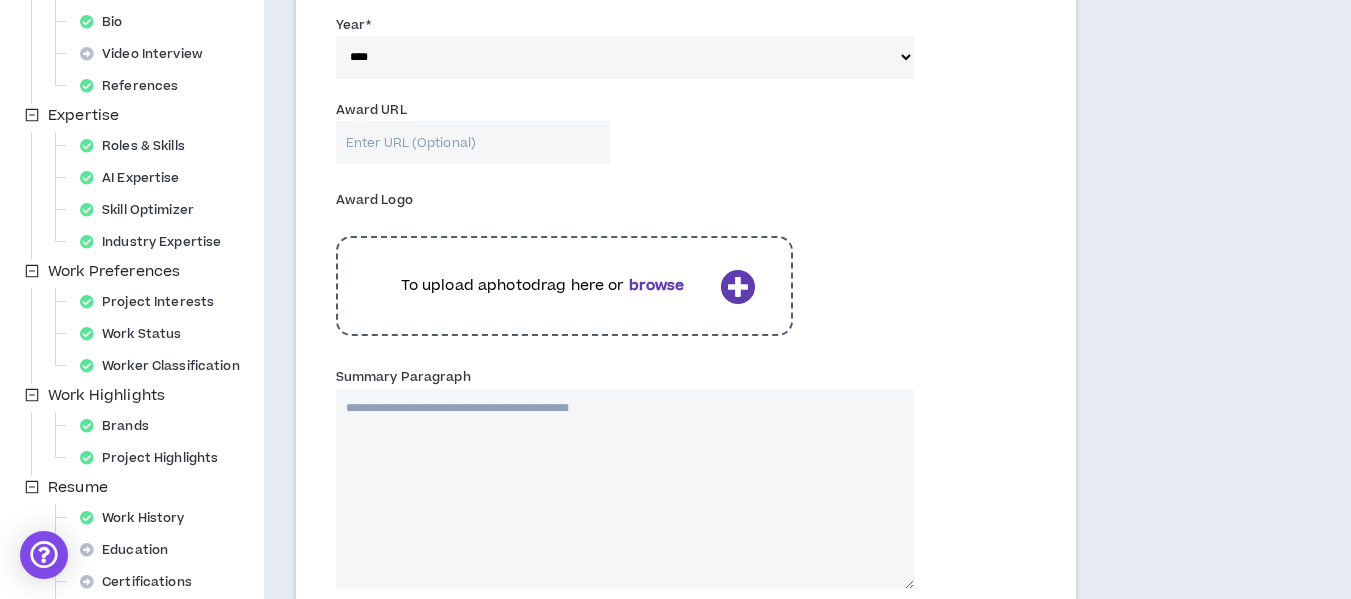 scroll, scrollTop: 363, scrollLeft: 0, axis: vertical 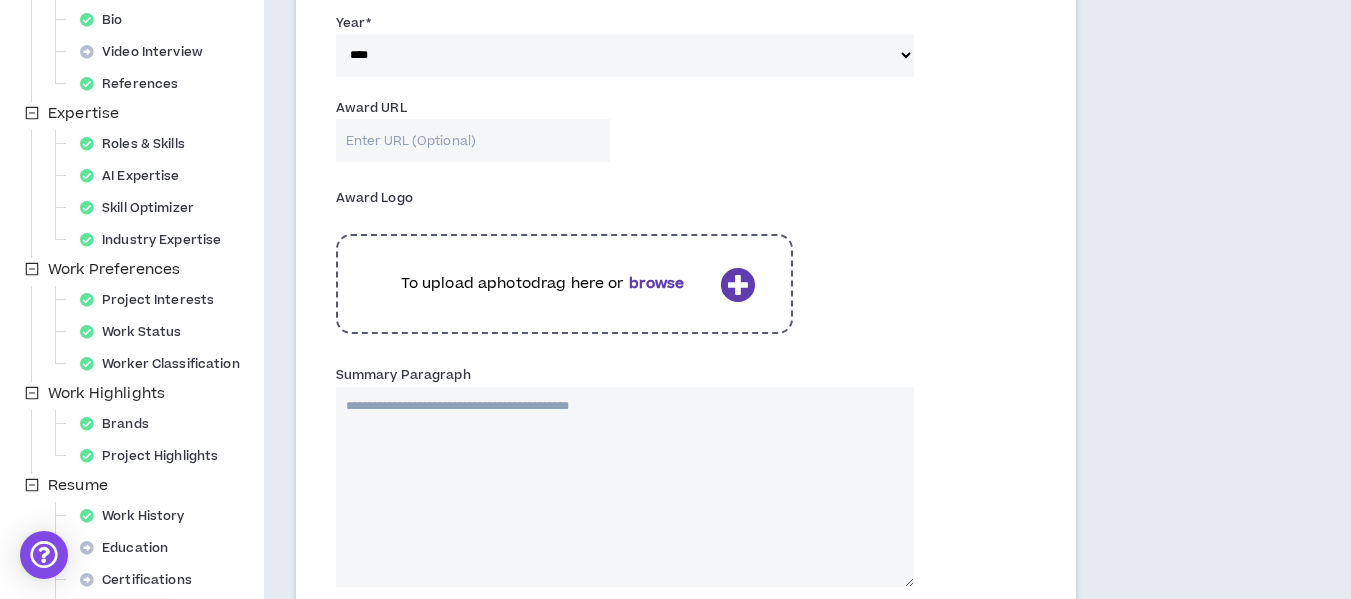 click on "Summary Paragraph" at bounding box center (625, 487) 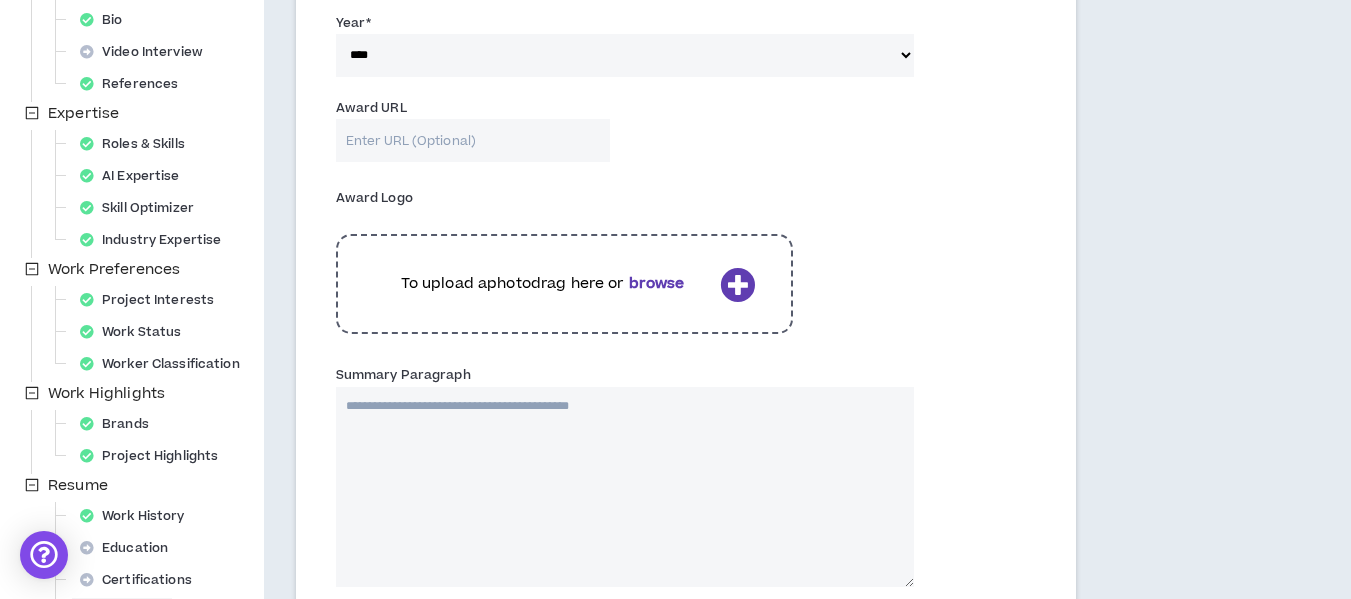 paste on "**********" 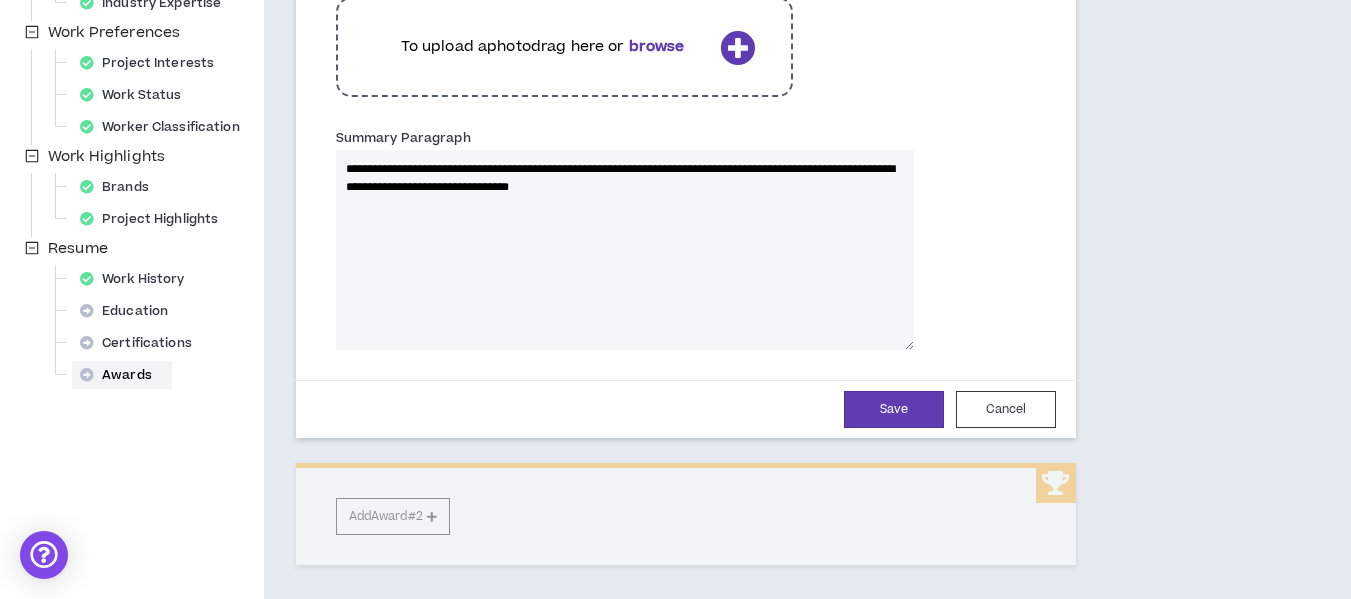 scroll, scrollTop: 602, scrollLeft: 0, axis: vertical 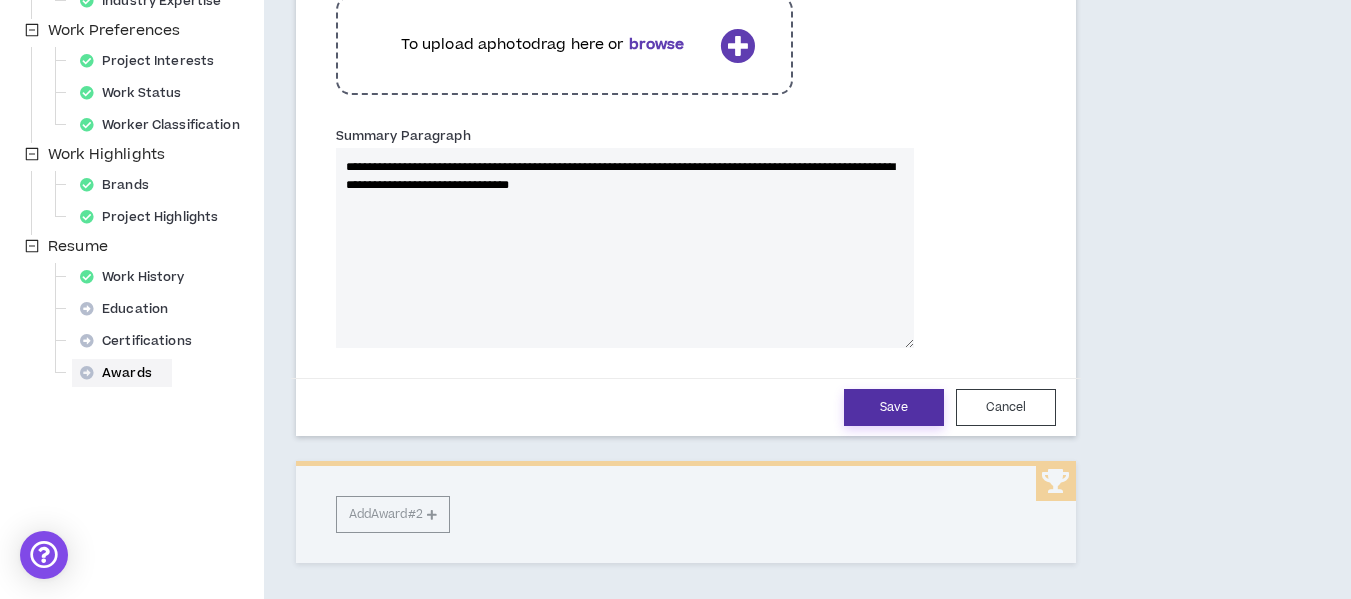 click on "Save" at bounding box center [894, 407] 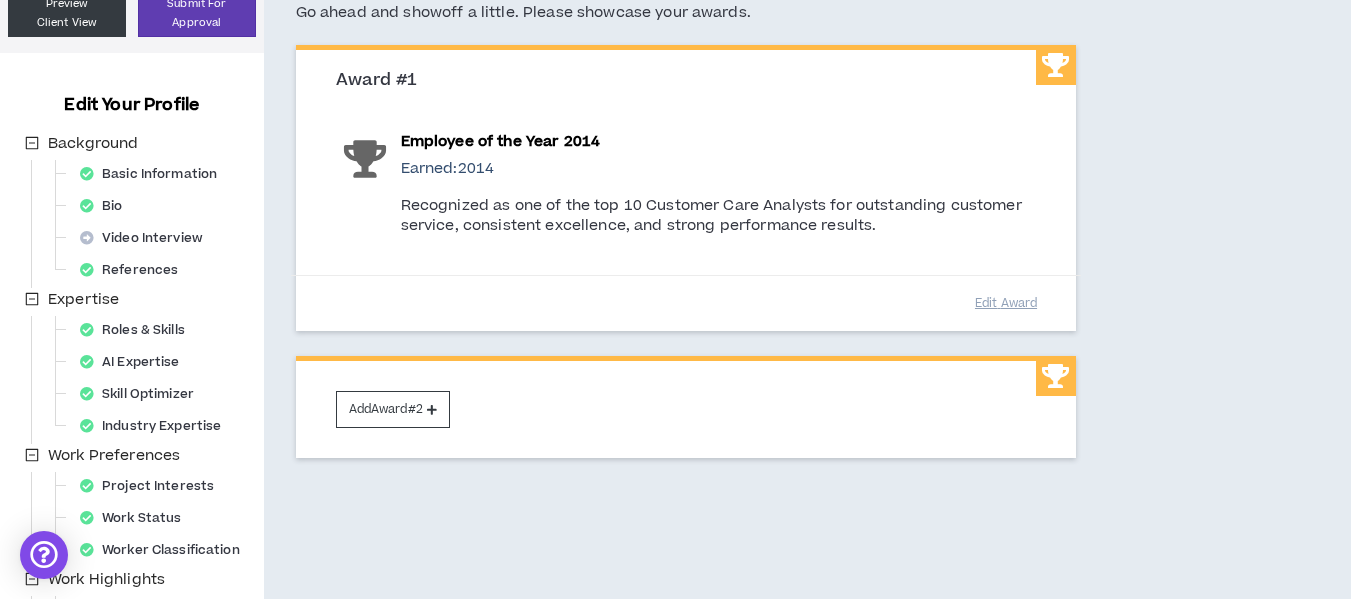 scroll, scrollTop: 176, scrollLeft: 0, axis: vertical 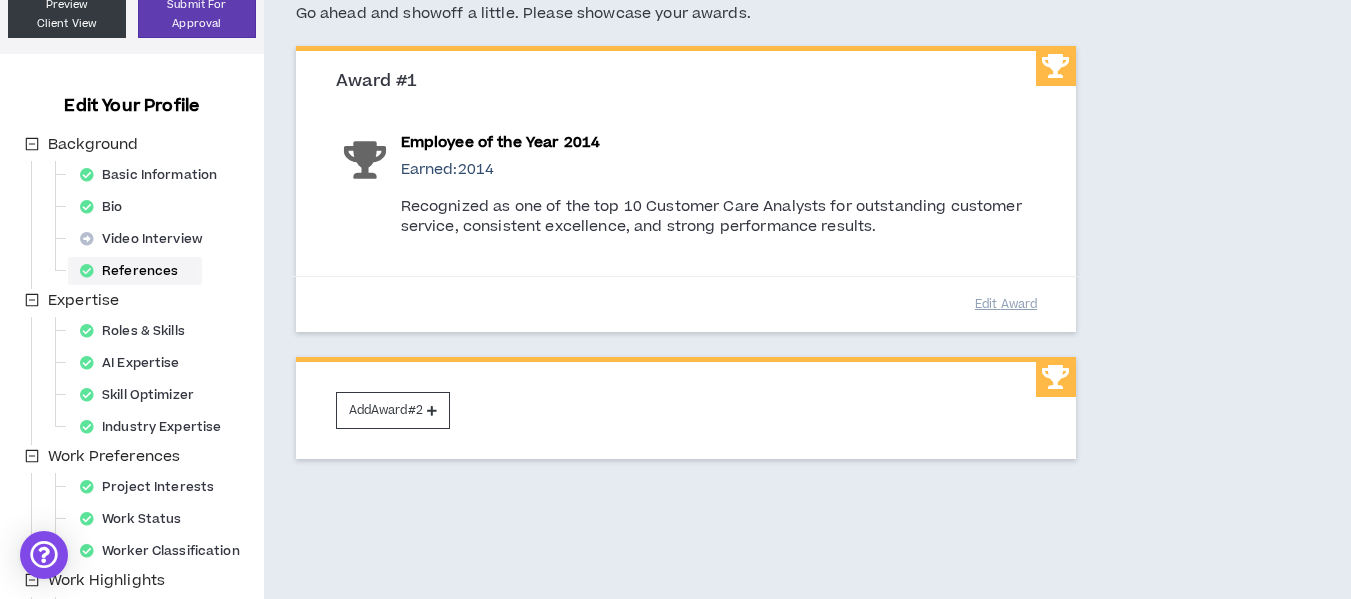 click on "References" at bounding box center [135, 271] 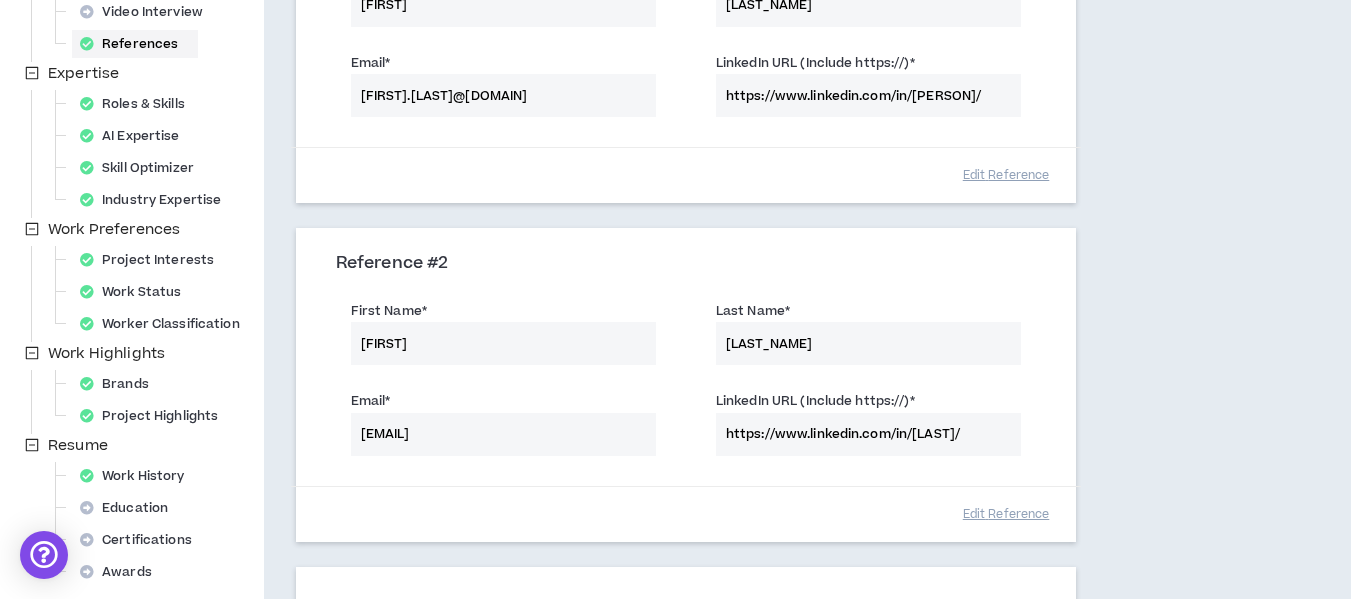 scroll, scrollTop: 404, scrollLeft: 0, axis: vertical 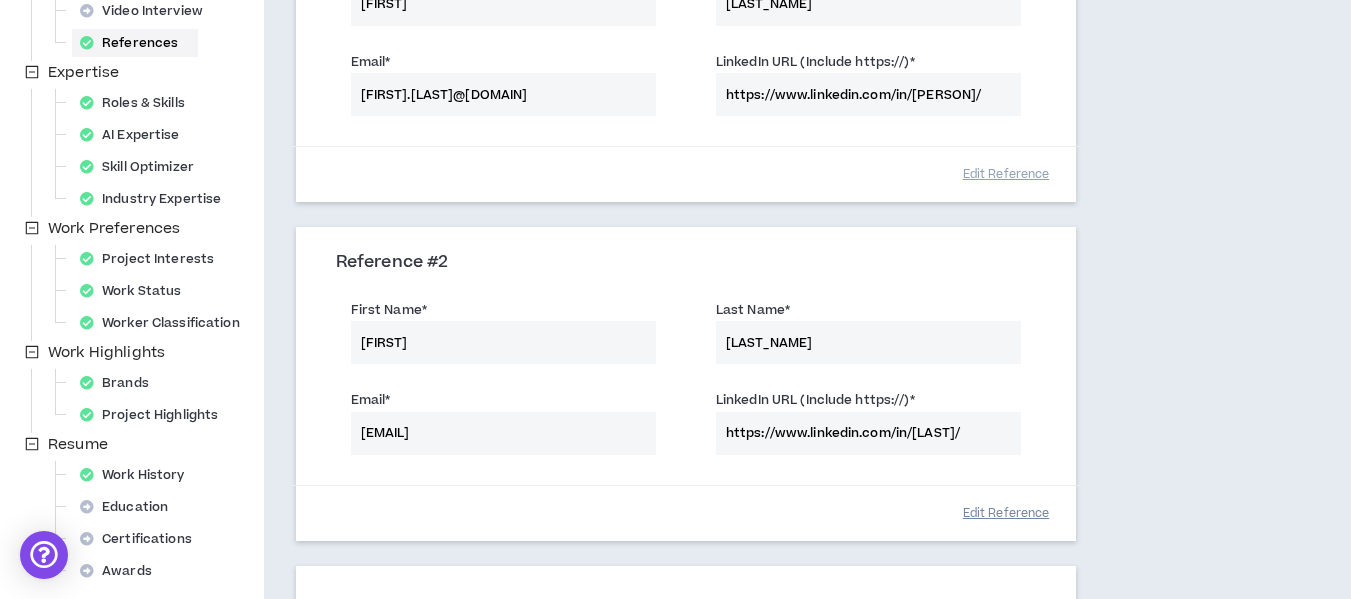 click on "Edit   Reference" at bounding box center (1006, 513) 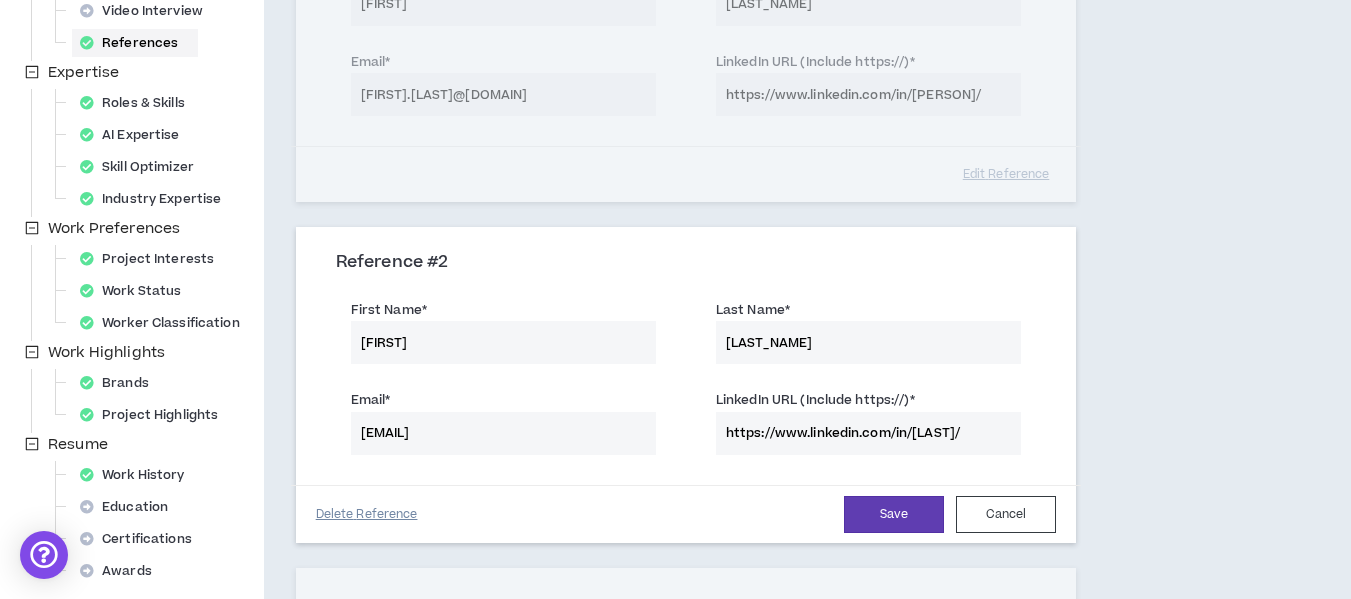 click on "Cancel" at bounding box center [1006, 514] 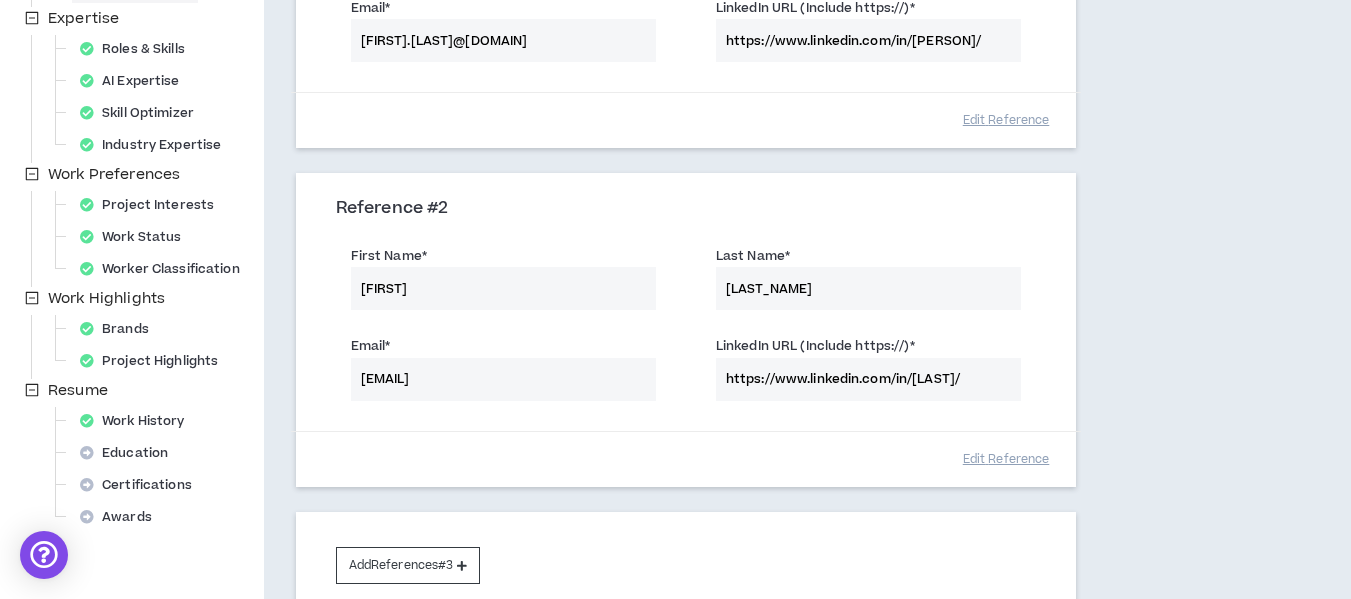 scroll, scrollTop: 459, scrollLeft: 0, axis: vertical 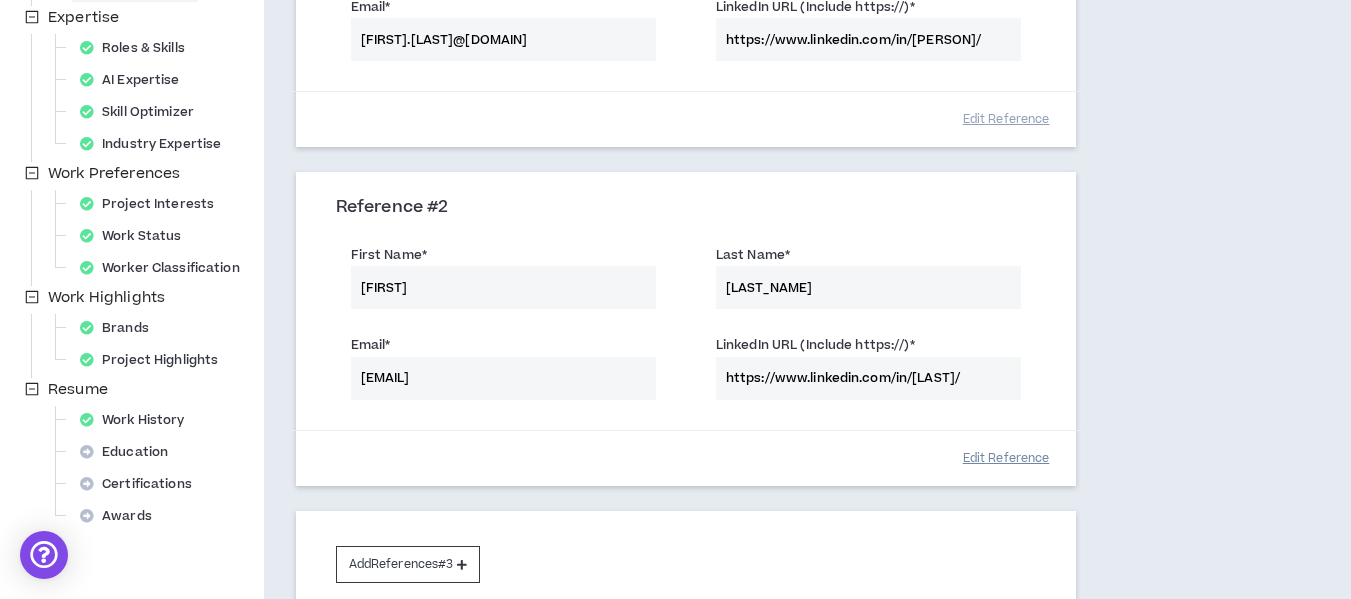 click on "Edit   Reference" at bounding box center [1006, 458] 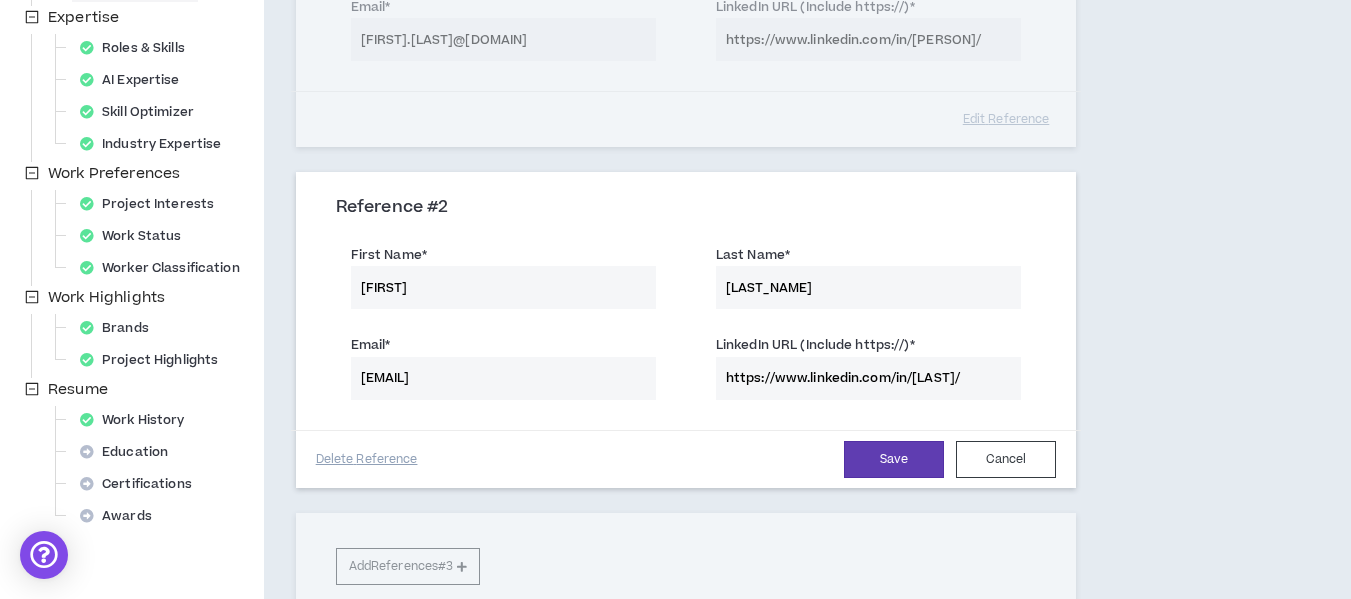 drag, startPoint x: 482, startPoint y: 296, endPoint x: 266, endPoint y: 273, distance: 217.22108 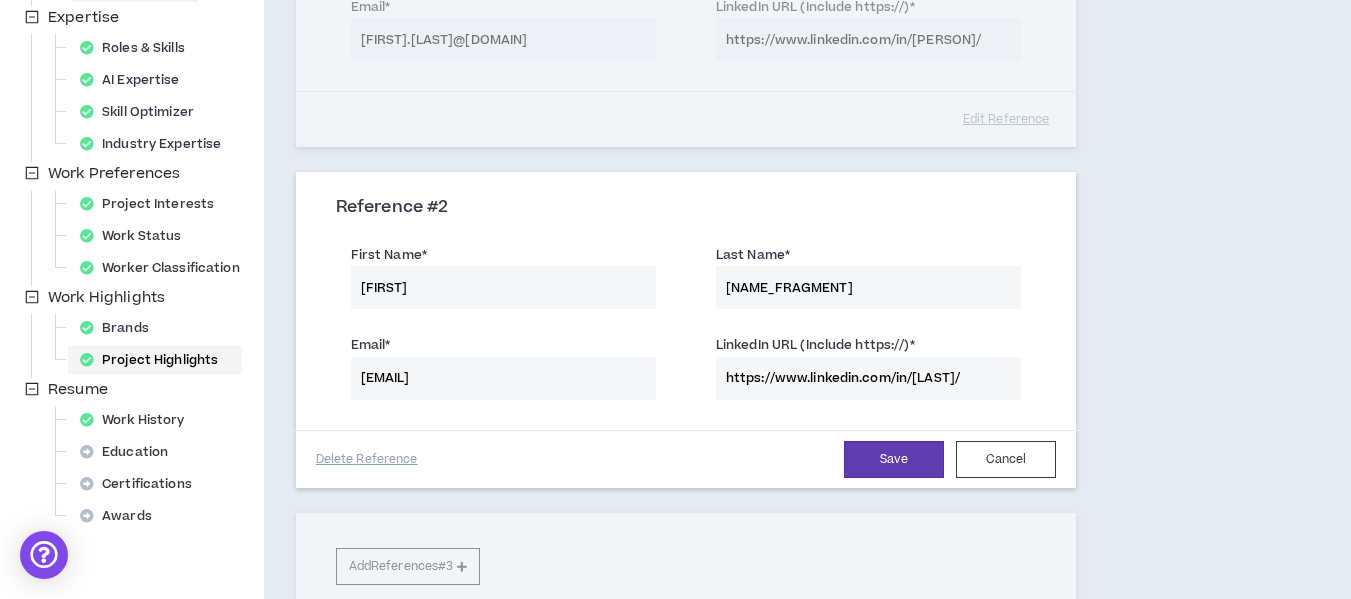 drag, startPoint x: 593, startPoint y: 390, endPoint x: 190, endPoint y: 362, distance: 403.97153 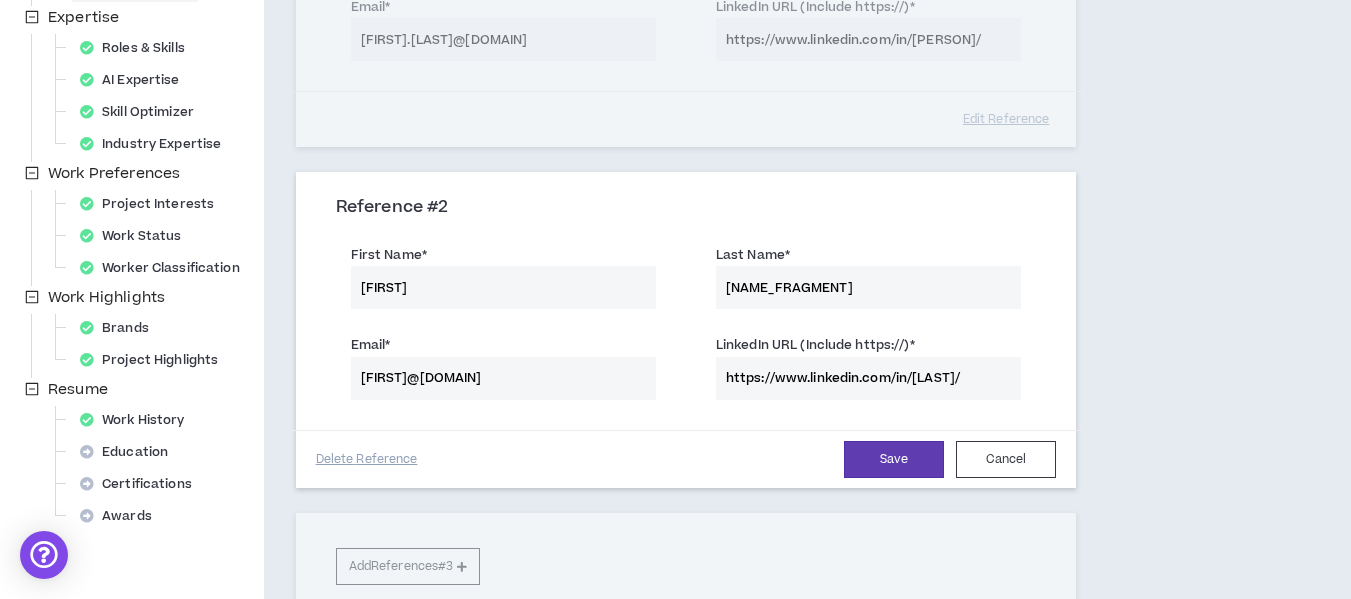 drag, startPoint x: 1003, startPoint y: 373, endPoint x: 543, endPoint y: 340, distance: 461.1822 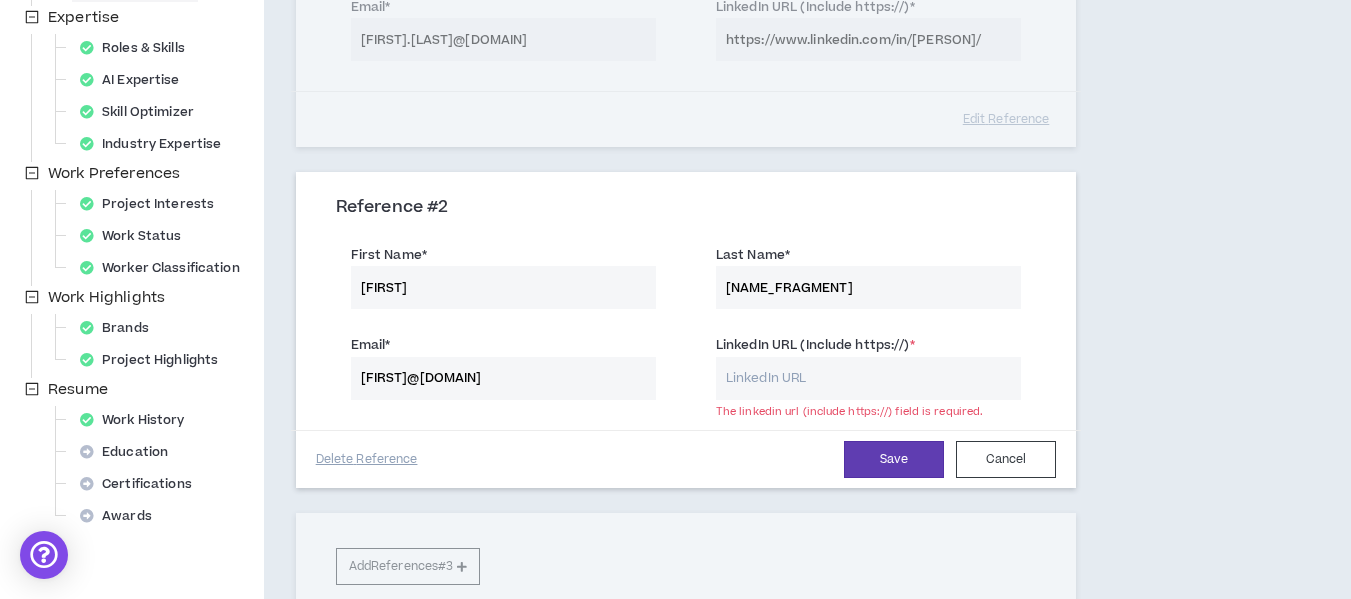 paste on "https://www.linkedin.com/in/[PERSON]/" 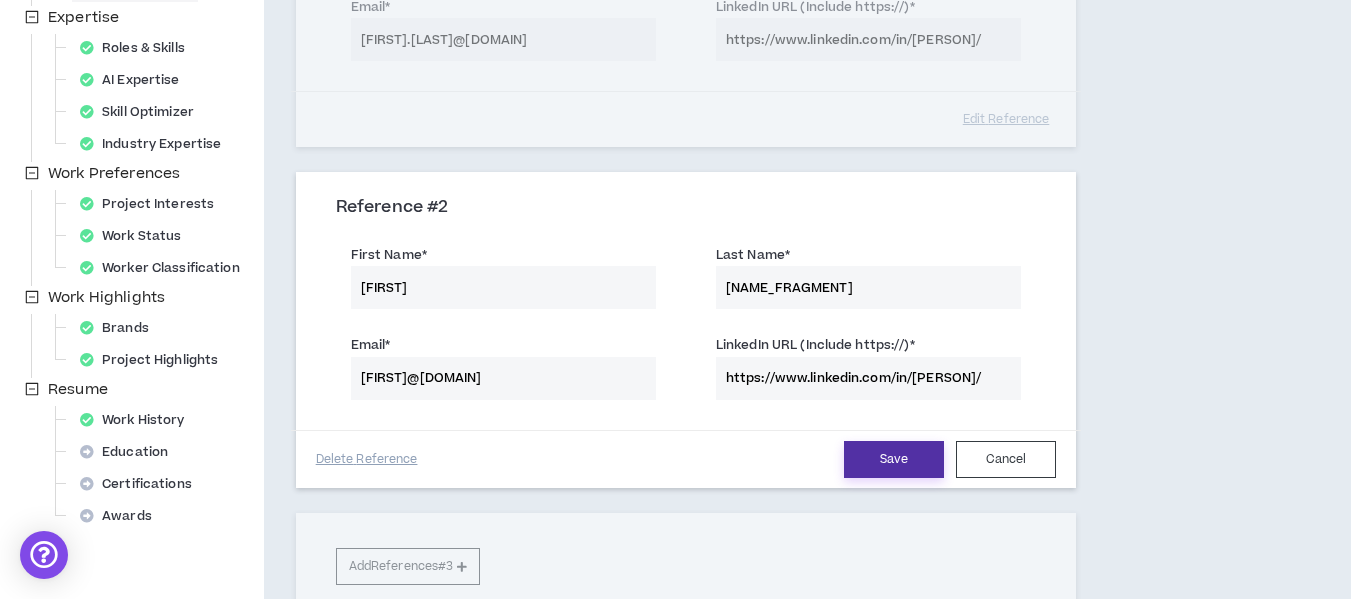 click on "Save" at bounding box center (894, 459) 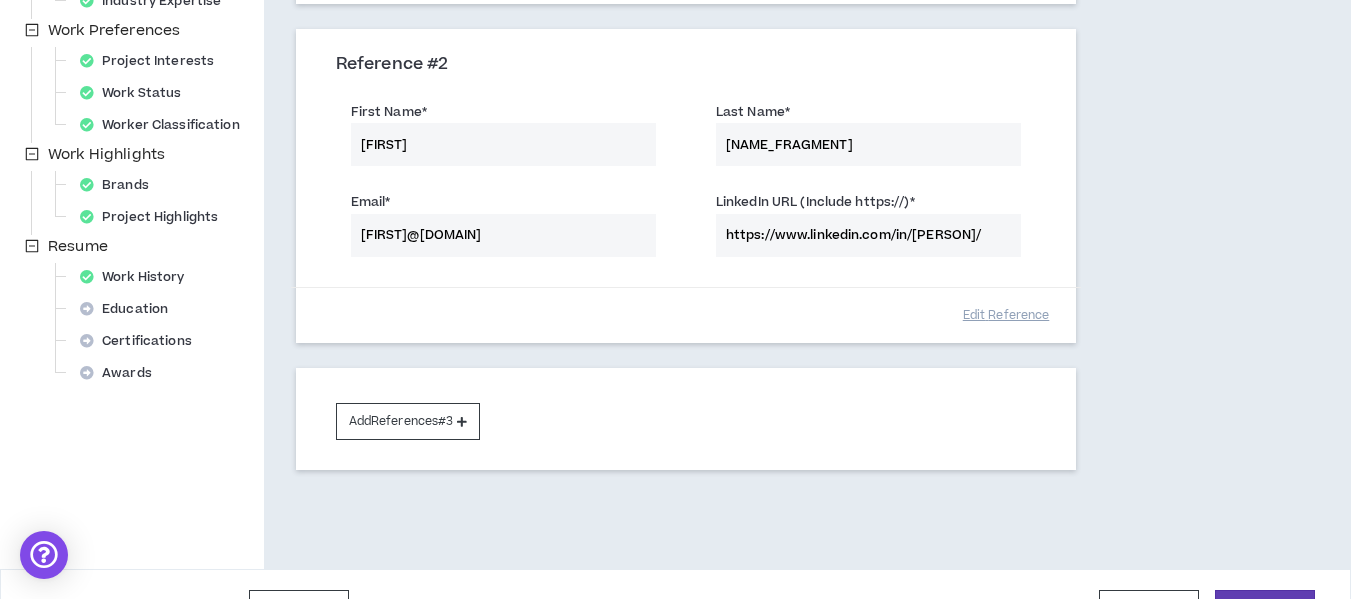 scroll, scrollTop: 651, scrollLeft: 0, axis: vertical 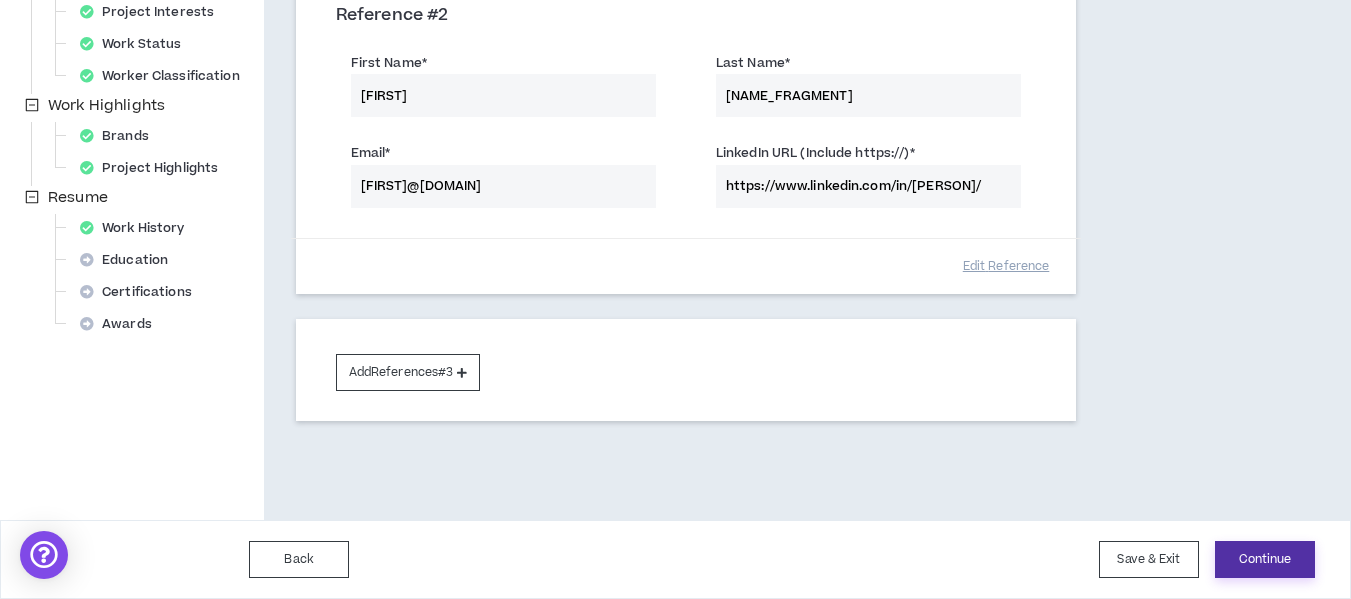 click on "Continue" at bounding box center [1265, 559] 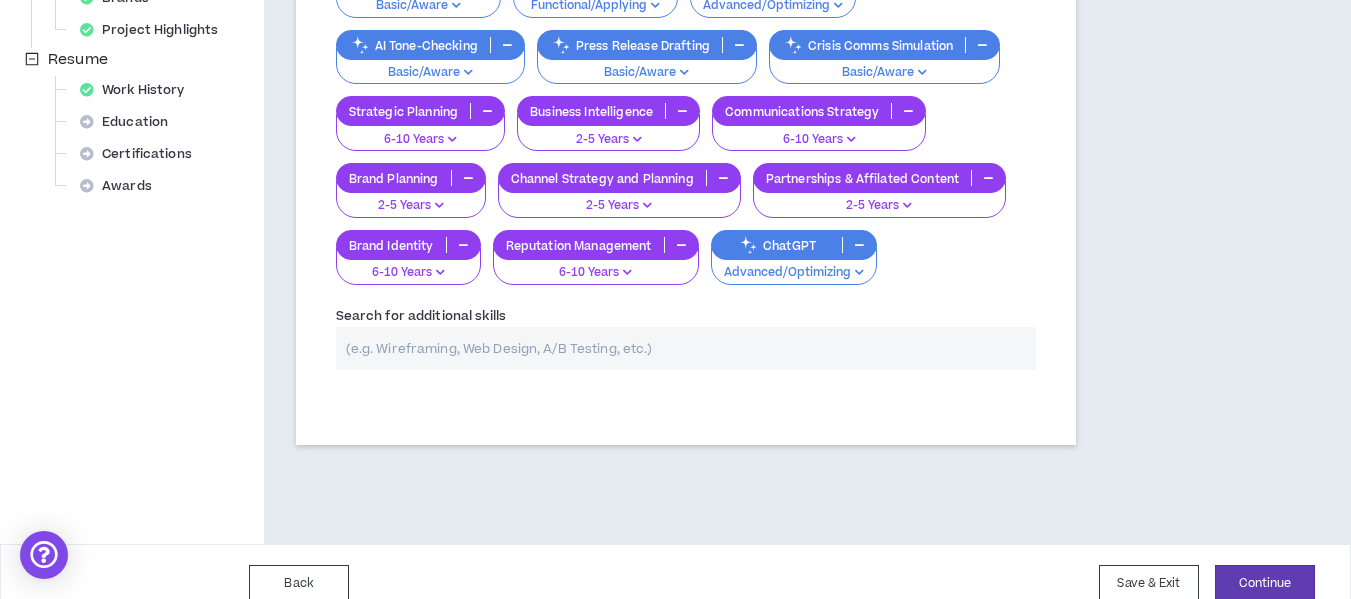 scroll, scrollTop: 813, scrollLeft: 0, axis: vertical 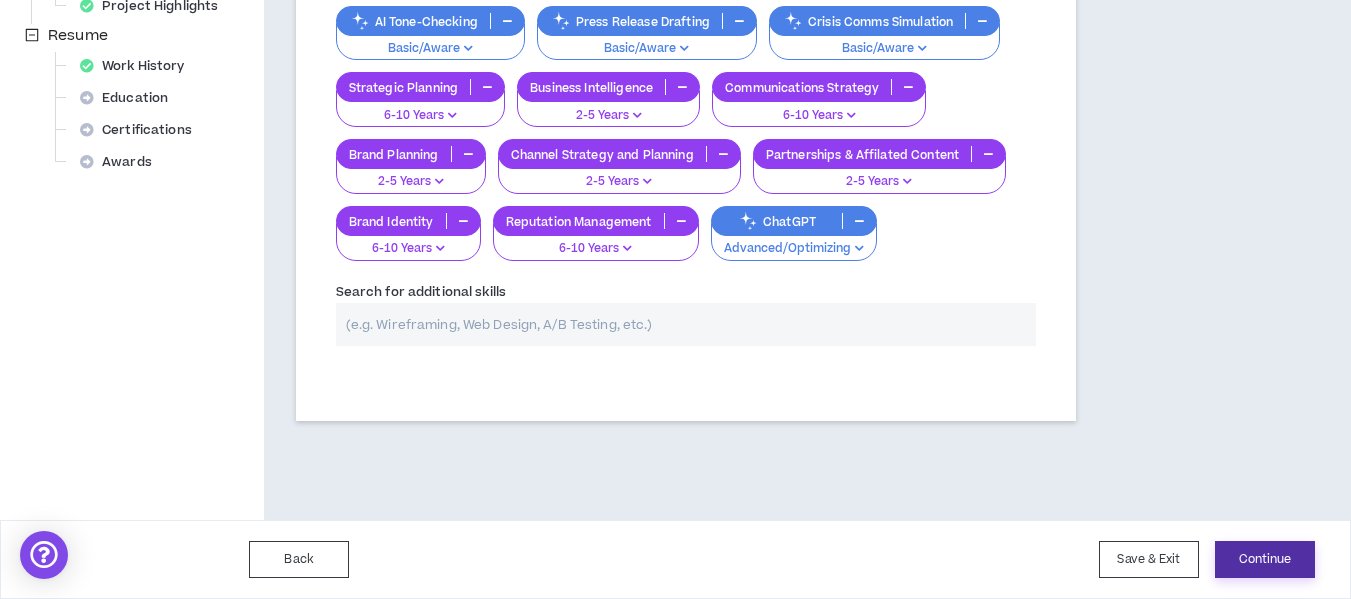 click on "Continue" at bounding box center [1265, 559] 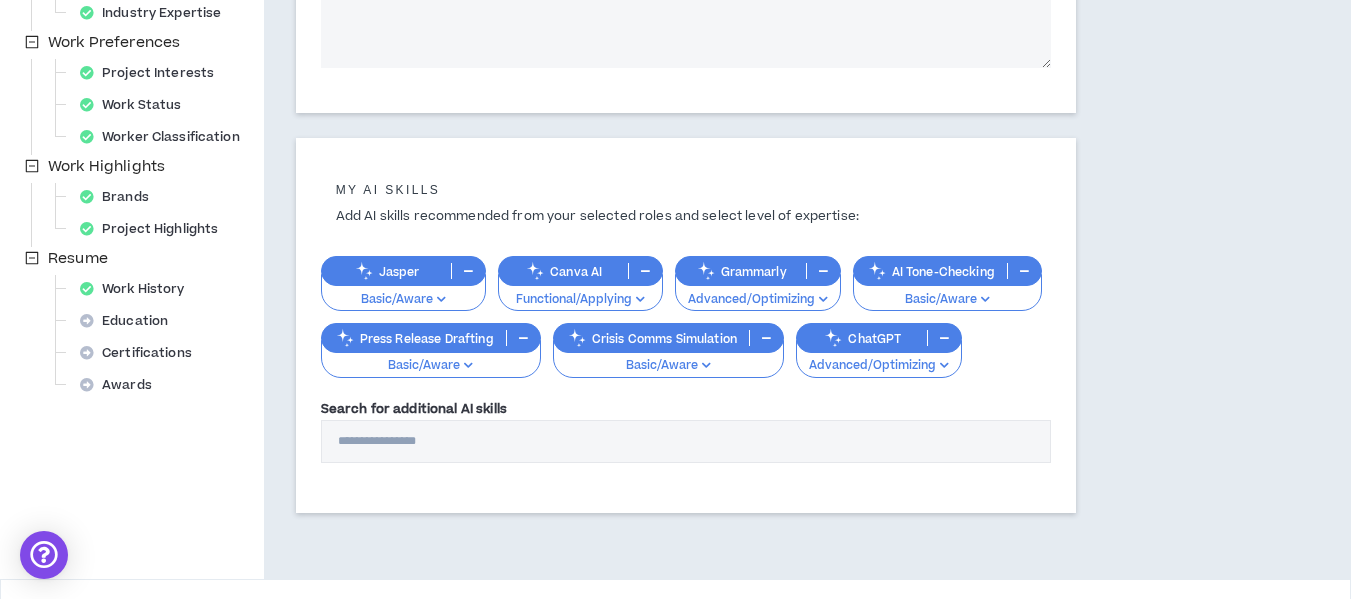 scroll, scrollTop: 649, scrollLeft: 0, axis: vertical 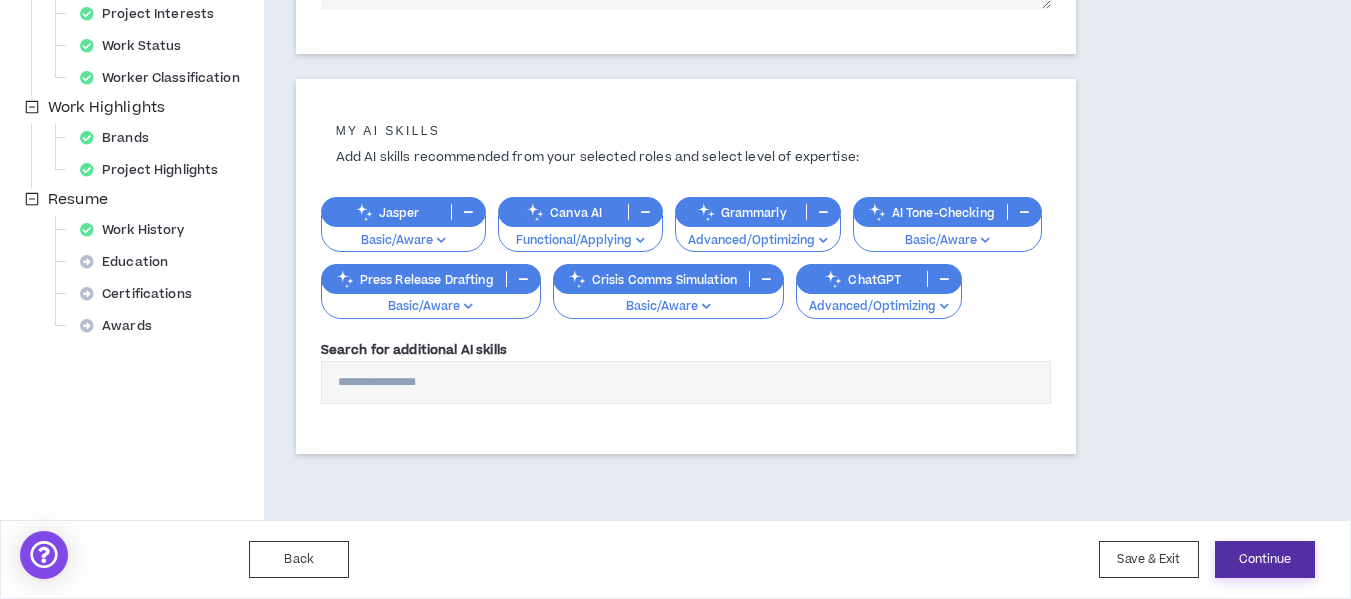 click on "Continue" at bounding box center (1265, 559) 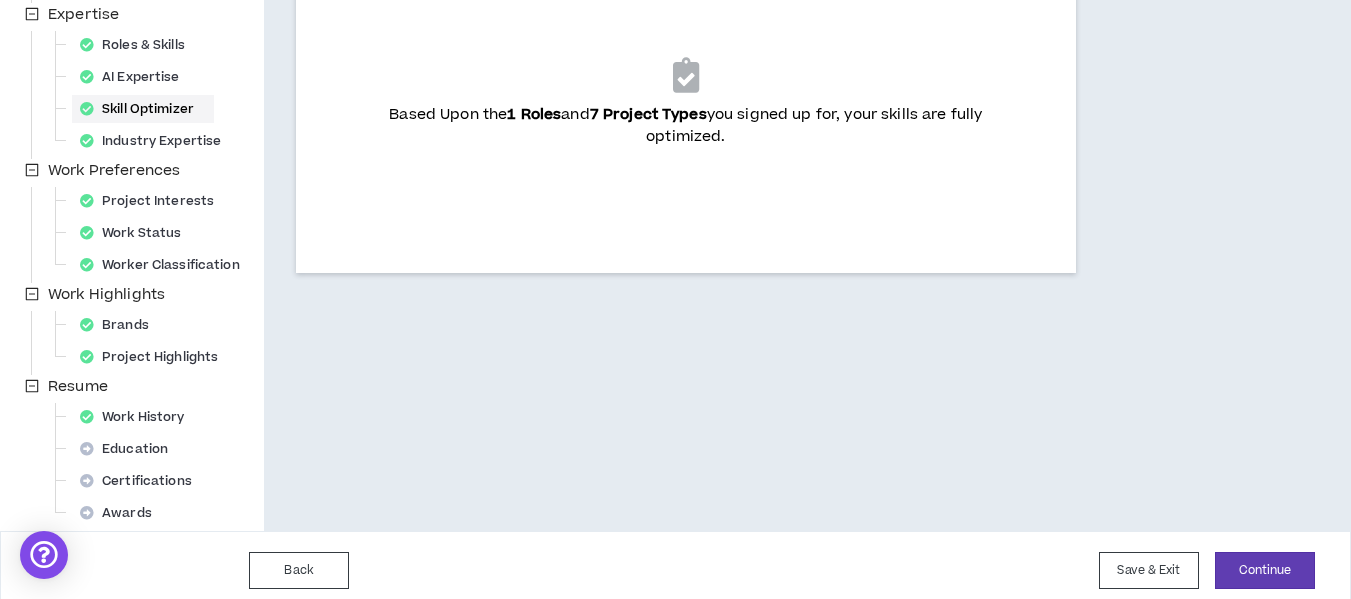scroll, scrollTop: 464, scrollLeft: 0, axis: vertical 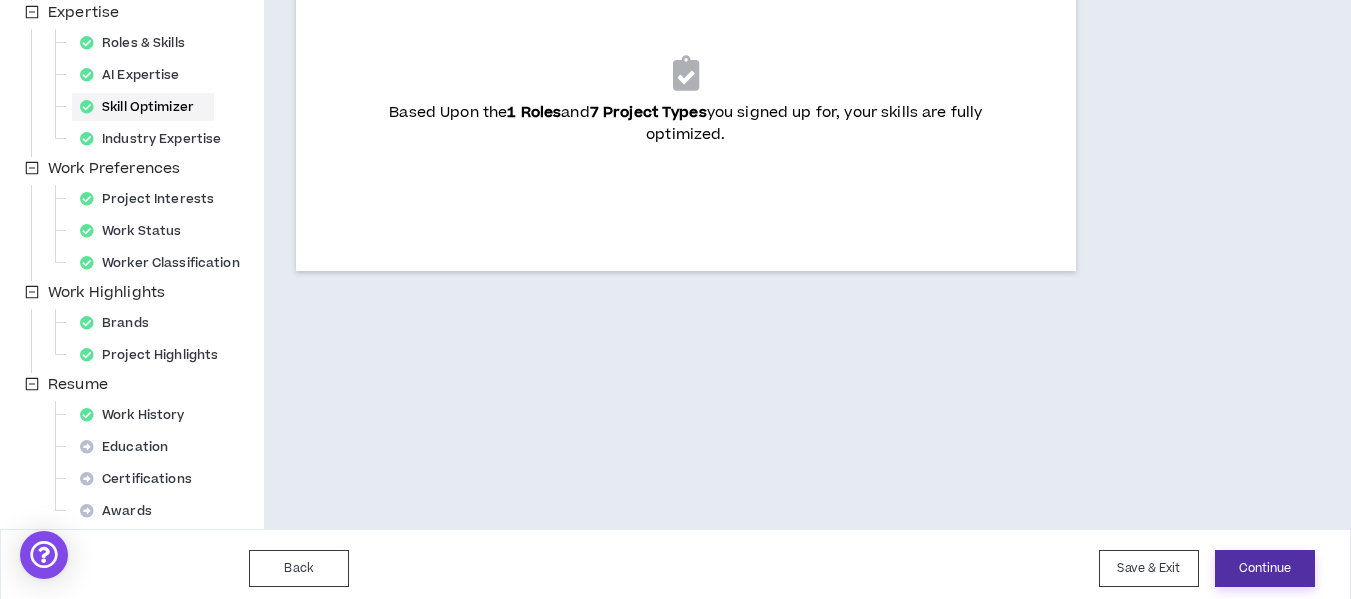 click on "Continue" at bounding box center (1265, 568) 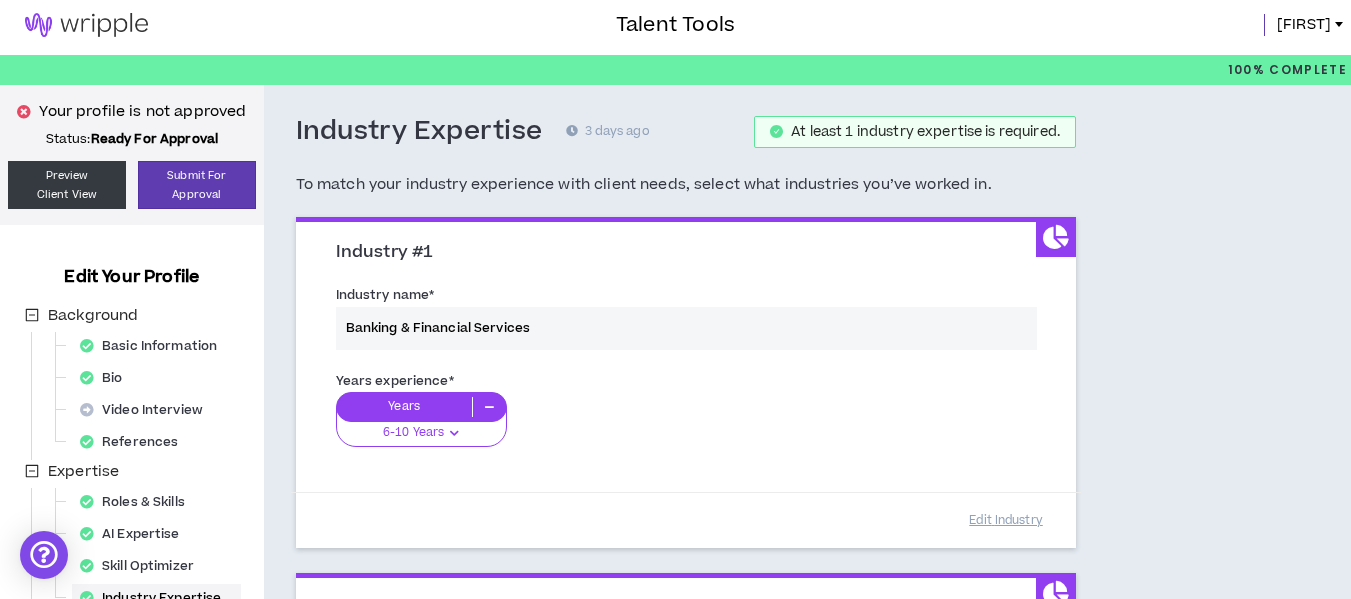 scroll, scrollTop: 0, scrollLeft: 0, axis: both 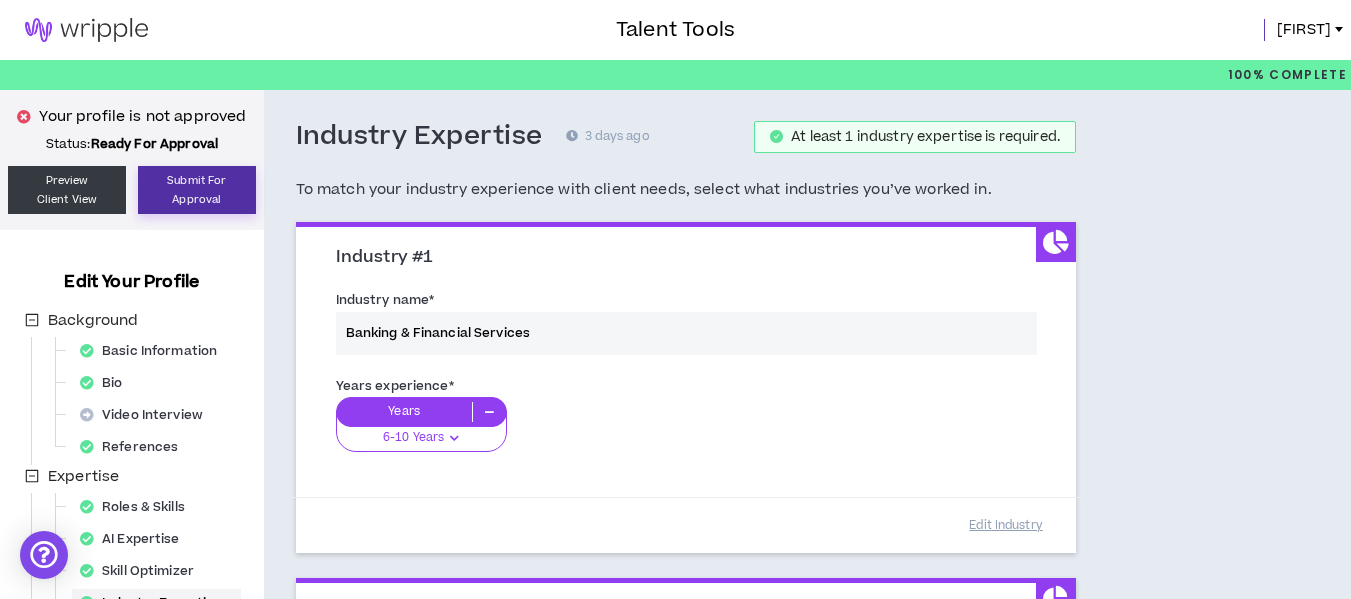 click on "Submit For   Approval" at bounding box center [197, 190] 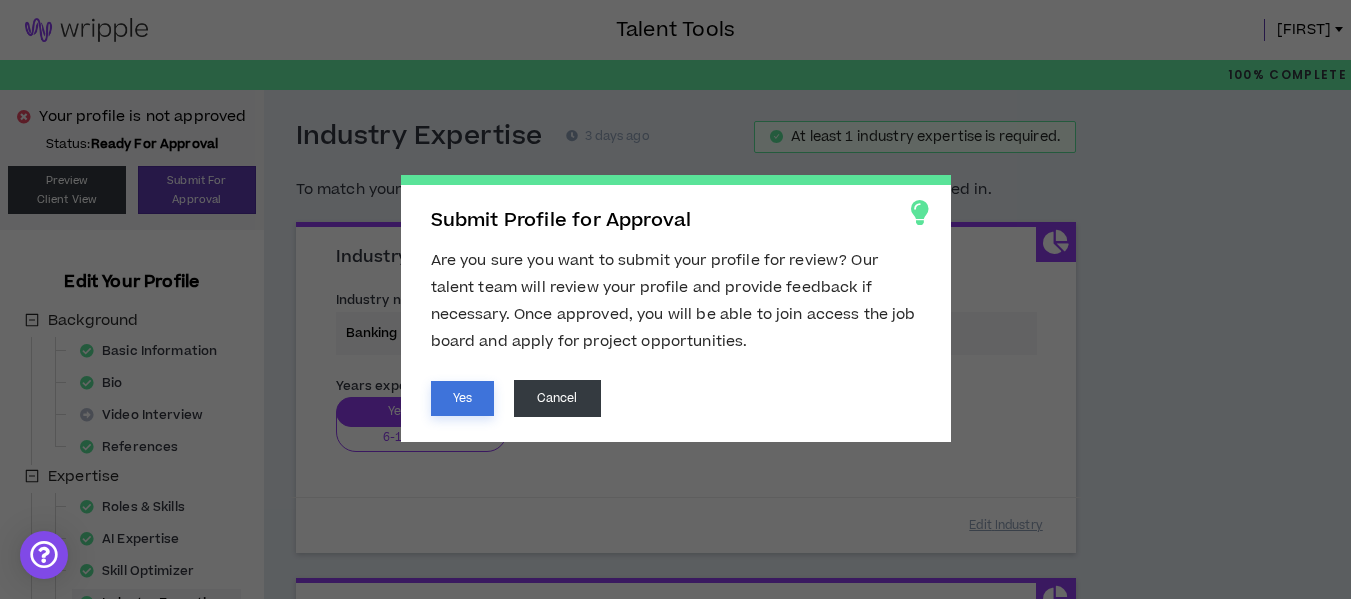 click on "Yes" at bounding box center (462, 398) 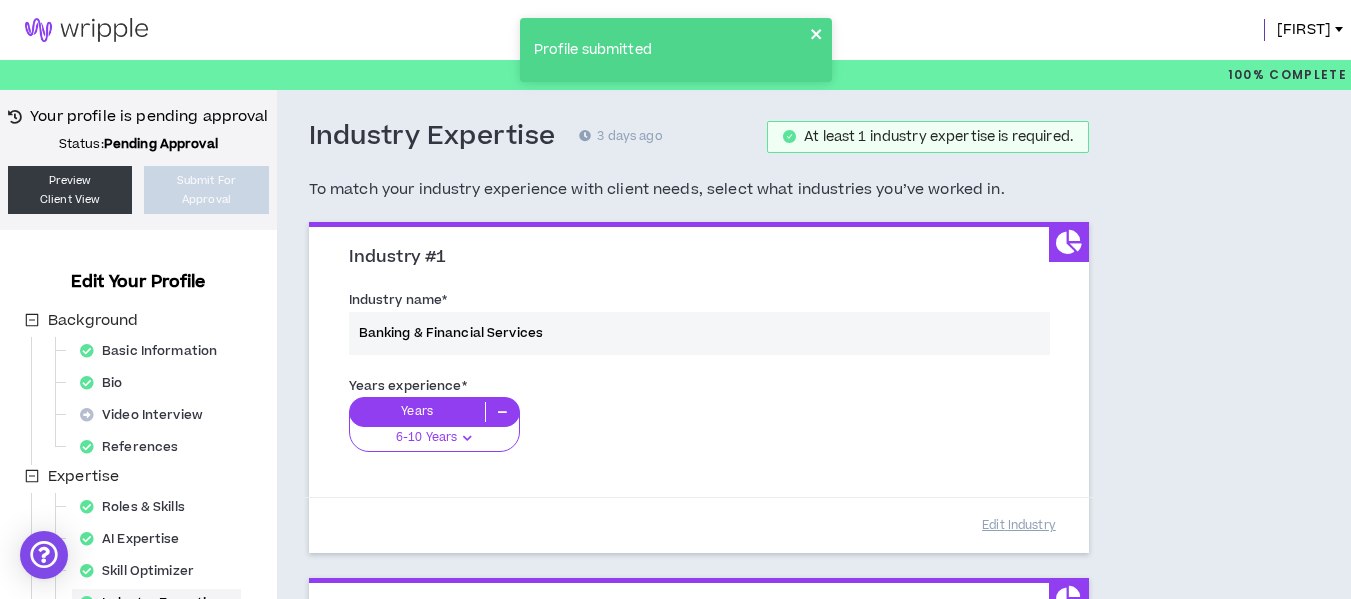 click 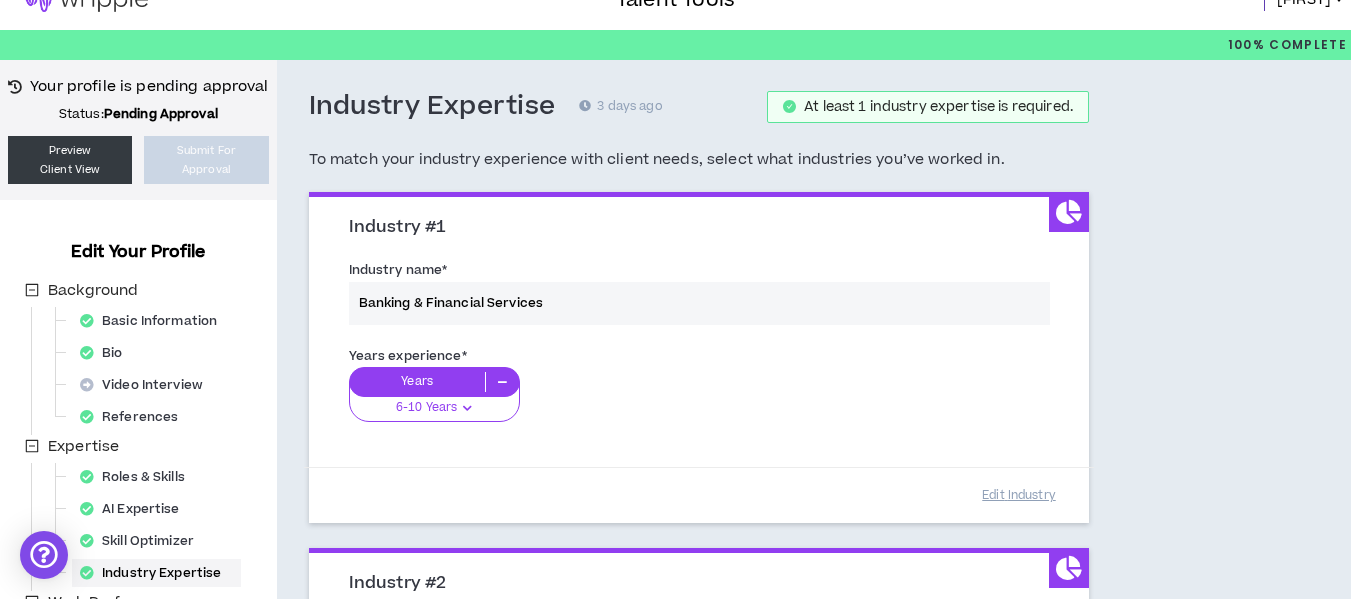 scroll, scrollTop: 0, scrollLeft: 0, axis: both 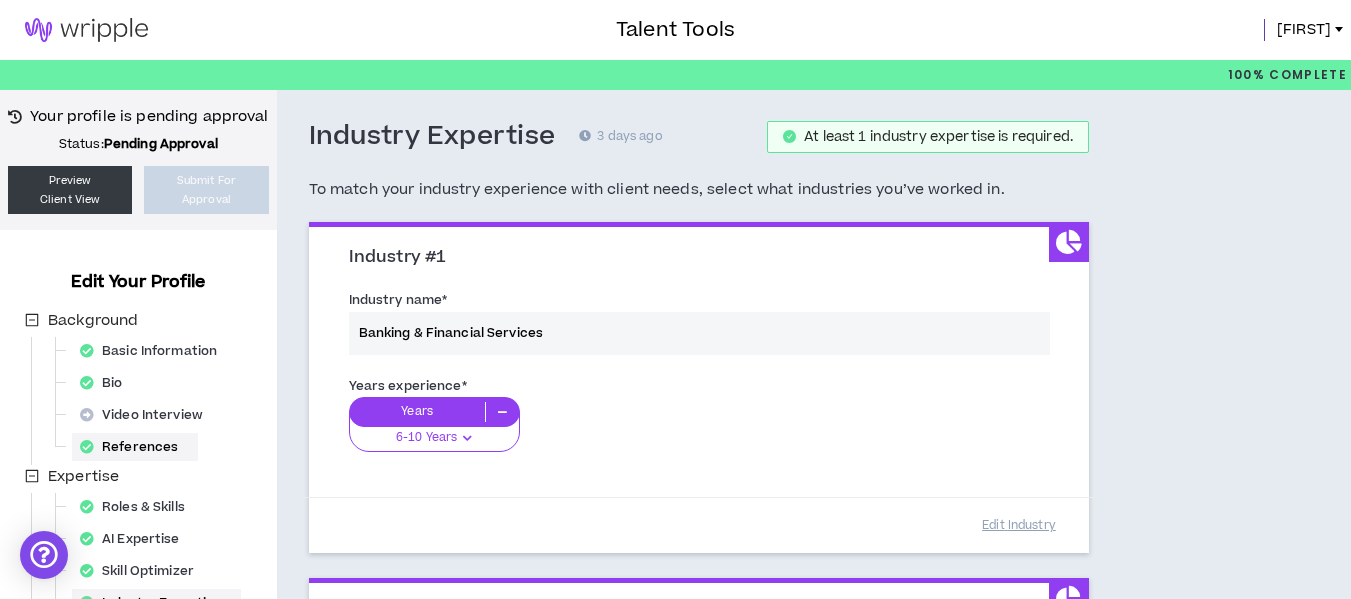 click on "References" at bounding box center (135, 447) 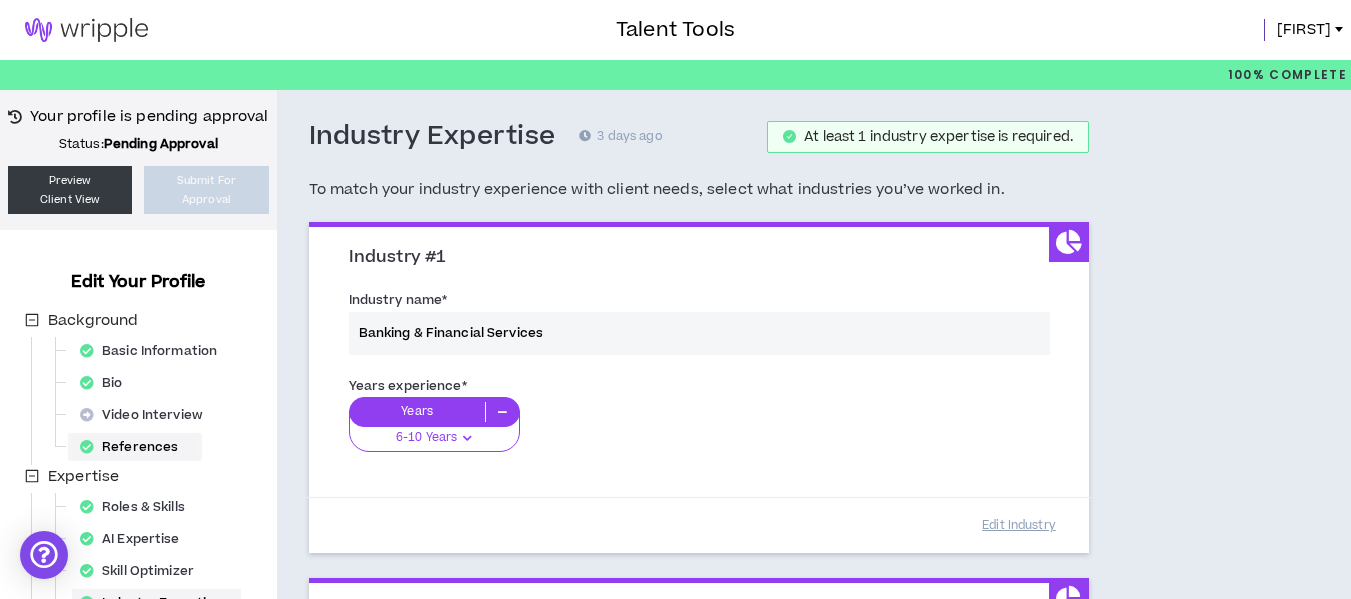 click on "References" at bounding box center (135, 447) 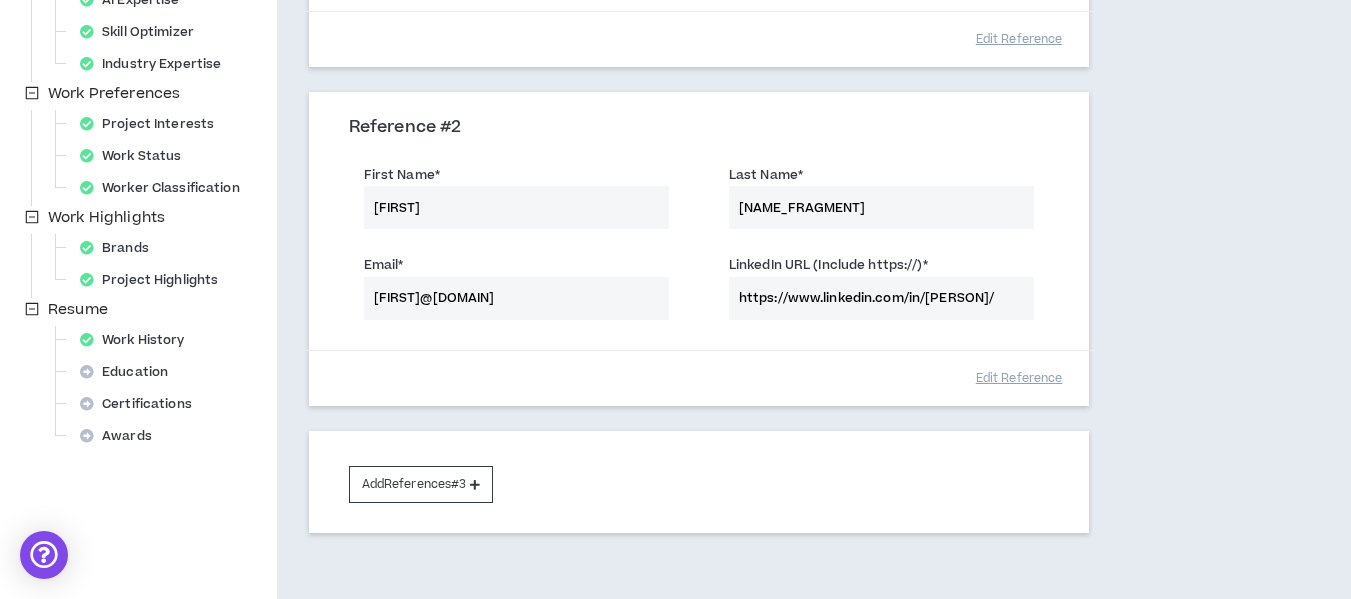 scroll, scrollTop: 548, scrollLeft: 0, axis: vertical 